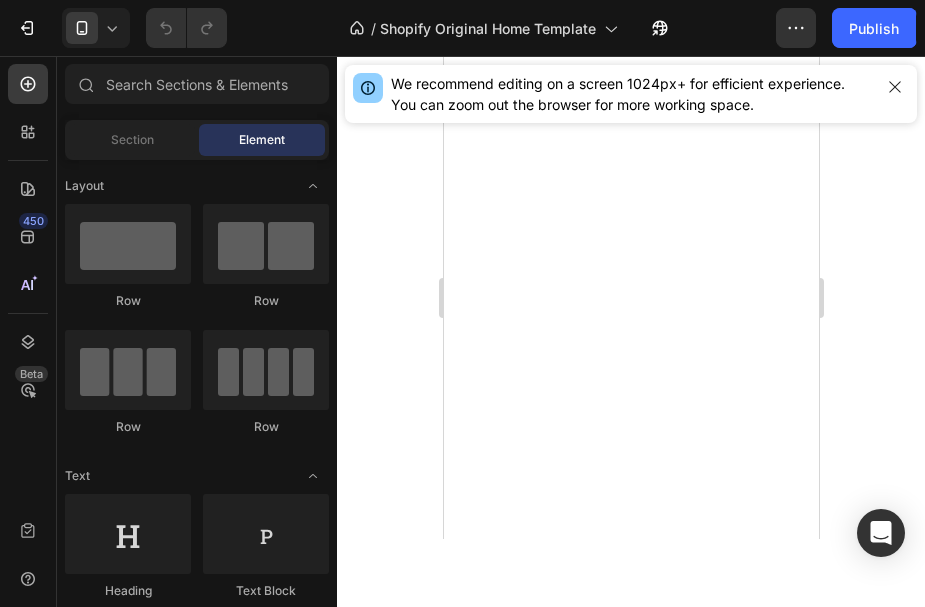 scroll, scrollTop: 0, scrollLeft: 0, axis: both 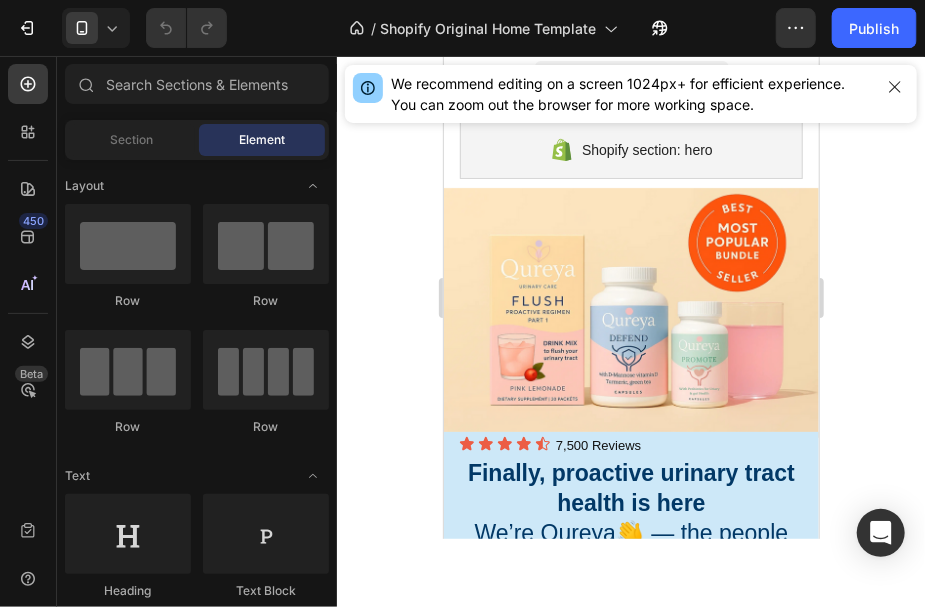 click 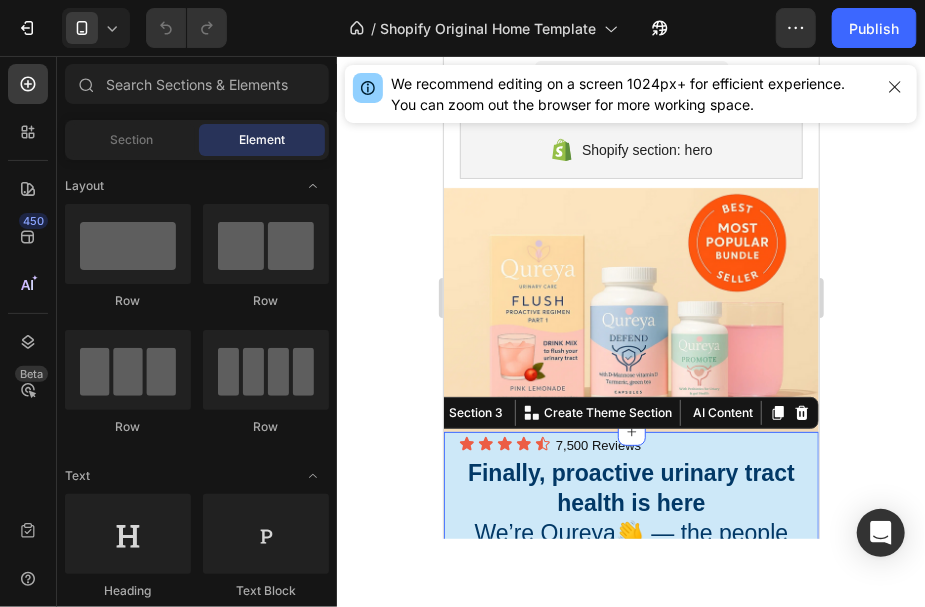 click on "Embark on a revitalizing journey with each sip of our refreshing kombucha brew, energizing your day. Let the crisp, effervescent flavors awaken your senses, offering a moment of pure refreshment & vitality. Text Block
Shop Now   Button Image "This is a game changer. I’ve tried everything under the sun — cranberry juice, cranberry supplements, peeing before and after sex, showering before and after sex, making my partner shower before sex. Qureya is the only thing that works!"     Text Block Image Icon Icon Icon Icon Icon Icon List [NAME]  / Customer Text Block Row Row Shop Now   👉    Button Row Icon Icon Icon Icon Icon 7,500 Reviews Heading Icon List Finally, proactive urinary tract health is here We’re Qureya👋 — the people looking after your urinary tract so you can get back to living. Heading Row Section 3   You can create reusable sections Create Theme Section AI Content Write with GemAI What would you like to describe here? Tone and Voice Persuasive Product Getting products..." at bounding box center (630, 644) 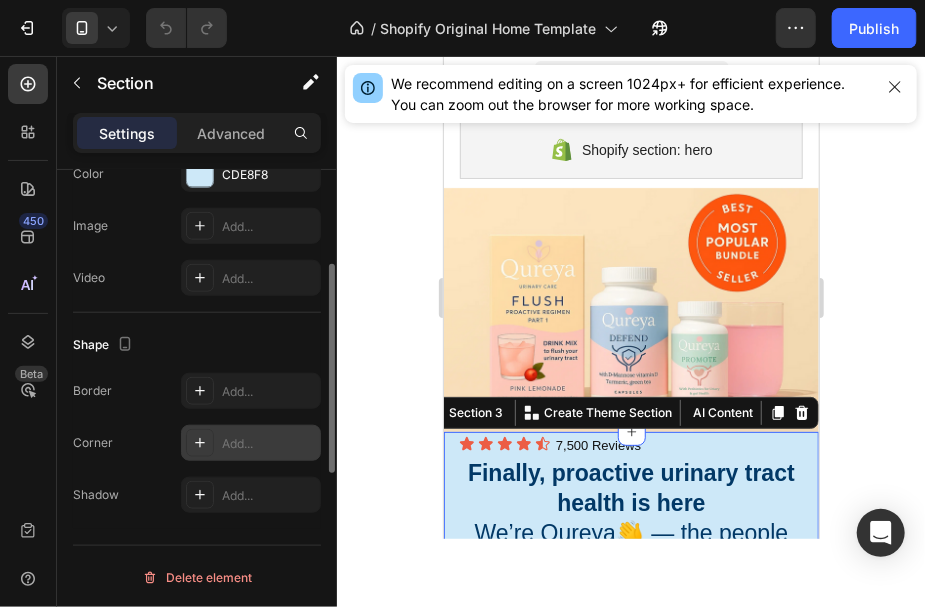 scroll, scrollTop: 472, scrollLeft: 0, axis: vertical 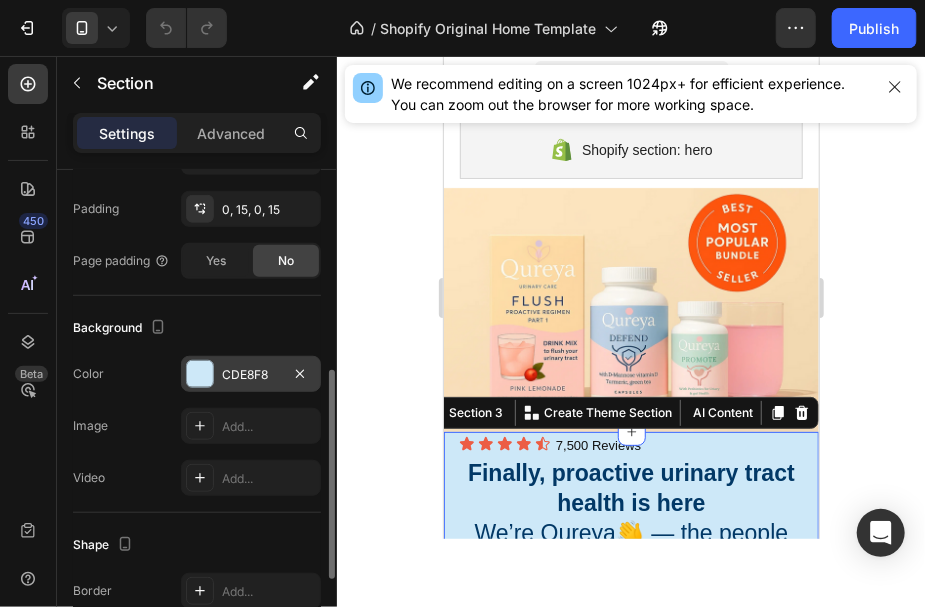 click on "CDE8F8" at bounding box center [251, 375] 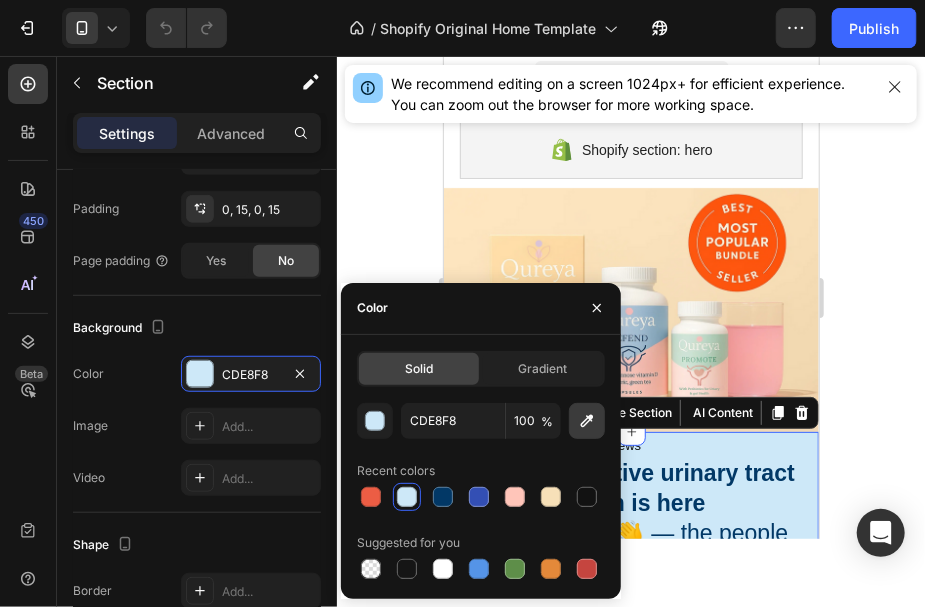 click 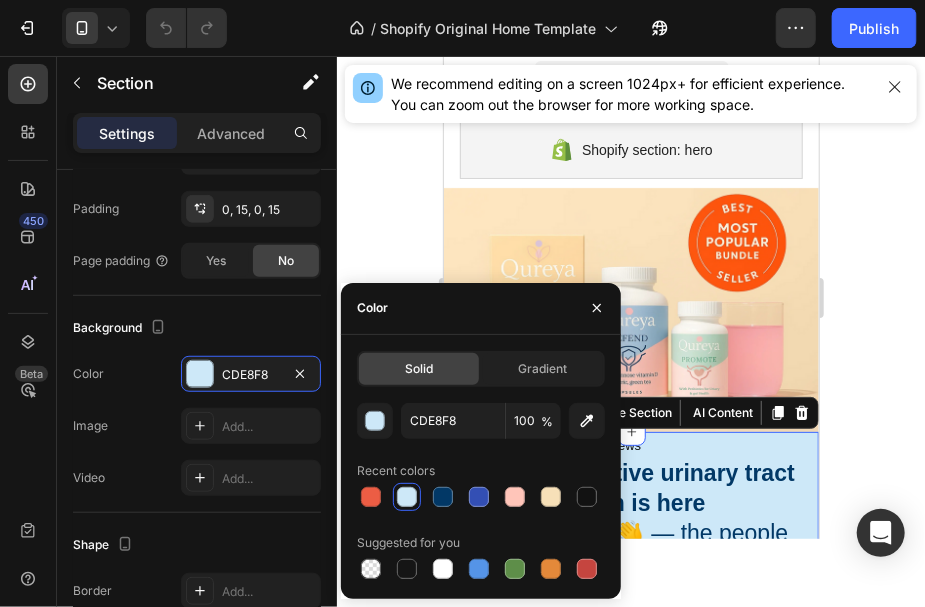 type on "F2D9B2" 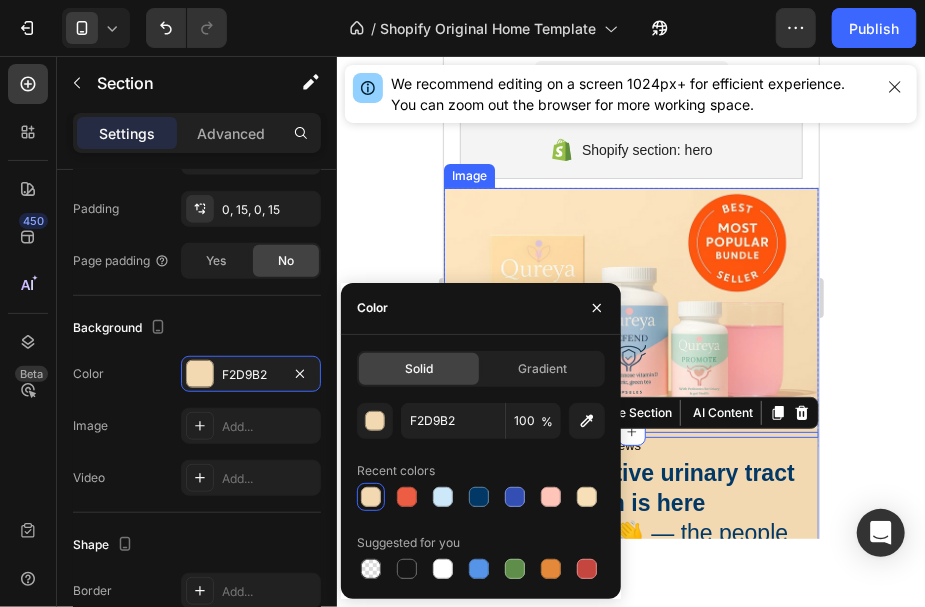 click at bounding box center (630, 312) 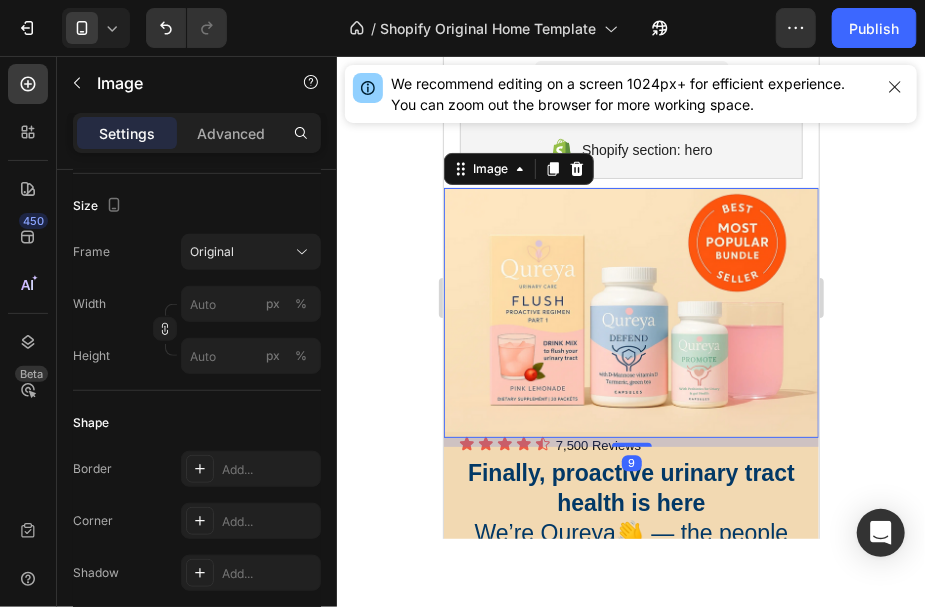 scroll, scrollTop: 0, scrollLeft: 0, axis: both 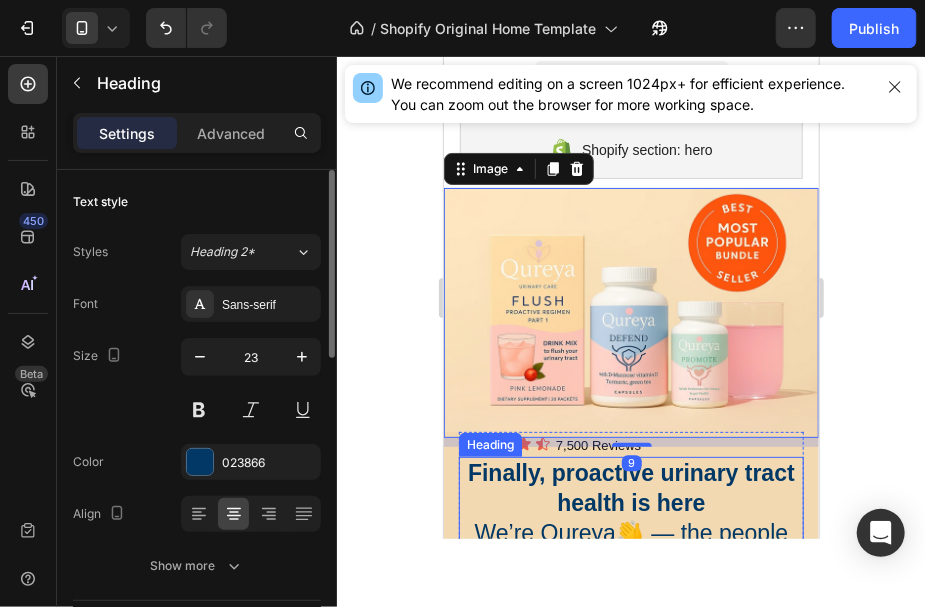click on "Finally, proactive urinary tract health is here" at bounding box center (630, 487) 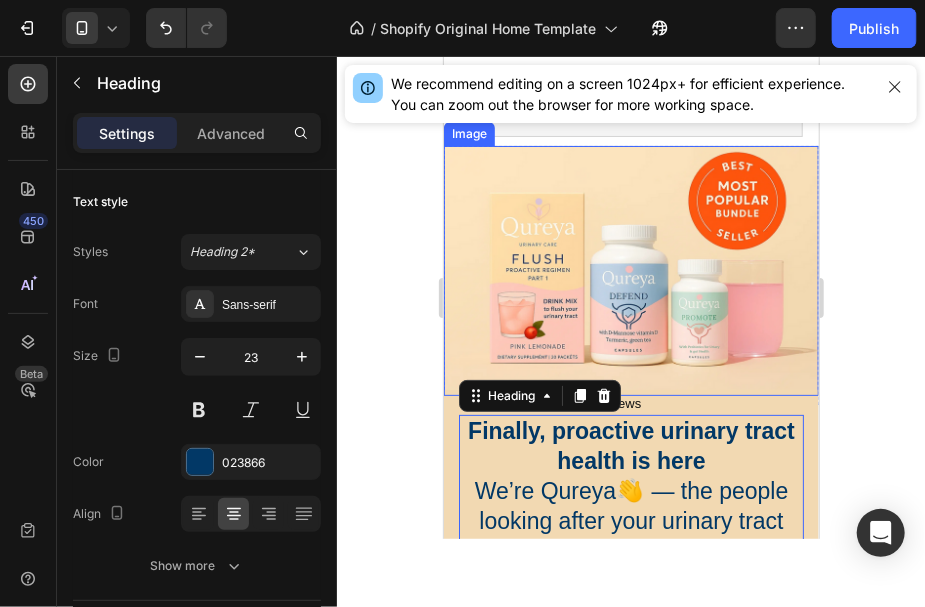 scroll, scrollTop: 66, scrollLeft: 0, axis: vertical 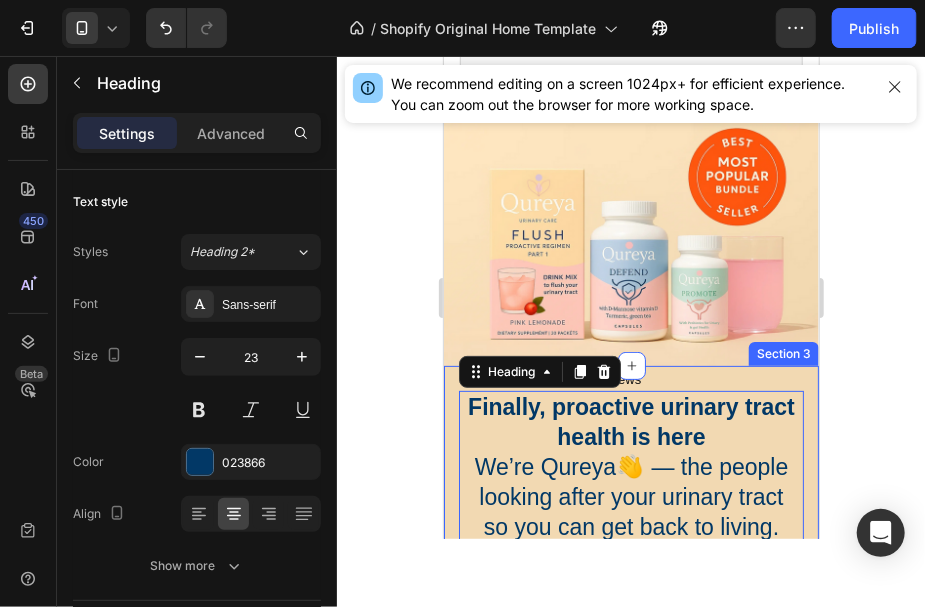 click 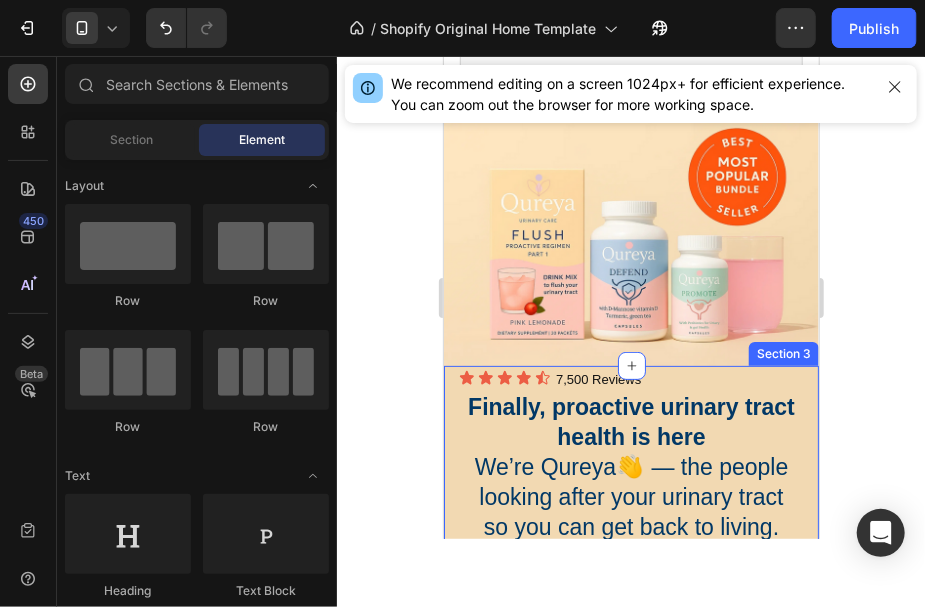 click 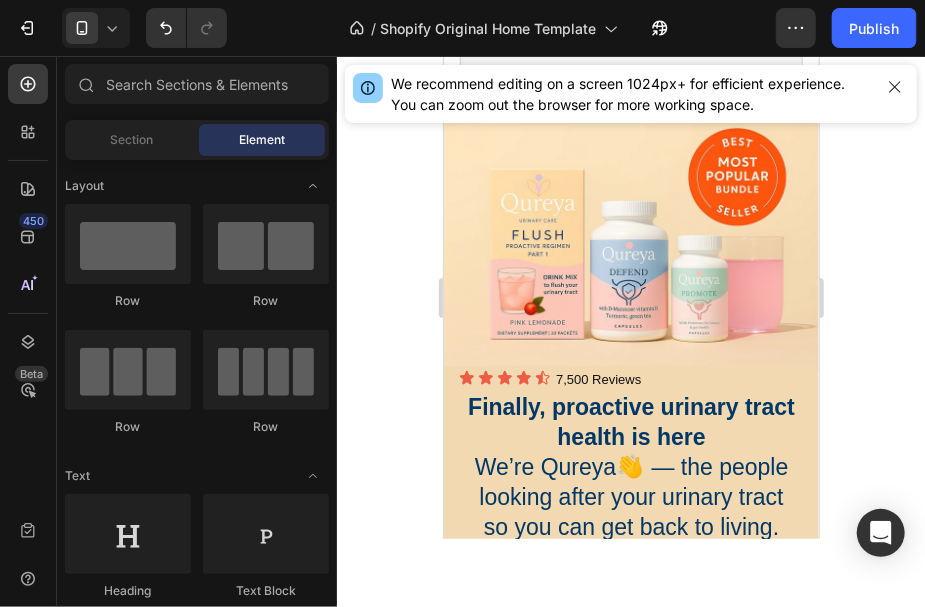 click 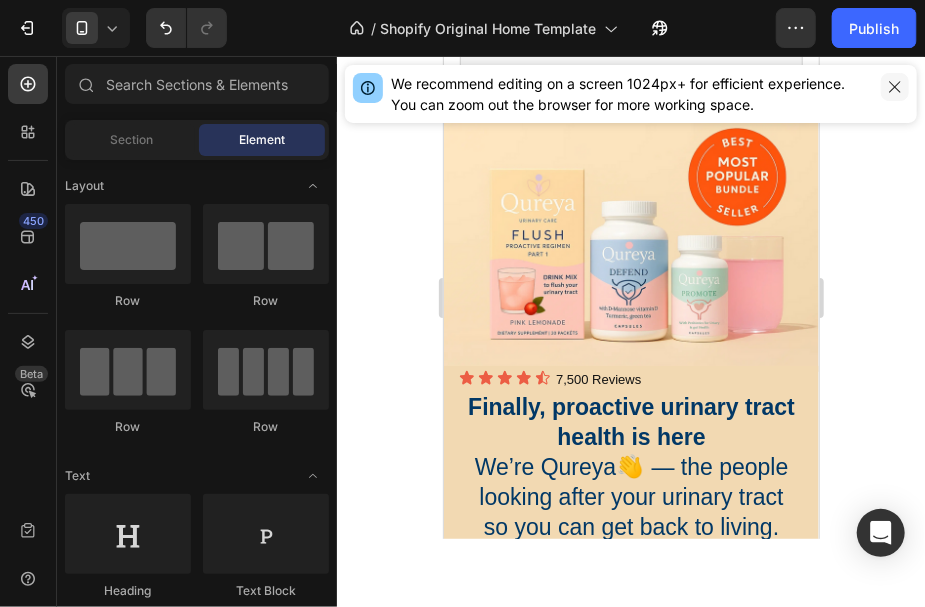 click 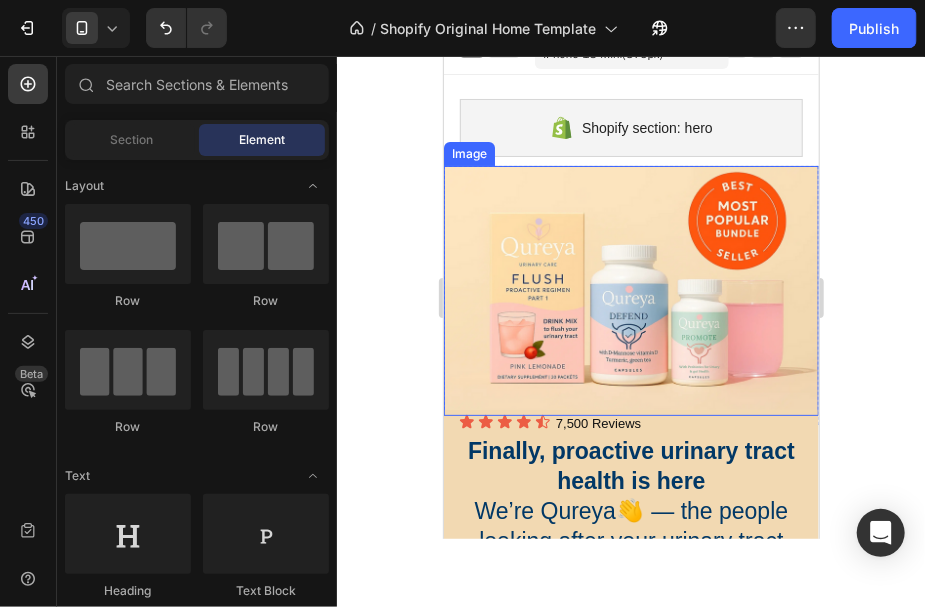 scroll, scrollTop: 0, scrollLeft: 0, axis: both 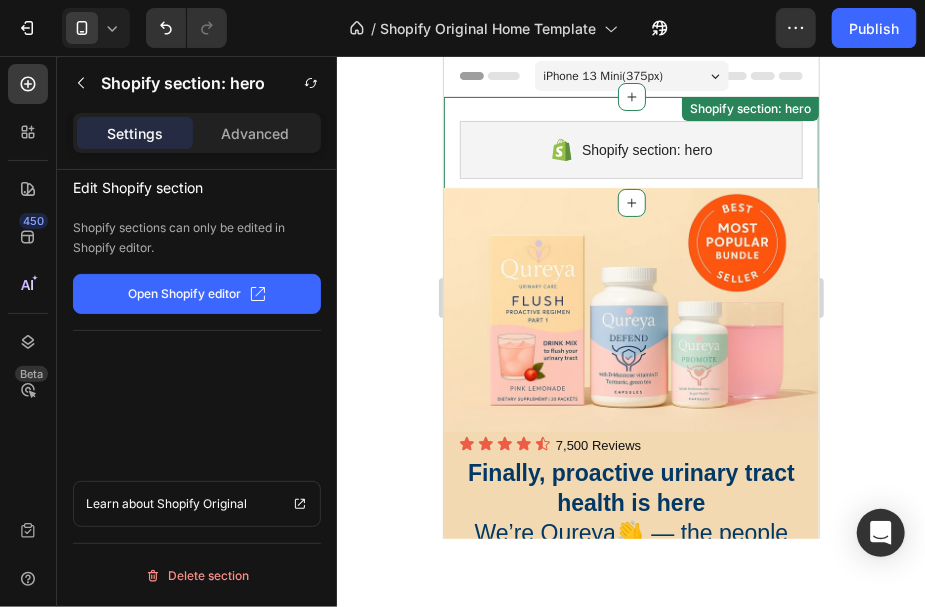 click on "Shopify section: hero Shopify section: hero" at bounding box center [630, 149] 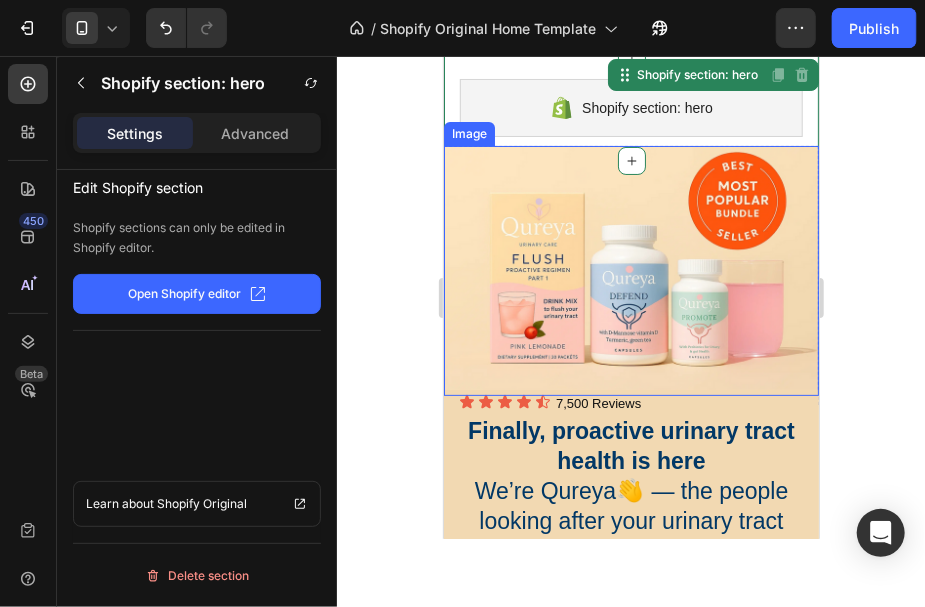scroll, scrollTop: 66, scrollLeft: 0, axis: vertical 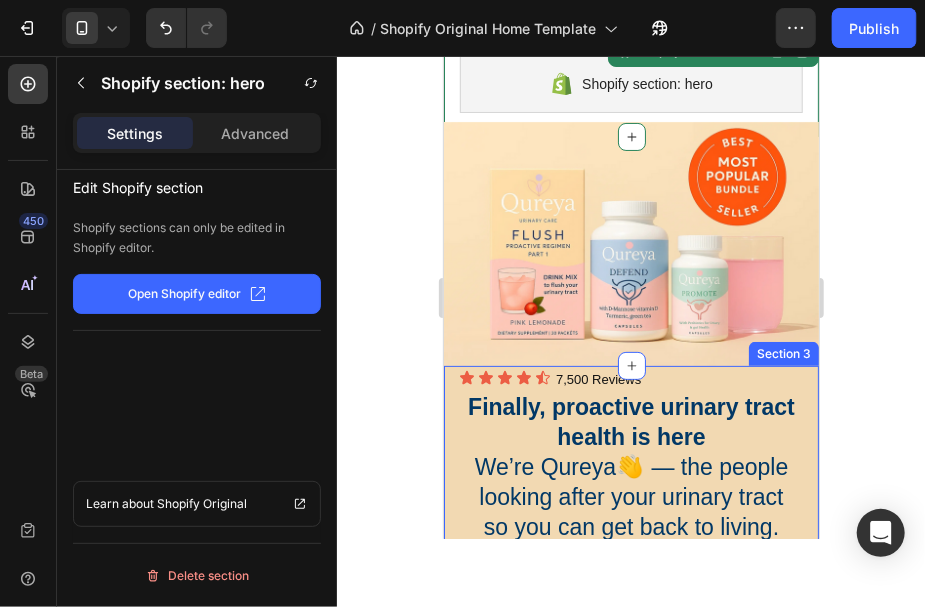 click on "Embark on a revitalizing journey with each sip of our refreshing kombucha brew, energizing your day. Let the crisp, effervescent flavors awaken your senses, offering a moment of pure refreshment & vitality. Text Block
Shop Now   Button Image "This is a game changer. I’ve tried everything under the sun — cranberry juice, cranberry supplements, peeing before and after sex, showering before and after sex, making my partner shower before sex. Qureya is the only thing that works!"     Text Block Image Icon Icon Icon Icon Icon Icon List [NAME]  / Customer Text Block Row Row Shop Now   👉    Button Row Icon Icon Icon Icon Icon 7,500 Reviews Heading Icon List Finally, proactive urinary tract health is here We’re Qureya👋 — the people looking after your urinary tract so you can get back to living. Heading Row Section 3" at bounding box center [630, 578] 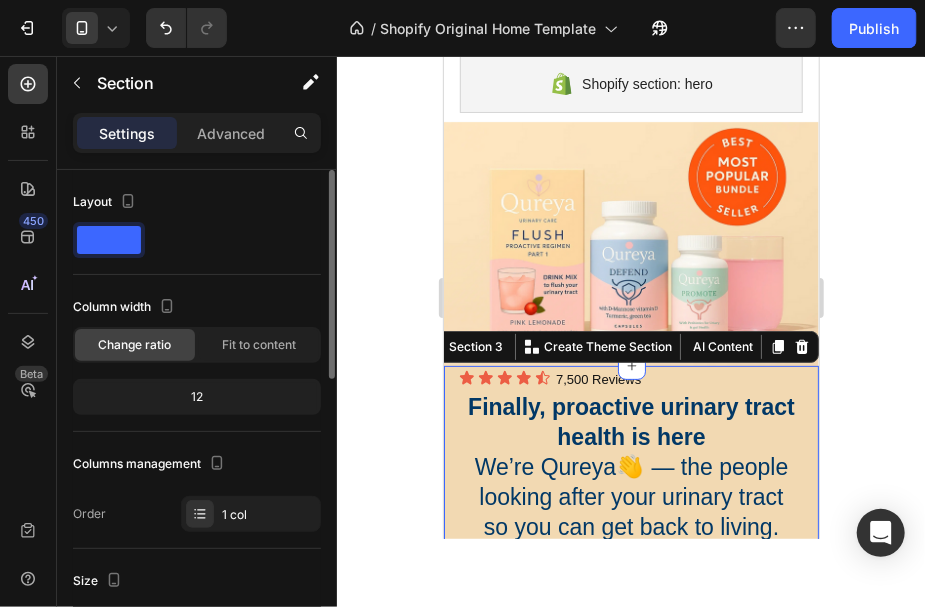 scroll, scrollTop: 400, scrollLeft: 0, axis: vertical 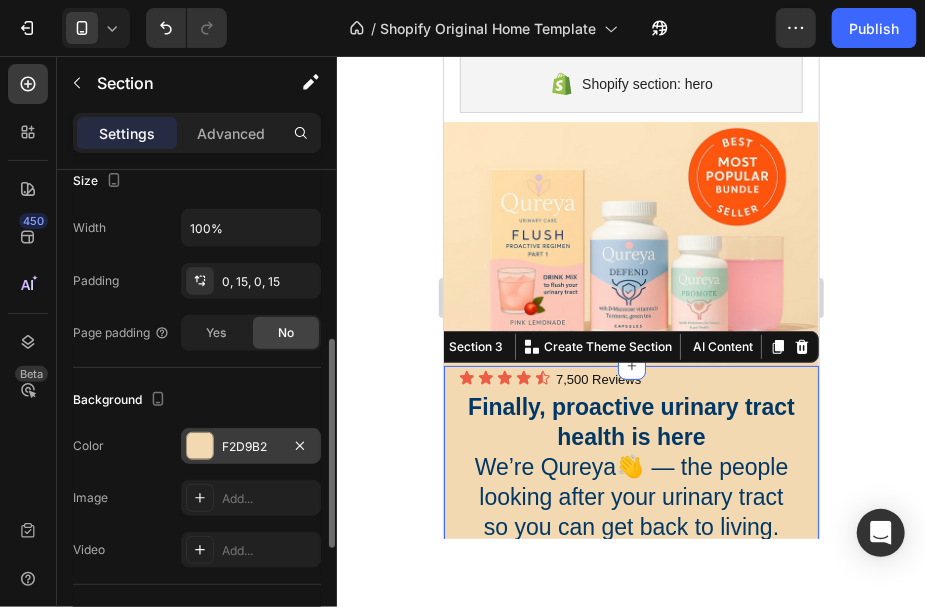 click on "F2D9B2" at bounding box center [251, 447] 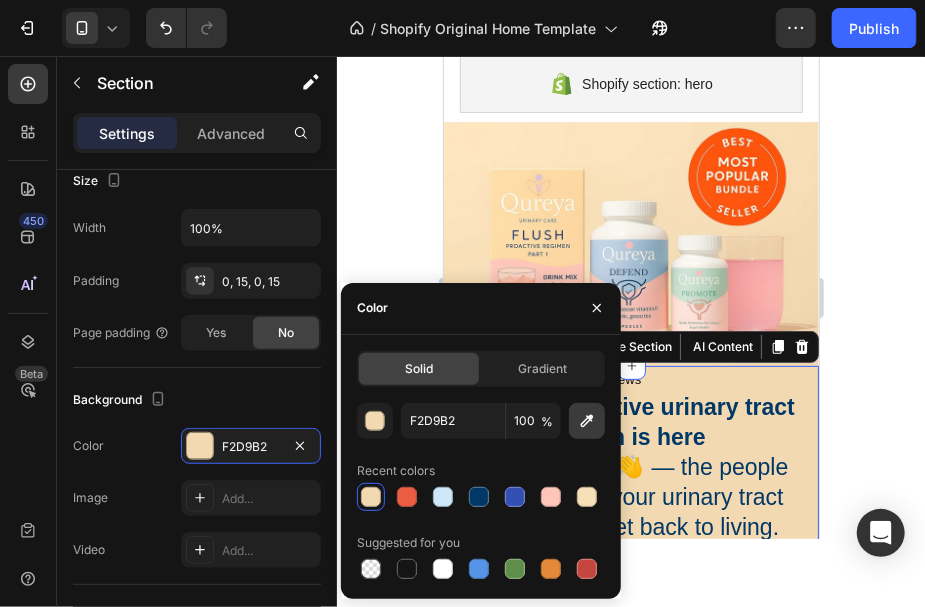 click 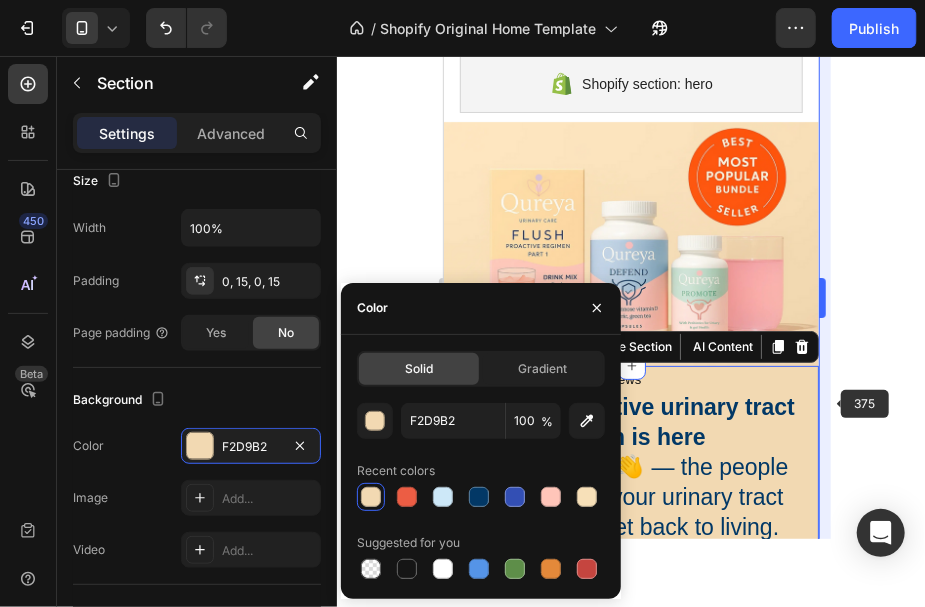 type 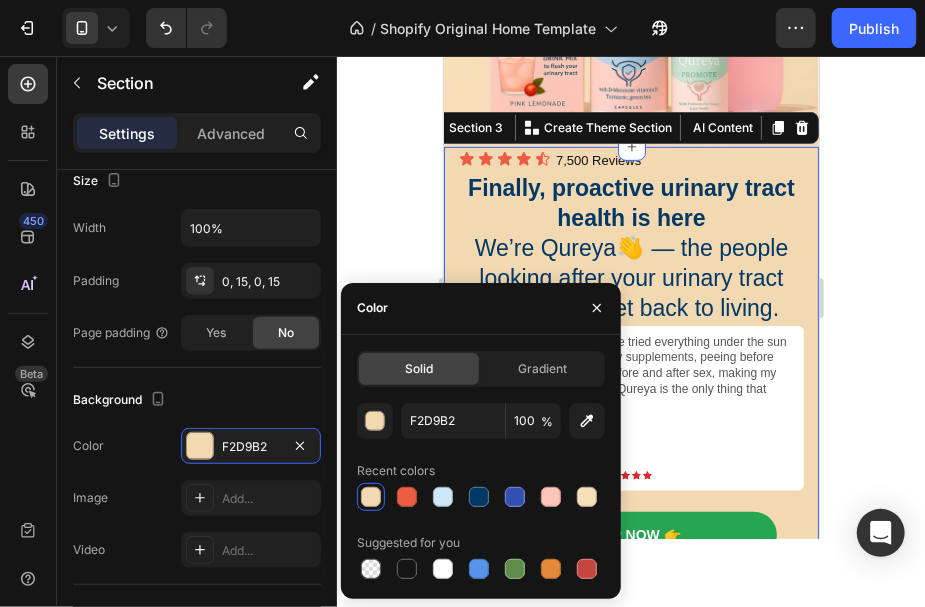 scroll, scrollTop: 266, scrollLeft: 0, axis: vertical 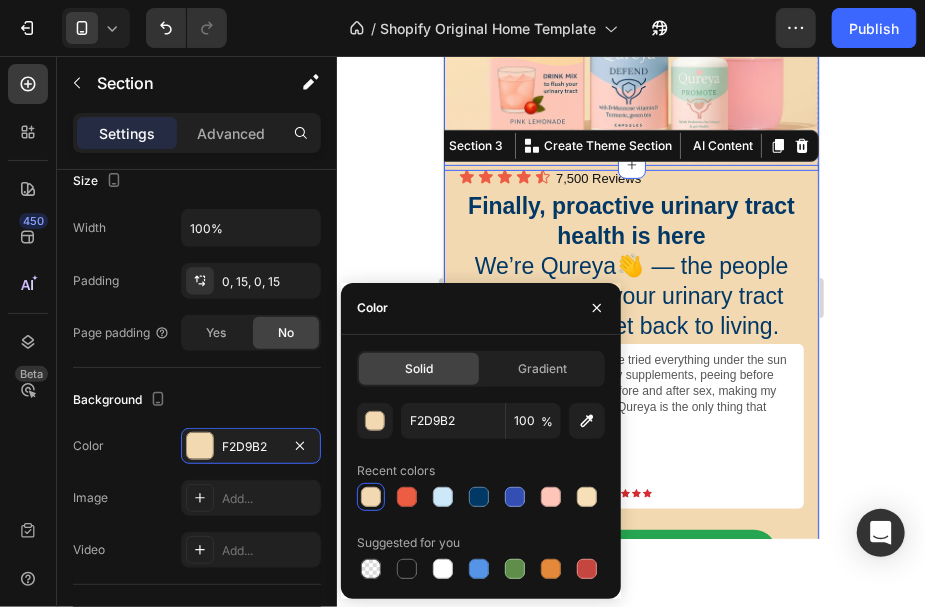 click at bounding box center [630, 45] 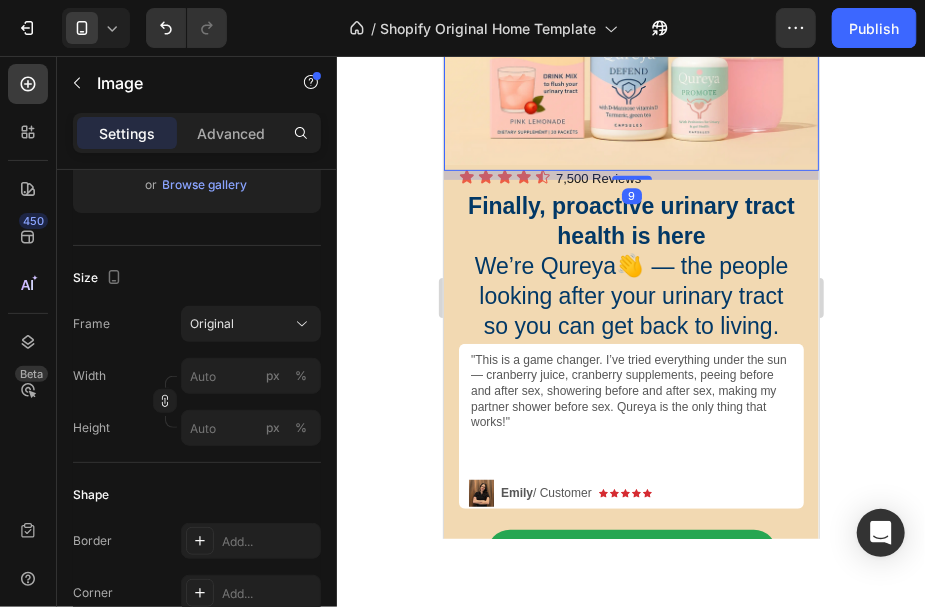scroll, scrollTop: 0, scrollLeft: 0, axis: both 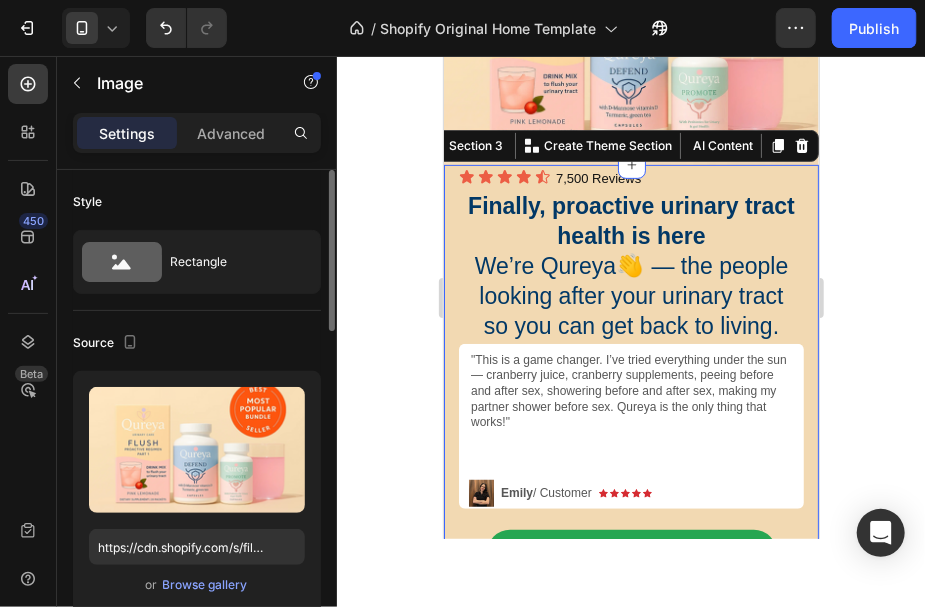 click on "Embark on a revitalizing journey with each sip of our refreshing kombucha brew, energizing your day. Let the crisp, effervescent flavors awaken your senses, offering a moment of pure refreshment & vitality. Text Block
Shop Now   Button Image "This is a game changer. I’ve tried everything under the sun — cranberry juice, cranberry supplements, peeing before and after sex, showering before and after sex, making my partner shower before sex. Qureya is the only thing that works!"     Text Block Image Icon Icon Icon Icon Icon Icon List [NAME]  / Customer Text Block Row Row Shop Now   👉    Button Row Icon Icon Icon Icon Icon 7,500 Reviews Heading Icon List Finally, proactive urinary tract health is here We’re Qureya👋 — the people looking after your urinary tract so you can get back to living. Heading Row Section 3   You can create reusable sections Create Theme Section AI Content Write with GemAI What would you like to describe here? Tone and Voice Persuasive Product Promote Show more Generate" at bounding box center (630, 383) 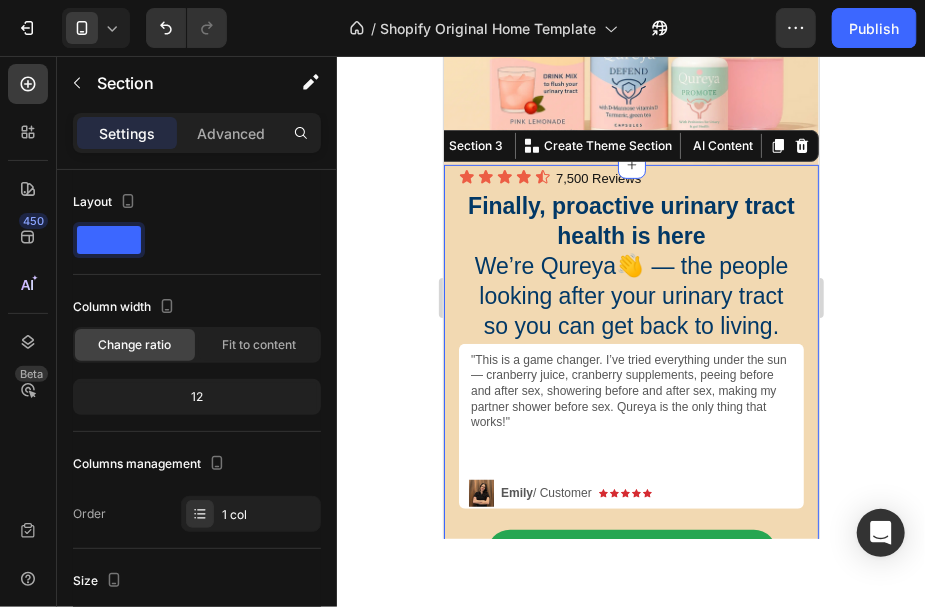 click on "Embark on a revitalizing journey with each sip of our refreshing kombucha brew, energizing your day. Let the crisp, effervescent flavors awaken your senses, offering a moment of pure refreshment & vitality. Text Block
Shop Now   Button Image "This is a game changer. I’ve tried everything under the sun — cranberry juice, cranberry supplements, peeing before and after sex, showering before and after sex, making my partner shower before sex. Qureya is the only thing that works!"     Text Block Image Icon Icon Icon Icon Icon Icon List [NAME]  / Customer Text Block Row Row Shop Now   👉    Button Row Icon Icon Icon Icon Icon 7,500 Reviews Heading Icon List Finally, proactive urinary tract health is here We’re Qureya👋 — the people looking after your urinary tract so you can get back to living. Heading Row Section 3   You can create reusable sections Create Theme Section AI Content Write with GemAI What would you like to describe here? Tone and Voice Persuasive Product Promote Show more Generate" at bounding box center [630, 383] 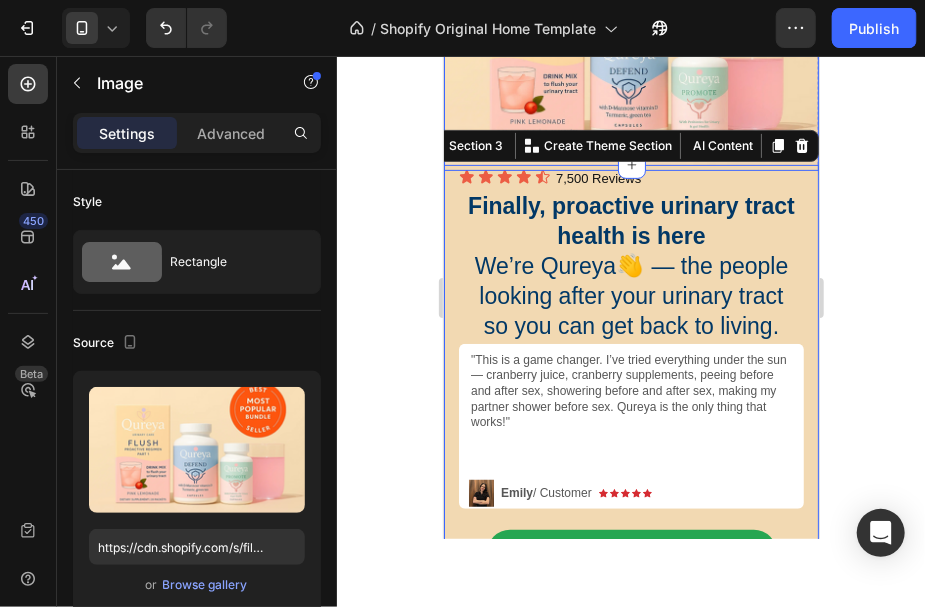 click at bounding box center [630, 45] 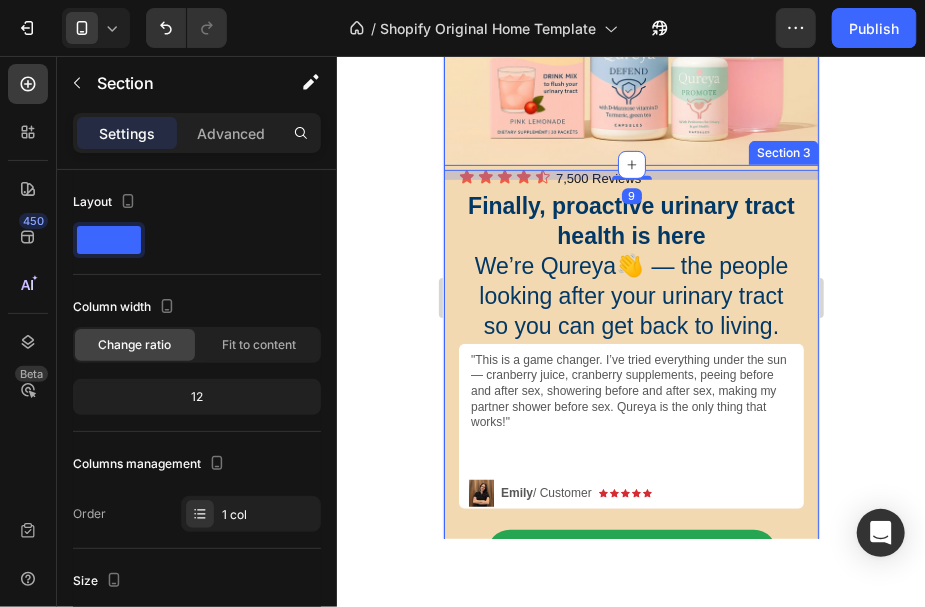 click on "Embark on a revitalizing journey with each sip of our refreshing kombucha brew, energizing your day. Let the crisp, effervescent flavors awaken your senses, offering a moment of pure refreshment & vitality. Text Block
Shop Now   Button Image "This is a game changer. I’ve tried everything under the sun — cranberry juice, cranberry supplements, peeing before and after sex, showering before and after sex, making my partner shower before sex. Qureya is the only thing that works!"     Text Block Image Icon Icon Icon Icon Icon Icon List [NAME]  / Customer Text Block Row Row Shop Now   👉    Button Row Icon Icon Icon Icon Icon 7,500 Reviews Heading Icon List Finally, proactive urinary tract health is here We’re Qureya👋 — the people looking after your urinary tract so you can get back to living. Heading Row Section 3" at bounding box center (630, 383) 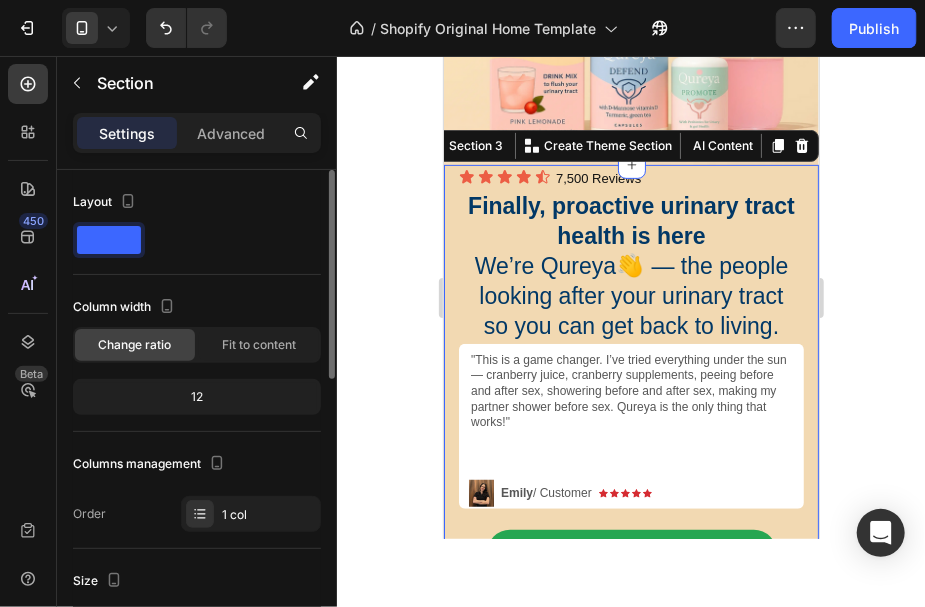 scroll, scrollTop: 400, scrollLeft: 0, axis: vertical 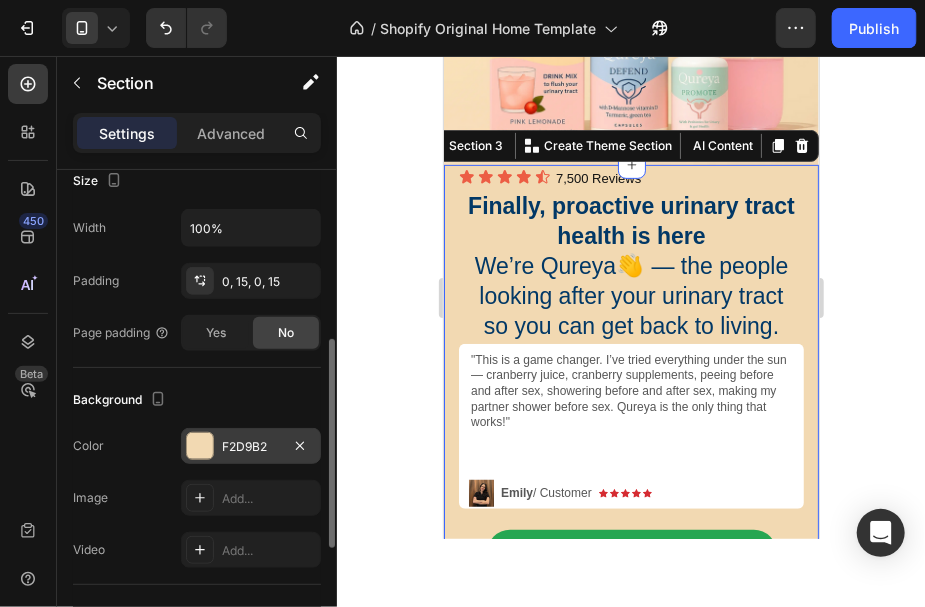click on "F2D9B2" at bounding box center (251, 447) 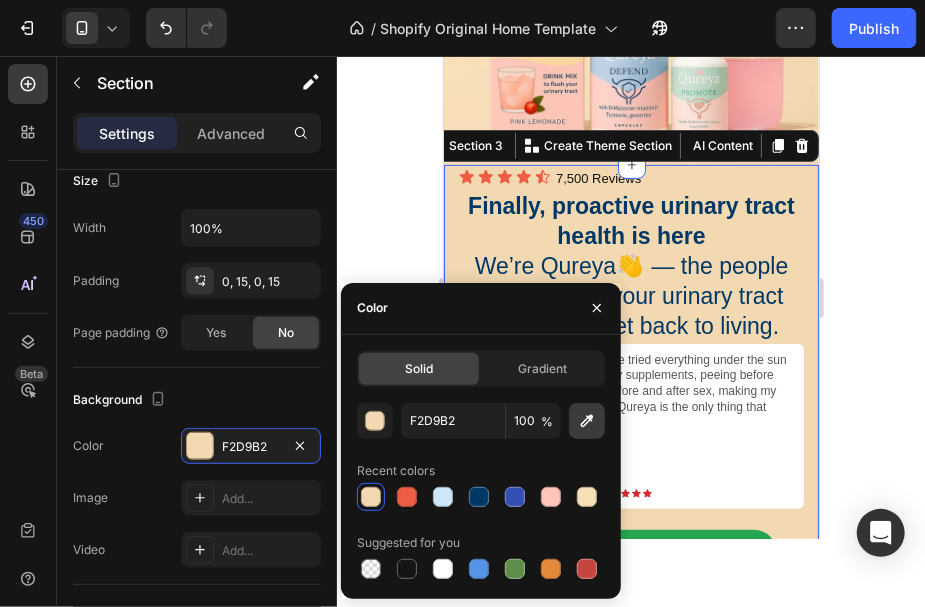 click 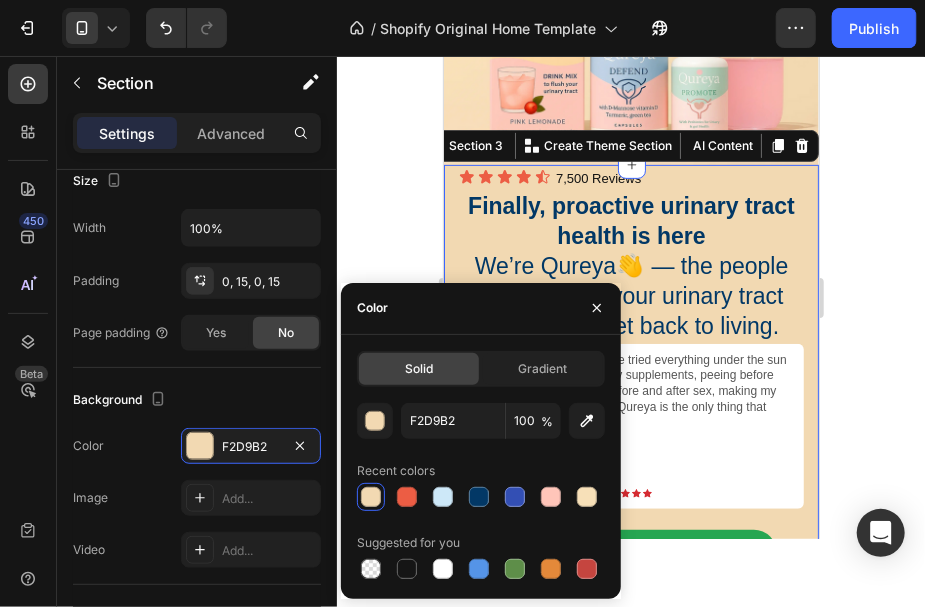 type on "F8DEBA" 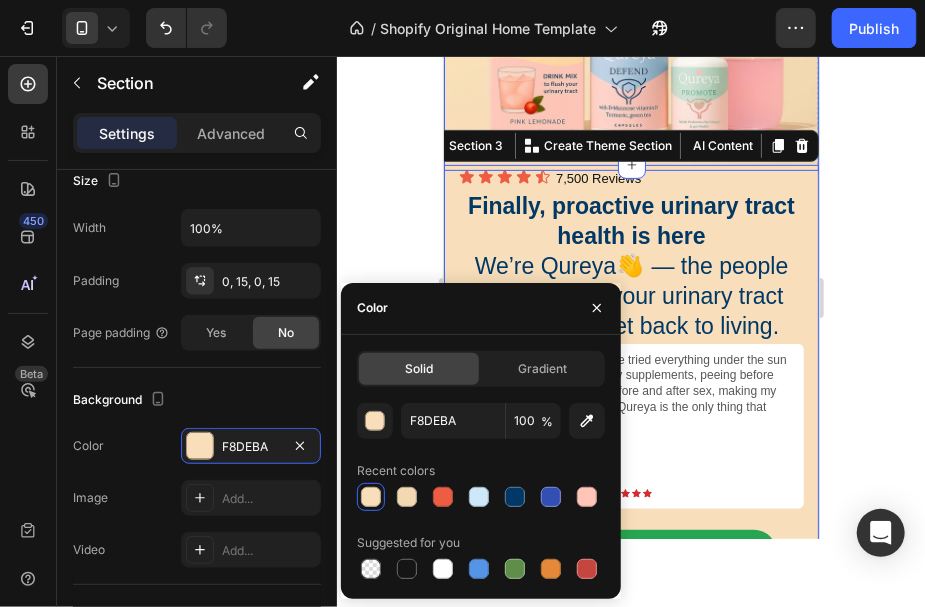 click at bounding box center (630, 45) 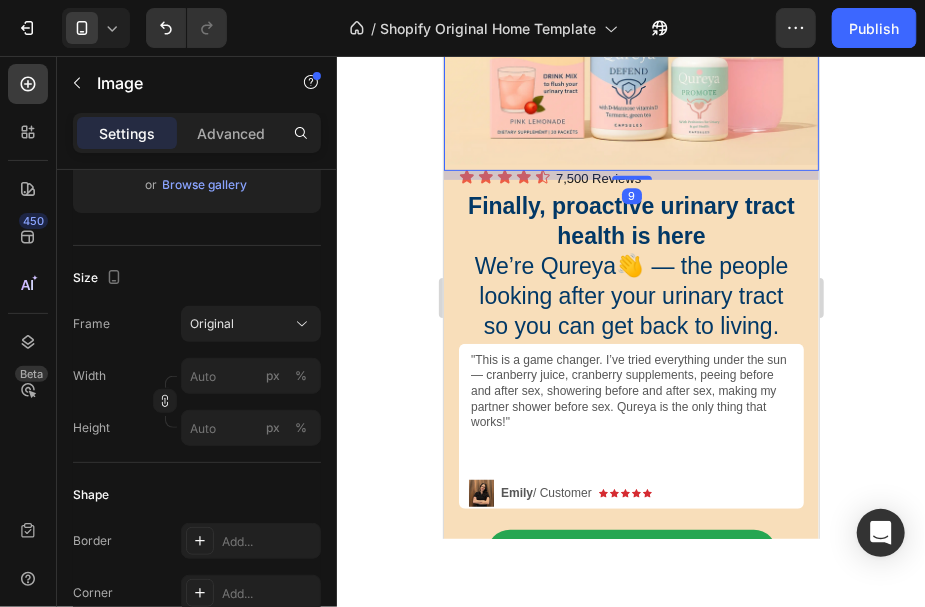 scroll, scrollTop: 0, scrollLeft: 0, axis: both 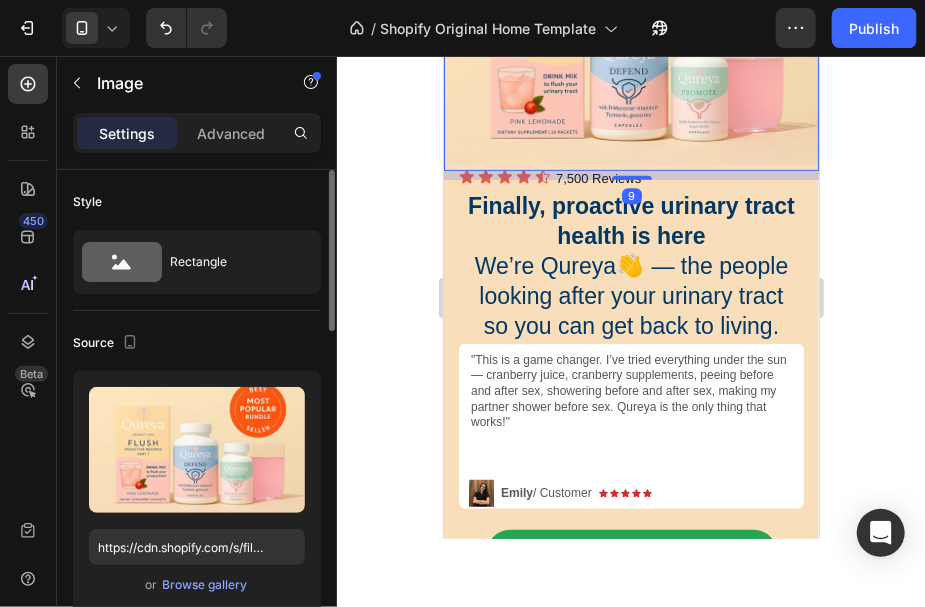 click 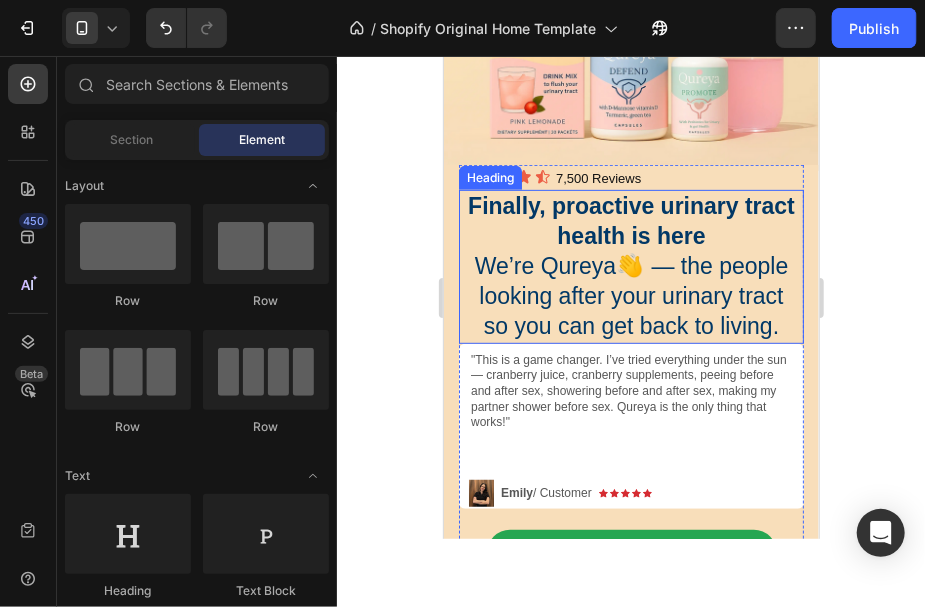 scroll, scrollTop: 133, scrollLeft: 0, axis: vertical 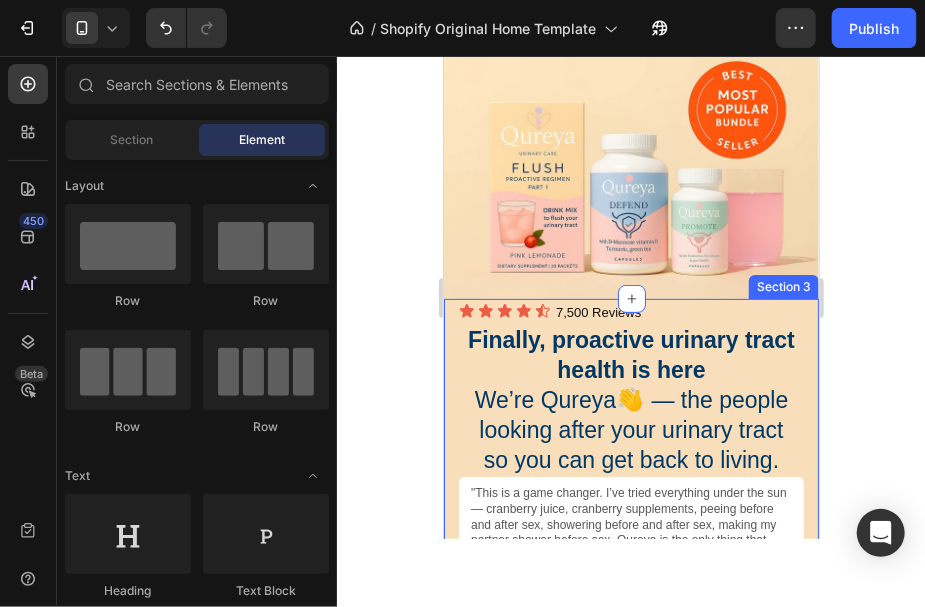 click on "Embark on a revitalizing journey with each sip of our refreshing kombucha brew, energizing your day. Let the crisp, effervescent flavors awaken your senses, offering a moment of pure refreshment & vitality. Text Block
Shop Now   Button Image "This is a game changer. I’ve tried everything under the sun — cranberry juice, cranberry supplements, peeing before and after sex, showering before and after sex, making my partner shower before sex. Qureya is the only thing that works!"     Text Block Image Icon Icon Icon Icon Icon Icon List [NAME]  / Customer Text Block Row Row Shop Now   👉    Button Row Icon Icon Icon Icon Icon 7,500 Reviews Heading Icon List Finally, proactive urinary tract health is here We’re Qureya👋 — the people looking after your urinary tract so you can get back to living. Heading Row Section 3" at bounding box center [630, 517] 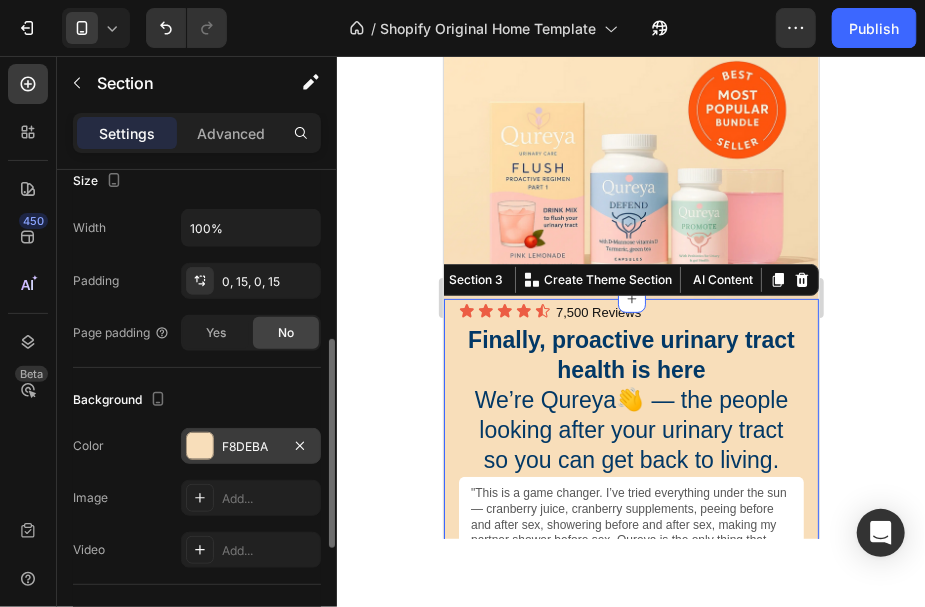 scroll, scrollTop: 533, scrollLeft: 0, axis: vertical 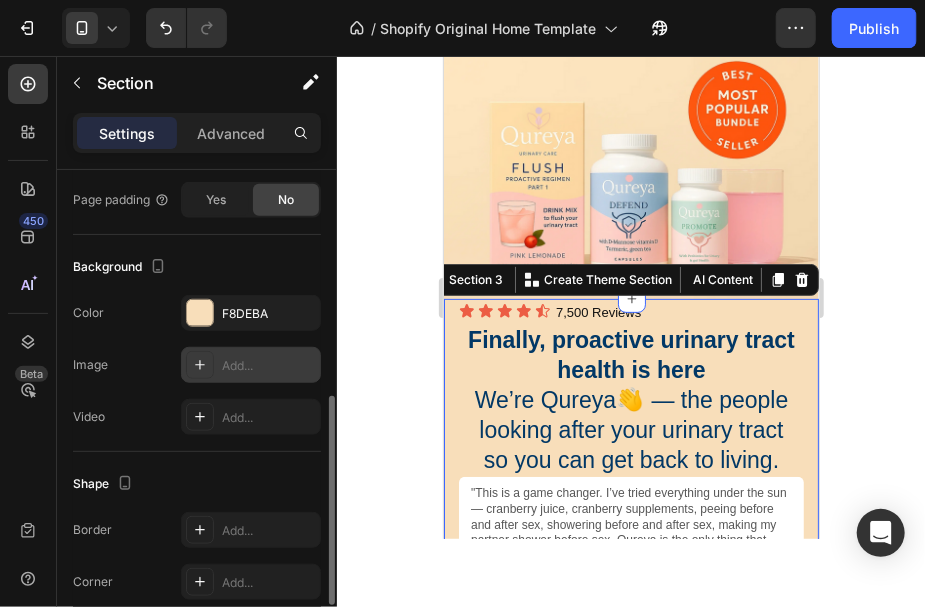 click on "Add..." at bounding box center (269, 366) 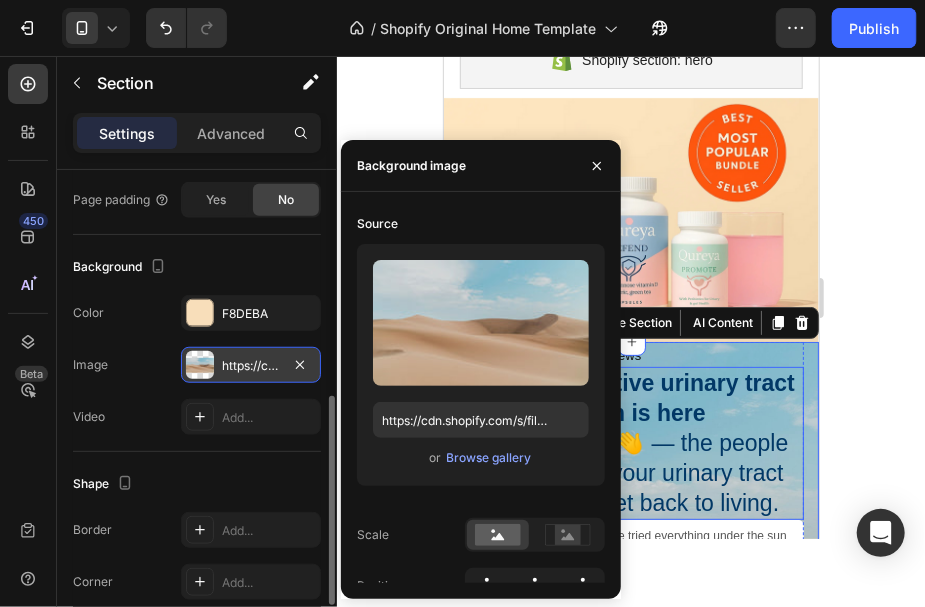 scroll, scrollTop: 66, scrollLeft: 0, axis: vertical 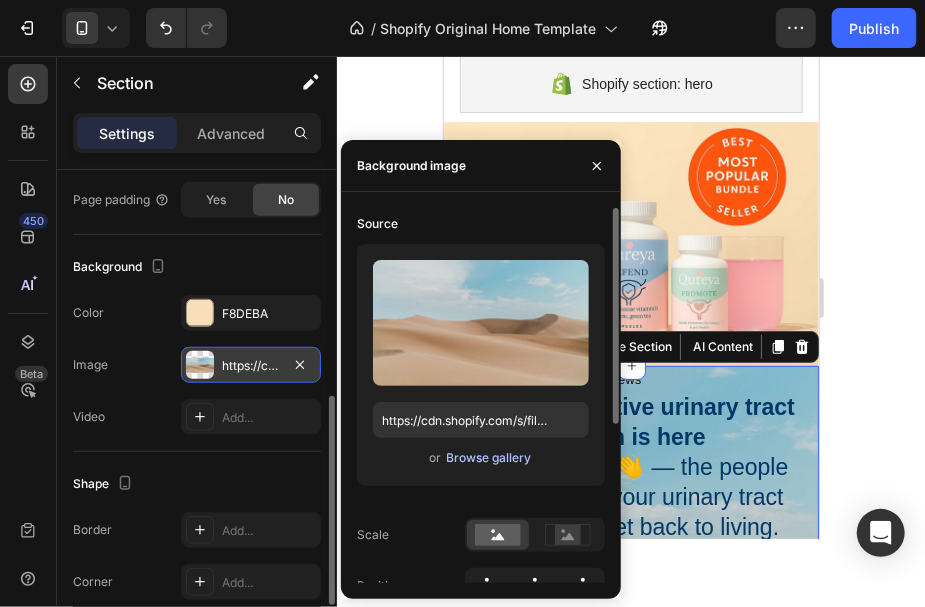 click on "Browse gallery" at bounding box center (489, 458) 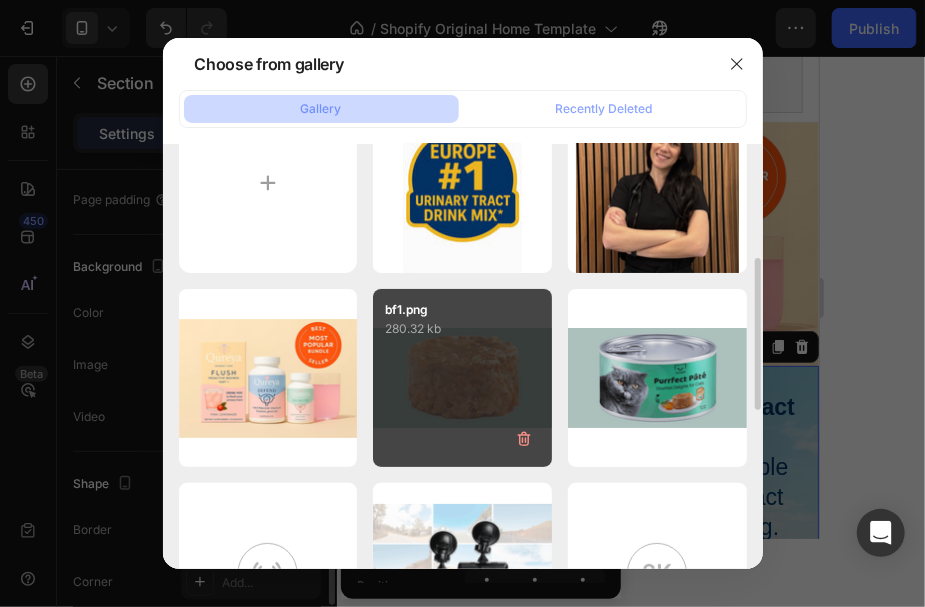 scroll, scrollTop: 200, scrollLeft: 0, axis: vertical 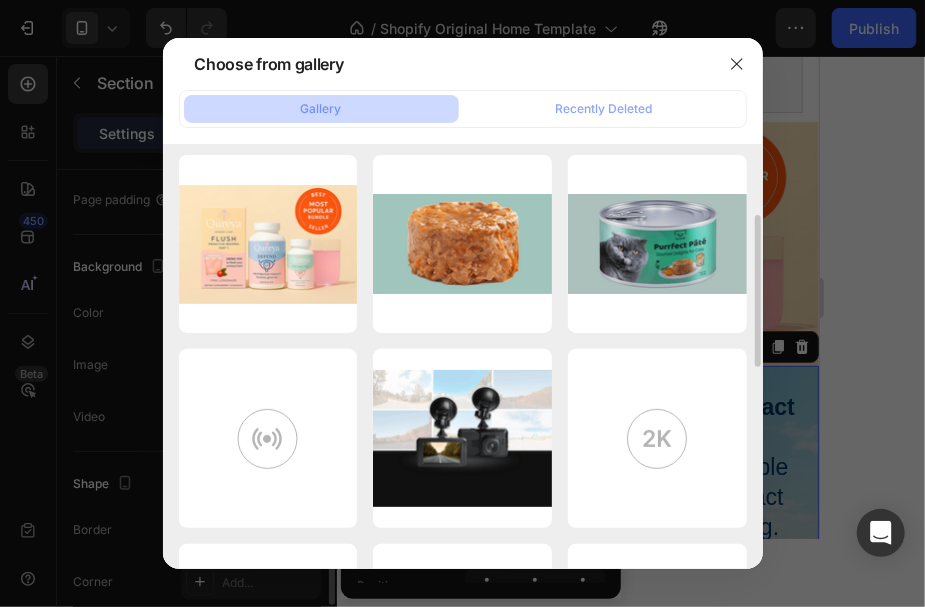 click on "assets_task_01k1mxr5..._1.webp 89.87 kb  Screenshot 2025-06-25...02.png 647.79 kb  red.png 1523.36 kb  bf1.png 280.32 kb  af1.png 219.61 kb  sensor.svg 1.69 kb  cam1.png 124.71 kb  2k.svg 1.25 kb  loop.svg 1.49 kb  monitor.svg 1.38 kb  camera.svg 0.98 kb  mobile-homepage-comp...8b.webp 27.97 kb  Complete_Regimen_Pin...al.webp 145.07 kb  fast-delivery-1.svg 4.75 kb  cashback1.svg 2.07 kb  bg-guarantee.png 262.45 kb" at bounding box center [463, 356] 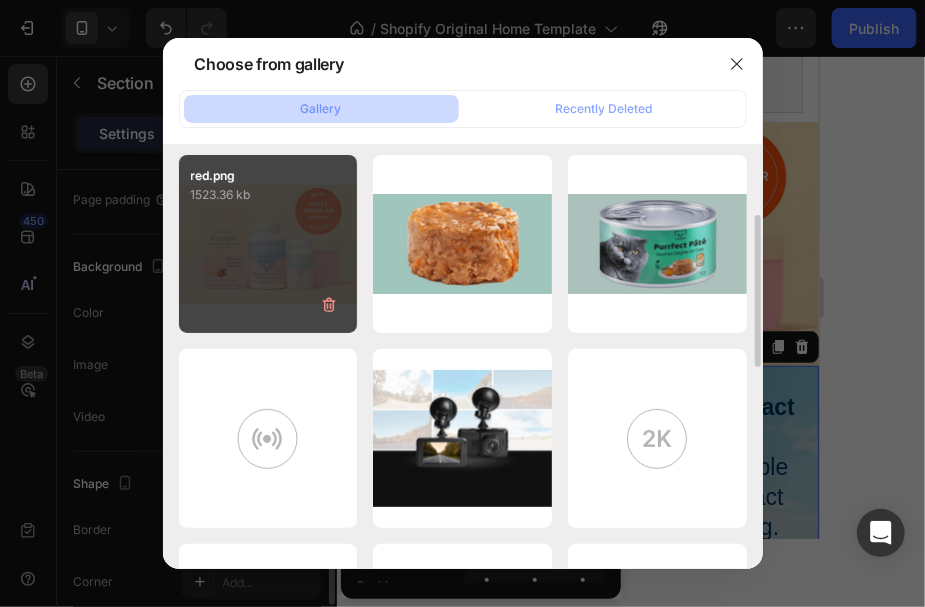 click on "red.png 1523.36 kb" at bounding box center [268, 244] 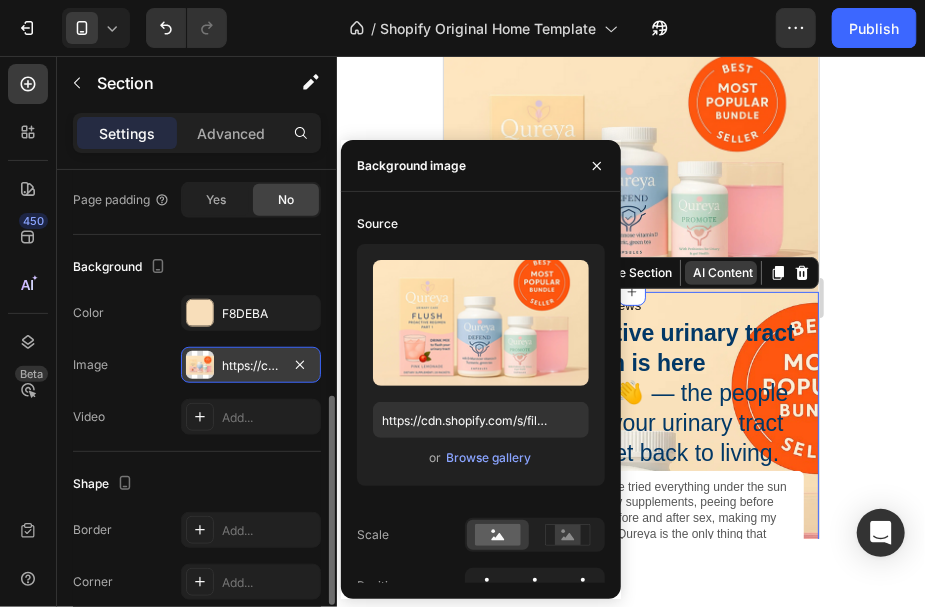 scroll, scrollTop: 133, scrollLeft: 0, axis: vertical 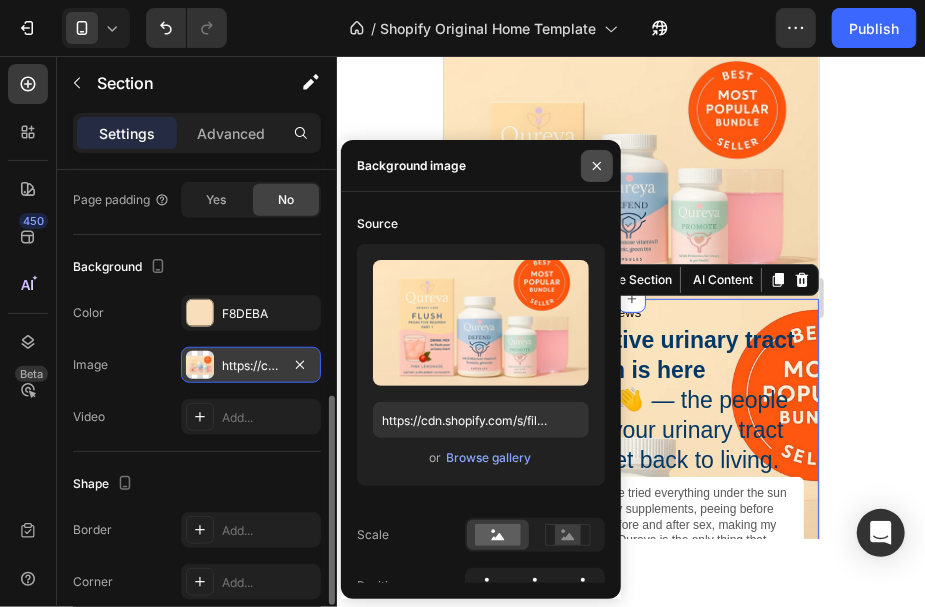 click 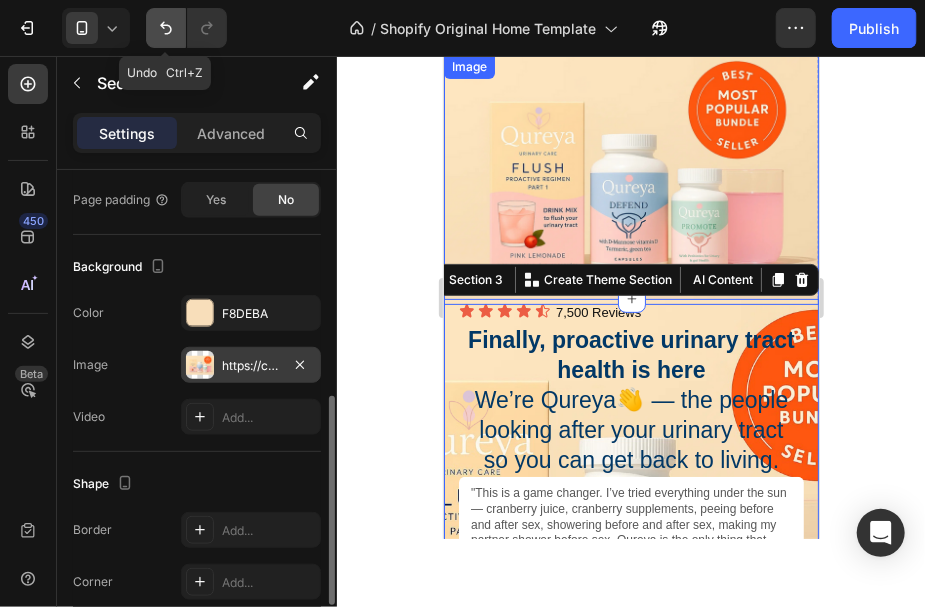 click 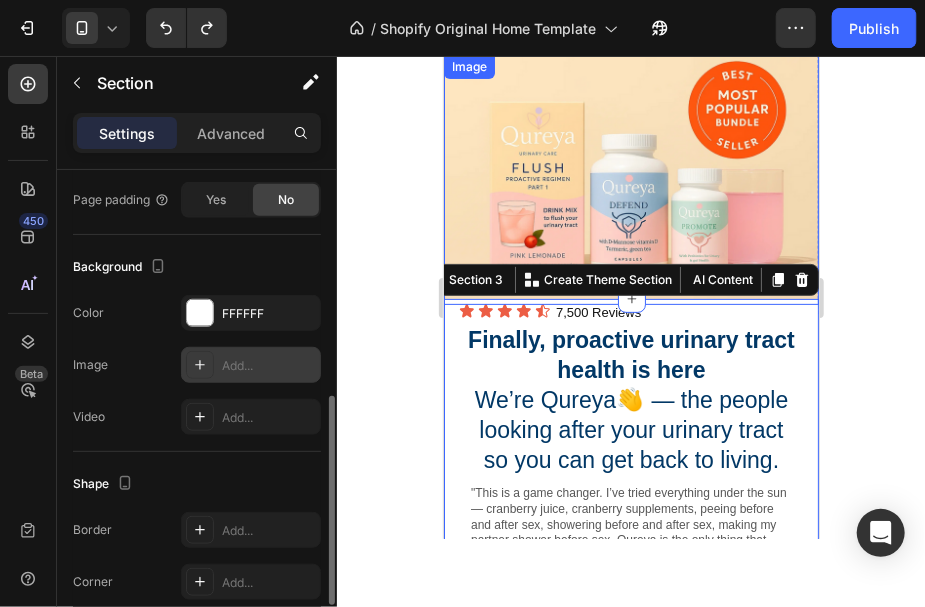 click 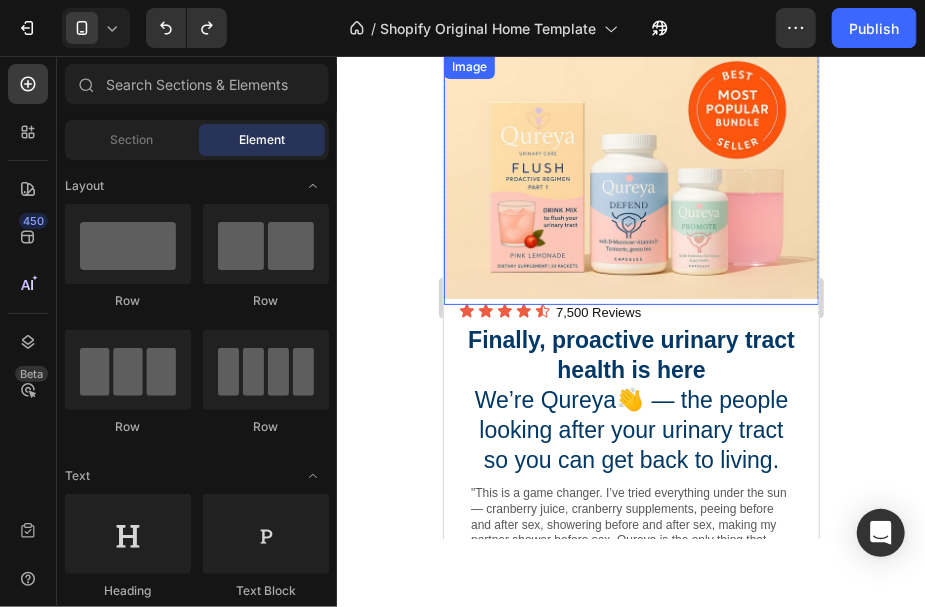 click 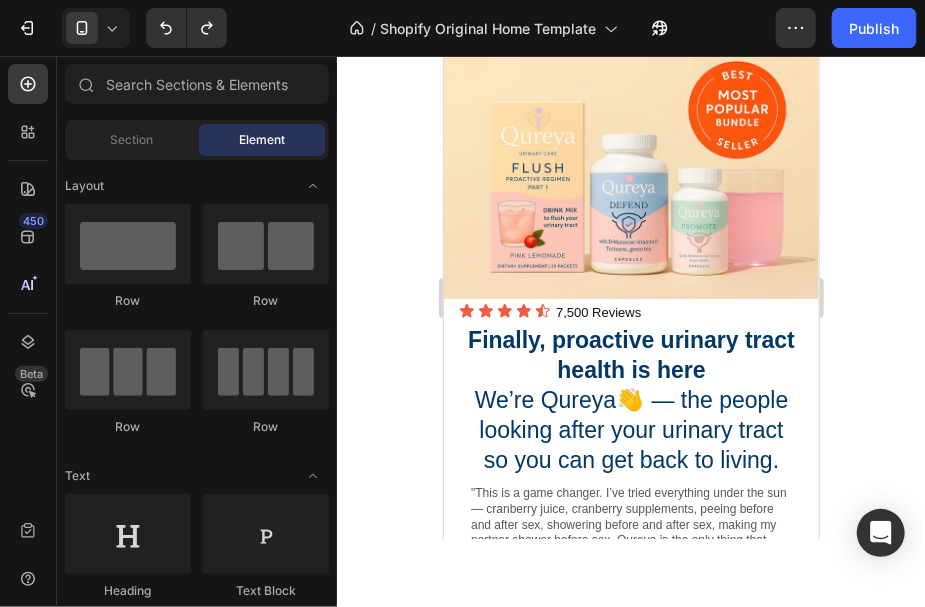 click 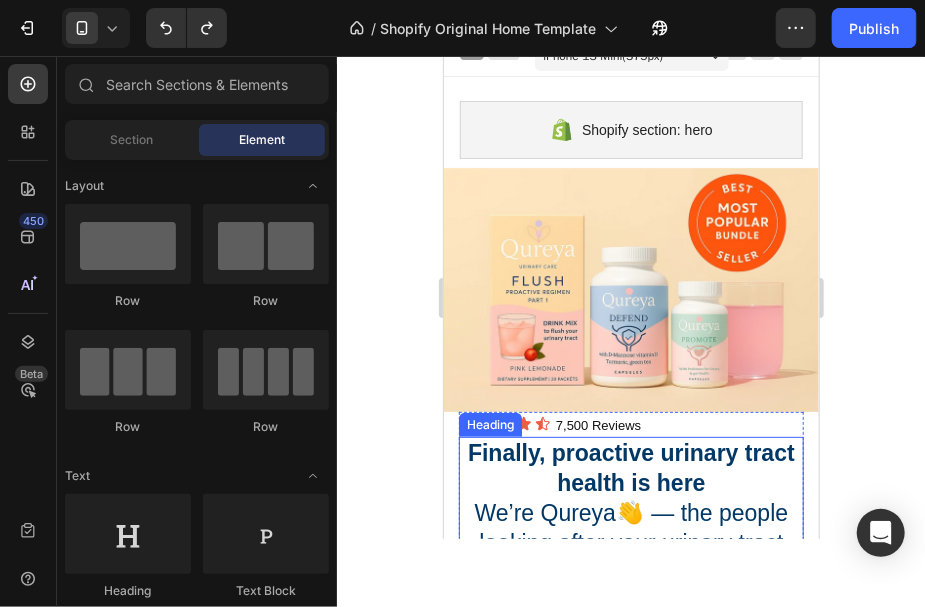 scroll, scrollTop: 0, scrollLeft: 0, axis: both 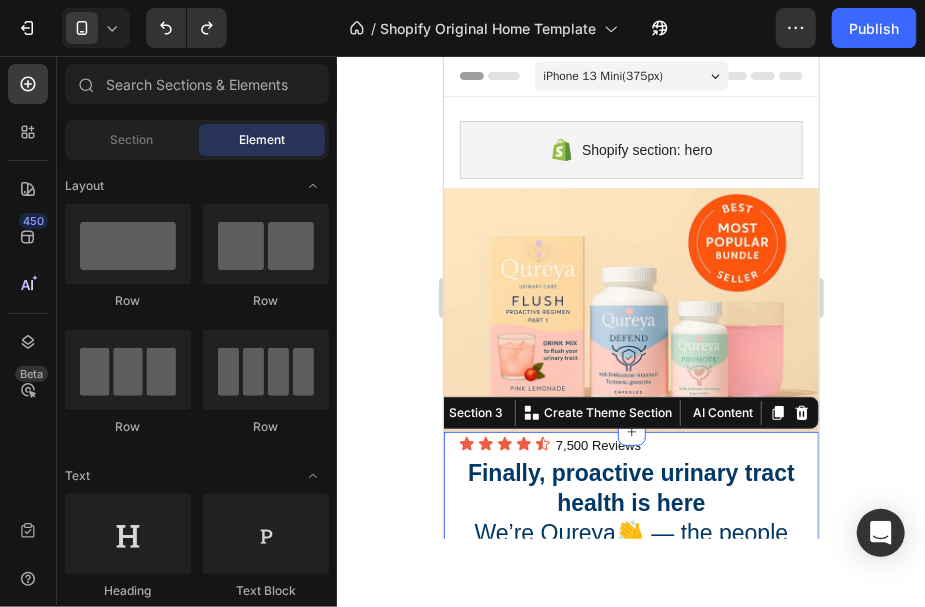 click on "Embark on a revitalizing journey with each sip of our refreshing kombucha brew, energizing your day. Let the crisp, effervescent flavors awaken your senses, offering a moment of pure refreshment & vitality. Text Block
Shop Now   Button Image "This is a game changer. I’ve tried everything under the sun — cranberry juice, cranberry supplements, peeing before and after sex, showering before and after sex, making my partner shower before sex. Qureya is the only thing that works!"     Text Block Image Icon Icon Icon Icon Icon Icon List [NAME]  / Customer Text Block Row Row Shop Now   👉    Button Row Icon Icon Icon Icon Icon 7,500 Reviews Heading Icon List Finally, proactive urinary tract health is here We’re Qureya👋 — the people looking after your urinary tract so you can get back to living. Heading Row Section 3   You can create reusable sections Create Theme Section AI Content Write with GemAI What would you like to describe here? Tone and Voice Persuasive Product Promote Show more Generate" at bounding box center [630, 650] 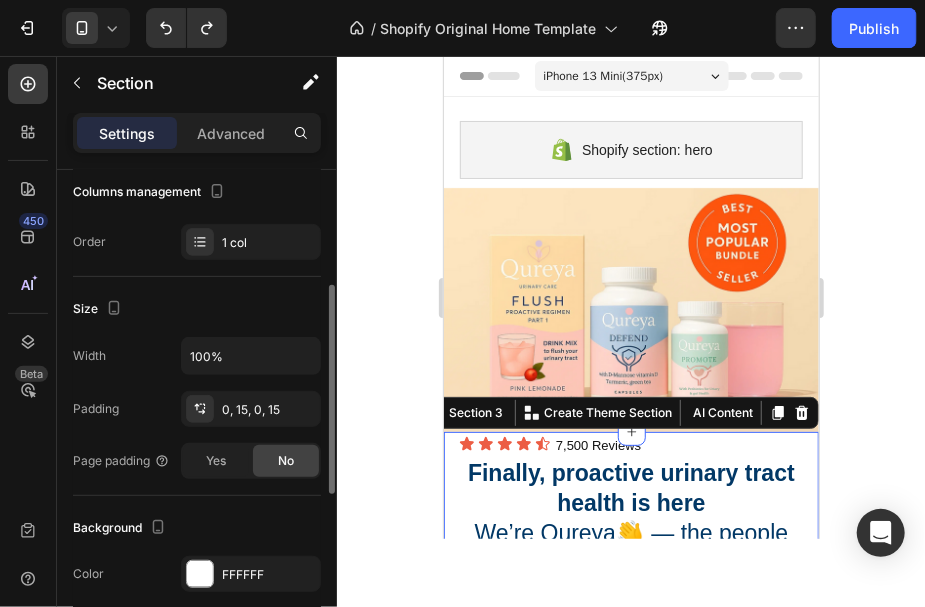 scroll, scrollTop: 405, scrollLeft: 0, axis: vertical 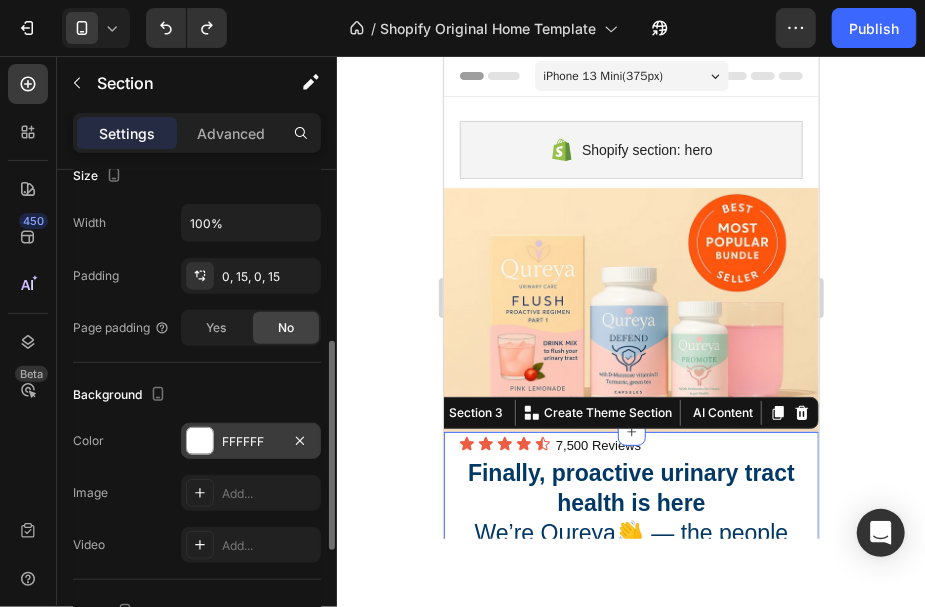 click at bounding box center [200, 441] 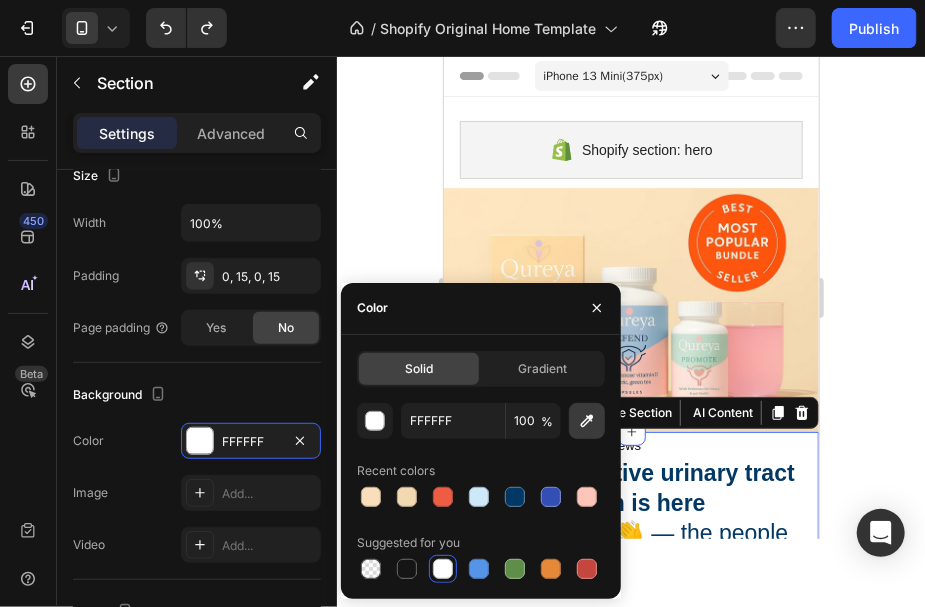 click at bounding box center (587, 421) 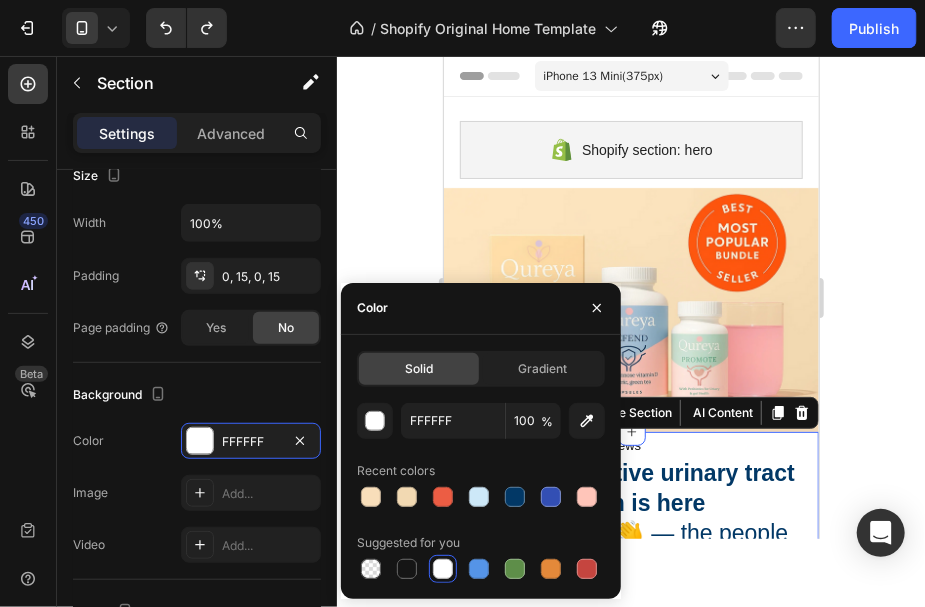 type on "F2D7C7" 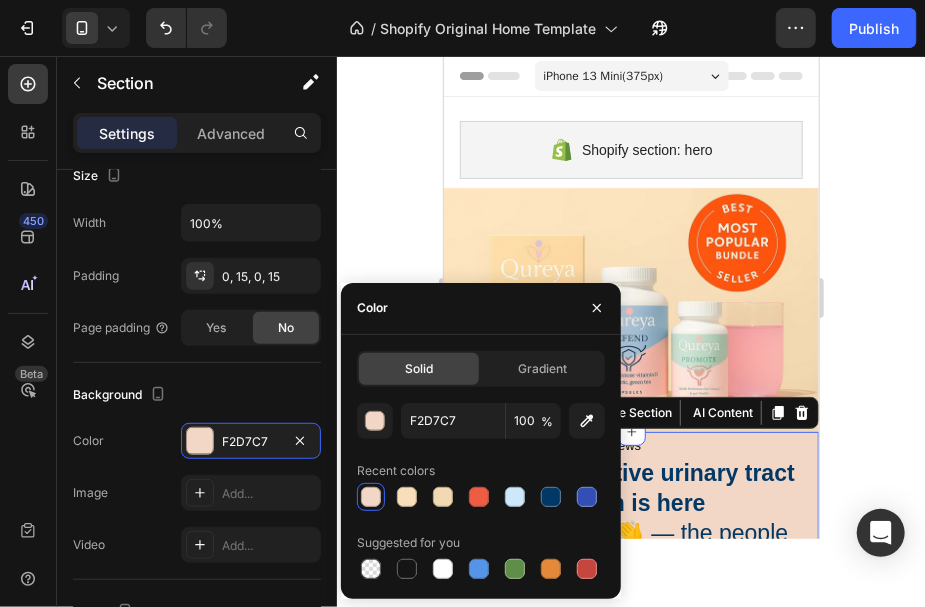 click 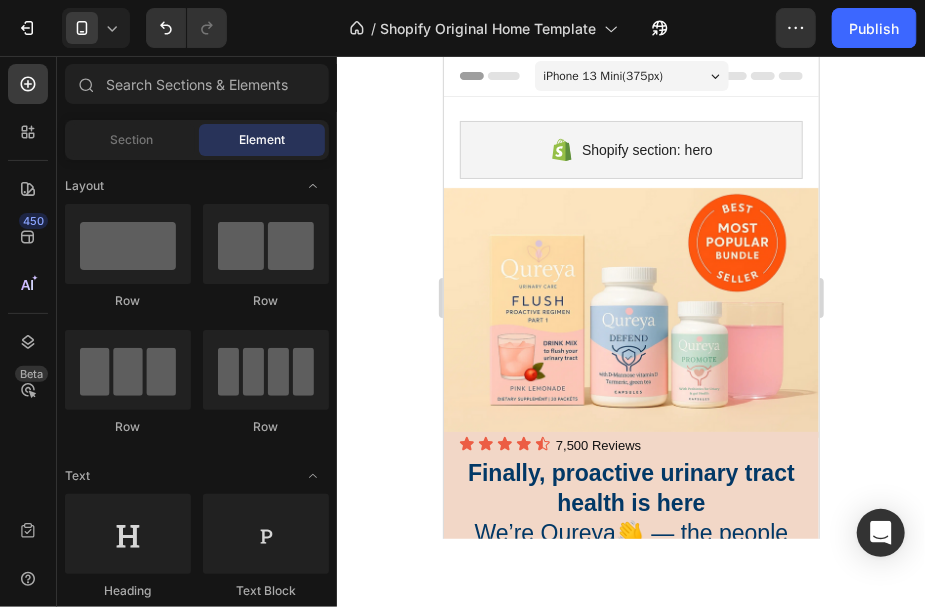 click 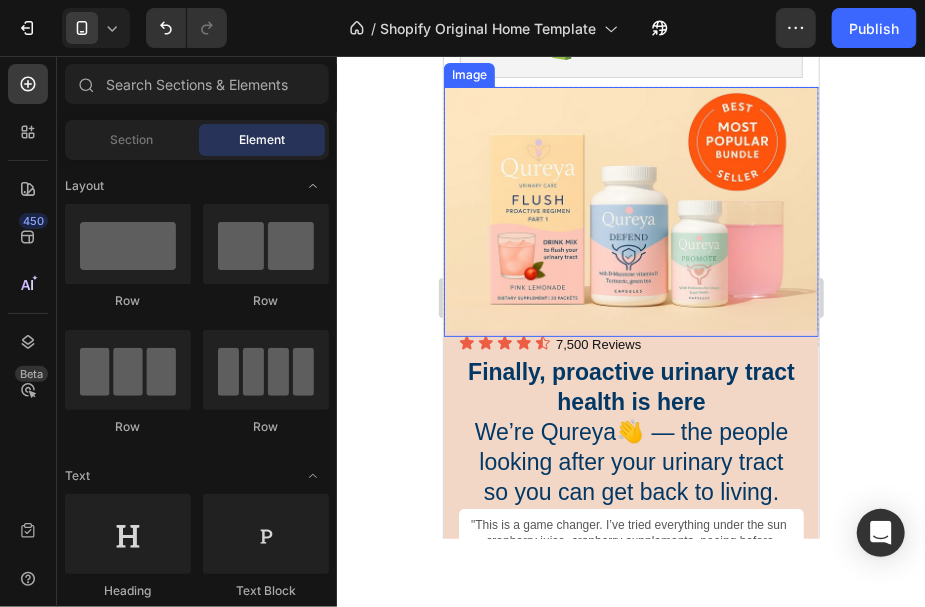scroll, scrollTop: 200, scrollLeft: 0, axis: vertical 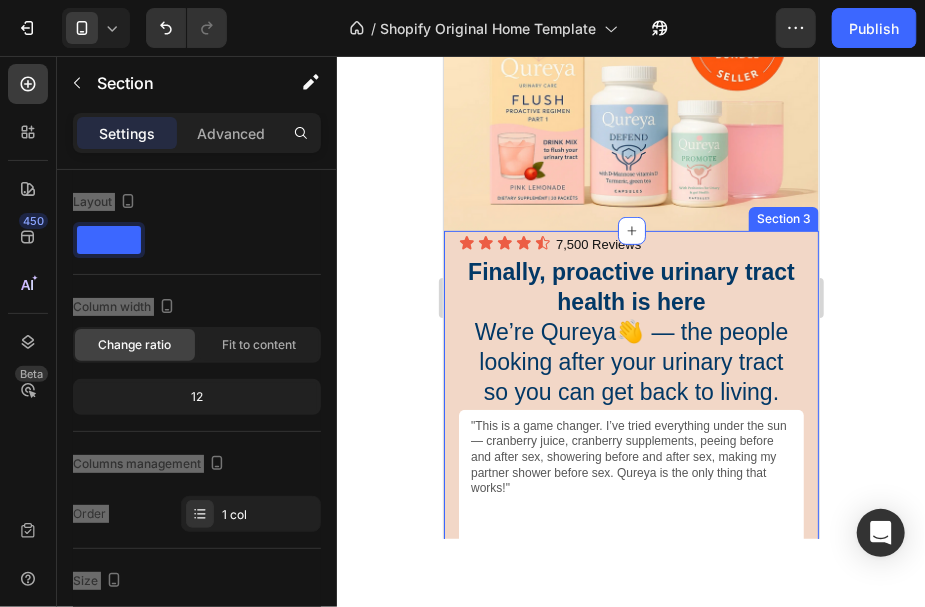 click on "Embark on a revitalizing journey with each sip of our refreshing kombucha brew, energizing your day. Let the crisp, effervescent flavors awaken your senses, offering a moment of pure refreshment & vitality. Text Block
Shop Now   Button Image "This is a game changer. I’ve tried everything under the sun — cranberry juice, cranberry supplements, peeing before and after sex, showering before and after sex, making my partner shower before sex. Qureya is the only thing that works!"     Text Block Image Icon Icon Icon Icon Icon Icon List [NAME]  / Customer Text Block Row Row Shop Now   👉    Button Row Icon Icon Icon Icon Icon 7,500 Reviews Heading Icon List Finally, proactive urinary tract health is here We’re Qureya👋 — the people looking after your urinary tract so you can get back to living. Heading Row Section 3" at bounding box center (630, 449) 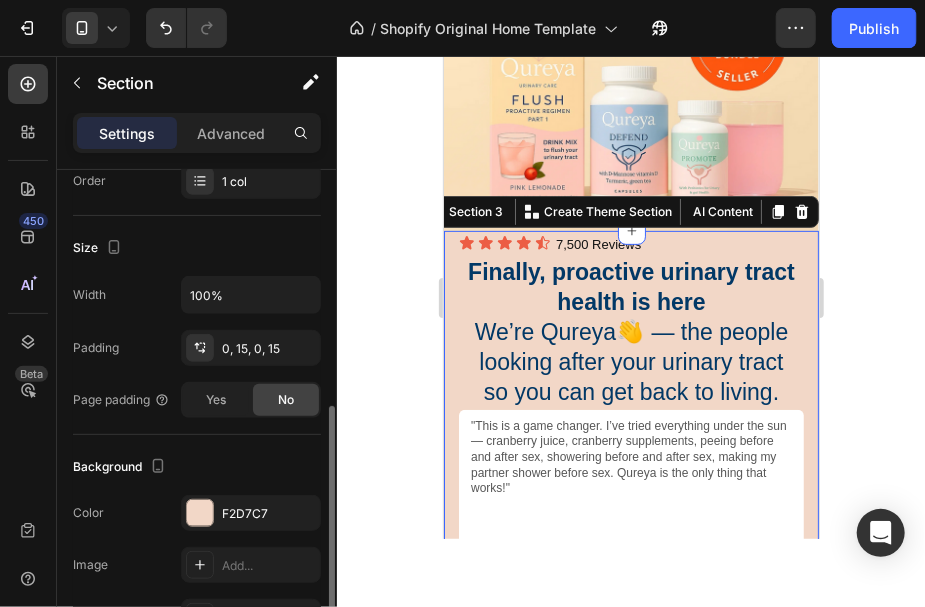 scroll, scrollTop: 400, scrollLeft: 0, axis: vertical 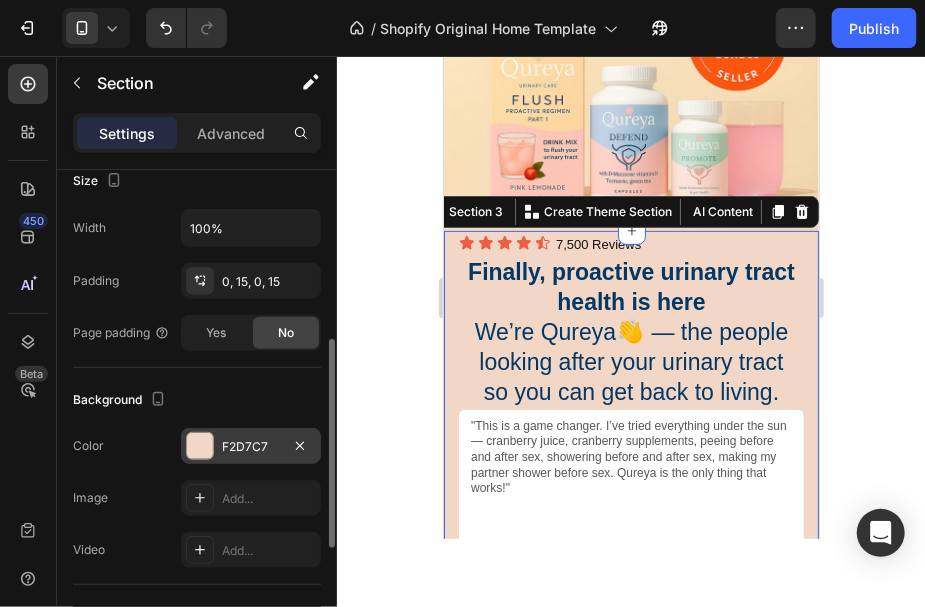 click on "F2D7C7" at bounding box center [251, 447] 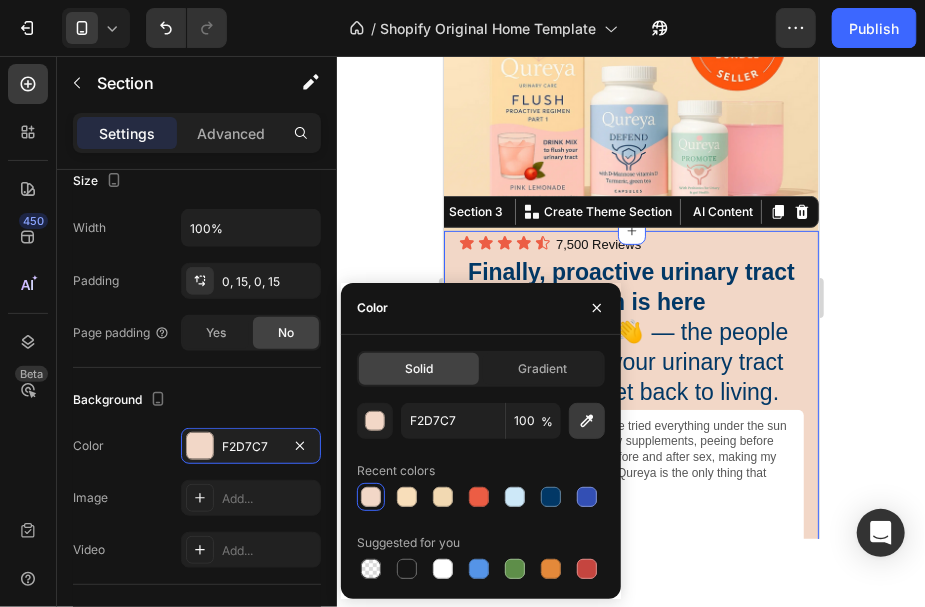 click 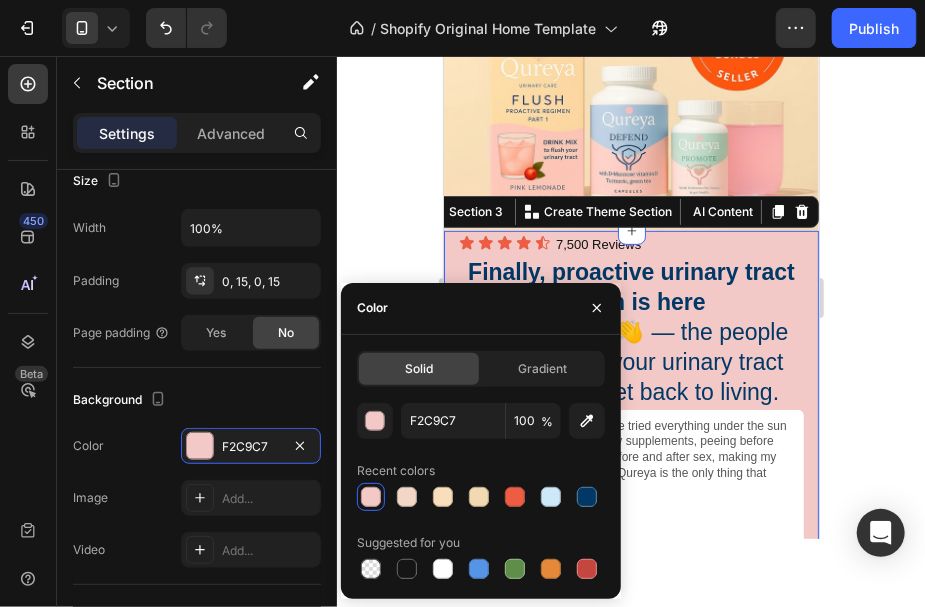 click 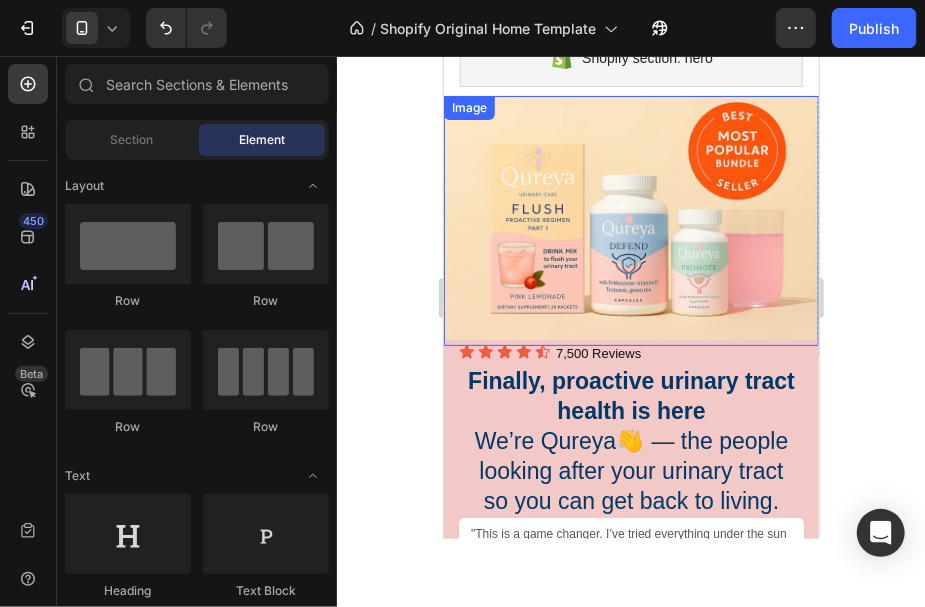 scroll, scrollTop: 133, scrollLeft: 0, axis: vertical 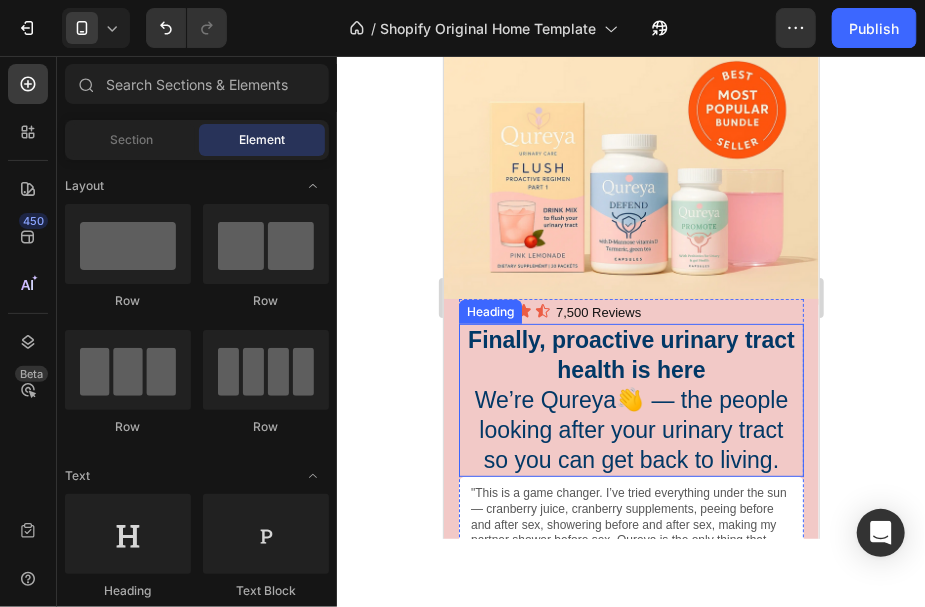 click on "Finally, proactive urinary tract health is here We’re Qureya👋 — the people looking after your urinary tract so you can get back to living." at bounding box center (630, 400) 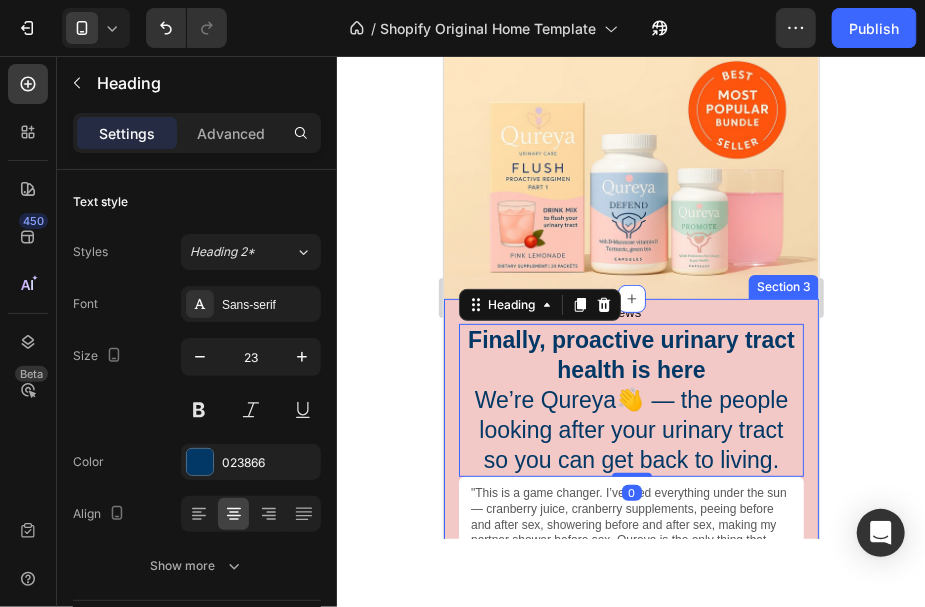 click on "Embark on a revitalizing journey with each sip of our refreshing kombucha brew, energizing your day. Let the crisp, effervescent flavors awaken your senses, offering a moment of pure refreshment & vitality. Text Block
Shop Now   Button Image "This is a game changer. I’ve tried everything under the sun — cranberry juice, cranberry supplements, peeing before and after sex, showering before and after sex, making my partner shower before sex. Qureya is the only thing that works!"     Text Block Image Icon Icon Icon Icon Icon Icon List [NAME]  / Customer Text Block Row Row Shop Now   👉    Button Row Icon Icon Icon Icon Icon 7,500 Reviews Heading Icon List Finally, proactive urinary tract health is here We’re Qureya👋 — the people looking after your urinary tract so you can get back to living. Heading   0 Row Section 3" at bounding box center [630, 517] 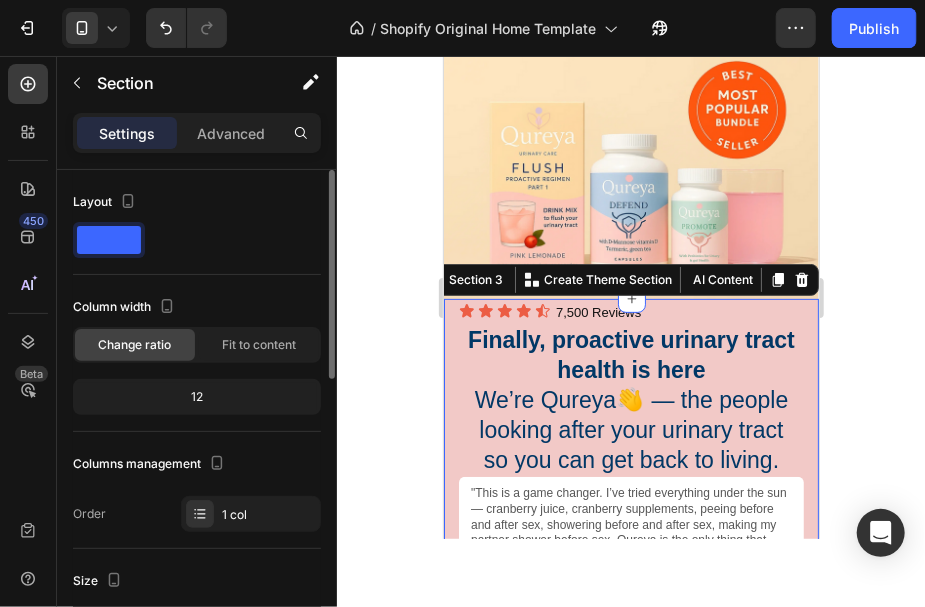 scroll, scrollTop: 333, scrollLeft: 0, axis: vertical 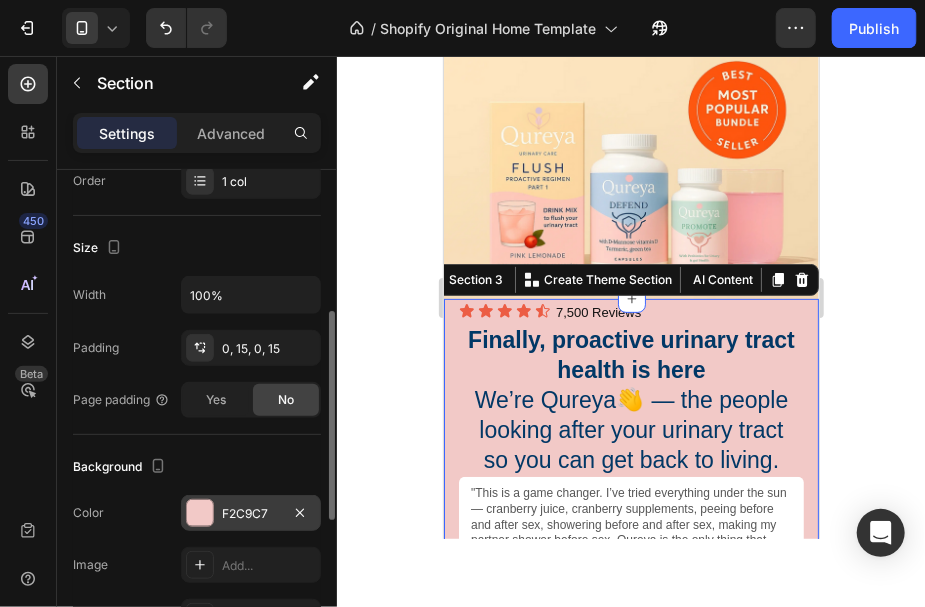 click on "F2C9C7" at bounding box center [251, 514] 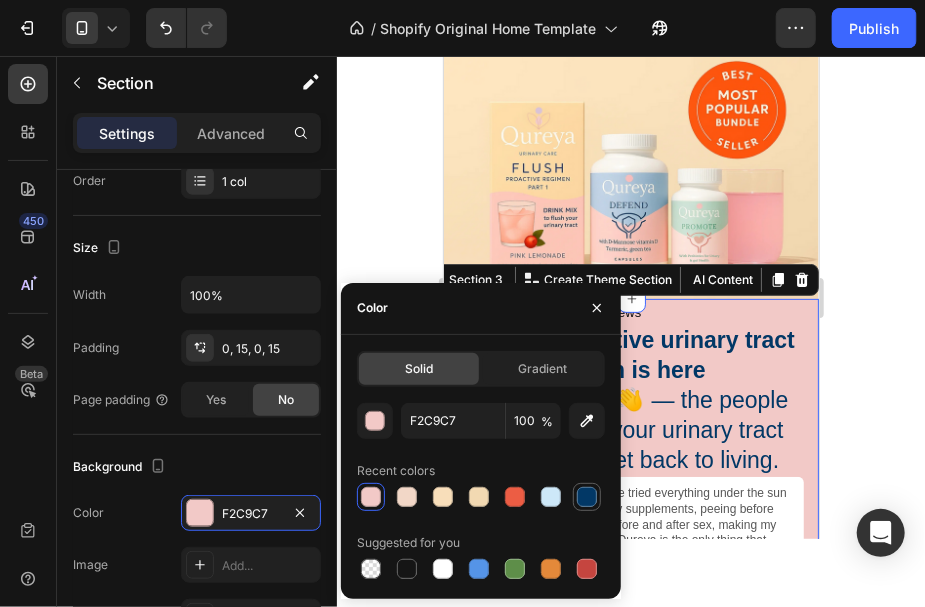 click at bounding box center [587, 497] 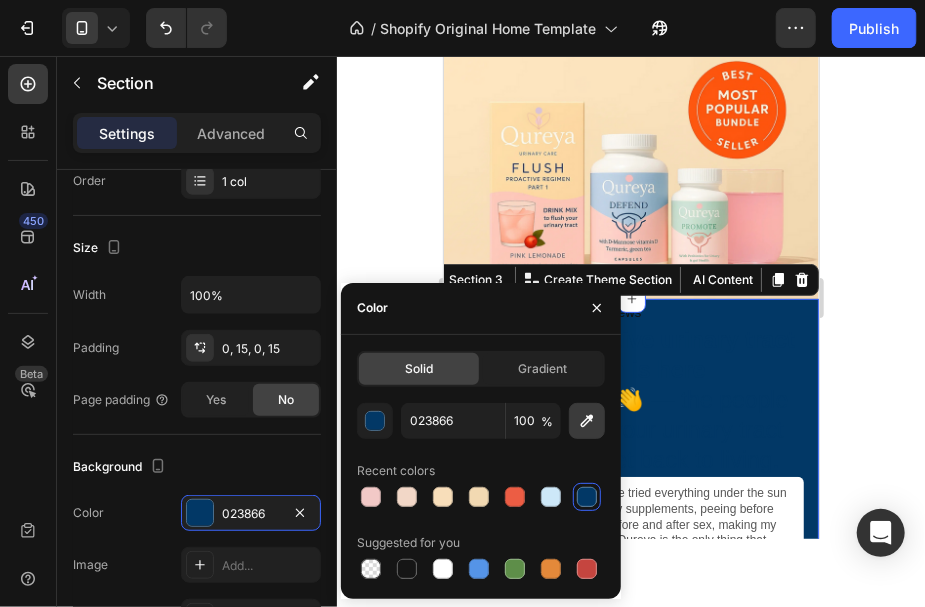 click at bounding box center [587, 421] 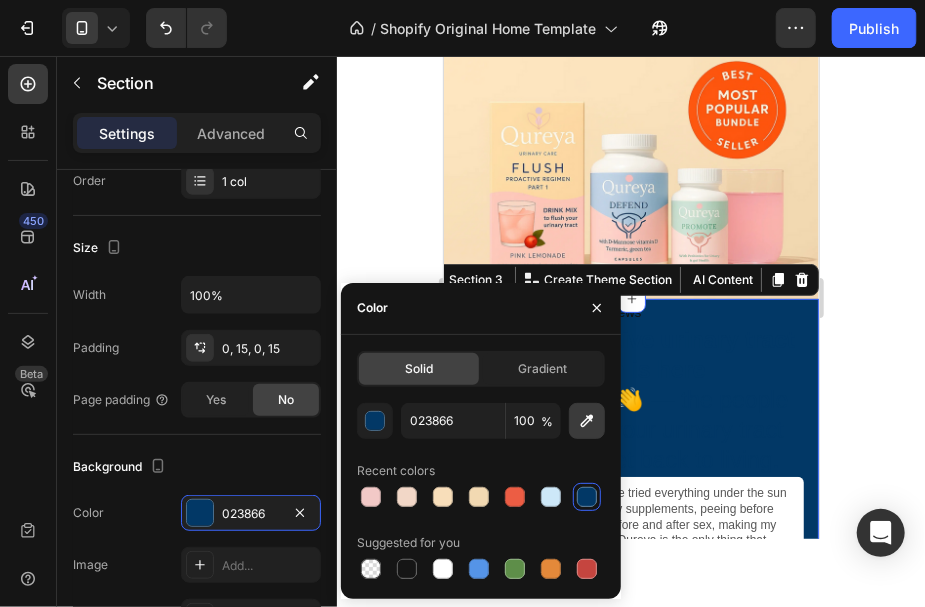 type on "76ACCC" 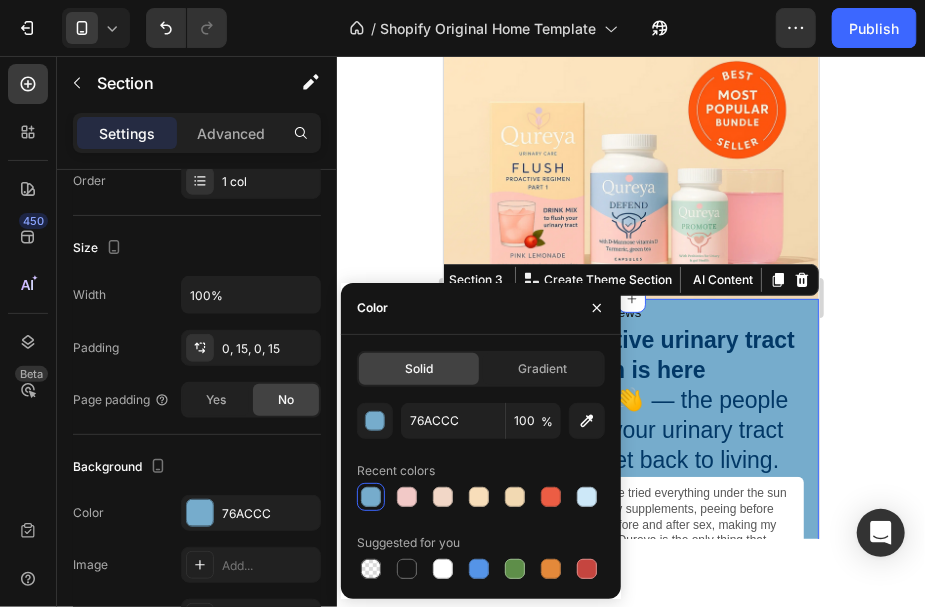 click 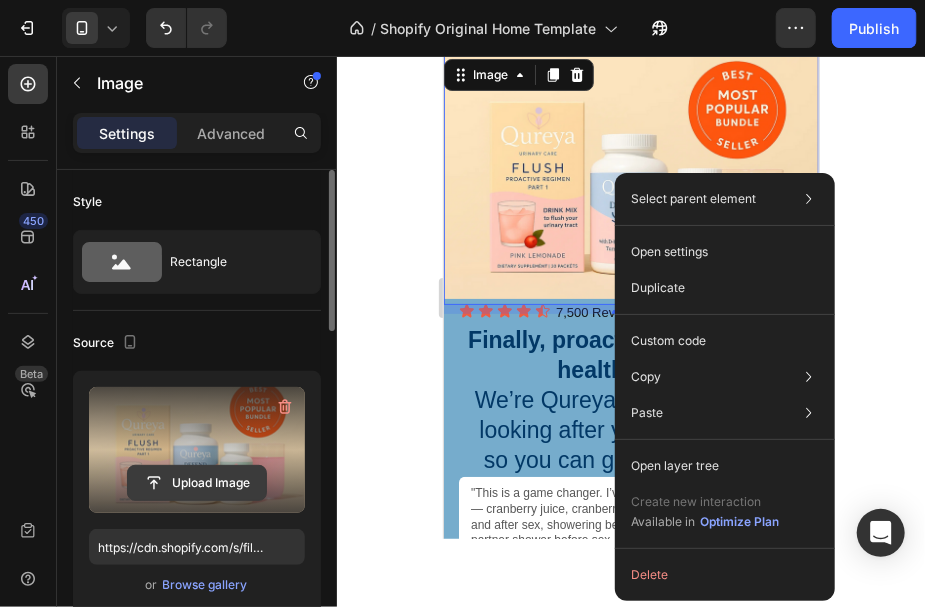 click 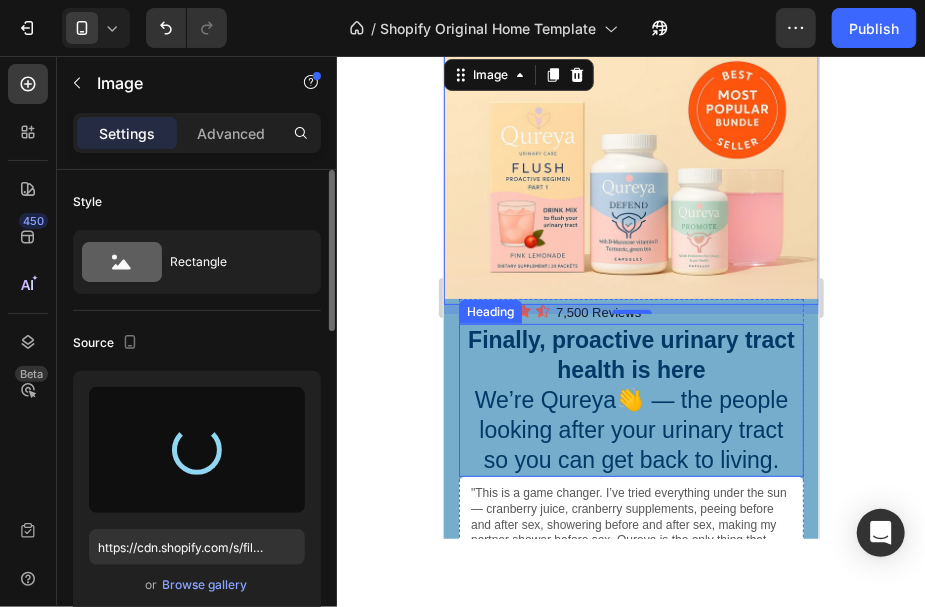 scroll, scrollTop: 66, scrollLeft: 0, axis: vertical 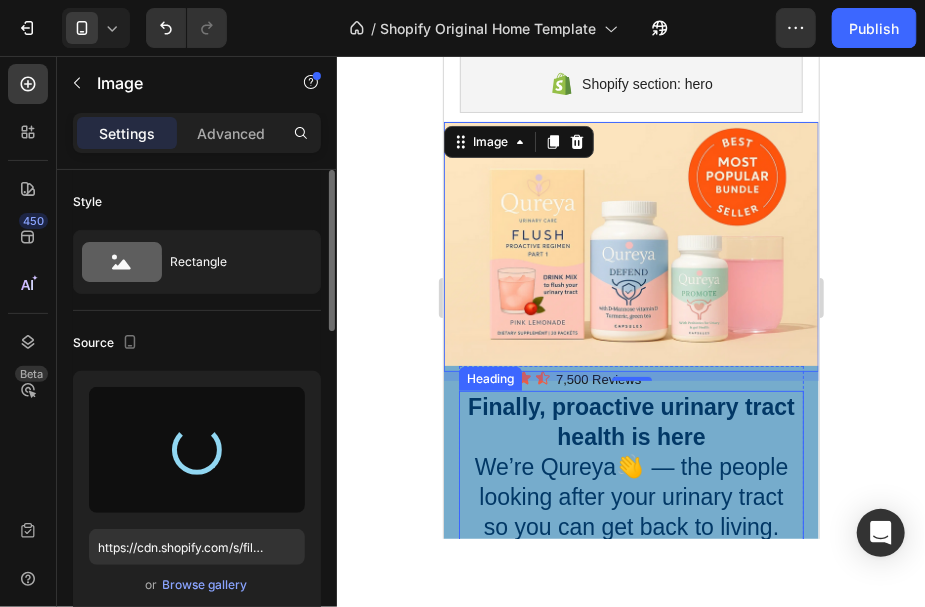 type on "https://cdn.shopify.com/s/files/1/0902/4608/6922/files/gempages_571504275671221120-c2ecc2d7-f2eb-4f63-abf2-448bb47e9bce.webp" 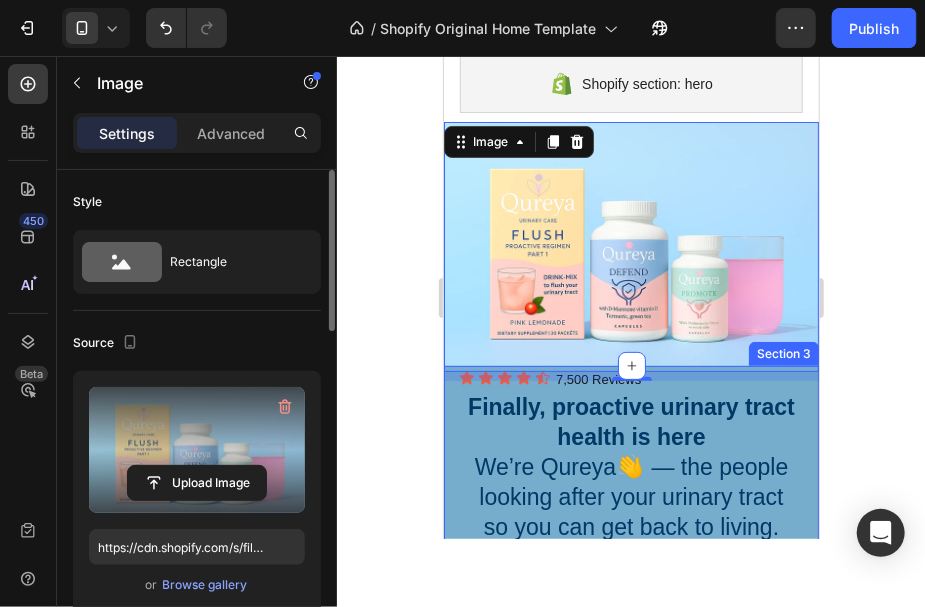 click on "Embark on a revitalizing journey with each sip of our refreshing kombucha brew, energizing your day. Let the crisp, effervescent flavors awaken your senses, offering a moment of pure refreshment & vitality. Text Block
Shop Now   Button Image "This is a game changer. I’ve tried everything under the sun — cranberry juice, cranberry supplements, peeing before and after sex, showering before and after sex, making my partner shower before sex. Qureya is the only thing that works!"     Text Block Image Icon Icon Icon Icon Icon Icon List [NAME]  / Customer Text Block Row Row Shop Now   👉    Button Row Icon Icon Icon Icon Icon 7,500 Reviews Heading Icon List Finally, proactive urinary tract health is here We’re Qureya👋 — the people looking after your urinary tract so you can get back to living. Heading Row Section 3" at bounding box center (630, 584) 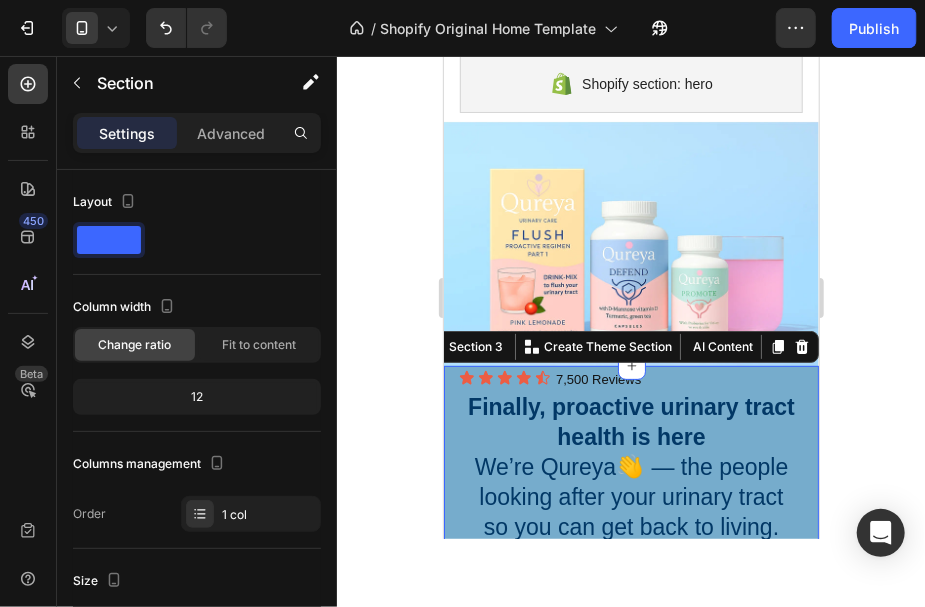 scroll, scrollTop: 400, scrollLeft: 0, axis: vertical 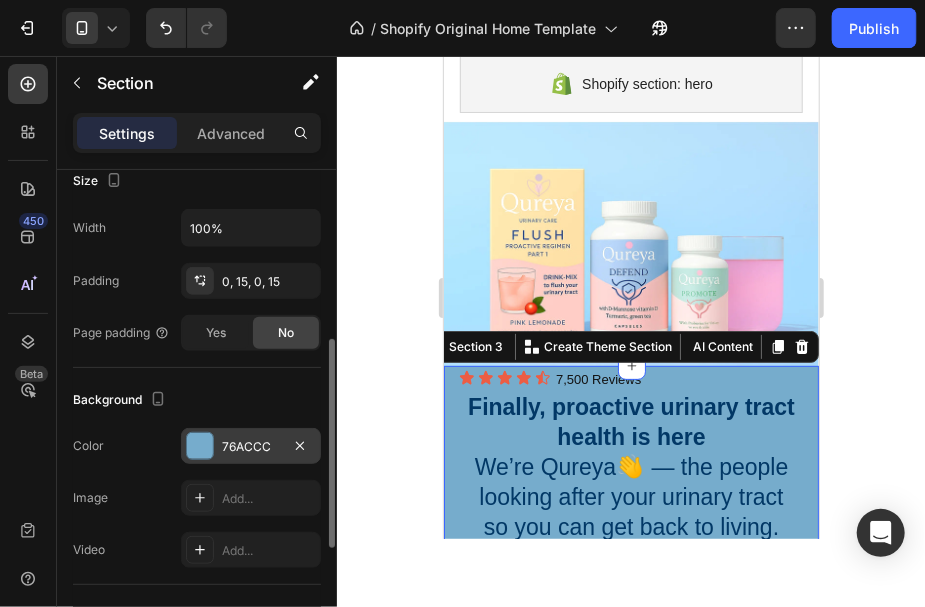 click on "76ACCC" at bounding box center [251, 447] 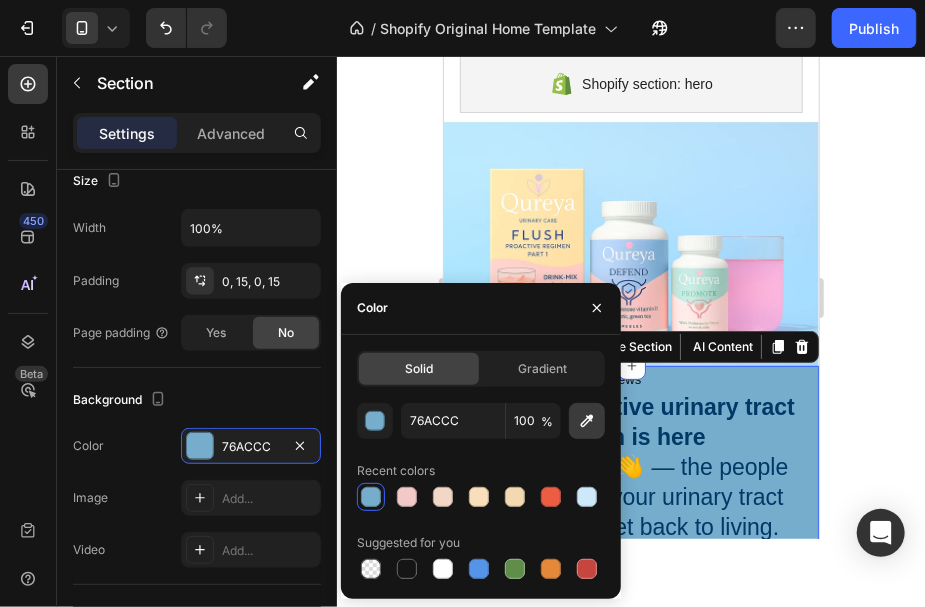 click at bounding box center [587, 421] 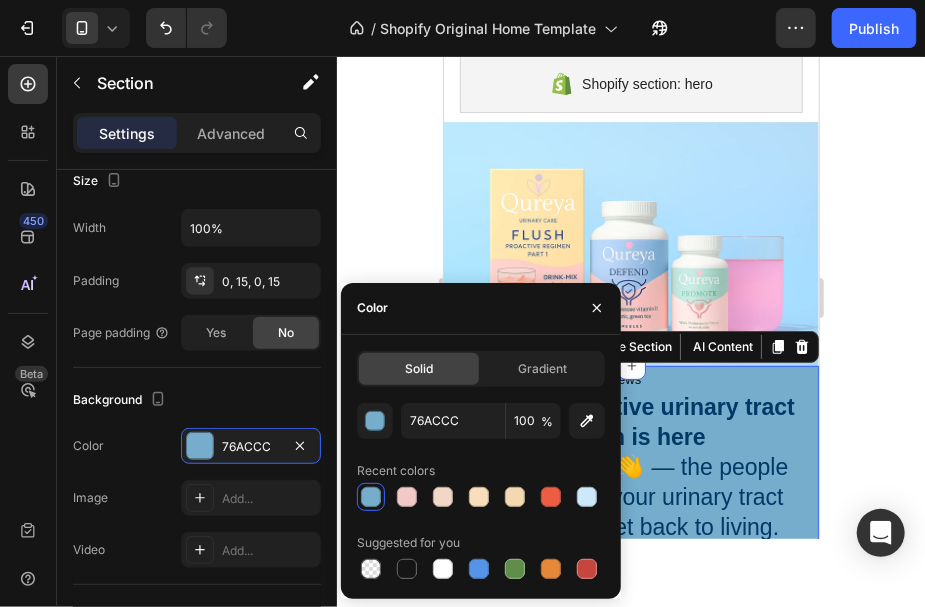 type on "B6E1FE" 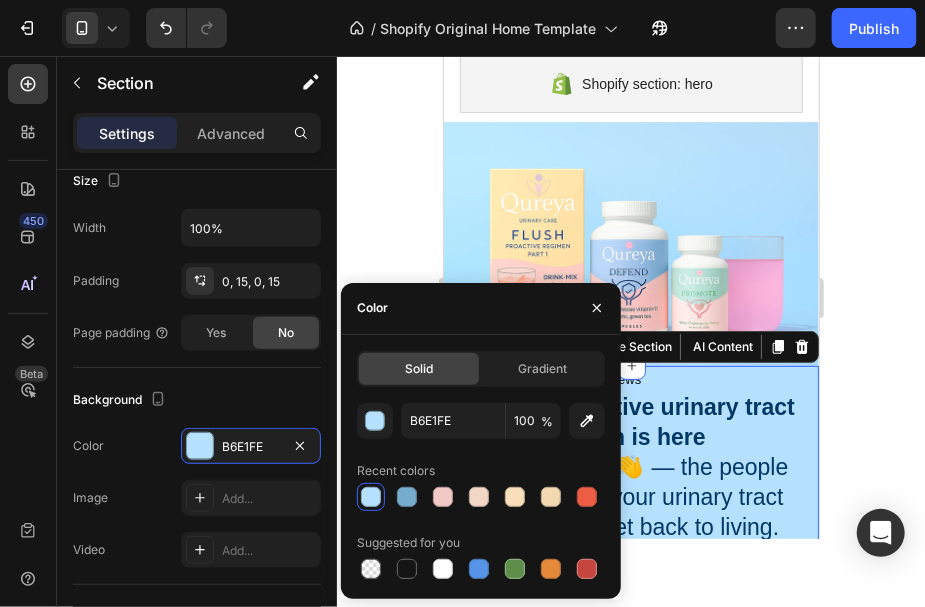 click 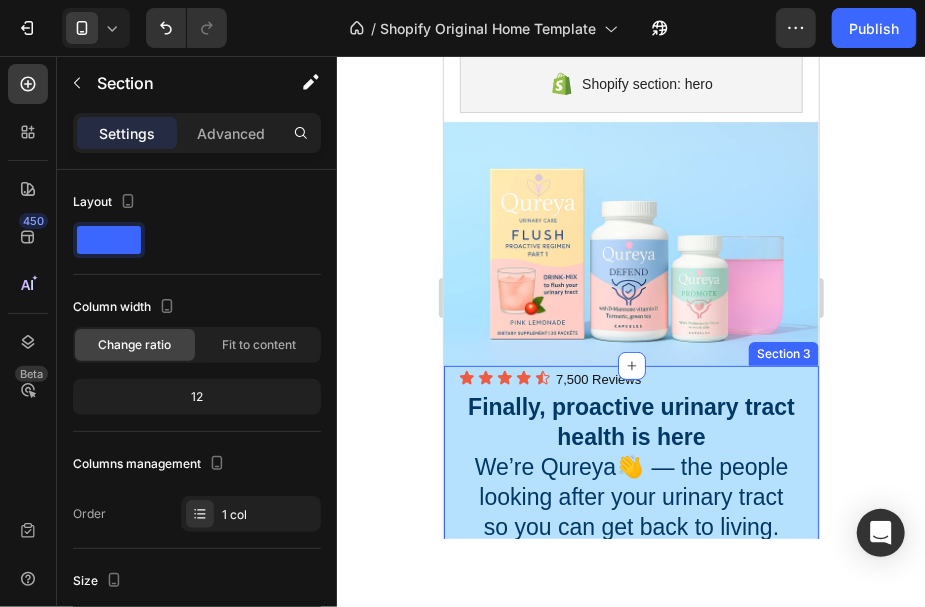 click on "Embark on a revitalizing journey with each sip of our refreshing kombucha brew, energizing your day. Let the crisp, effervescent flavors awaken your senses, offering a moment of pure refreshment & vitality. Text Block
Shop Now   Button Image "This is a game changer. I’ve tried everything under the sun — cranberry juice, cranberry supplements, peeing before and after sex, showering before and after sex, making my partner shower before sex. Qureya is the only thing that works!"     Text Block Image Icon Icon Icon Icon Icon Icon List [NAME]  / Customer Text Block Row Row Shop Now   👉    Button Row Icon Icon Icon Icon Icon 7,500 Reviews Heading Icon List Finally, proactive urinary tract health is here We’re Qureya👋 — the people looking after your urinary tract so you can get back to living. Heading Row Section 3" at bounding box center (630, 584) 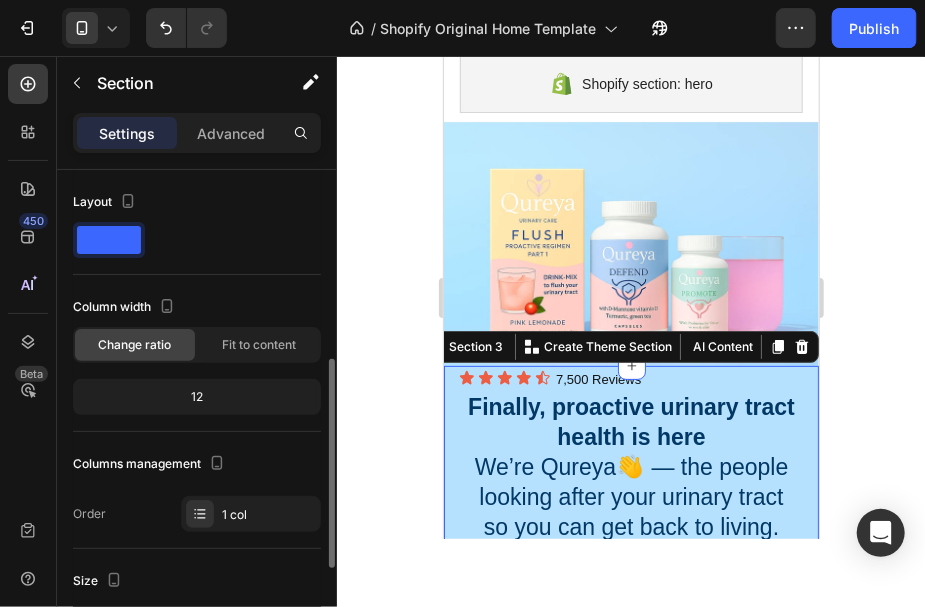 scroll, scrollTop: 333, scrollLeft: 0, axis: vertical 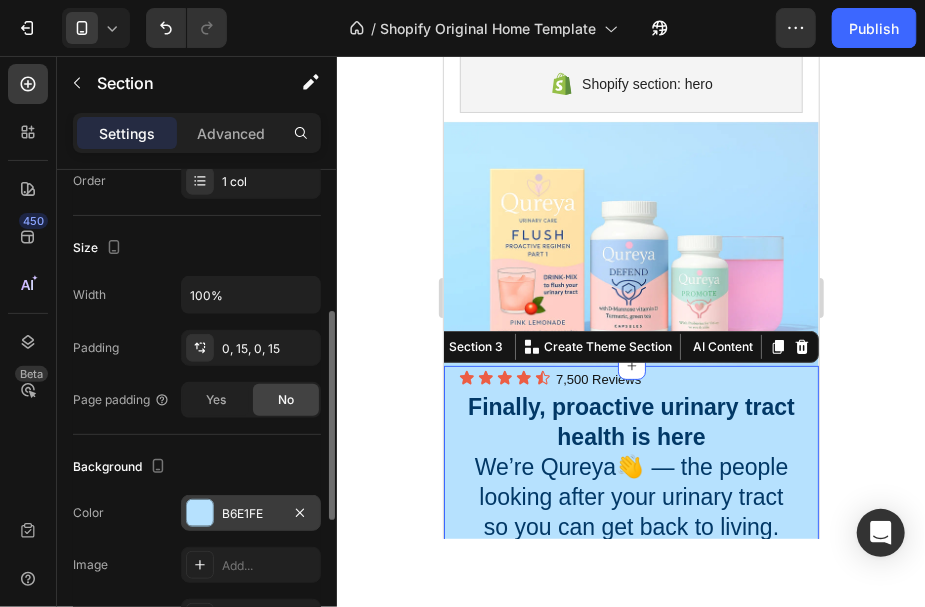 click on "B6E1FE" at bounding box center (251, 514) 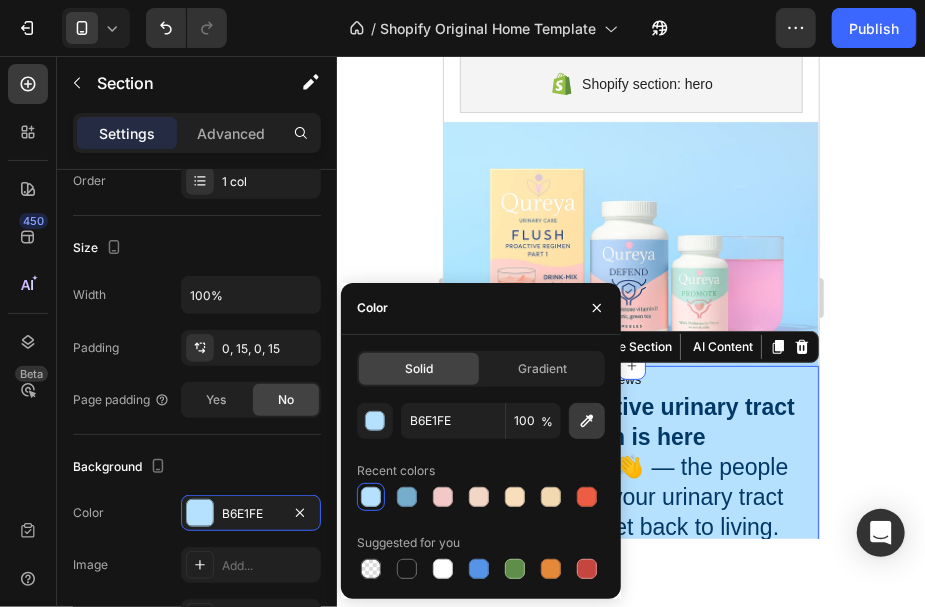 click at bounding box center [587, 421] 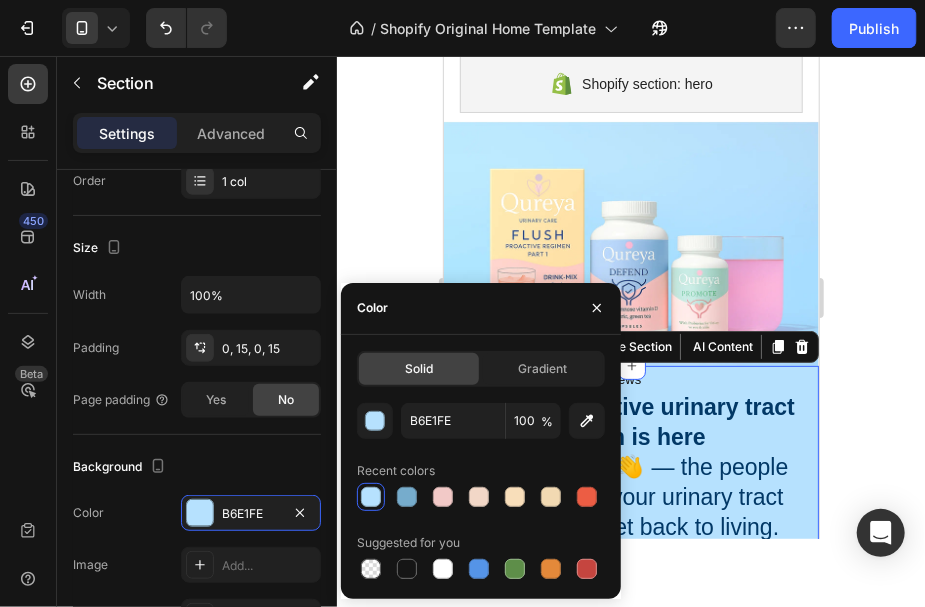 type on "B6DCFA" 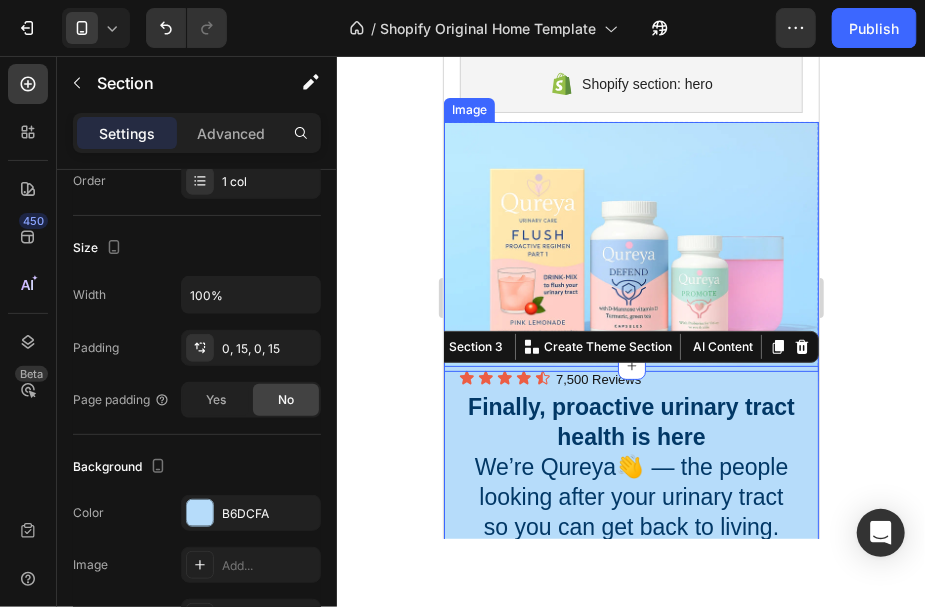 click 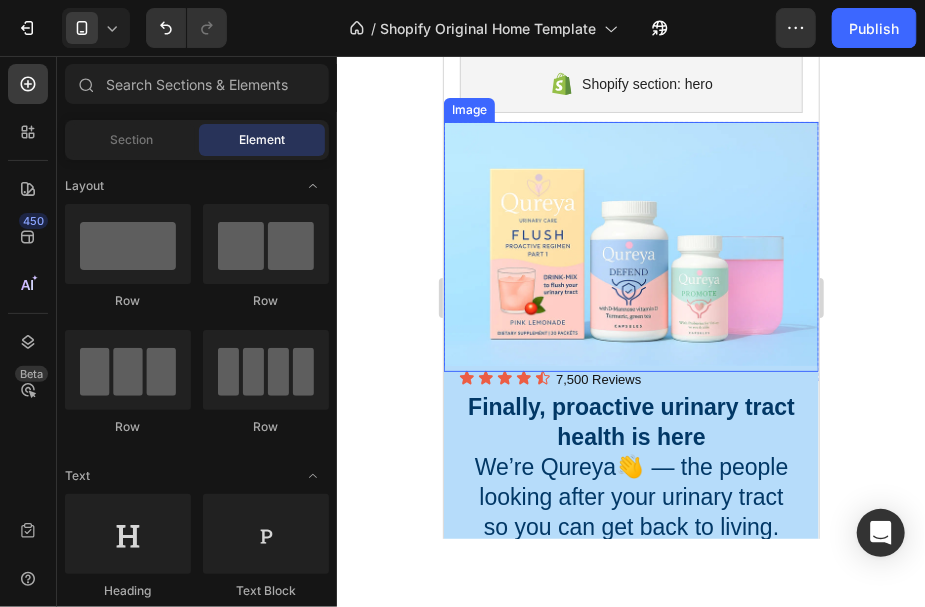 click 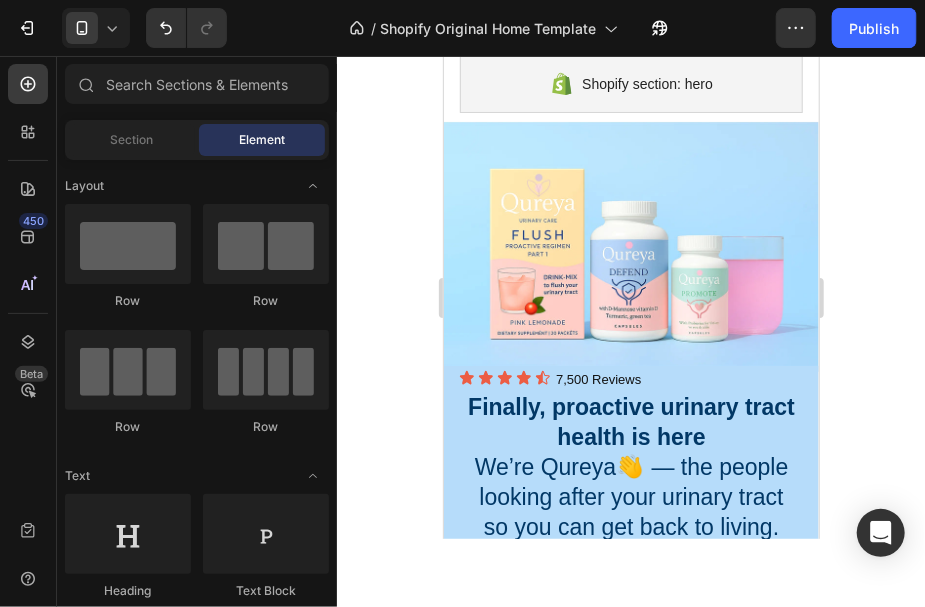click 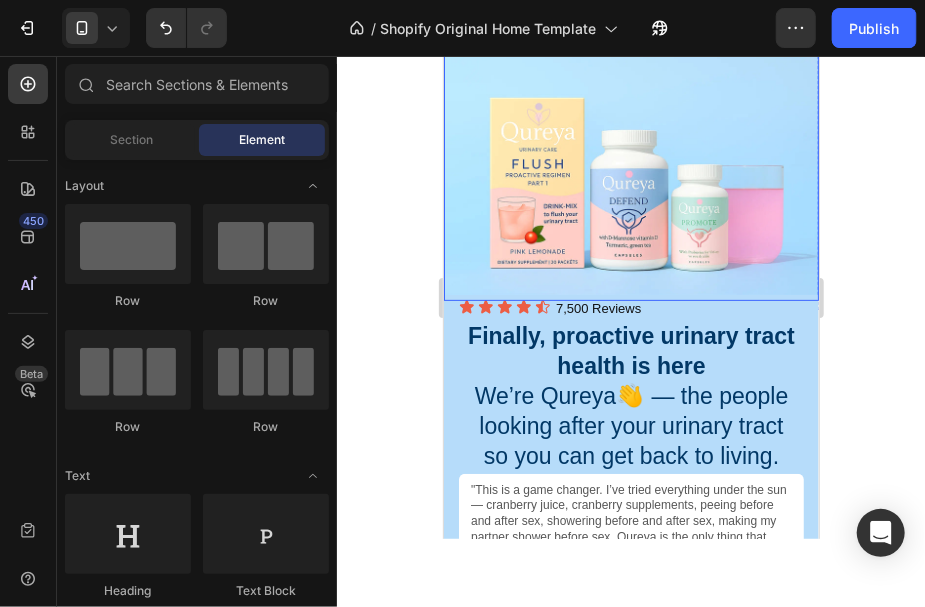 scroll, scrollTop: 266, scrollLeft: 0, axis: vertical 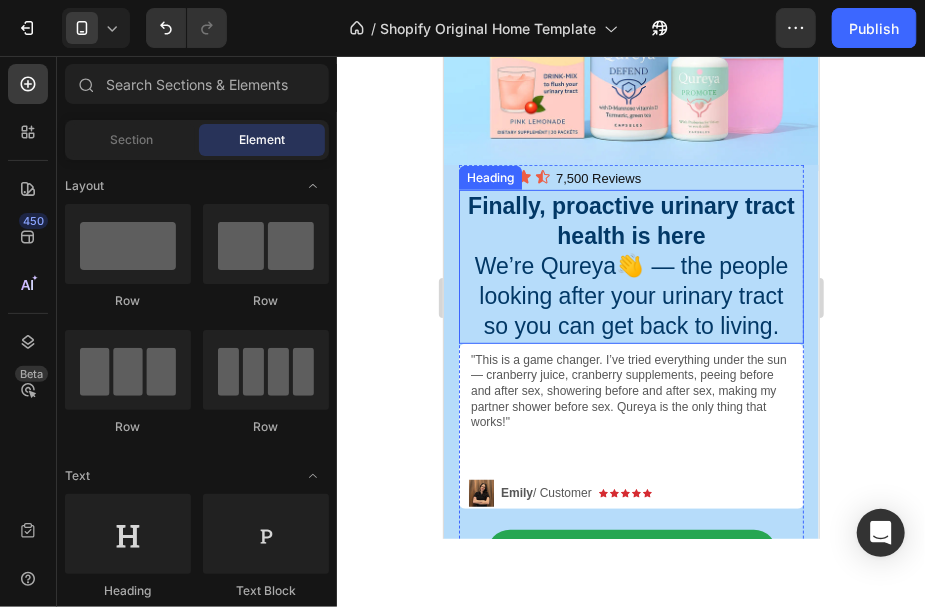 click on "Finally, proactive urinary tract health is here We’re Qureya👋 — the people looking after your urinary tract so you can get back to living." at bounding box center (630, 266) 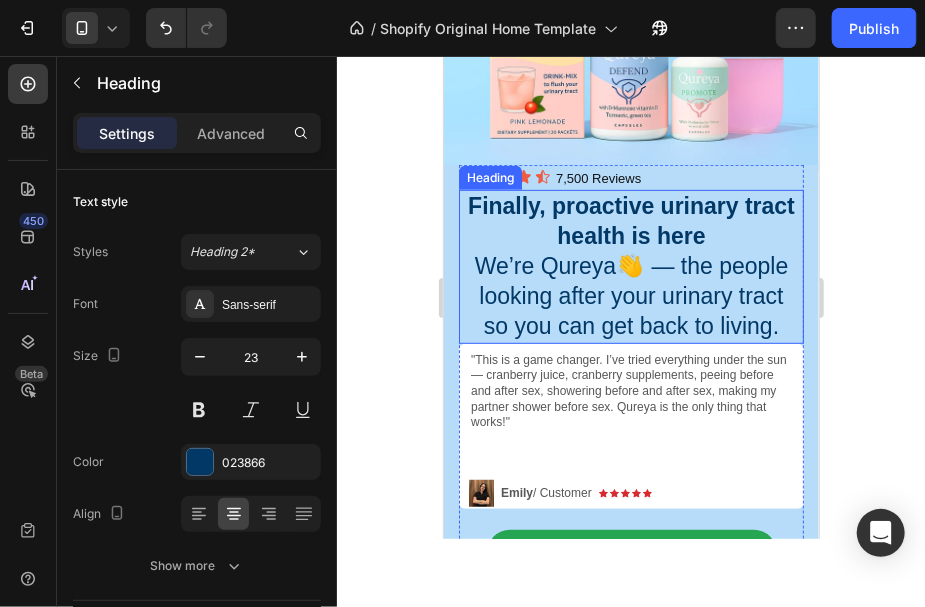 click on "Finally, proactive urinary tract health is here We’re Qureya👋 — the people looking after your urinary tract so you can get back to living." at bounding box center (630, 266) 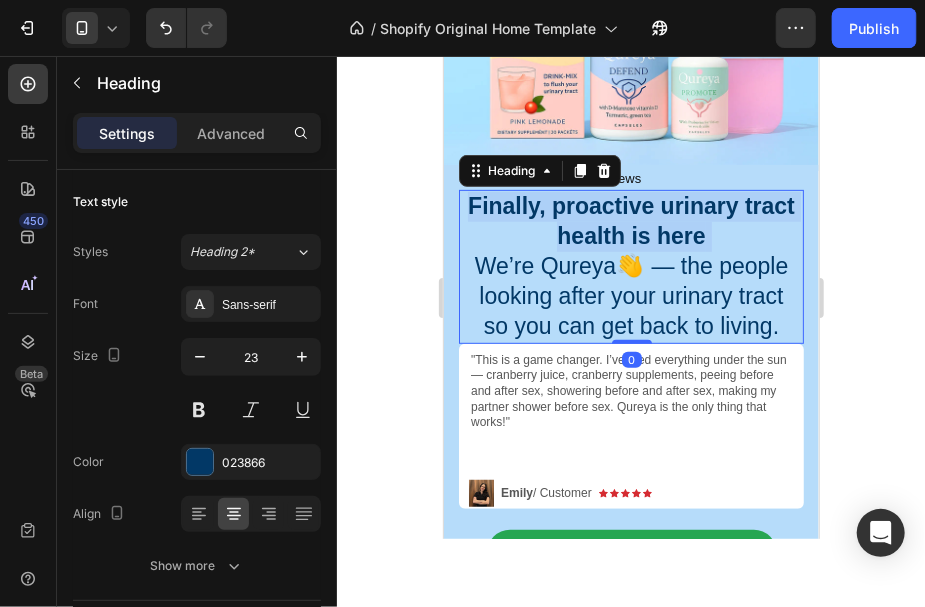 click on "Finally, proactive urinary tract health is here We’re Qureya👋 — the people looking after your urinary tract so you can get back to living." at bounding box center [630, 266] 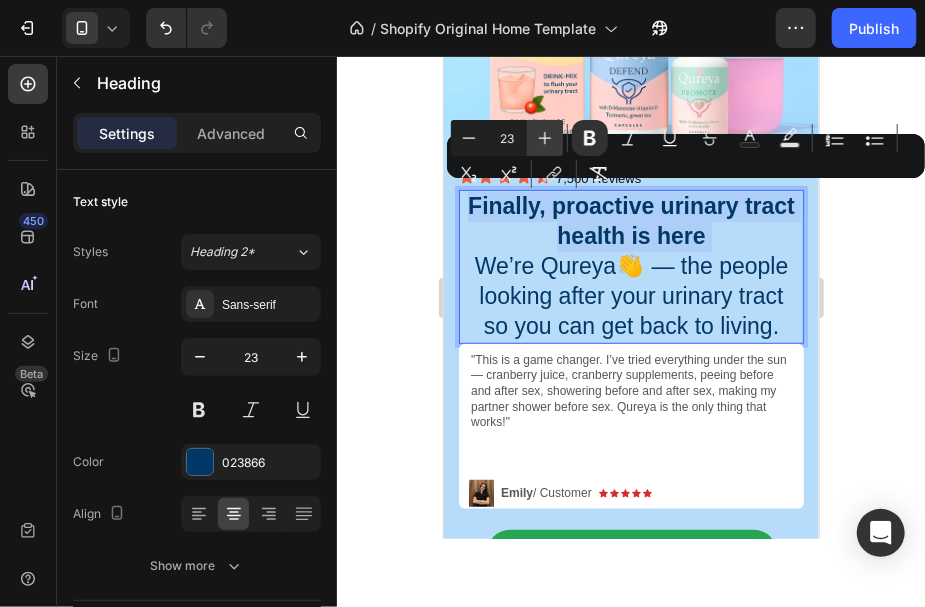 click 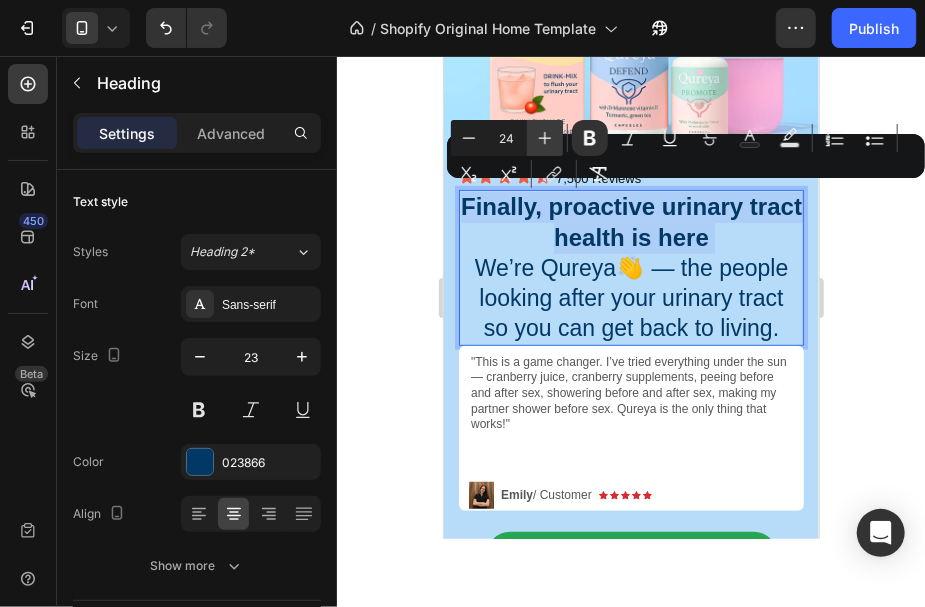 click 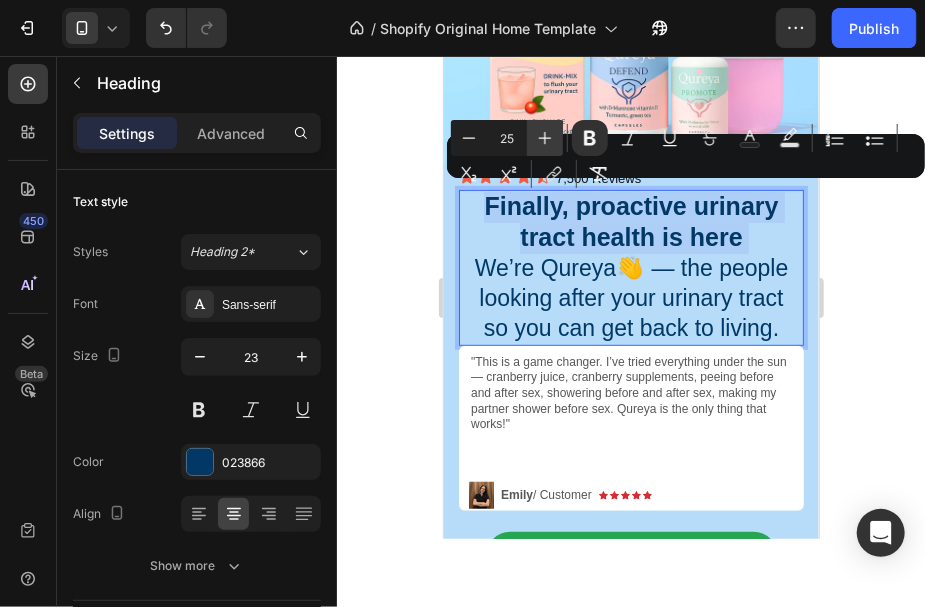 click 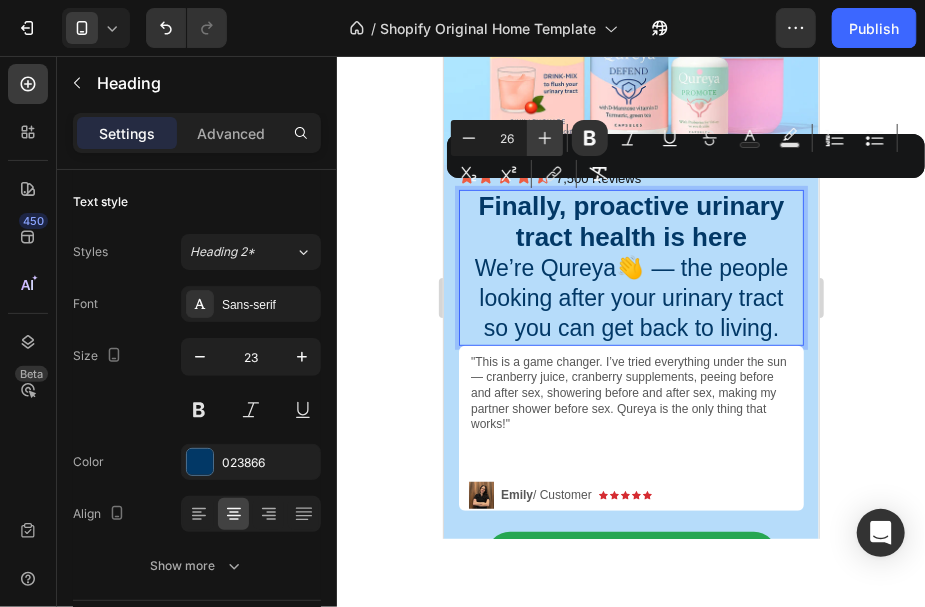 click 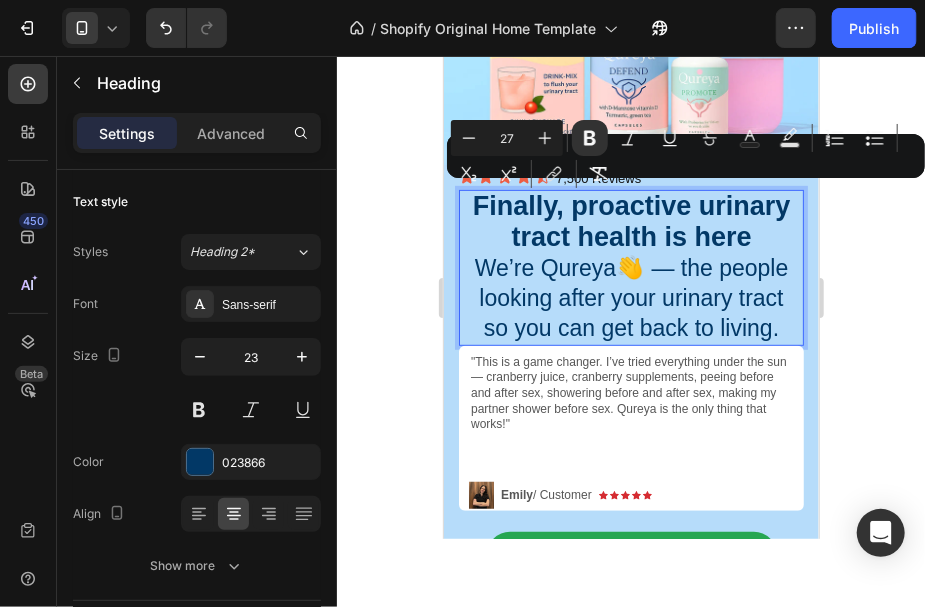 click 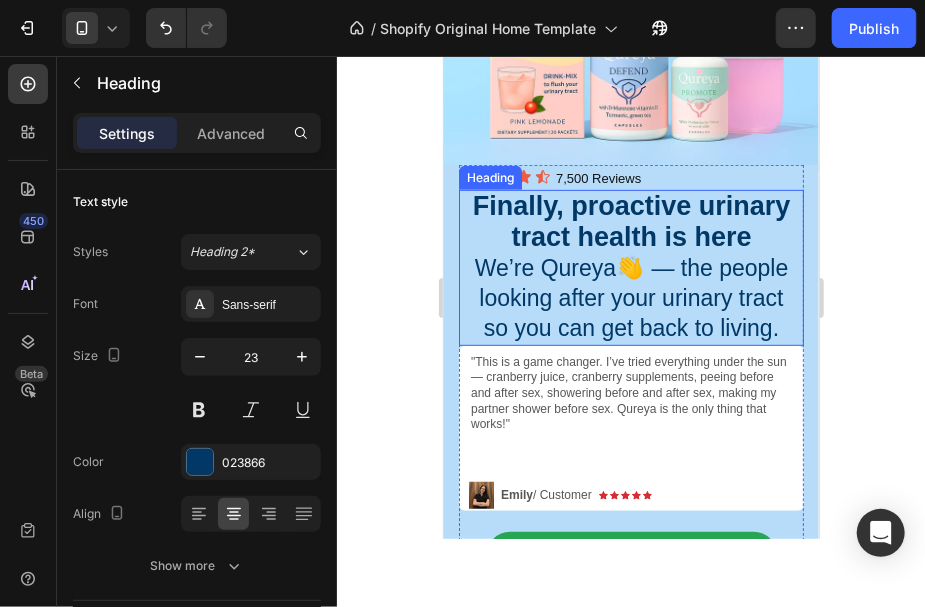 click on "Finally, proactive urinary tract health is here" at bounding box center (631, 220) 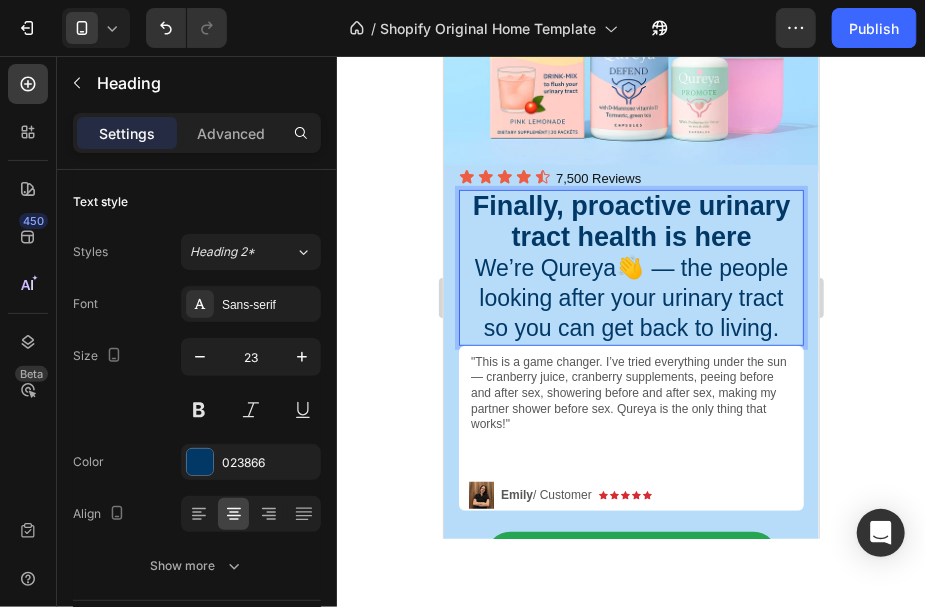 click on "Finally, proactive urinary tract health is here" at bounding box center (631, 220) 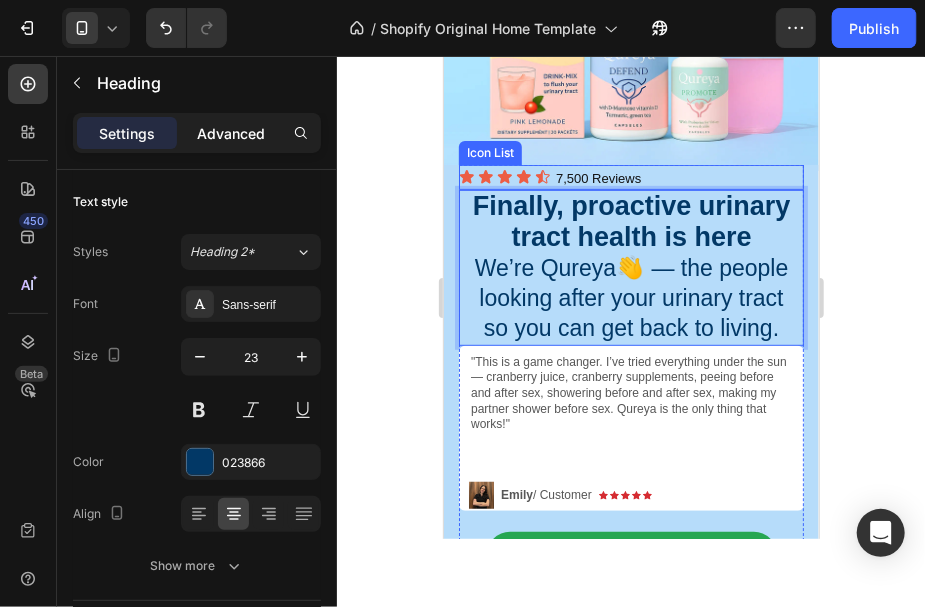 click on "Advanced" at bounding box center (231, 133) 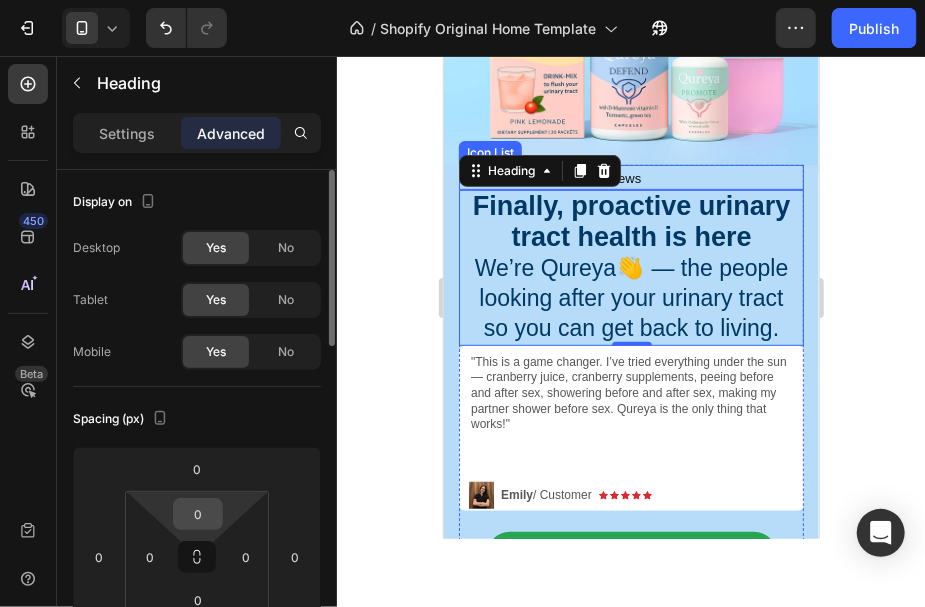 click on "0" at bounding box center [198, 514] 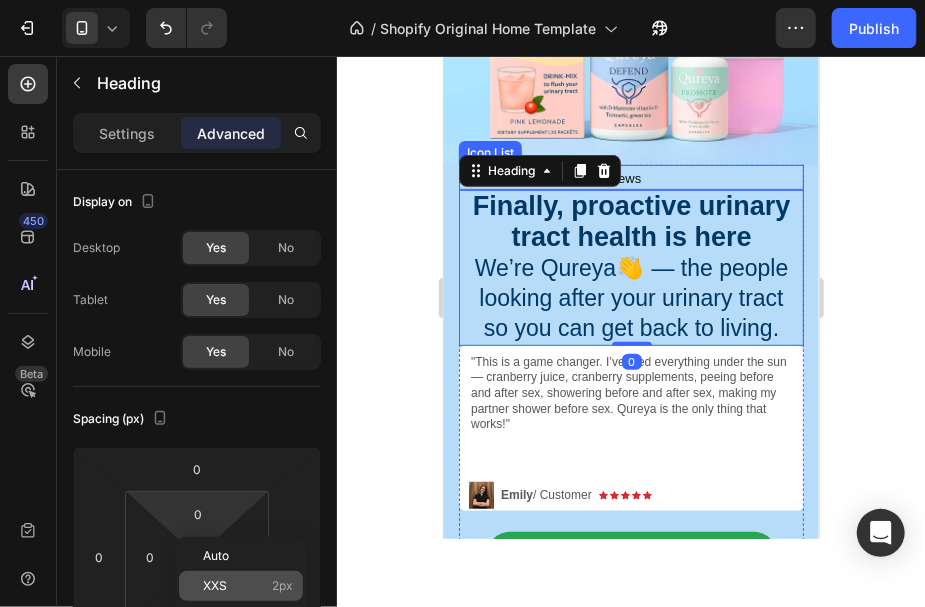 click on "XXS" at bounding box center [215, 586] 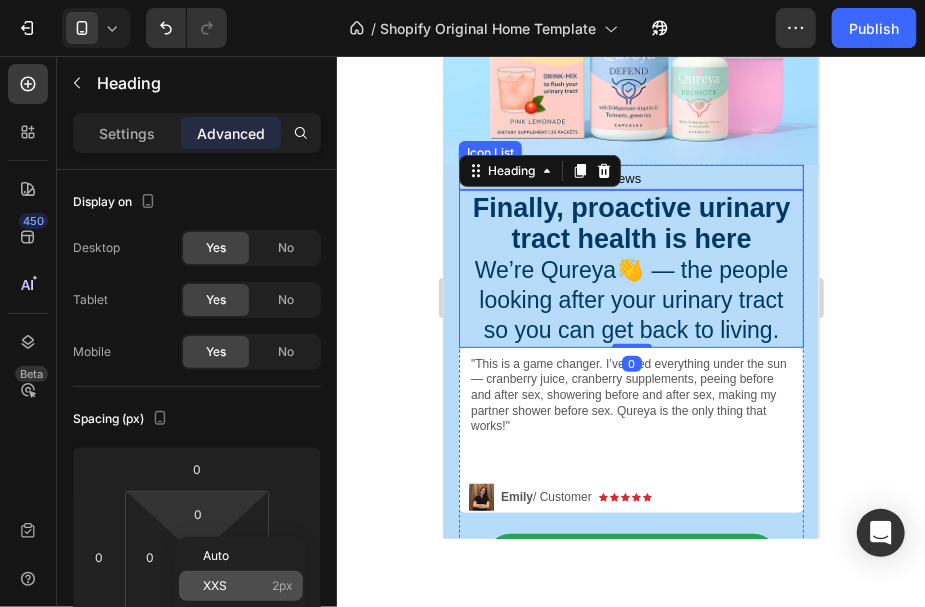 type on "2" 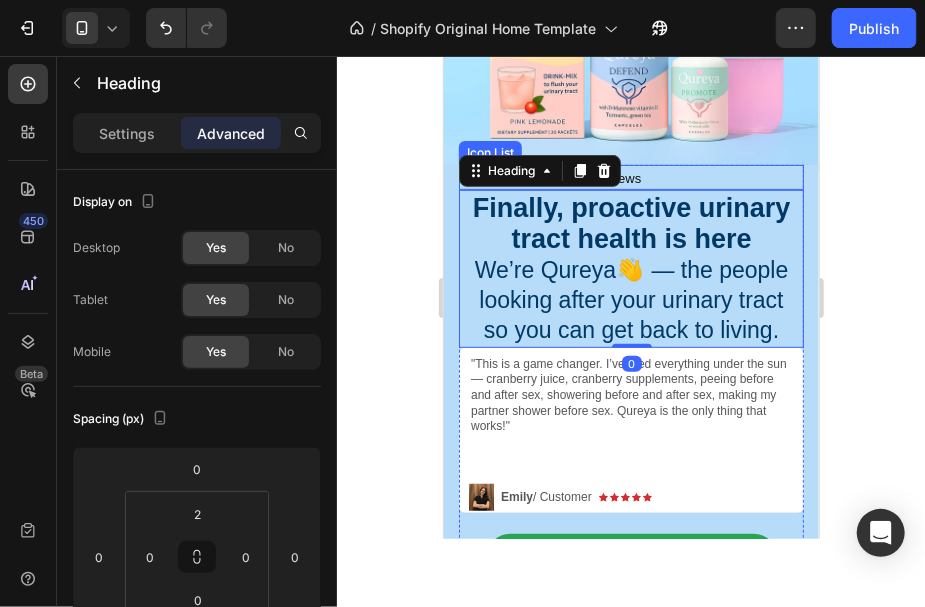 click 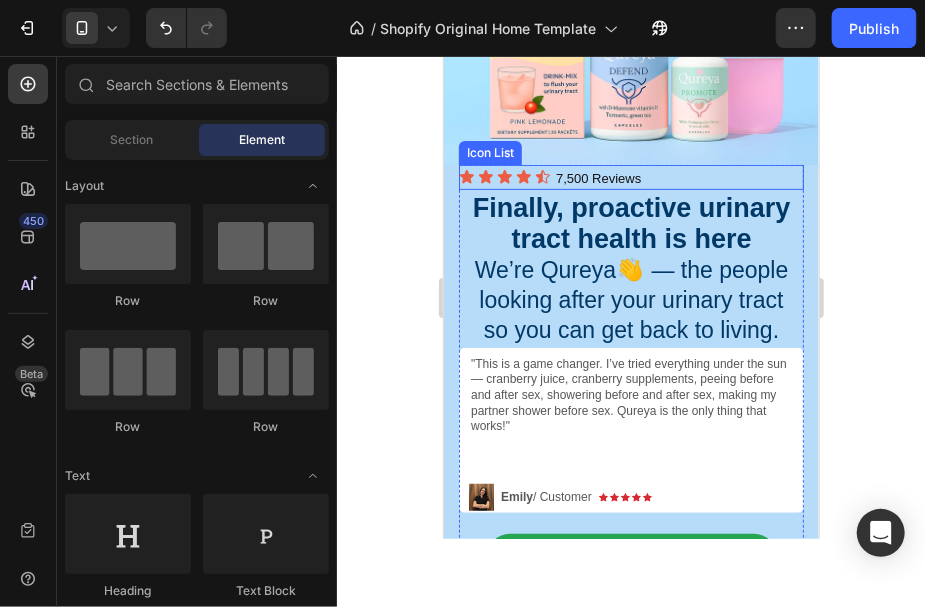 click 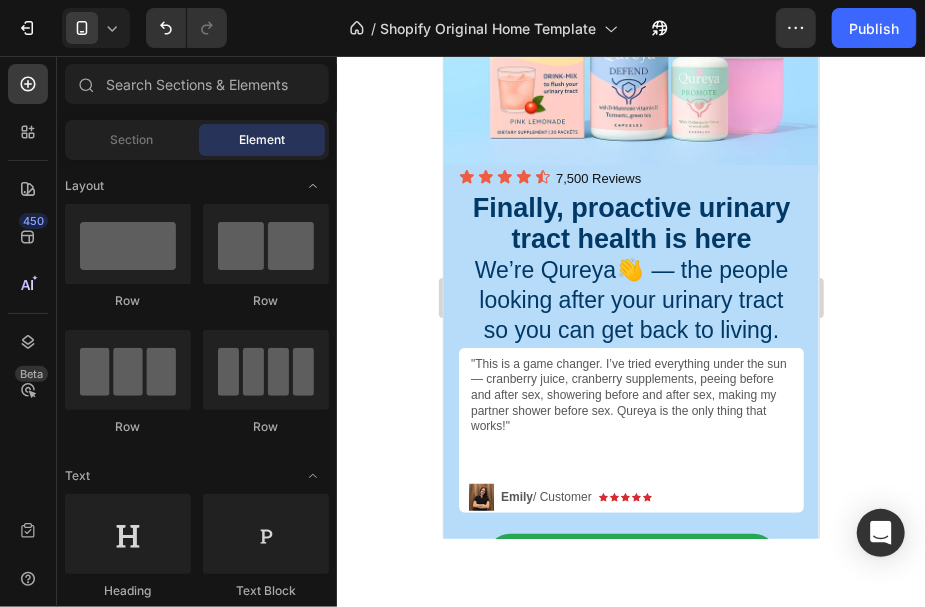 click 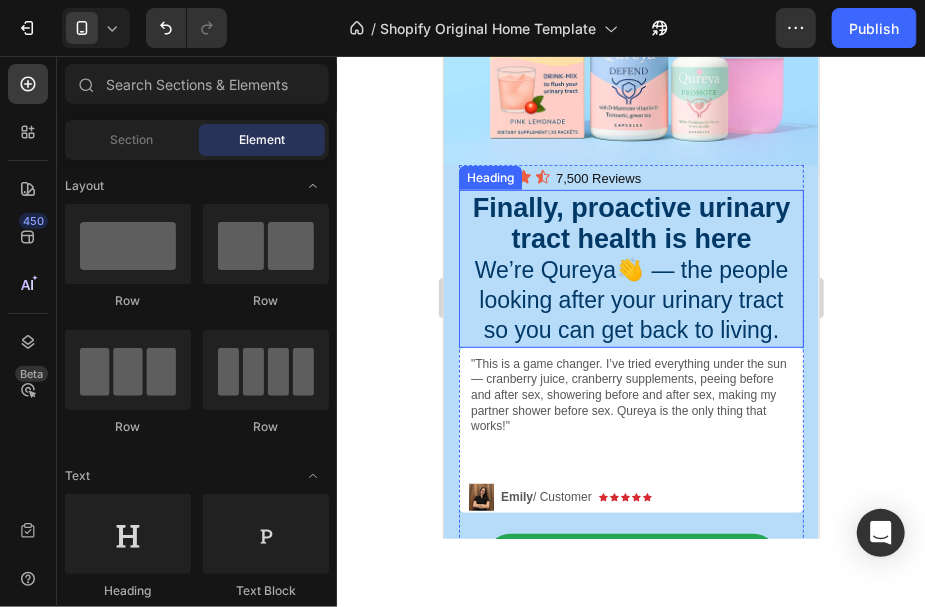 click on "⁠⁠⁠⁠⁠⁠⁠ Finally, proactive urinary tract health is here We’re Qureya👋 — the people looking after your urinary tract so you can get back to living." at bounding box center [630, 269] 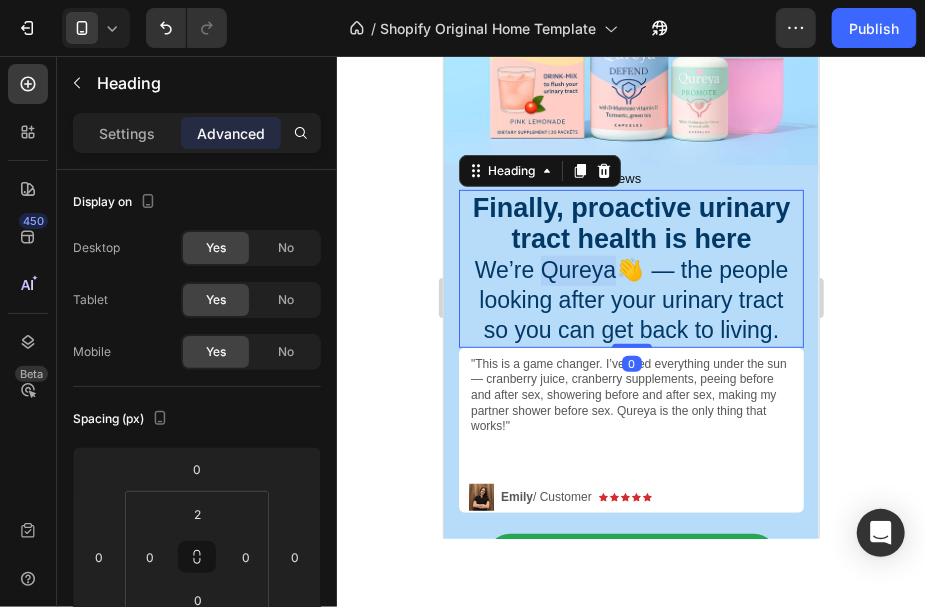 click on "Finally, proactive urinary tract health is here We’re Qureya👋 — the people looking after your urinary tract so you can get back to living." at bounding box center (630, 269) 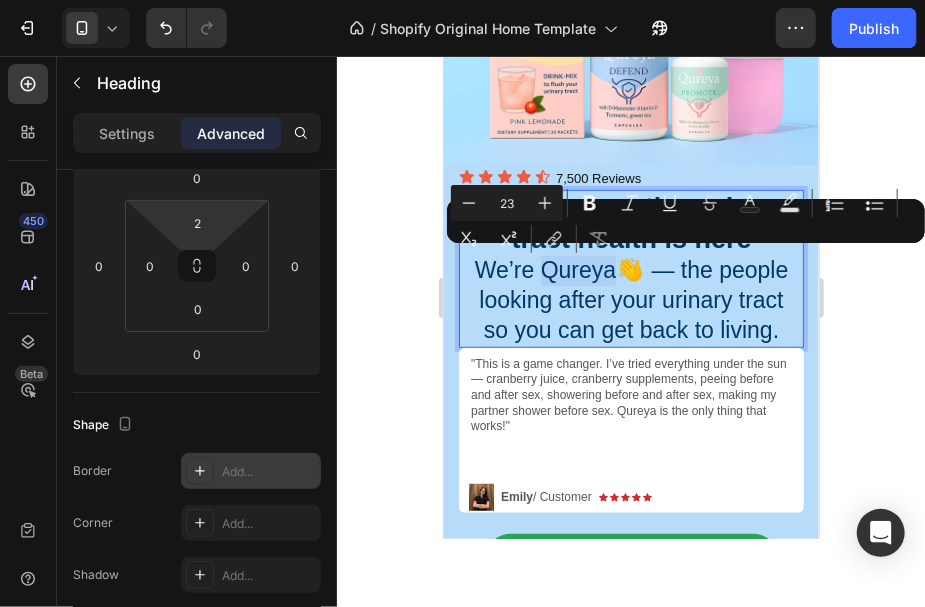 scroll, scrollTop: 0, scrollLeft: 0, axis: both 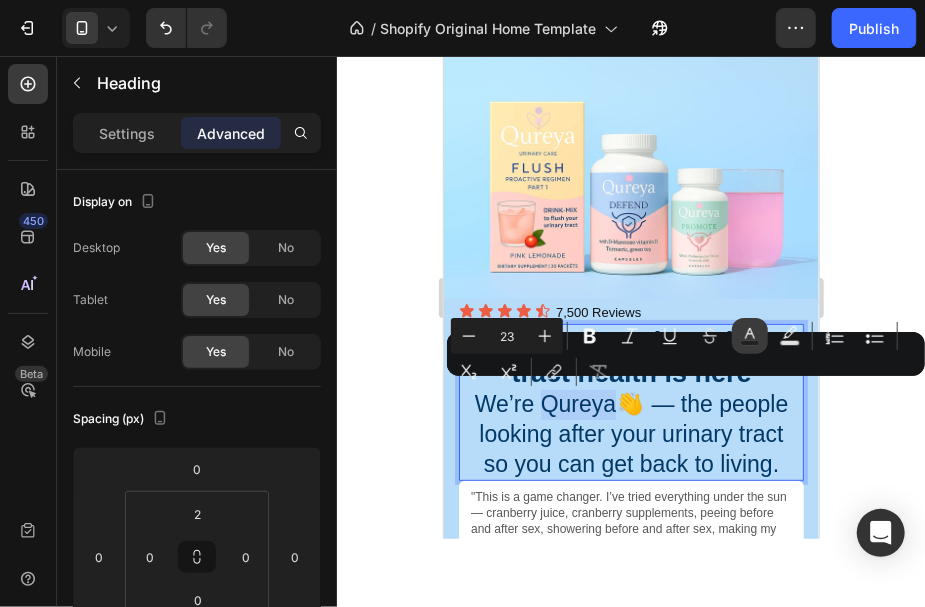 click 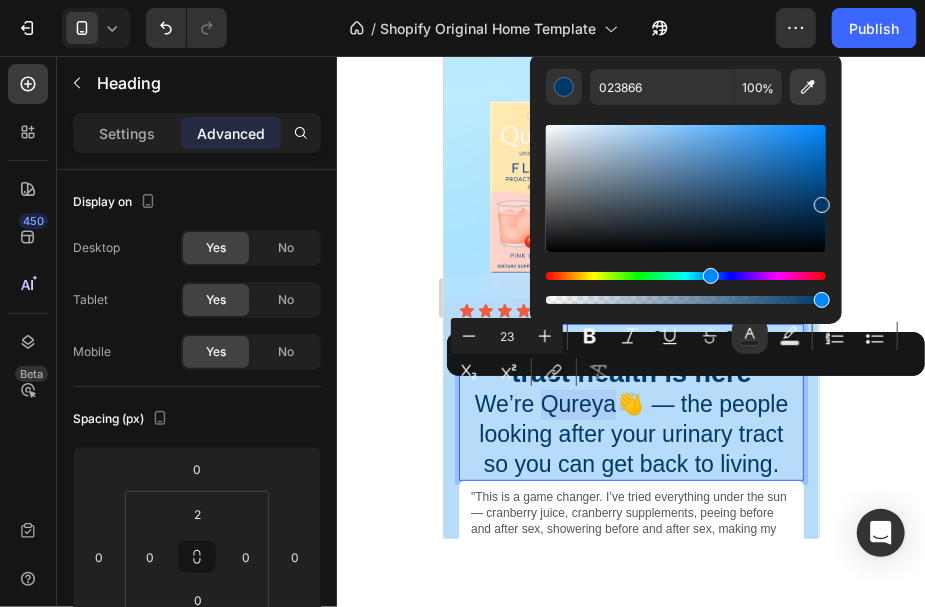 click 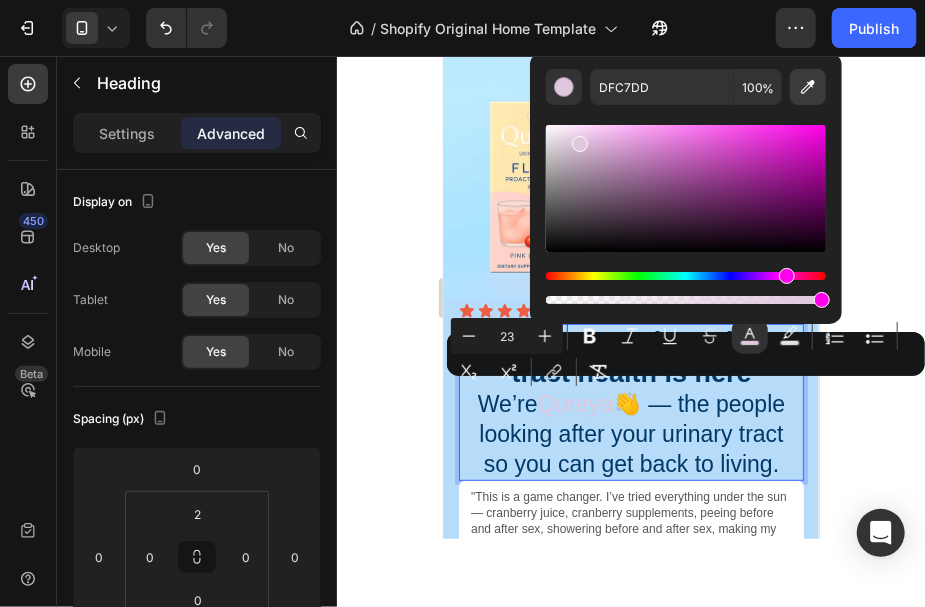 click 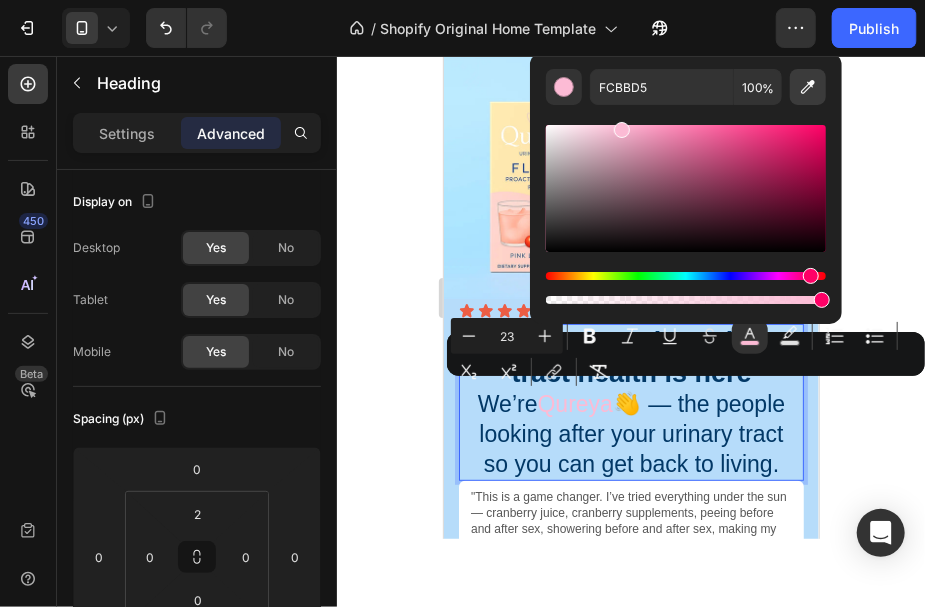 click 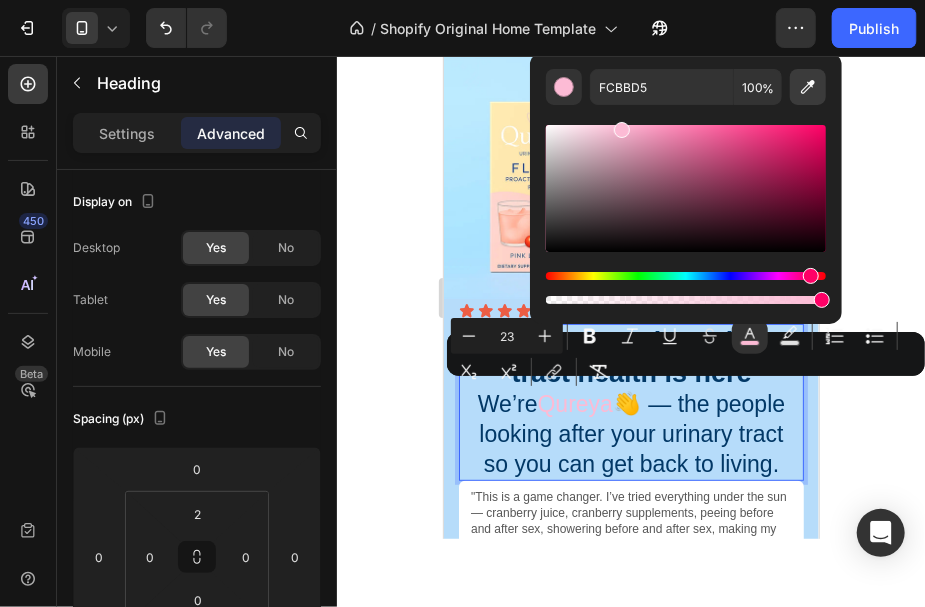 type on "EC5D44" 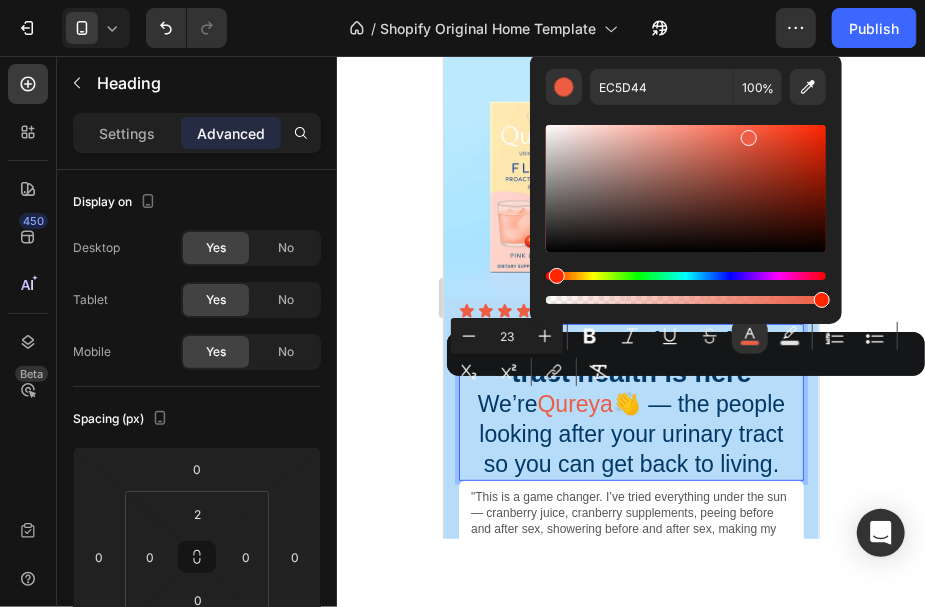 click 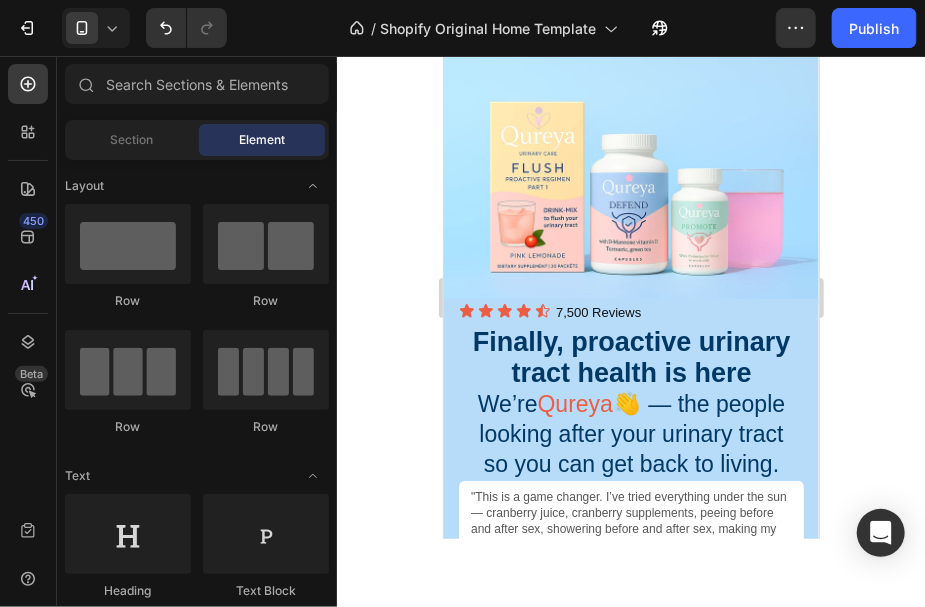 click 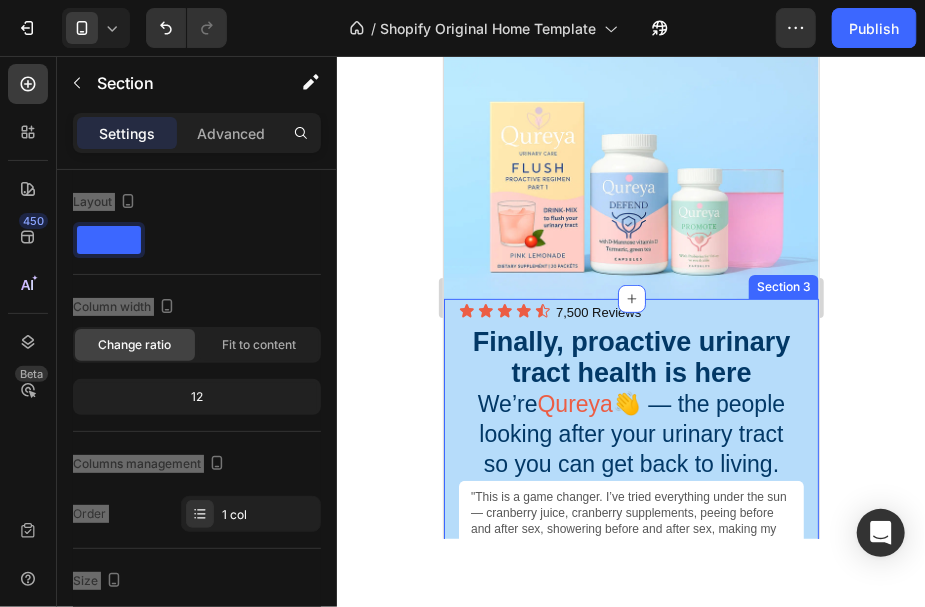 click on "Embark on a revitalizing journey with each sip of our refreshing kombucha brew, energizing your day. Let the crisp, effervescent flavors awaken your senses, offering a moment of pure refreshment & vitality. Text Block
Shop Now   Button Image "This is a game changer. I’ve tried everything under the sun — cranberry juice, cranberry supplements, peeing before and after sex, showering before and after sex, making my partner shower before sex. Qureya is the only thing that works!"     Text Block Image Icon Icon Icon Icon Icon Icon List [NAME]  / Customer Text Block Row Row Shop Now   👉    Button Row Icon Icon Icon Icon Icon 7,500 Reviews Heading Icon List ⁠⁠⁠⁠⁠⁠⁠ Finally, proactive urinary tract health is here We’re  Qureya 👋 — the people looking after your urinary tract so you can get back to living. Heading Row Section 3" at bounding box center (630, 519) 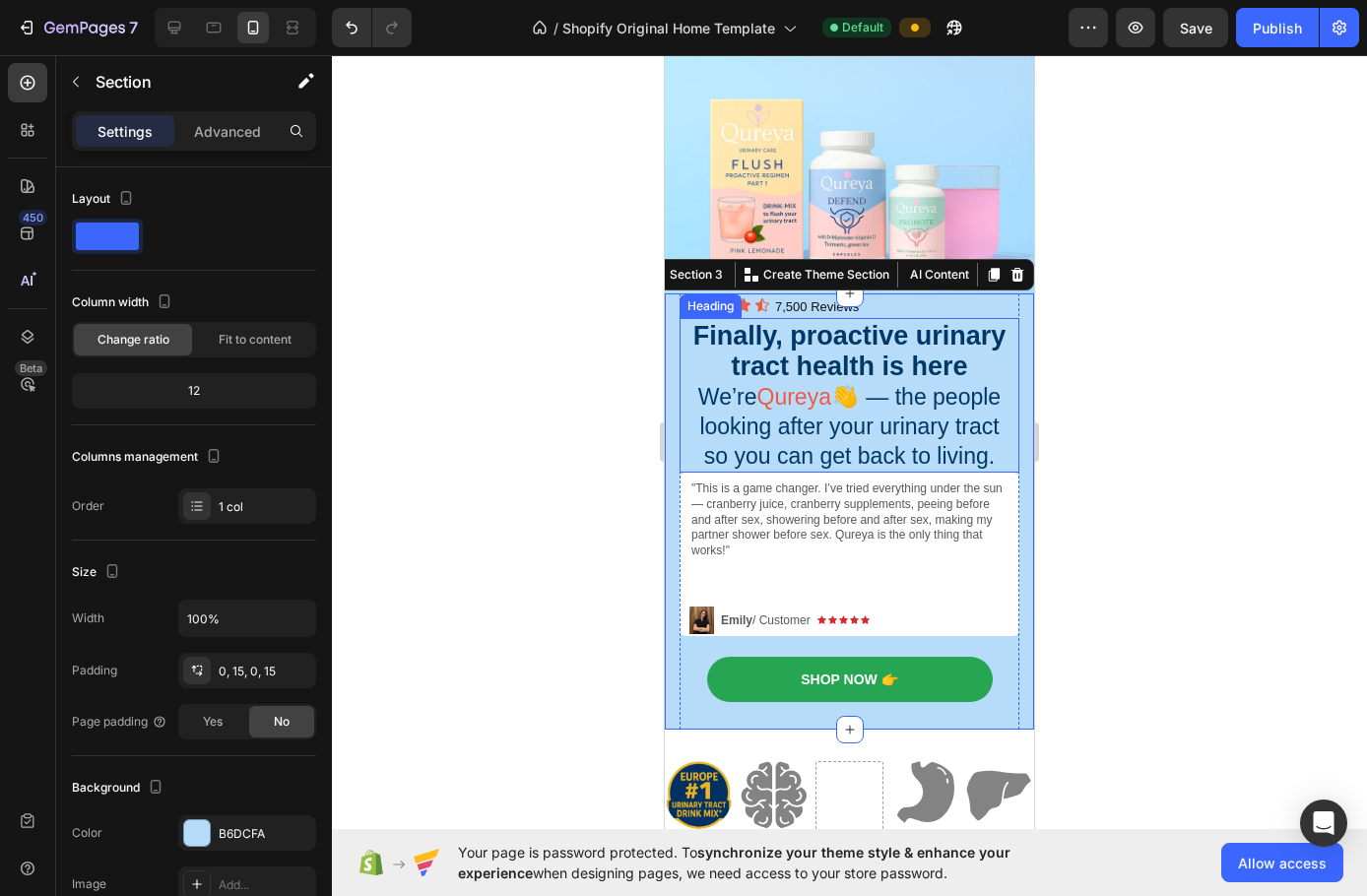 scroll, scrollTop: 133, scrollLeft: 0, axis: vertical 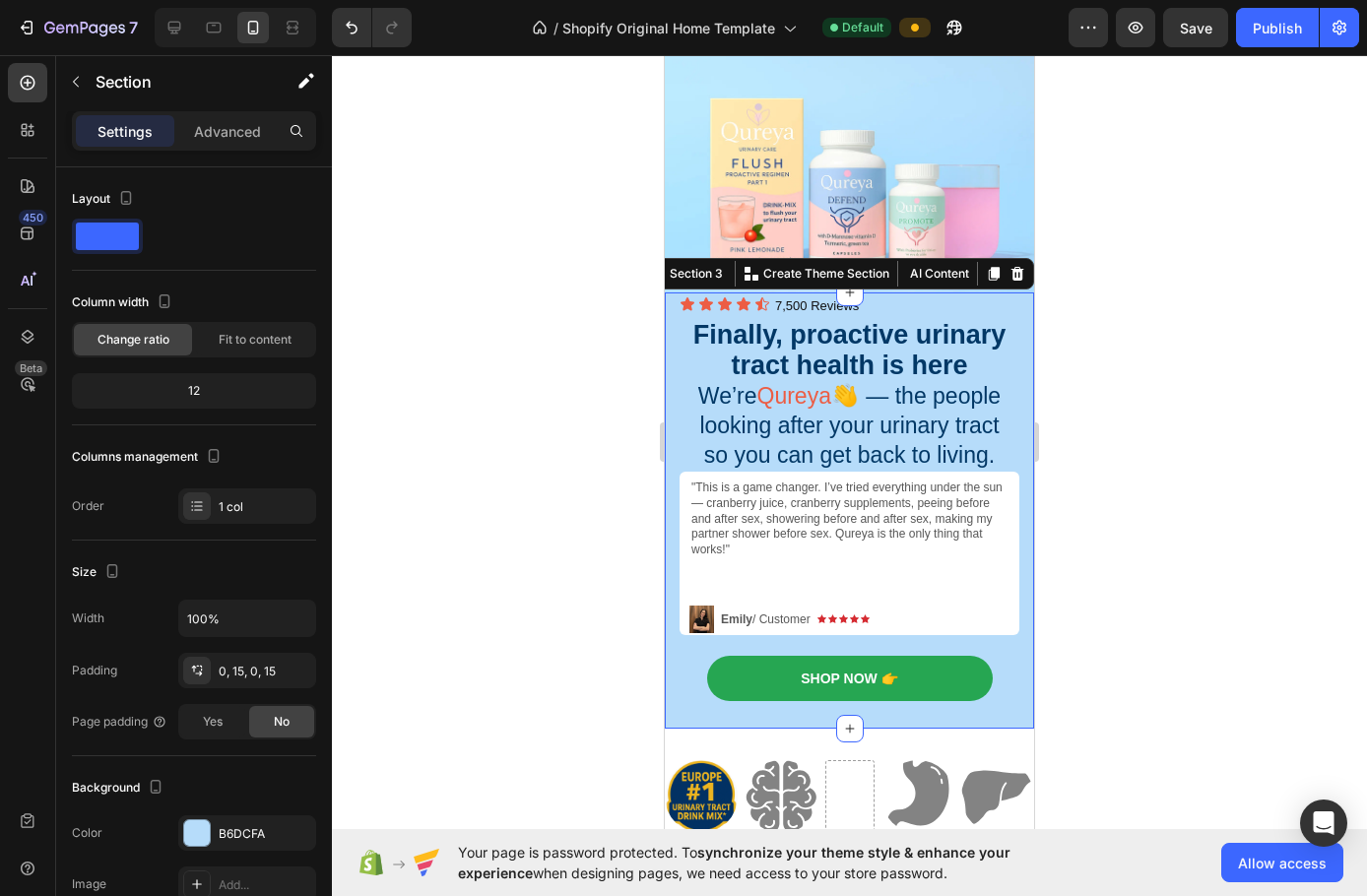 click on "Embark on a revitalizing journey with each sip of our refreshing kombucha brew, energizing your day. Let the crisp, effervescent flavors awaken your senses, offering a moment of pure refreshment & vitality. Text Block
Shop Now   Button Image "This is a game changer. I’ve tried everything under the sun — cranberry juice, cranberry supplements, peeing before and after sex, showering before and after sex, making my partner shower before sex. Qureya is the only thing that works!"     Text Block Image Icon Icon Icon Icon Icon Icon List [NAME]  / Customer Text Block Row Row Shop Now   👉    Button Row Icon Icon Icon Icon Icon 7,500 Reviews Heading Icon List Finally, proactive urinary tract health is here We’re  Qureya 👋 — the people looking after your urinary tract so you can get back to living. Heading Row Section 3   You can create reusable sections Create Theme Section AI Content Write with GemAI What would you like to describe here? Tone and Voice Persuasive Product" at bounding box center (849, 510) 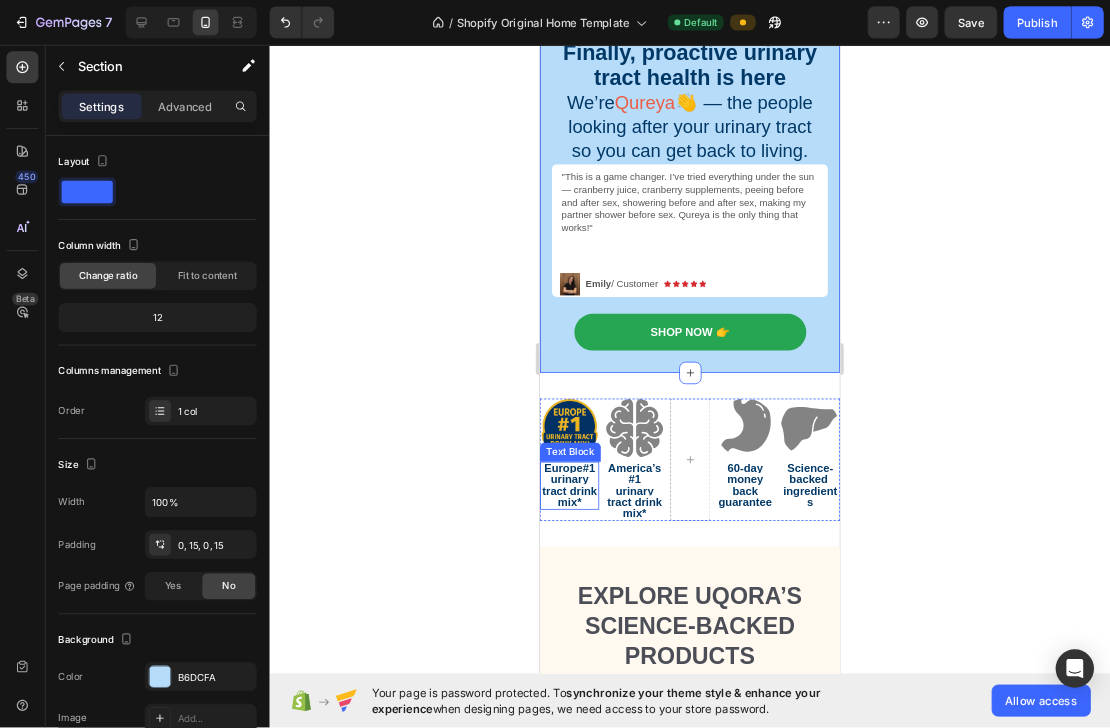 scroll, scrollTop: 435, scrollLeft: 0, axis: vertical 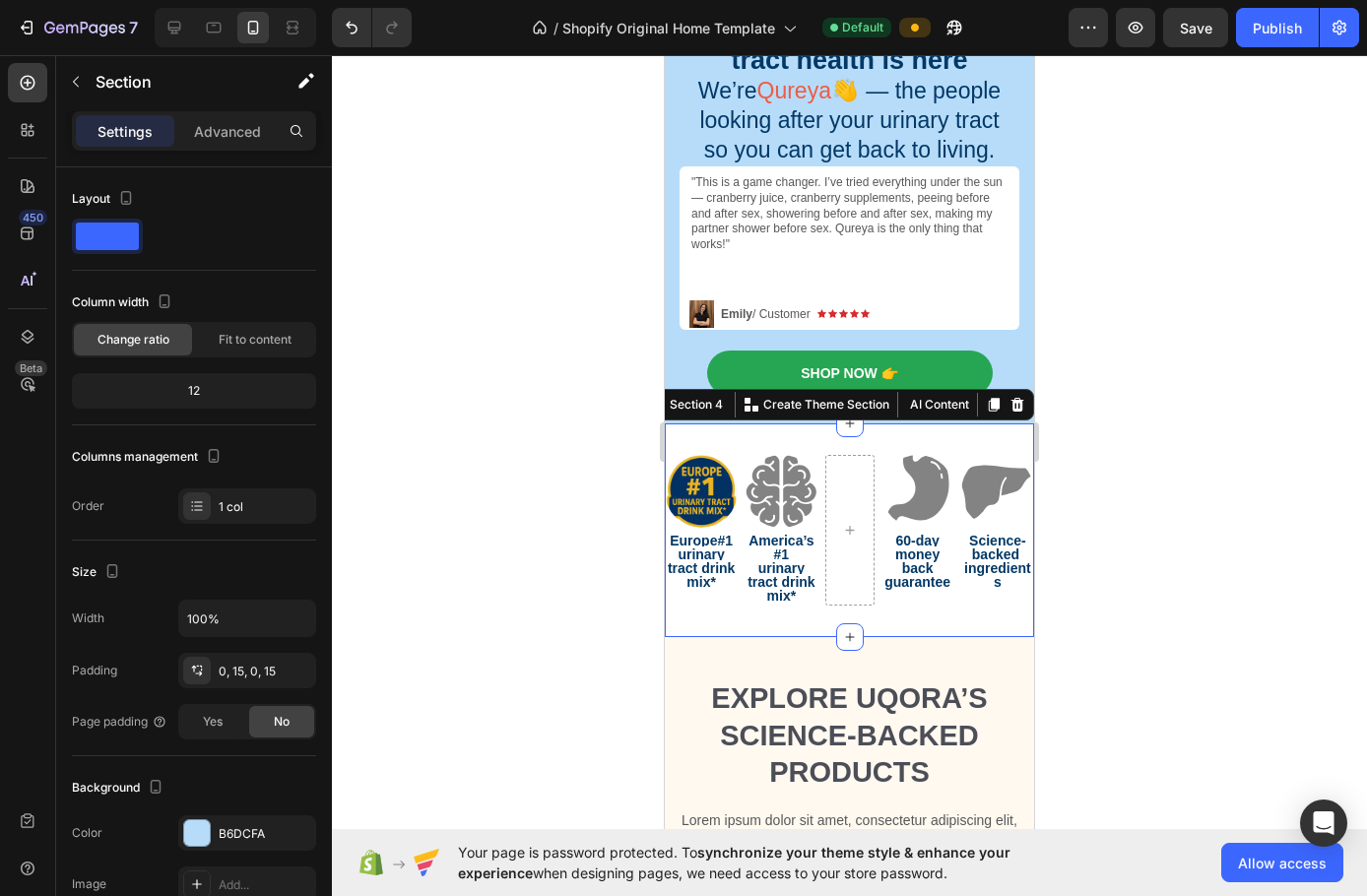 click on "Image Europe#1 urinary tract drink mix* Text Block Image America’s #1 urinary tract drink mix* Text Block Image 60-day money back guarantee Text Block Image Science-backed ingredients Text Block
Row Section 4   You can create reusable sections Create Theme Section AI Content Write with GemAI What would you like to describe here? Tone and Voice Persuasive Product Promote Show more Generate" at bounding box center (849, 530) 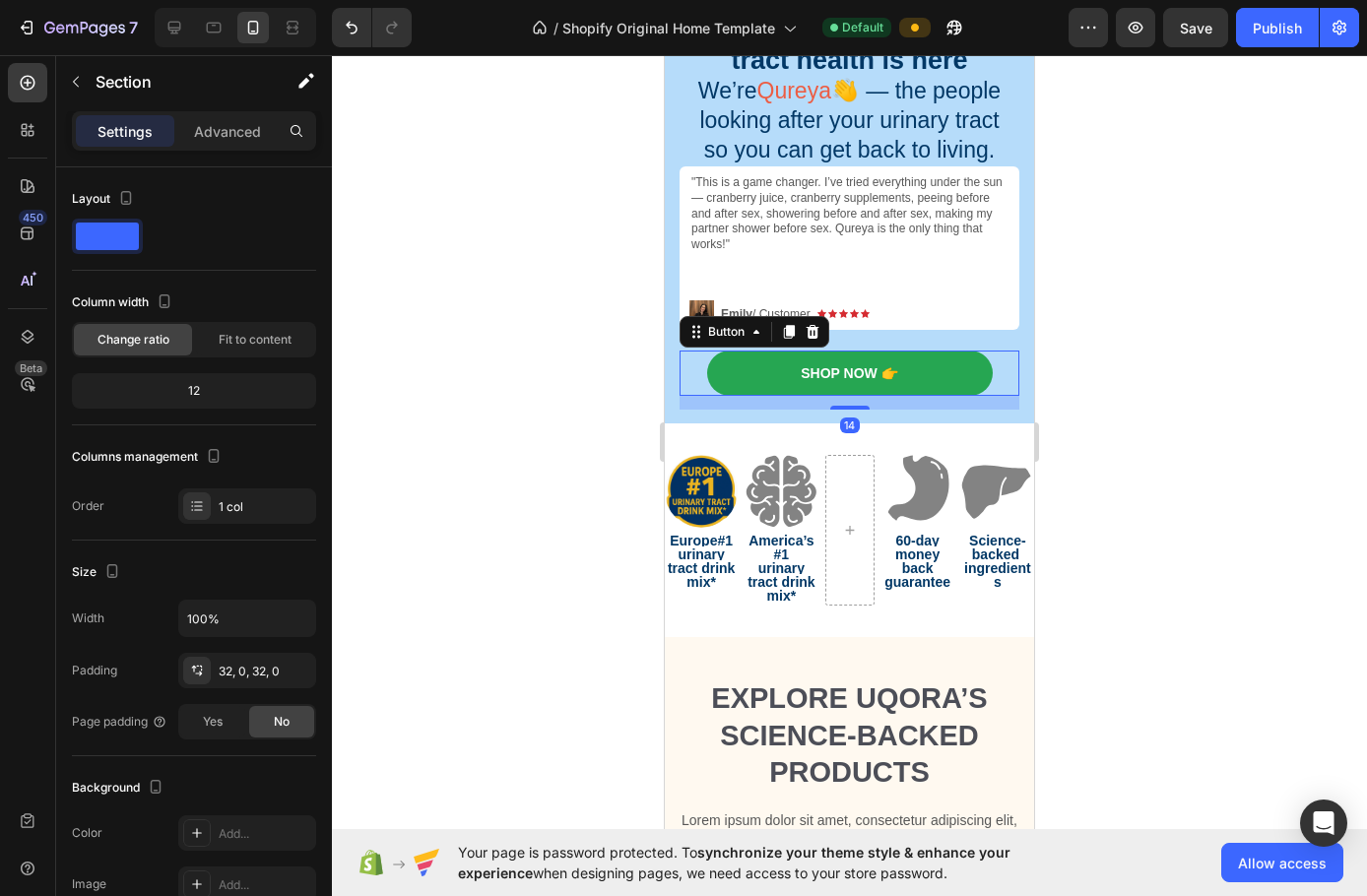 click on "Shop Now   👉    Button   14" at bounding box center (849, 373) 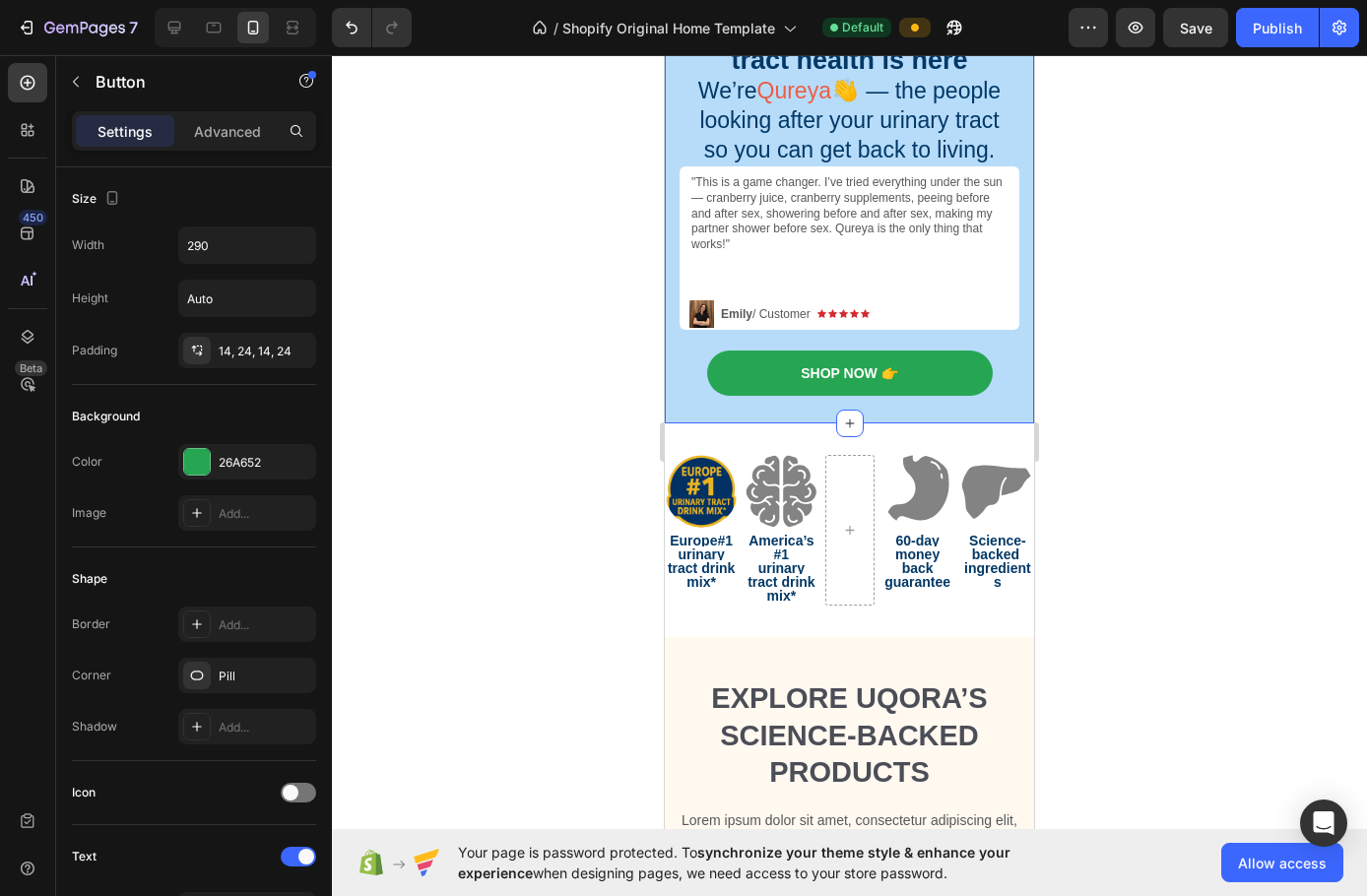 click on "Embark on a revitalizing journey with each sip of our refreshing kombucha brew, energizing your day. Let the crisp, effervescent flavors awaken your senses, offering a moment of pure refreshment & vitality. Text Block
Shop Now   Button Image "This is a game changer. I’ve tried everything under the sun — cranberry juice, cranberry supplements, peeing before and after sex, showering before and after sex, making my partner shower before sex. Qureya is the only thing that works!"     Text Block Image Icon Icon Icon Icon Icon Icon List [NAME]  / Customer Text Block Row Row Shop Now   👉    Button Row Icon Icon Icon Icon Icon 7,500 Reviews Heading Icon List Finally, proactive urinary tract health is here We’re  Qureya 👋 — the people looking after your urinary tract so you can get back to living. Heading Row Section 3   You can create reusable sections Create Theme Section AI Content Write with GemAI What would you like to describe here? Tone and Voice Persuasive Product" at bounding box center [849, 205] 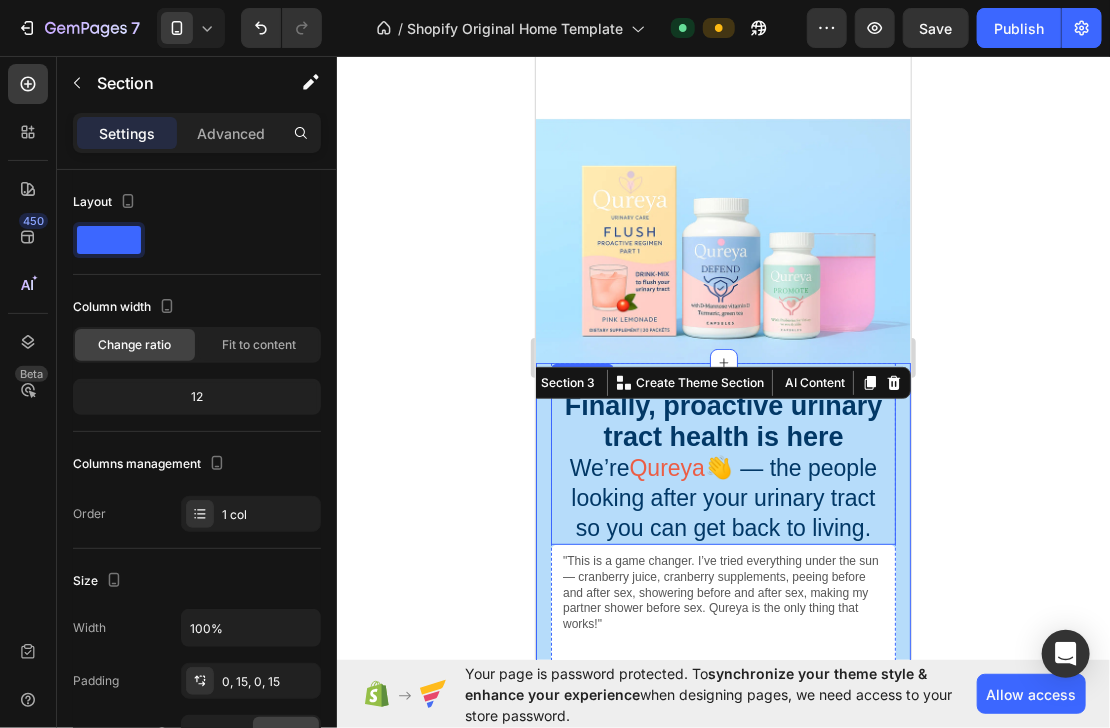 scroll, scrollTop: 64, scrollLeft: 0, axis: vertical 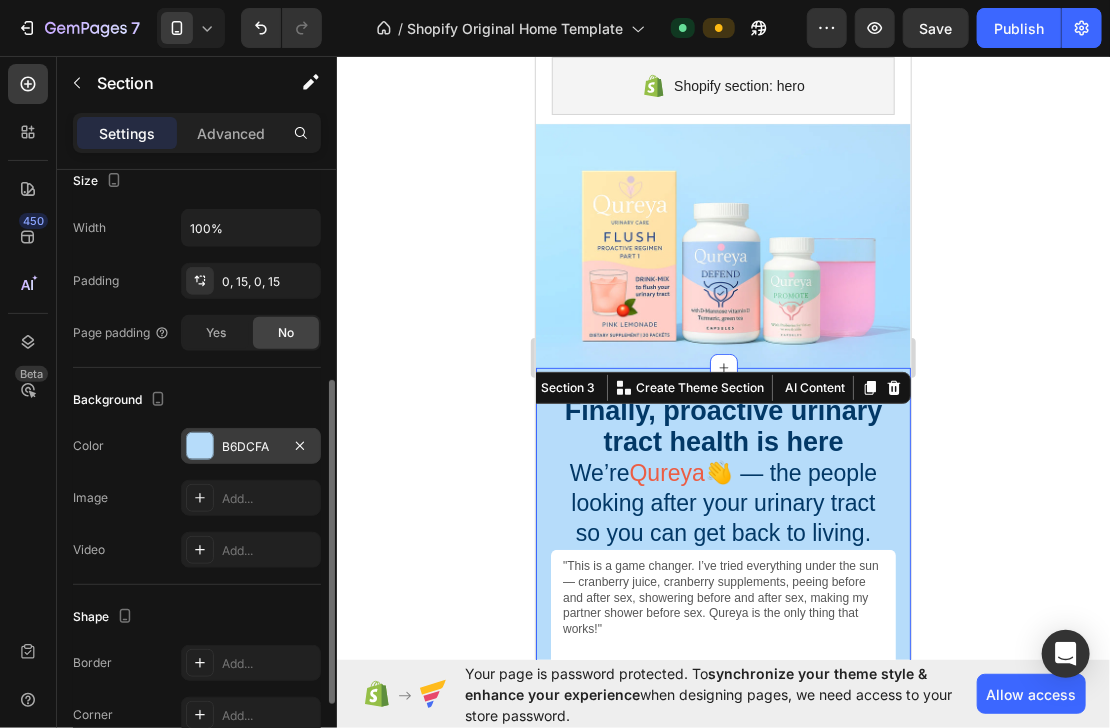 click on "B6DCFA" at bounding box center [251, 447] 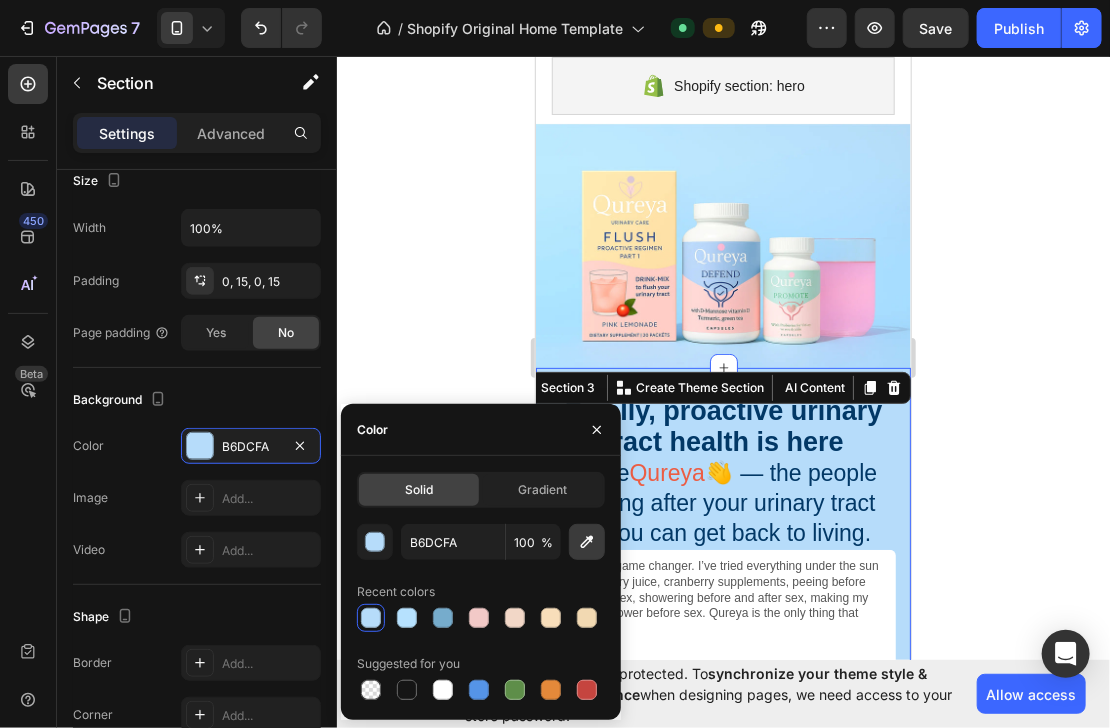 click at bounding box center (587, 542) 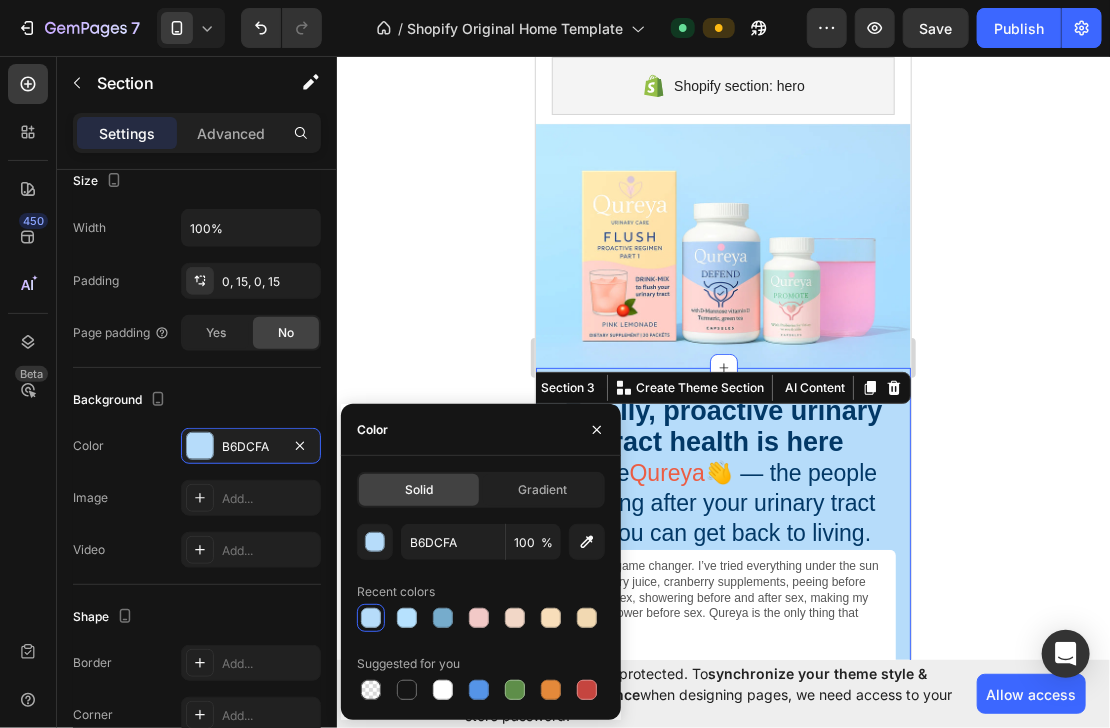 type on "B3E2FF" 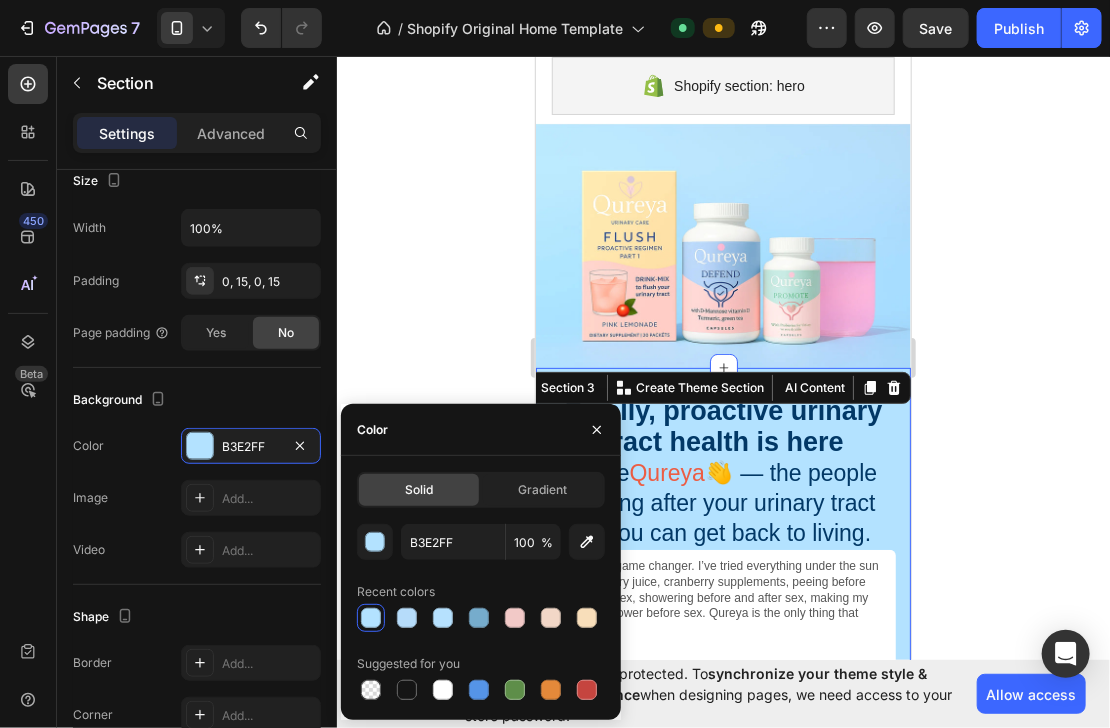 click 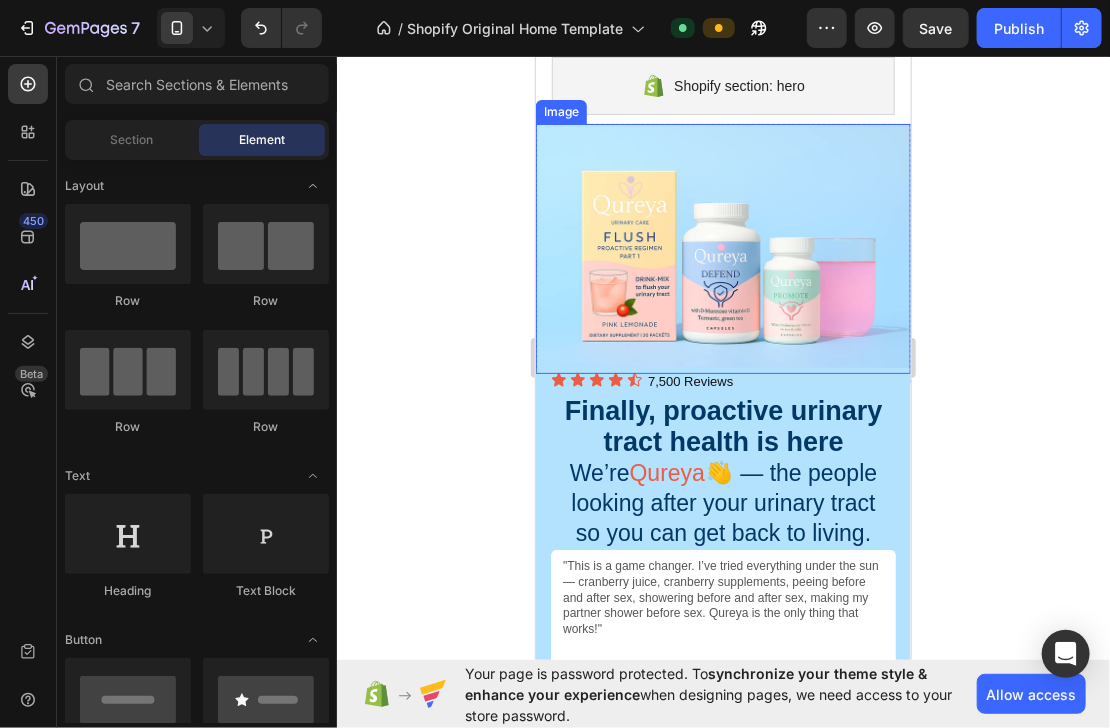 click at bounding box center (722, 248) 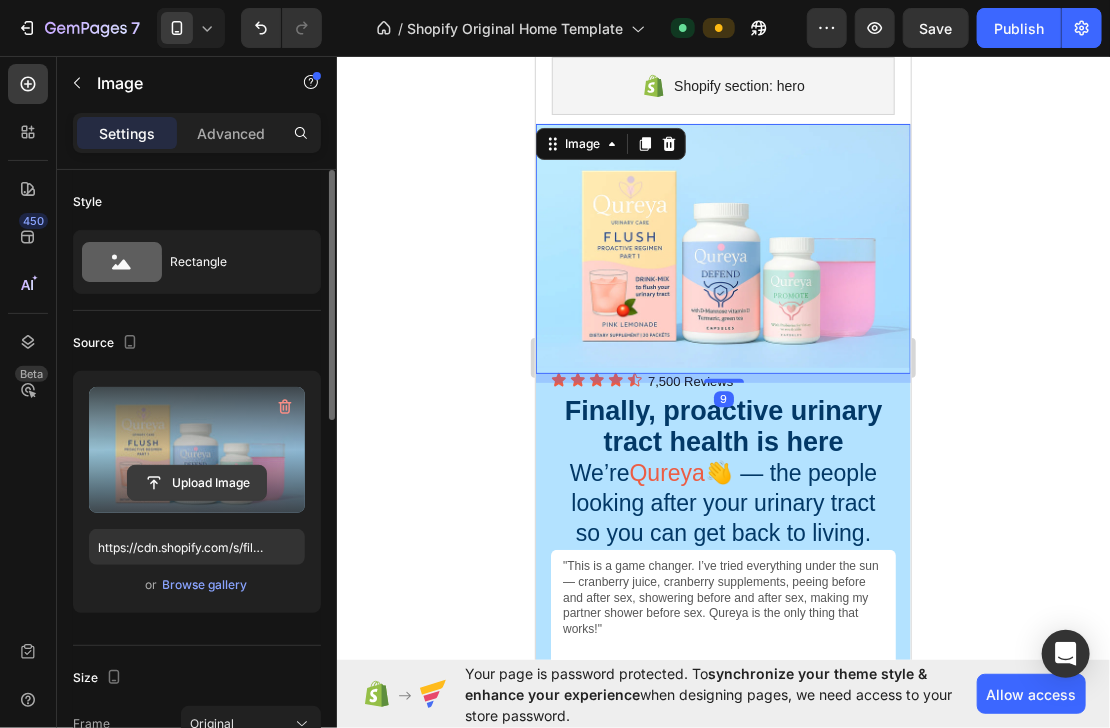 click 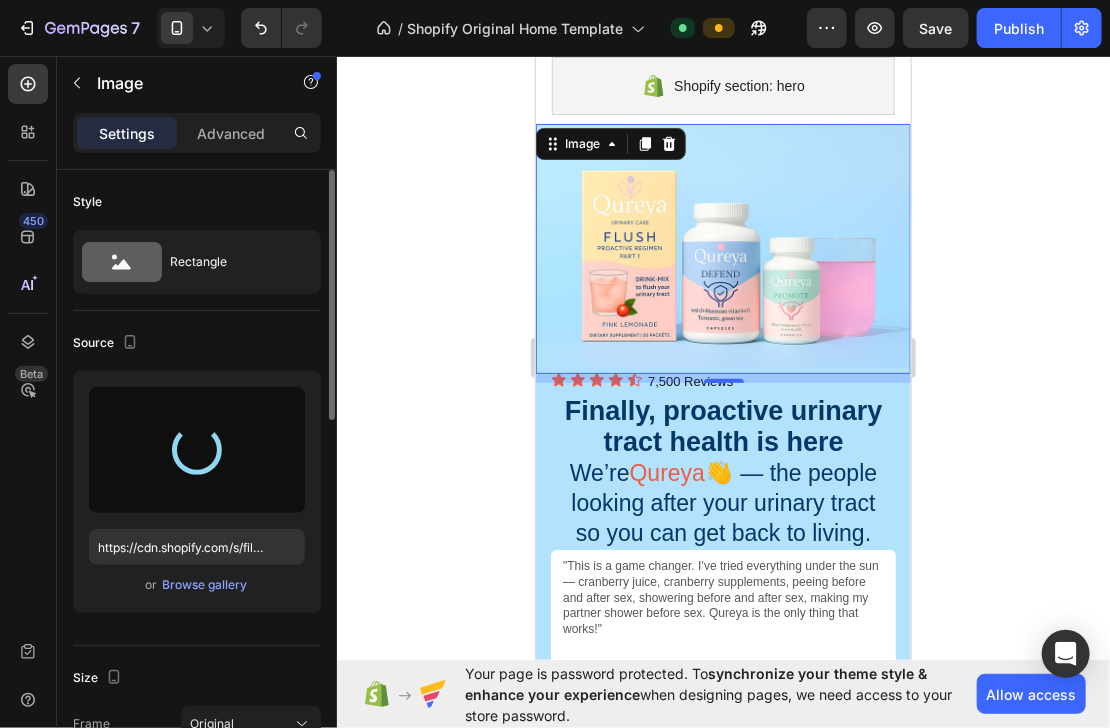 type on "https://cdn.shopify.com/s/files/1/0902/4608/6922/files/gempages_571504275671221120-a3d77b72-cfcc-4115-bfdc-aca1cfba29ee.png" 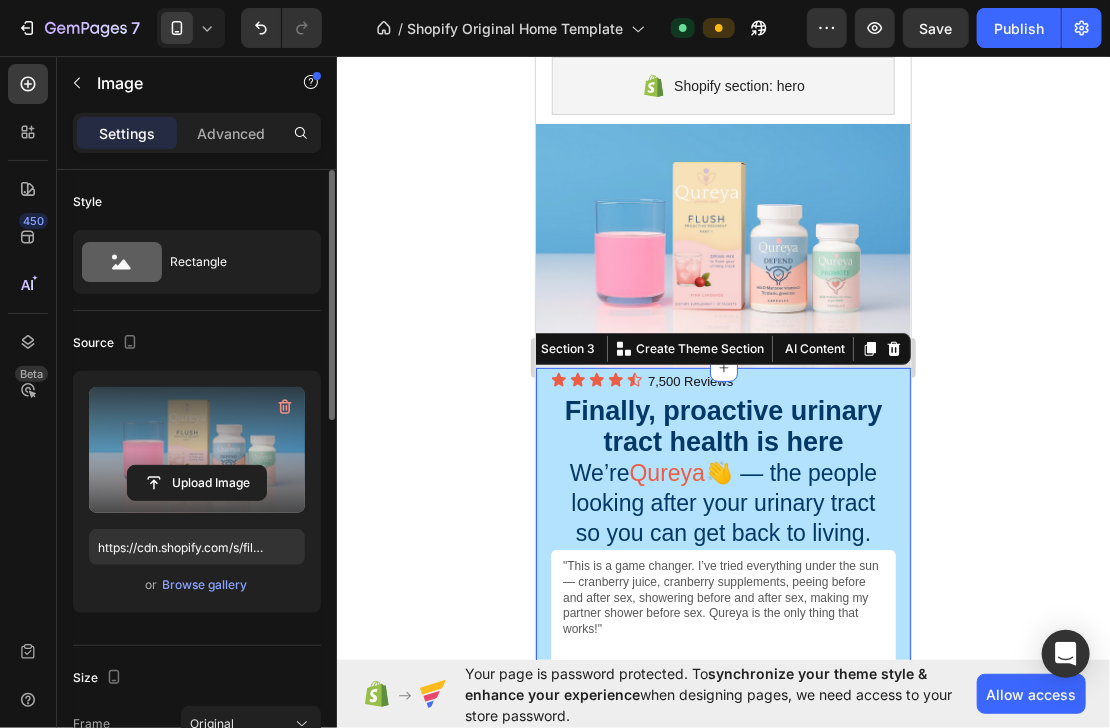 click on "Embark on a revitalizing journey with each sip of our refreshing kombucha brew, energizing your day. Let the crisp, effervescent flavors awaken your senses, offering a moment of pure refreshment & vitality. Text Block
Shop Now   Button Image "This is a game changer. I’ve tried everything under the sun — cranberry juice, cranberry supplements, peeing before and after sex, showering before and after sex, making my partner shower before sex. Qureya is the only thing that works!"     Text Block Image Icon Icon Icon Icon Icon Icon List [NAME]  / Customer Text Block Row Row Shop Now   👉    Button Row Icon Icon Icon Icon Icon 7,500 Reviews Heading Icon List Finally, proactive urinary tract health is here We’re  Qureya 👋 — the people looking after your urinary tract so you can get back to living. Heading Row Section 3   You can create reusable sections Create Theme Section AI Content Write with GemAI What would you like to describe here? Tone and Voice Persuasive Product" at bounding box center (722, 588) 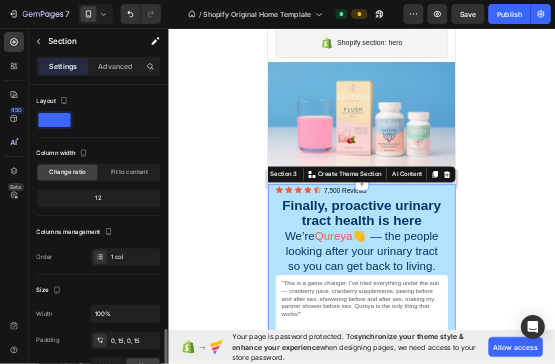 scroll, scrollTop: 400, scrollLeft: 0, axis: vertical 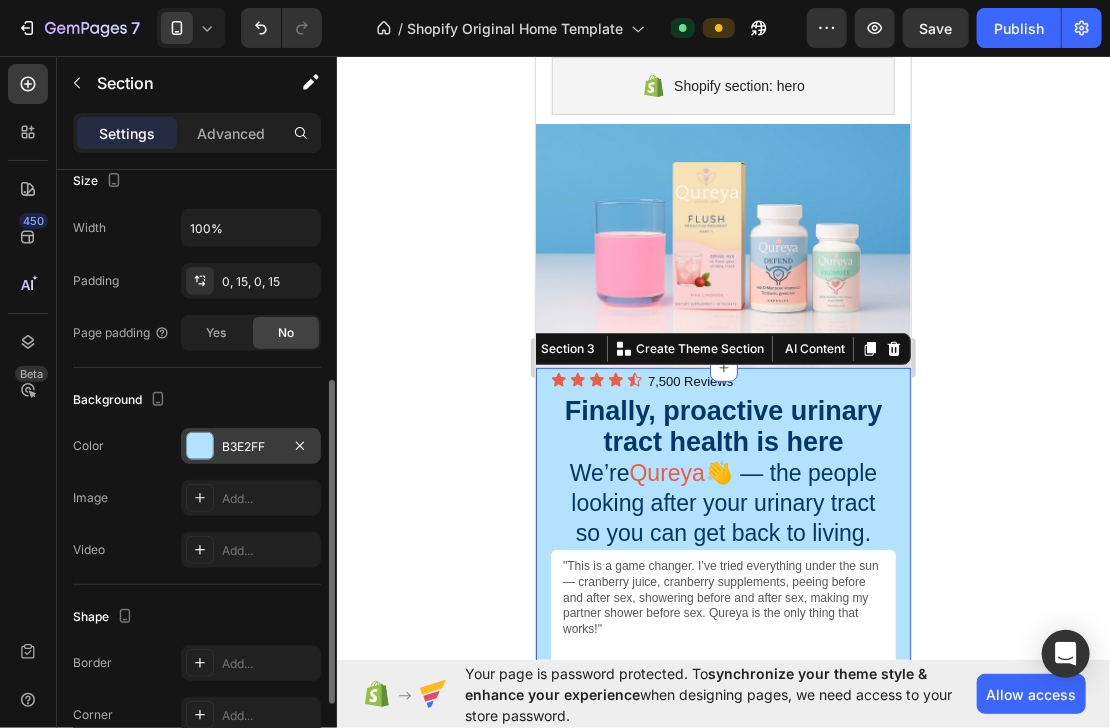 click at bounding box center (200, 446) 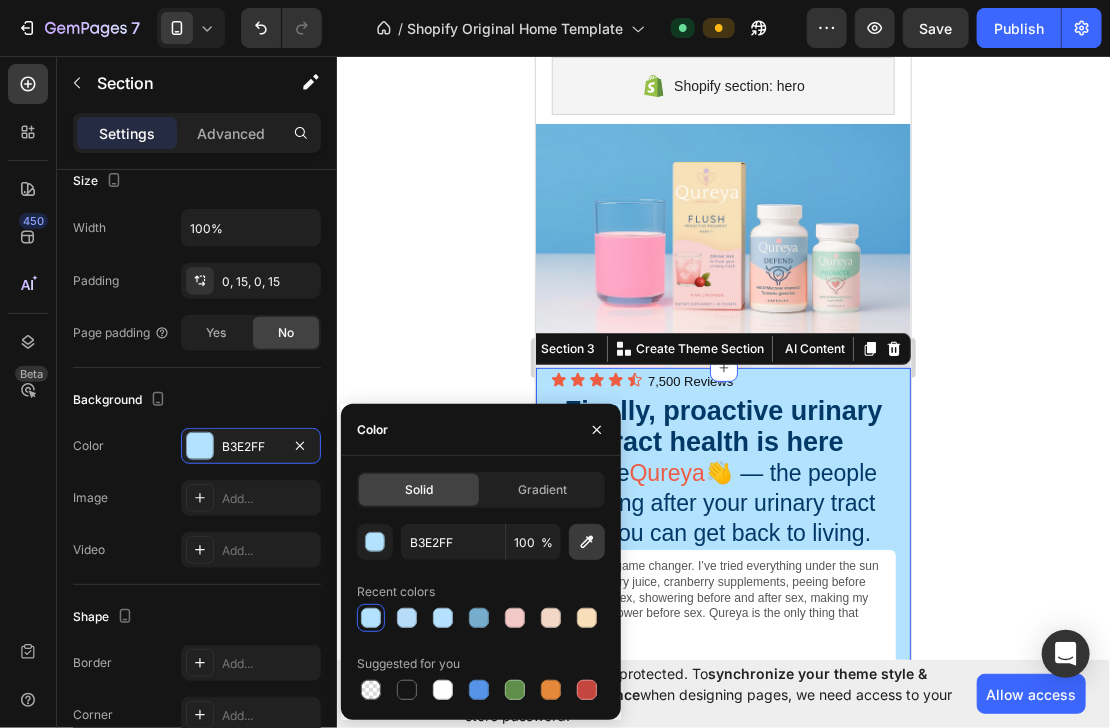 click 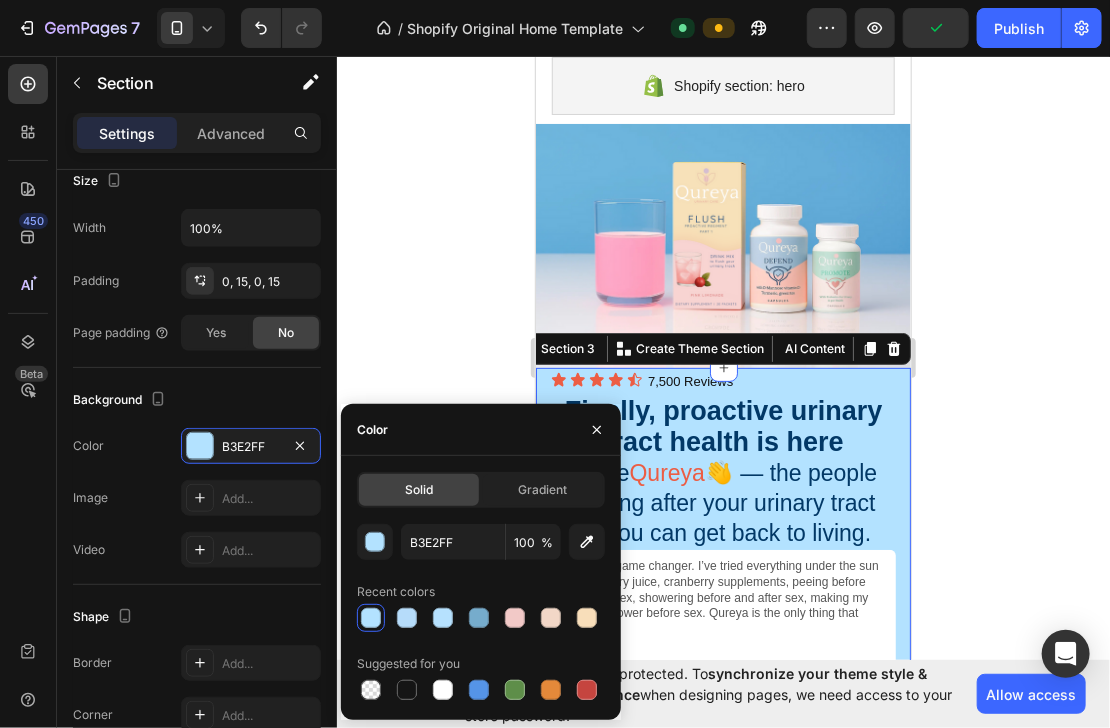 type on "FBE6E8" 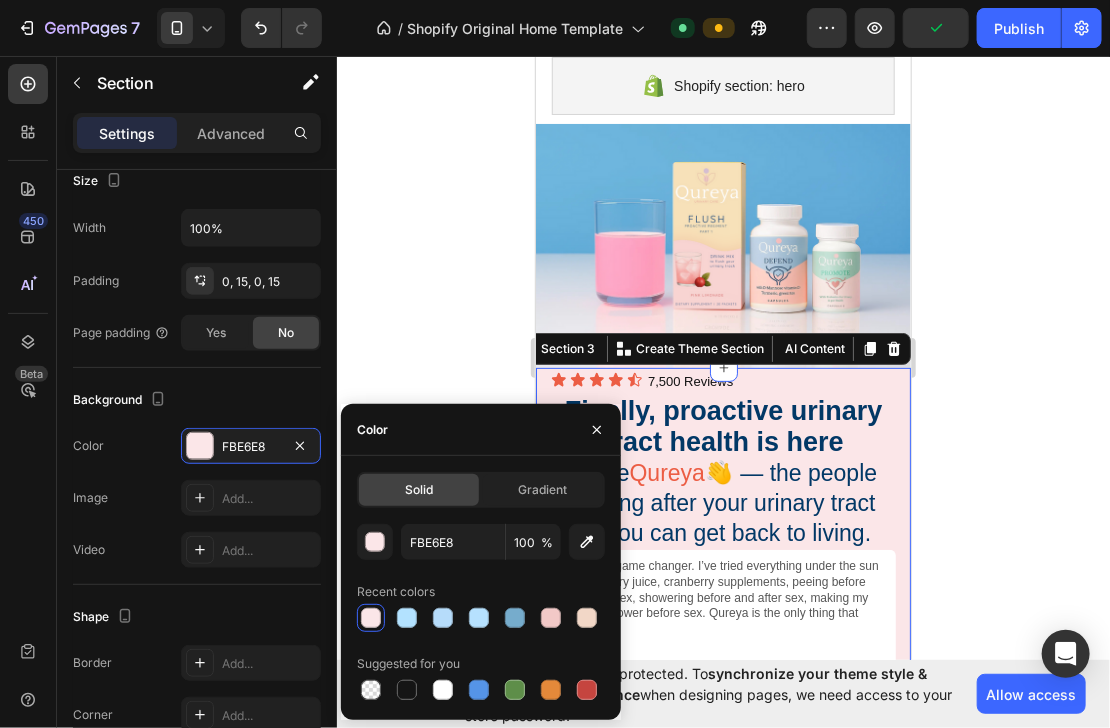 type 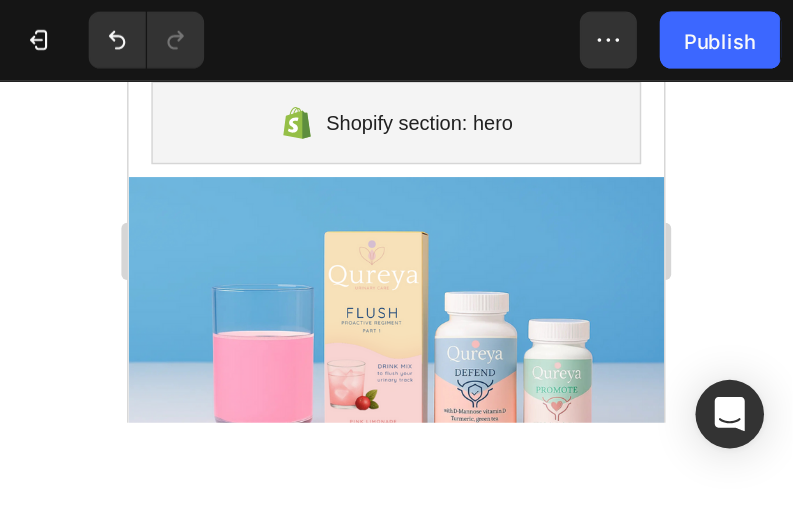 scroll, scrollTop: 0, scrollLeft: 0, axis: both 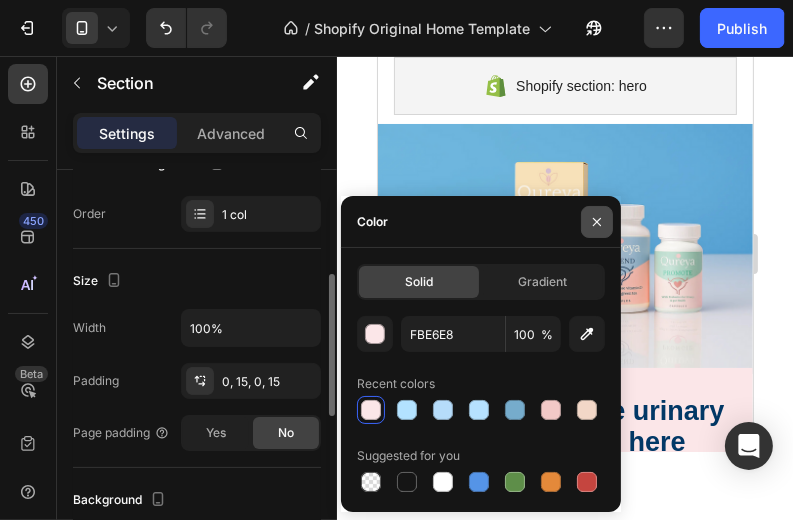 click 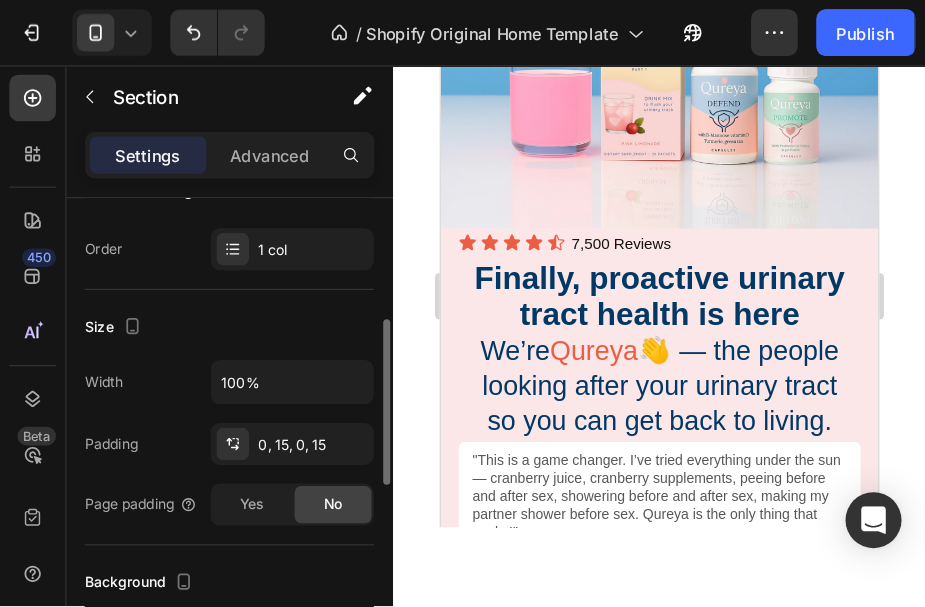 scroll, scrollTop: 235, scrollLeft: 0, axis: vertical 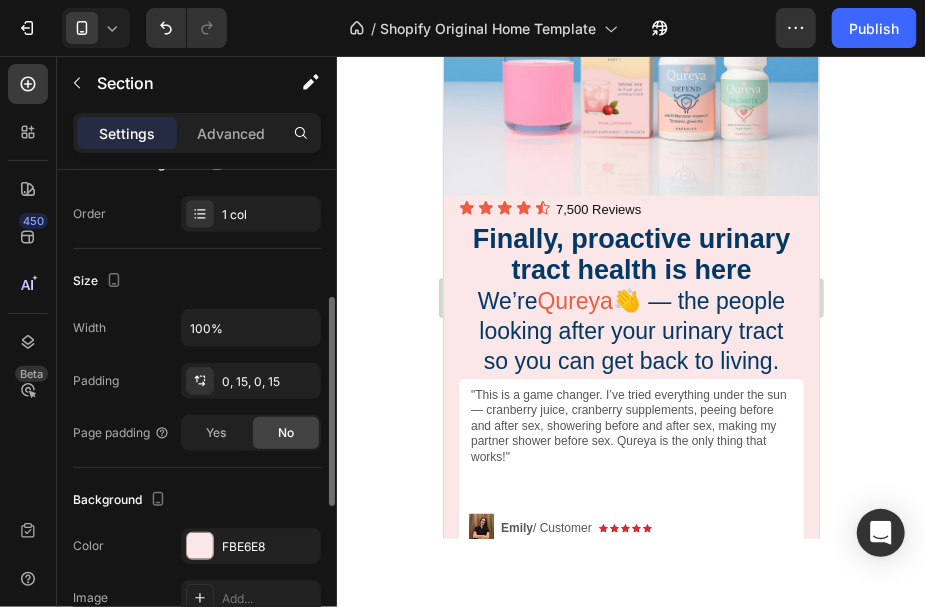 click on "Embark on a revitalizing journey with each sip of our refreshing kombucha brew, energizing your day. Let the crisp, effervescent flavors awaken your senses, offering a moment of pure refreshment & vitality. Text Block
Shop Now   Button Image "This is a game changer. I’ve tried everything under the sun — cranberry juice, cranberry supplements, peeing before and after sex, showering before and after sex, making my partner shower before sex. Qureya is the only thing that works!"     Text Block Image Icon Icon Icon Icon Icon Icon List [NAME]  / Customer Text Block Row Row Shop Now   👉    Button Row Icon Icon Icon Icon Icon 7,500 Reviews Heading Icon List Finally, proactive urinary tract health is here We’re  Qureya 👋 — the people looking after your urinary tract so you can get back to living. Heading Row Section 3" at bounding box center [630, 416] 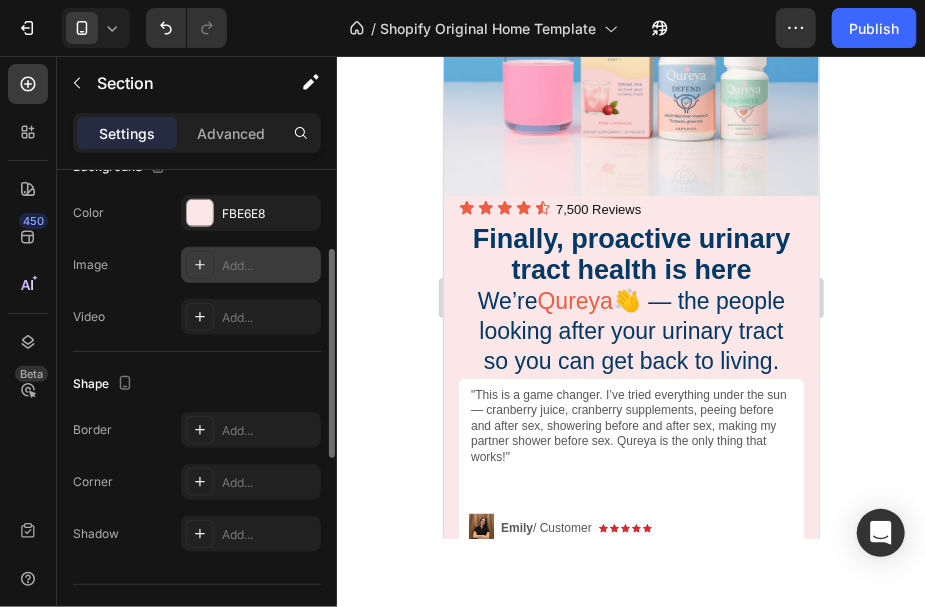 scroll, scrollTop: 500, scrollLeft: 0, axis: vertical 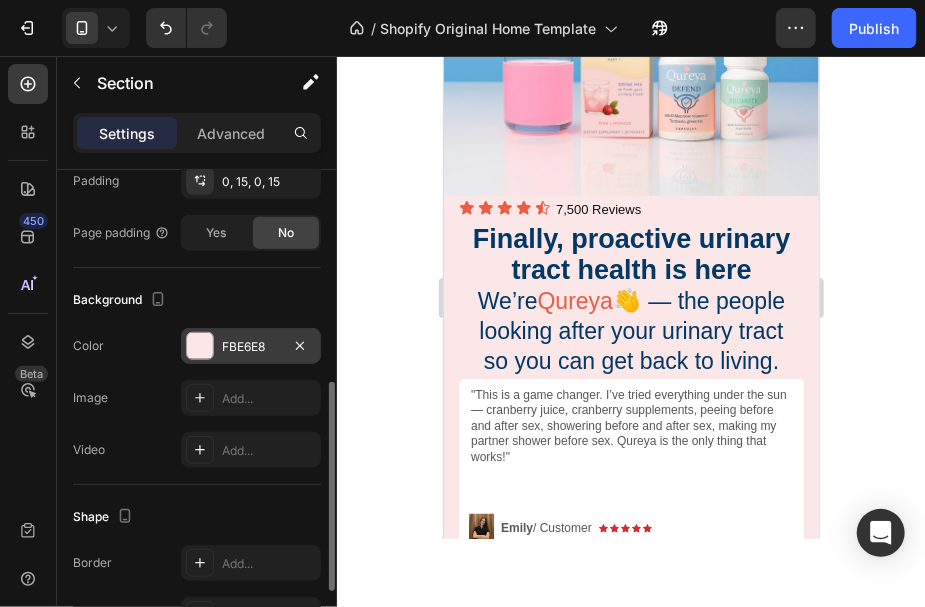 click on "FBE6E8" at bounding box center (251, 346) 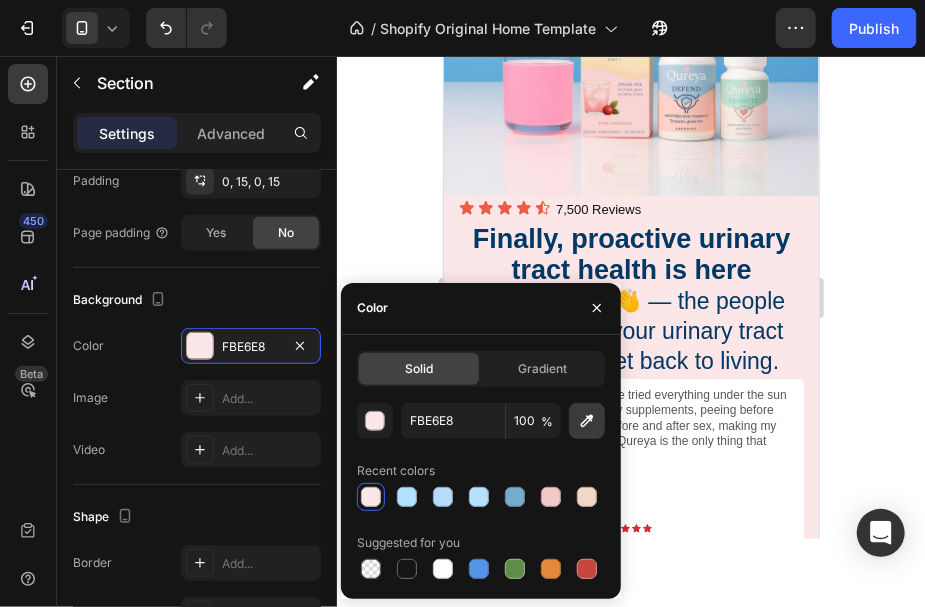 click 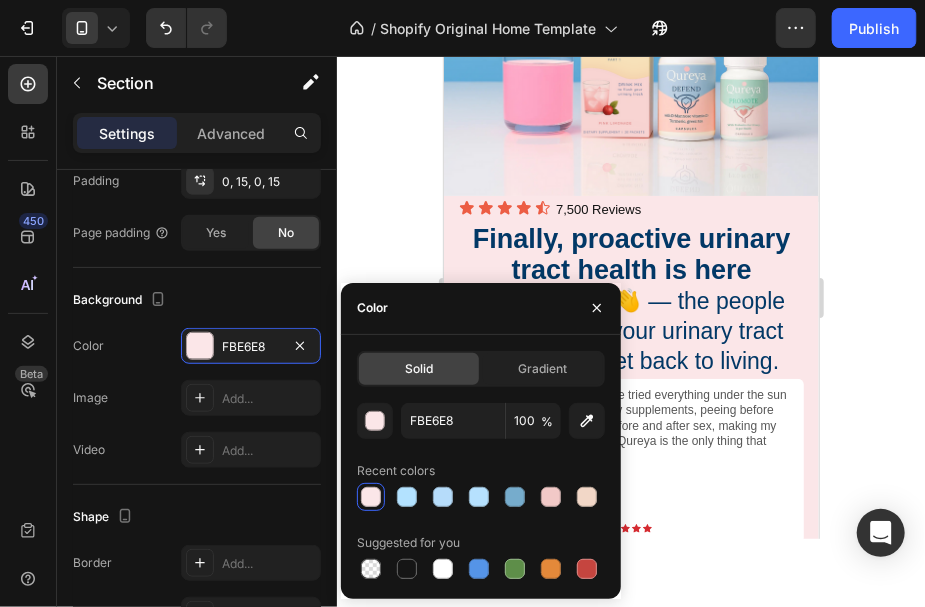 type on "EAE9EE" 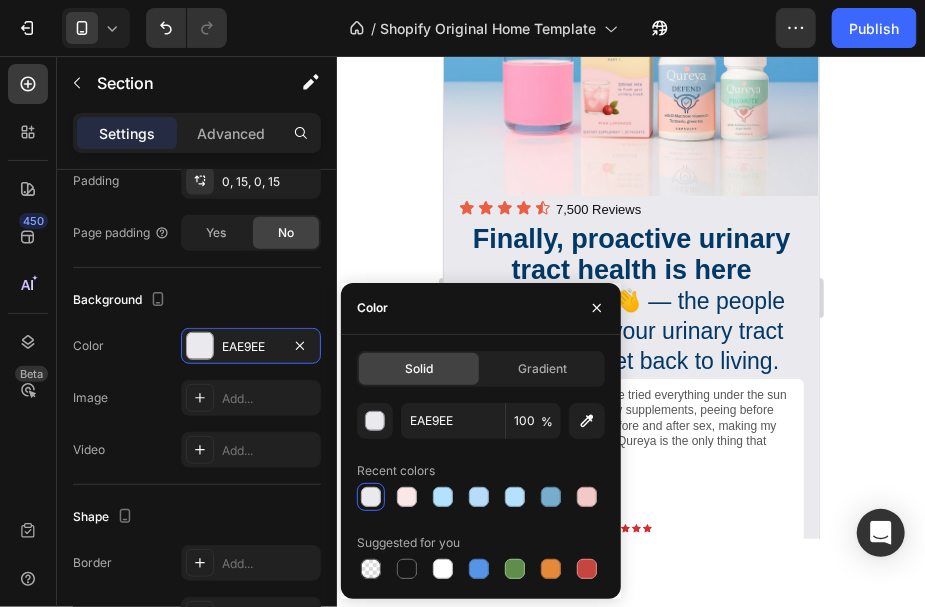 click 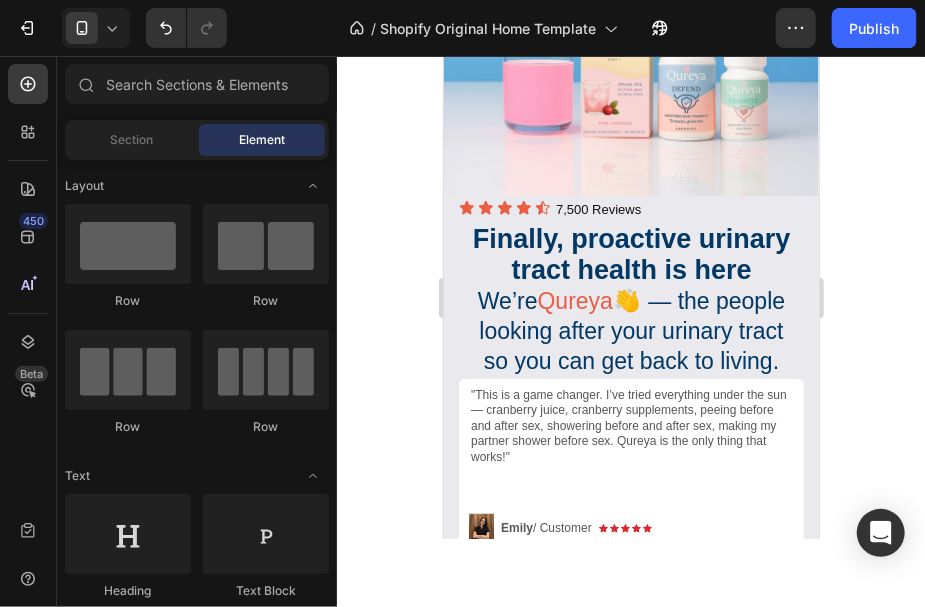 click 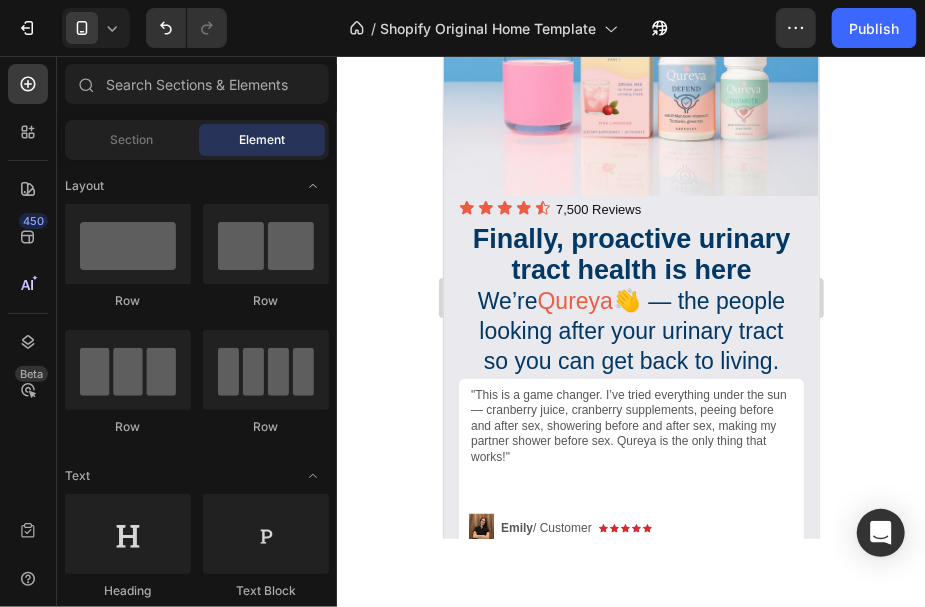 click 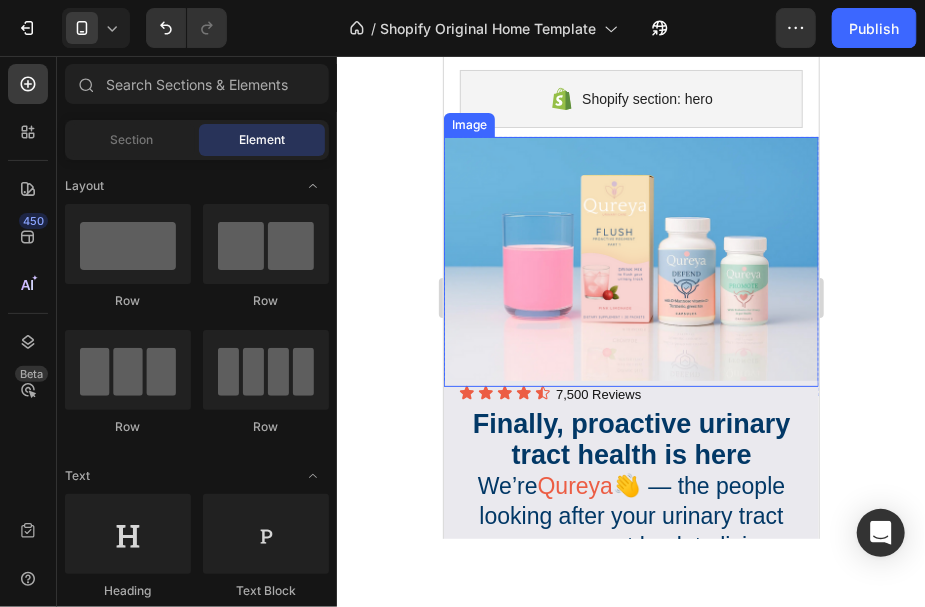 scroll, scrollTop: 66, scrollLeft: 0, axis: vertical 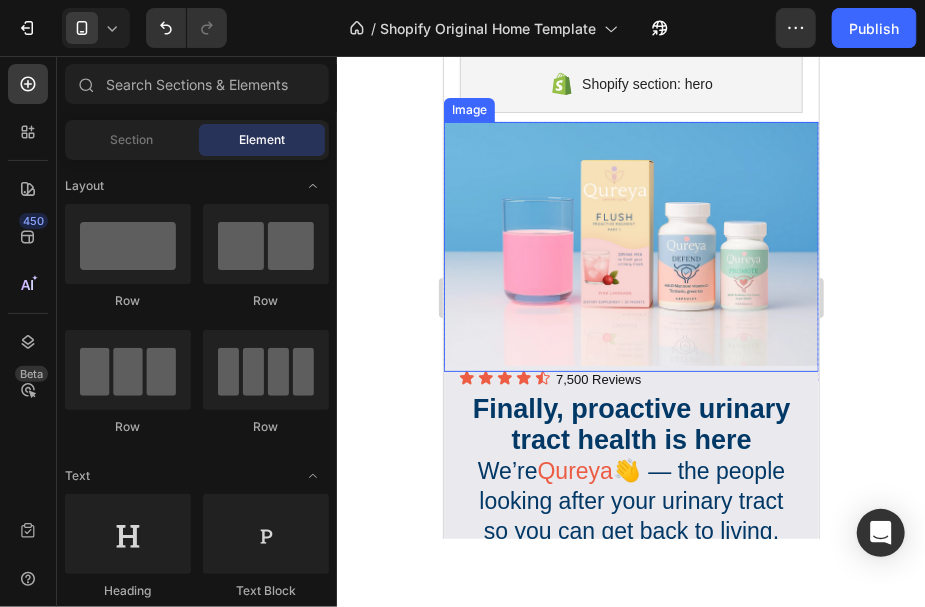 click 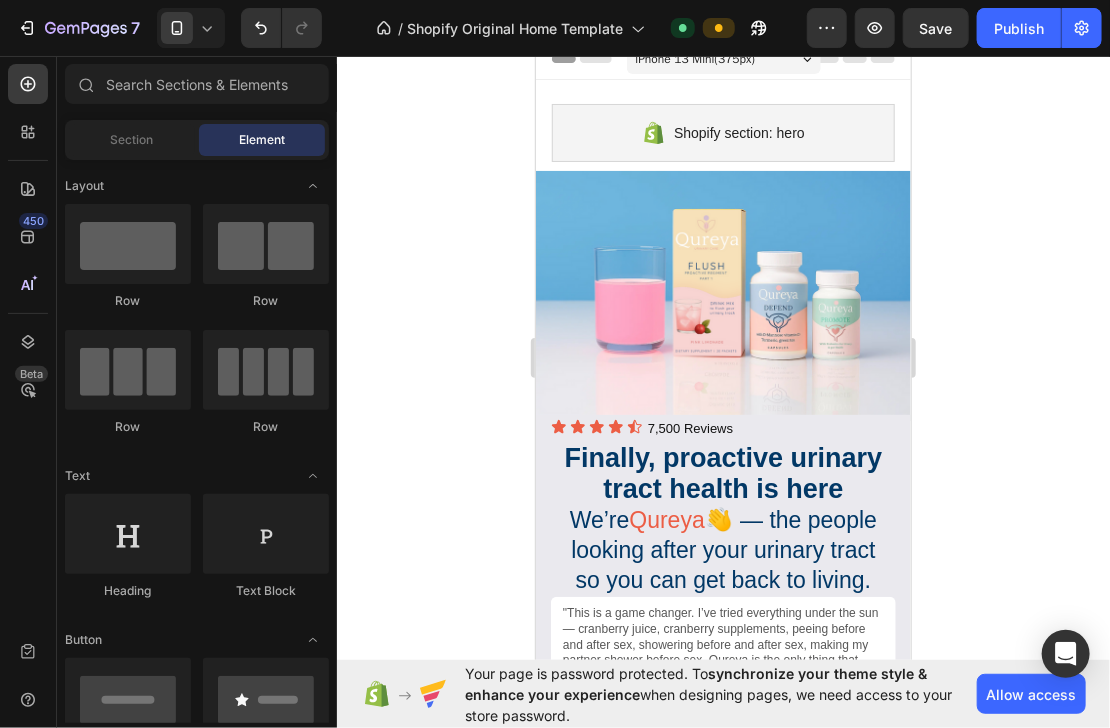 scroll, scrollTop: 0, scrollLeft: 0, axis: both 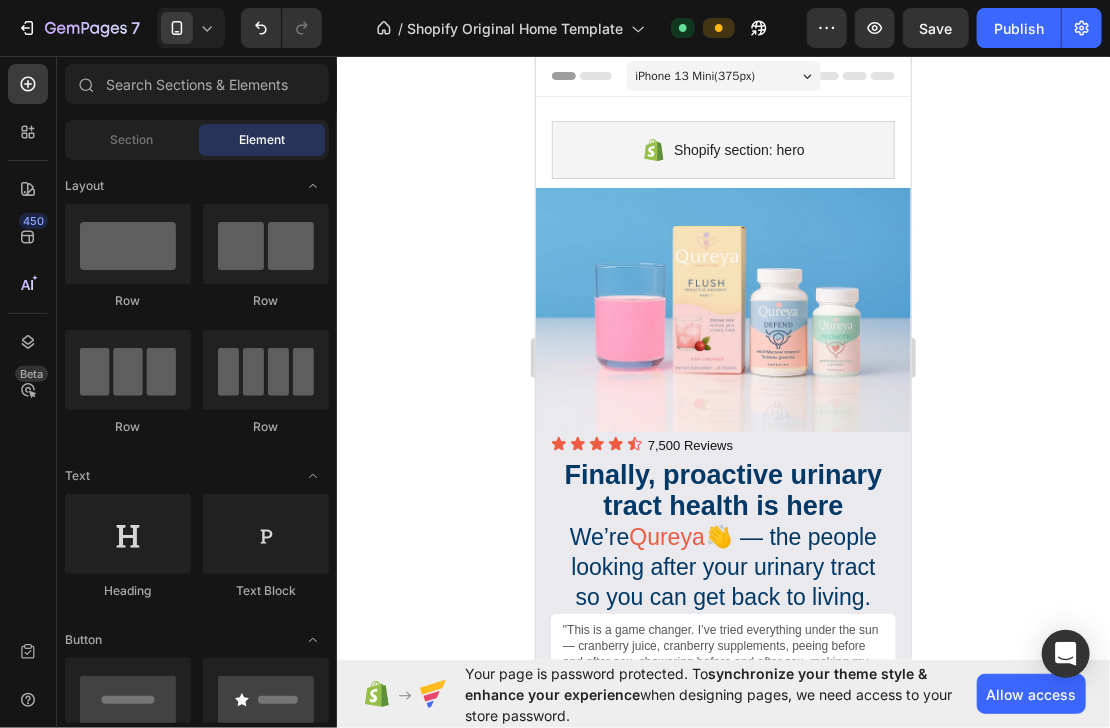 click 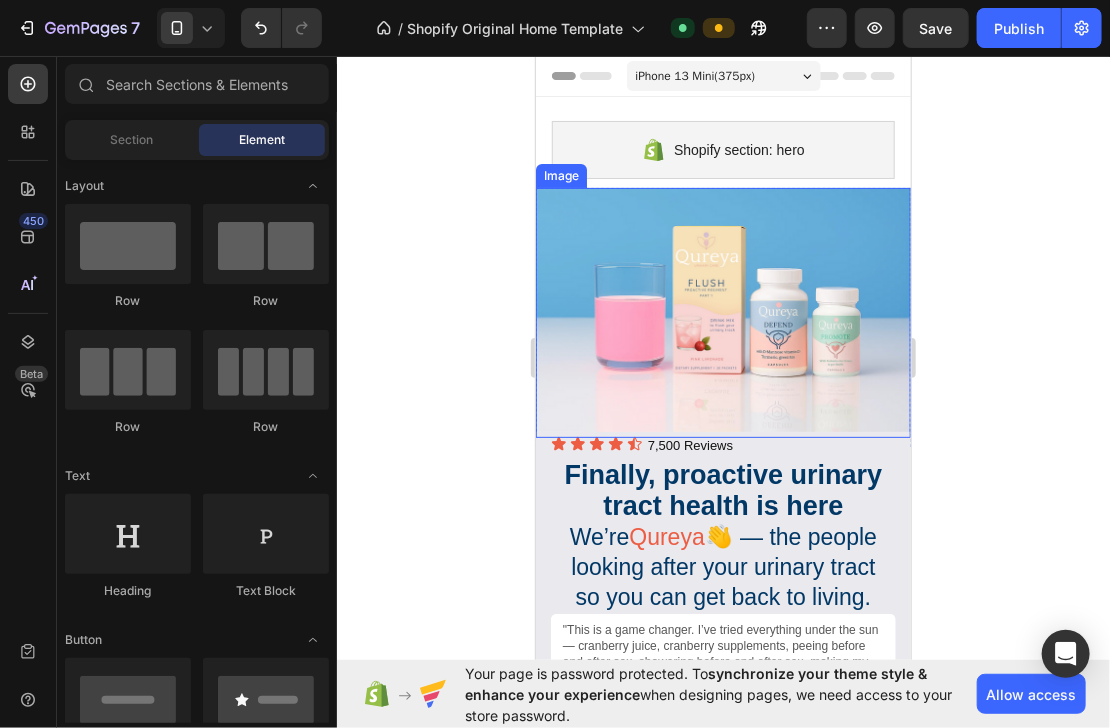 drag, startPoint x: 706, startPoint y: 348, endPoint x: 687, endPoint y: 348, distance: 19 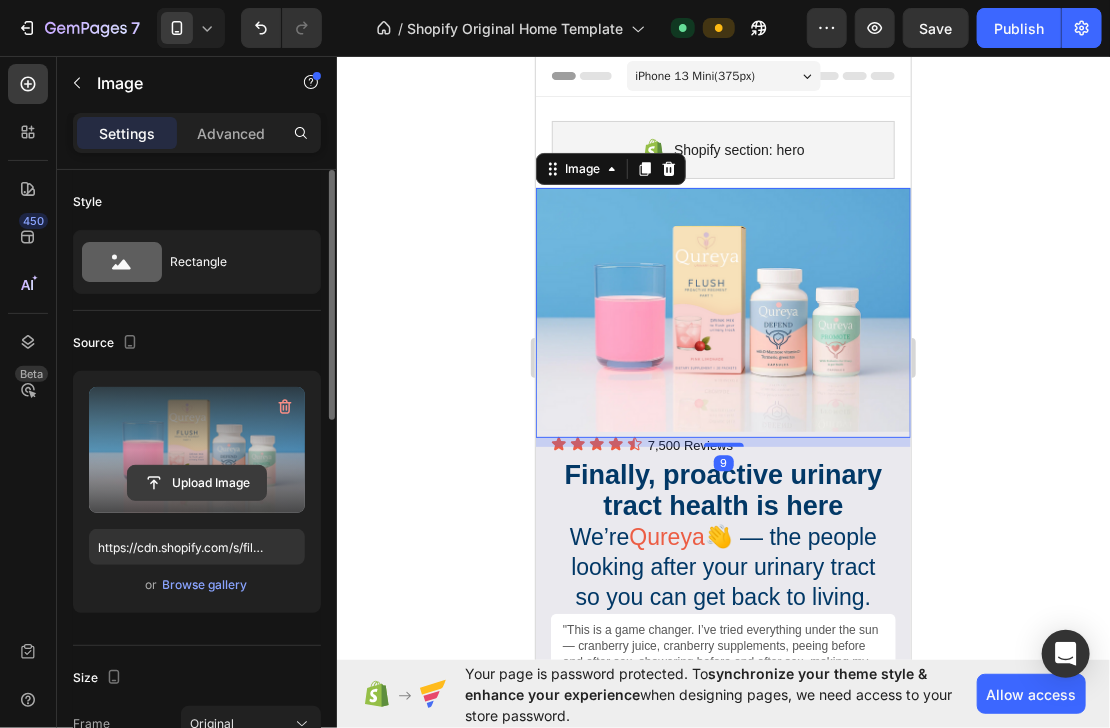 click 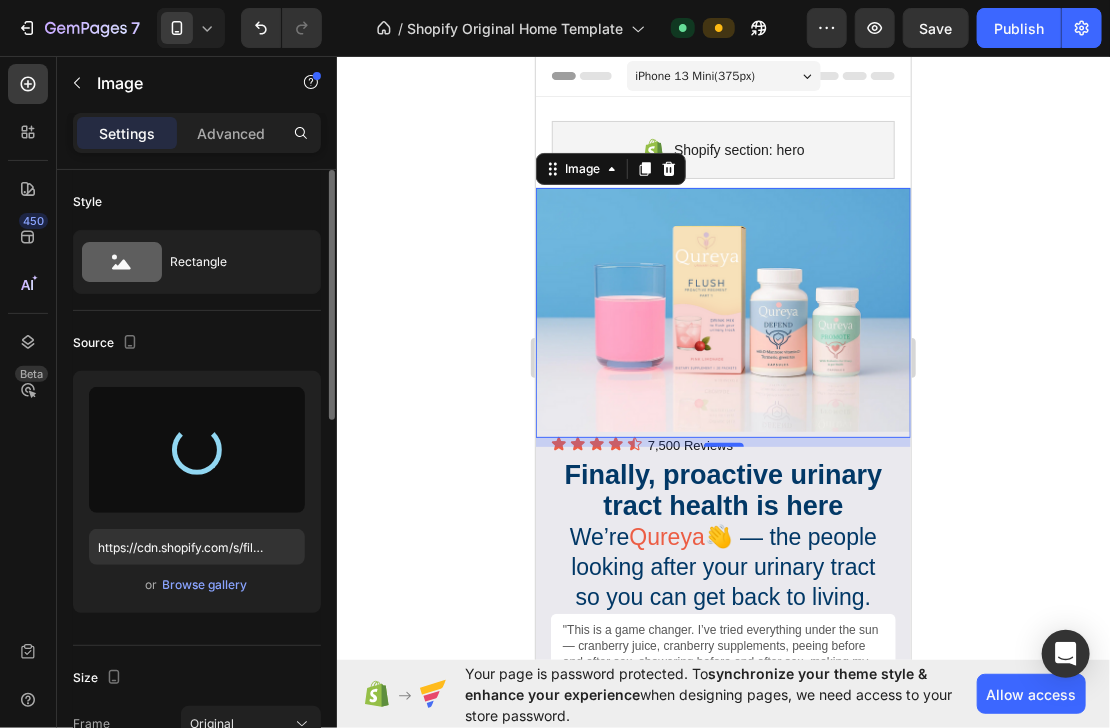 type on "https://cdn.shopify.com/s/files/1/0902/4608/6922/files/gempages_571504275671221120-f649a8b1-5e38-490d-a2d7-c2fc73487dc3.png" 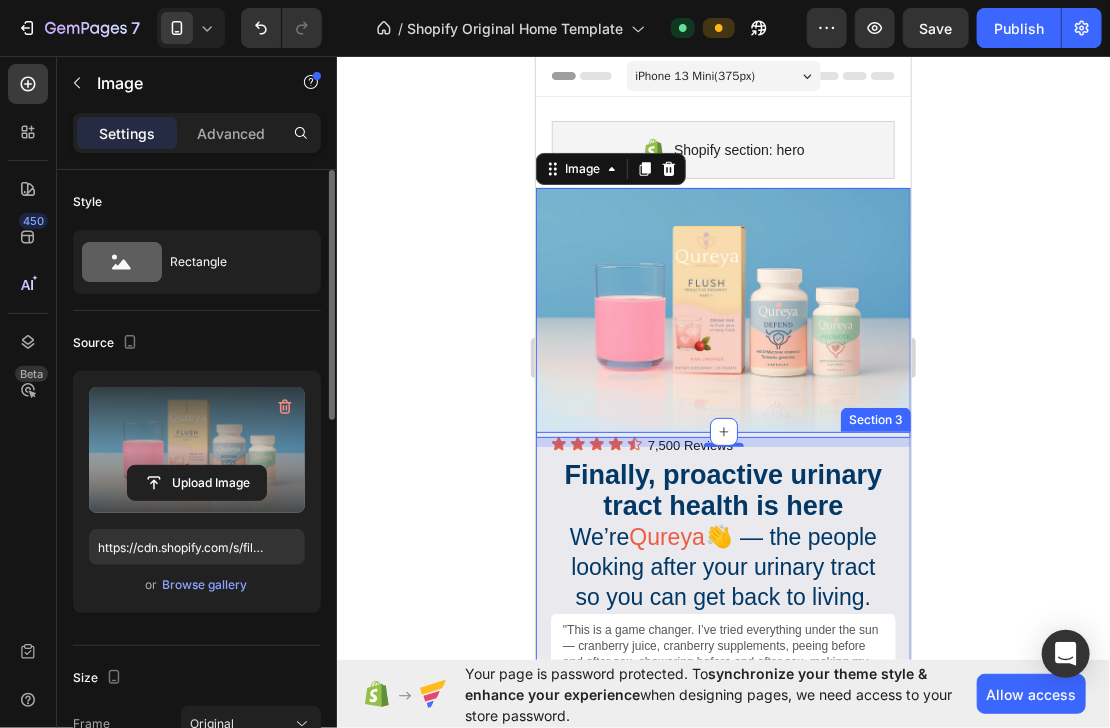 click on "Embark on a revitalizing journey with each sip of our refreshing kombucha brew, energizing your day. Let the crisp, effervescent flavors awaken your senses, offering a moment of pure refreshment & vitality. Text Block
Shop Now   Button Image "This is a game changer. I’ve tried everything under the sun — cranberry juice, cranberry supplements, peeing before and after sex, showering before and after sex, making my partner shower before sex. Qureya is the only thing that works!"     Text Block Image Icon Icon Icon Icon Icon Icon List [NAME]  / Customer Text Block Row Row Shop Now   👉    Button Row Icon Icon Icon Icon Icon 7,500 Reviews Heading Icon List Finally, proactive urinary tract health is here We’re  Qureya 👋 — the people looking after your urinary tract so you can get back to living. Heading Row Section 3" at bounding box center [722, 652] 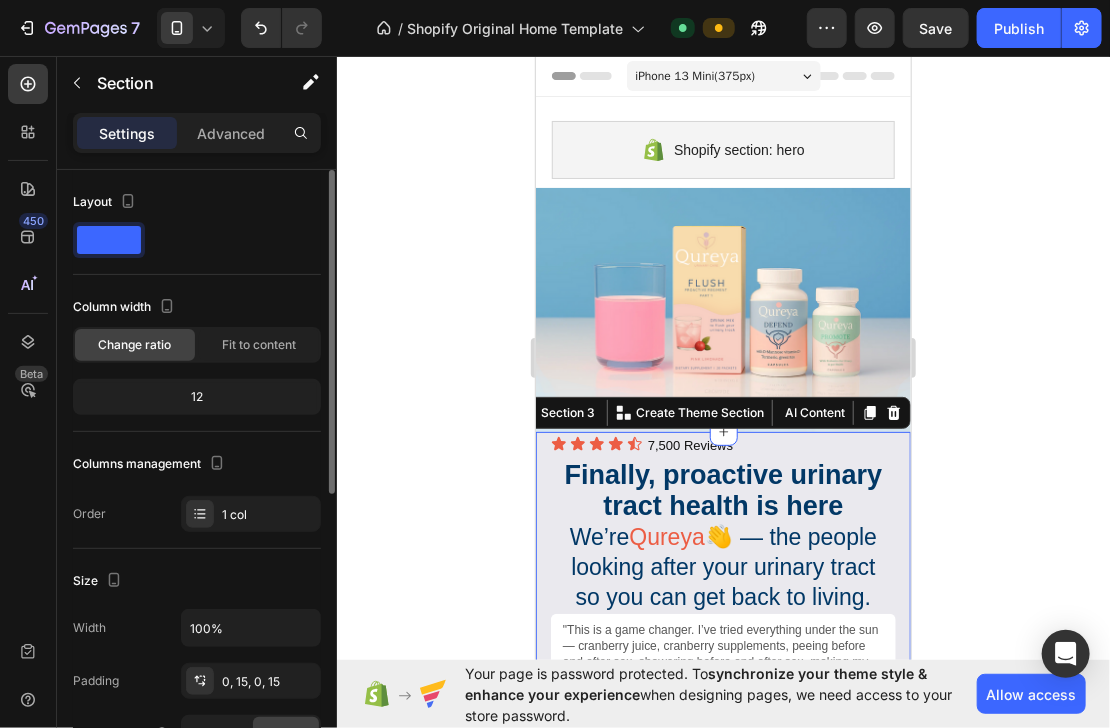 click 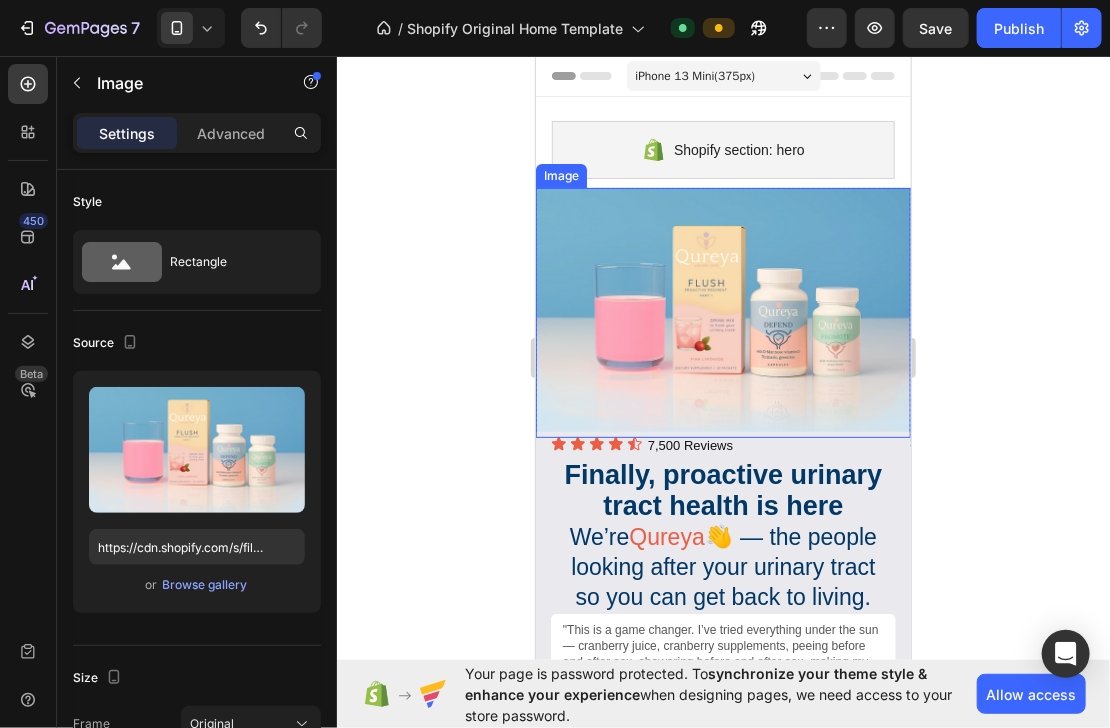 click at bounding box center [722, 312] 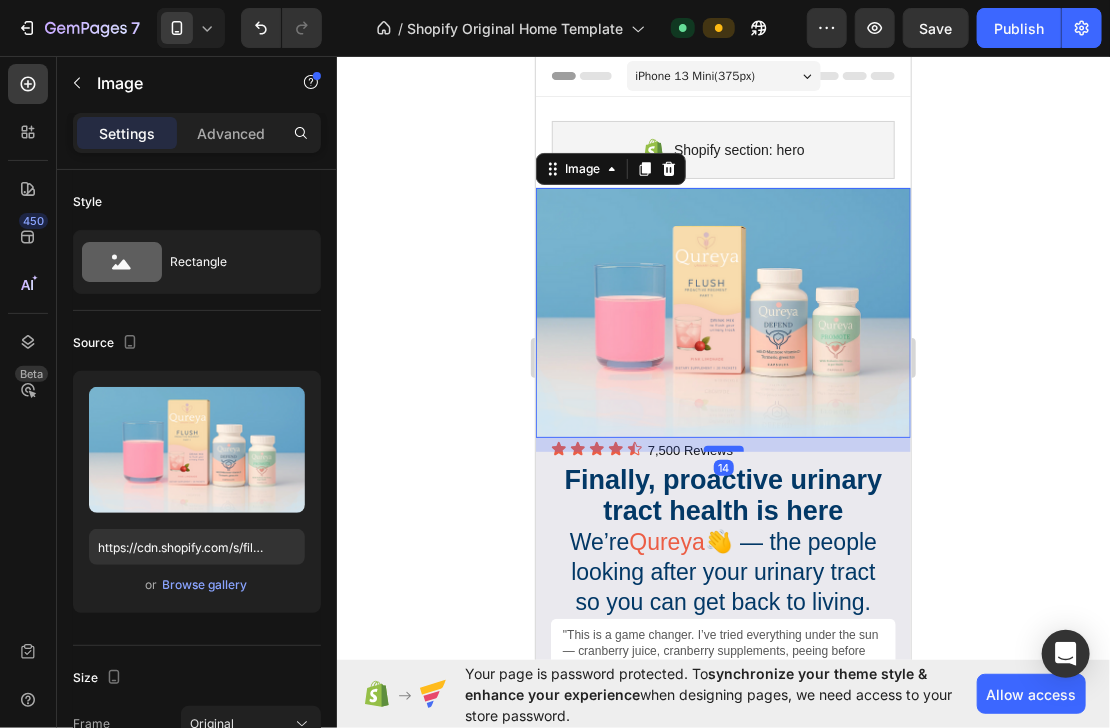 drag, startPoint x: 716, startPoint y: 424, endPoint x: 786, endPoint y: 439, distance: 71.5891 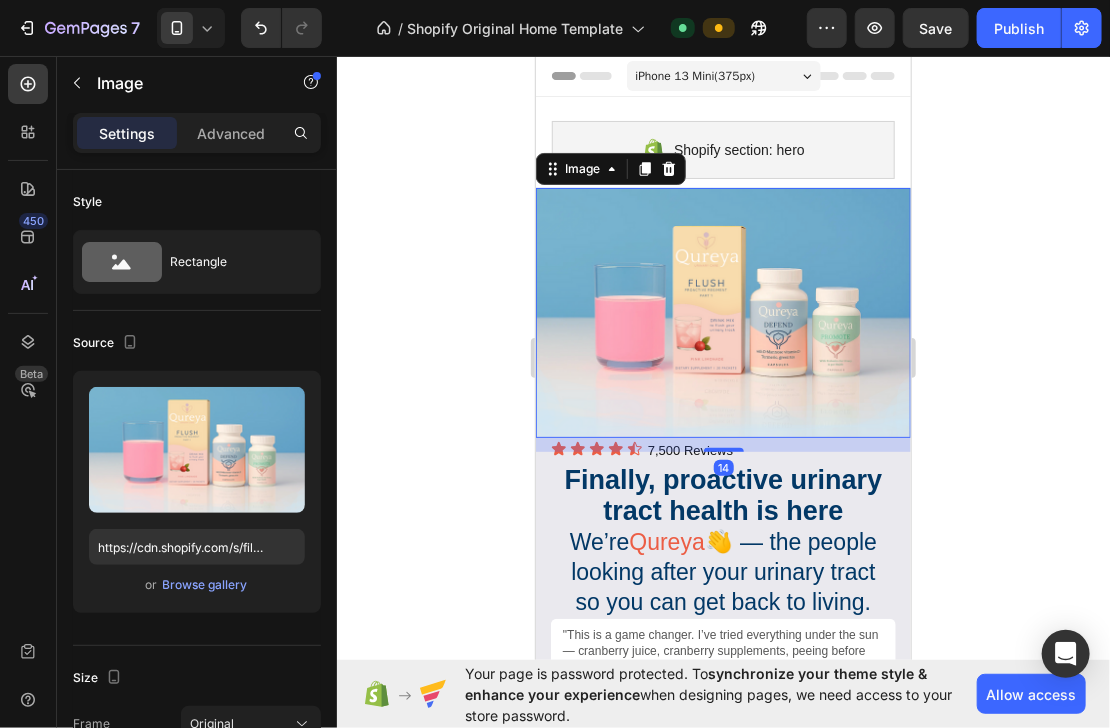 click at bounding box center [723, 449] 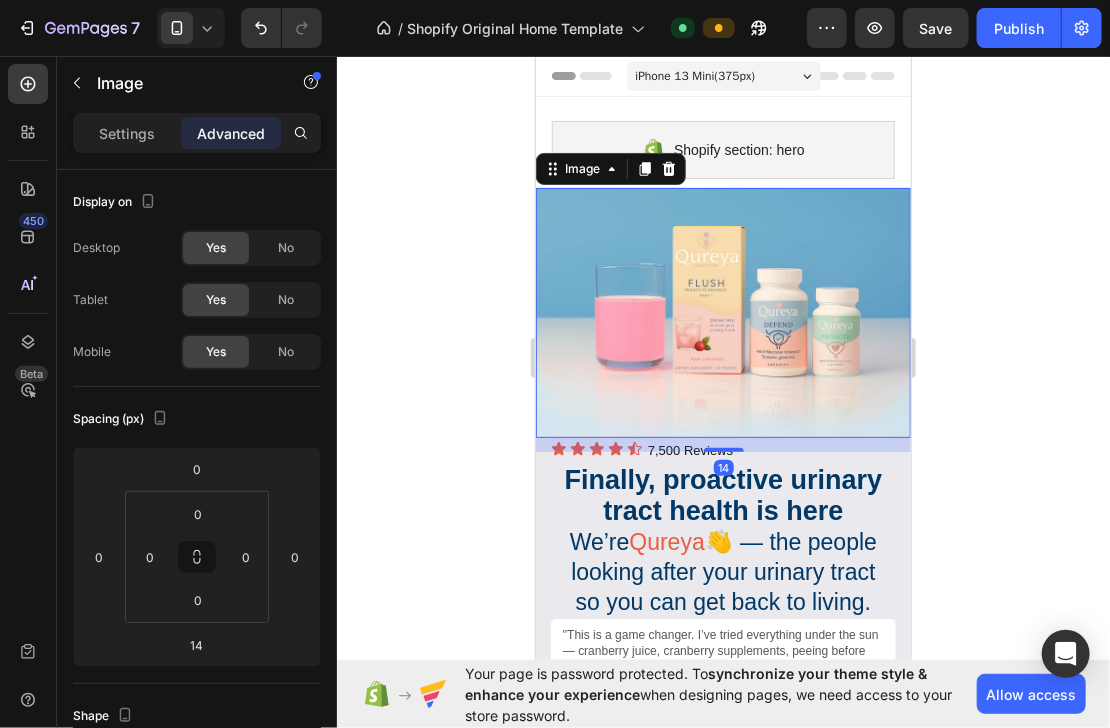click 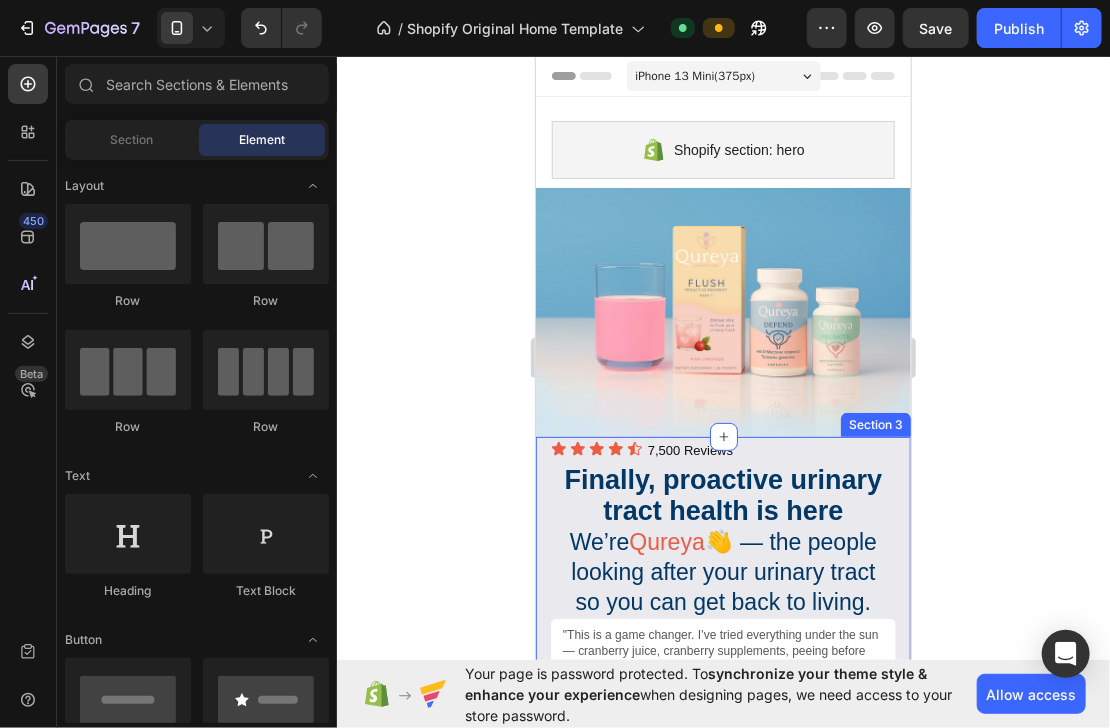 click on "Embark on a revitalizing journey with each sip of our refreshing kombucha brew, energizing your day. Let the crisp, effervescent flavors awaken your senses, offering a moment of pure refreshment & vitality. Text Block
Shop Now   Button Image "This is a game changer. I’ve tried everything under the sun — cranberry juice, cranberry supplements, peeing before and after sex, showering before and after sex, making my partner shower before sex. Qureya is the only thing that works!"     Text Block Image Icon Icon Icon Icon Icon Icon List [NAME]  / Customer Text Block Row Row Shop Now   👉    Button Row Icon Icon Icon Icon Icon 7,500 Reviews Heading Icon List Finally, proactive urinary tract health is here We’re  Qureya 👋 — the people looking after your urinary tract so you can get back to living. Heading Row Section 3" at bounding box center (722, 657) 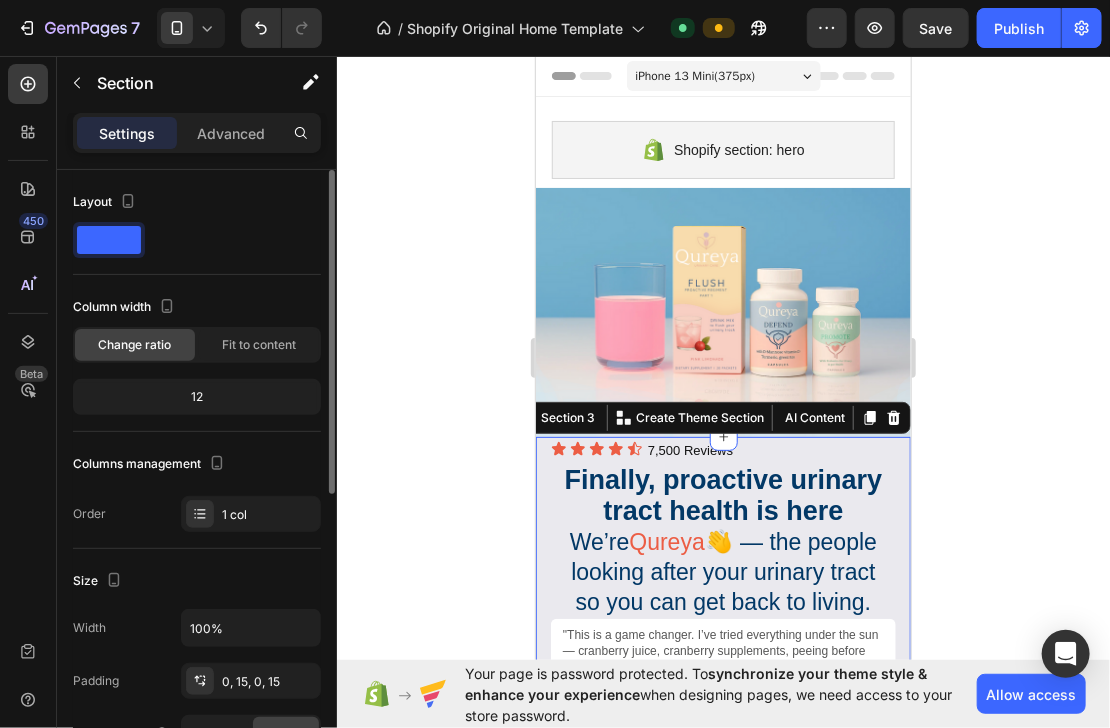 scroll, scrollTop: 400, scrollLeft: 0, axis: vertical 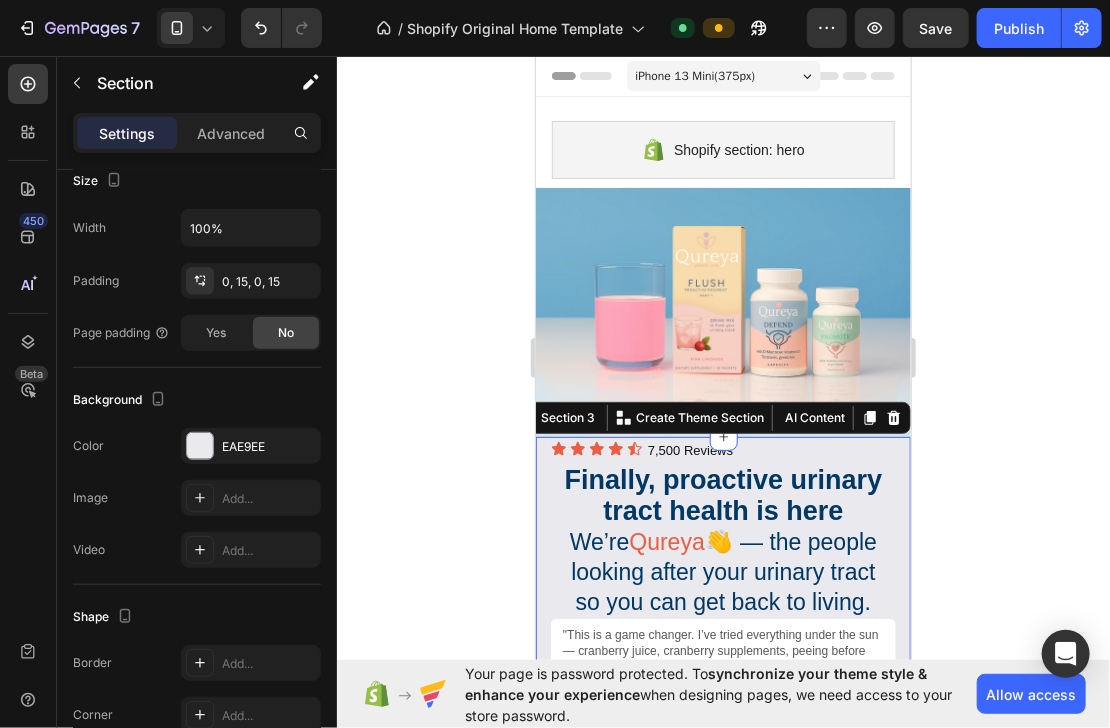 click on "Embark on a revitalizing journey with each sip of our refreshing kombucha brew, energizing your day. Let the crisp, effervescent flavors awaken your senses, offering a moment of pure refreshment & vitality. Text Block
Shop Now   Button Image "This is a game changer. I’ve tried everything under the sun — cranberry juice, cranberry supplements, peeing before and after sex, showering before and after sex, making my partner shower before sex. Qureya is the only thing that works!"     Text Block Image Icon Icon Icon Icon Icon Icon List [NAME]  / Customer Text Block Row Row Shop Now   👉    Button Row Icon Icon Icon Icon Icon 7,500 Reviews Heading Icon List Finally, proactive urinary tract health is here We’re  Qureya 👋 — the people looking after your urinary tract so you can get back to living. Heading Row Section 3   You can create reusable sections Create Theme Section AI Content Write with GemAI What would you like to describe here? Tone and Voice Persuasive Product Promote Show more" at bounding box center (722, 657) 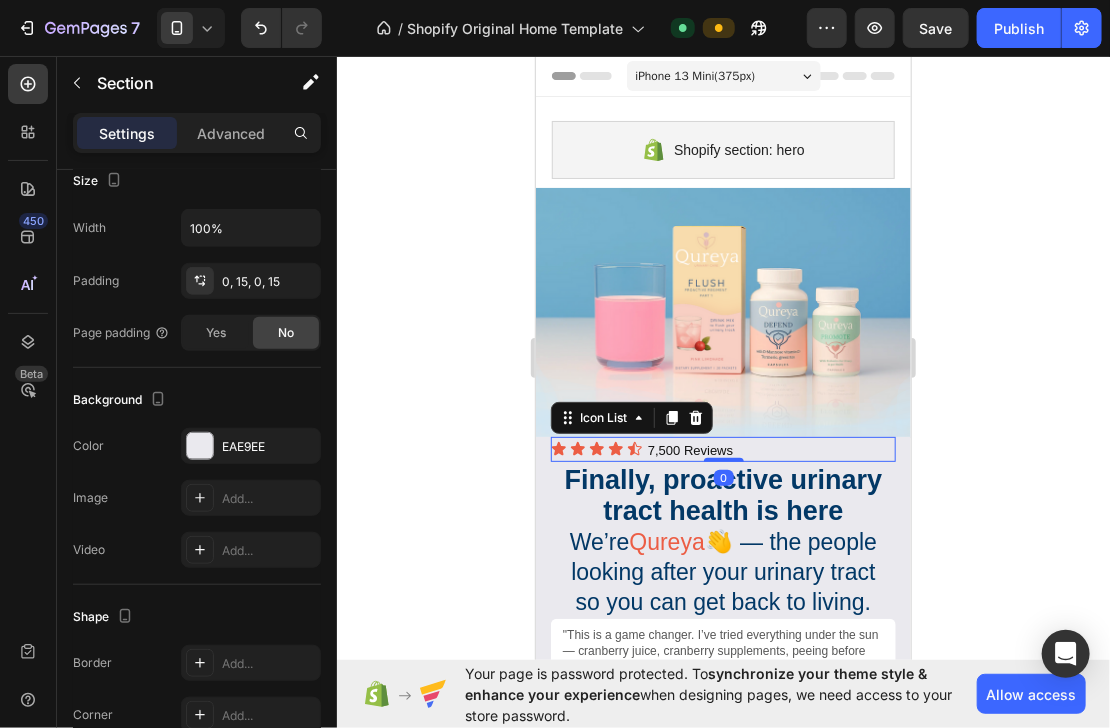 click on "Icon Icon Icon Icon Icon 7,500 Reviews Heading" at bounding box center [722, 450] 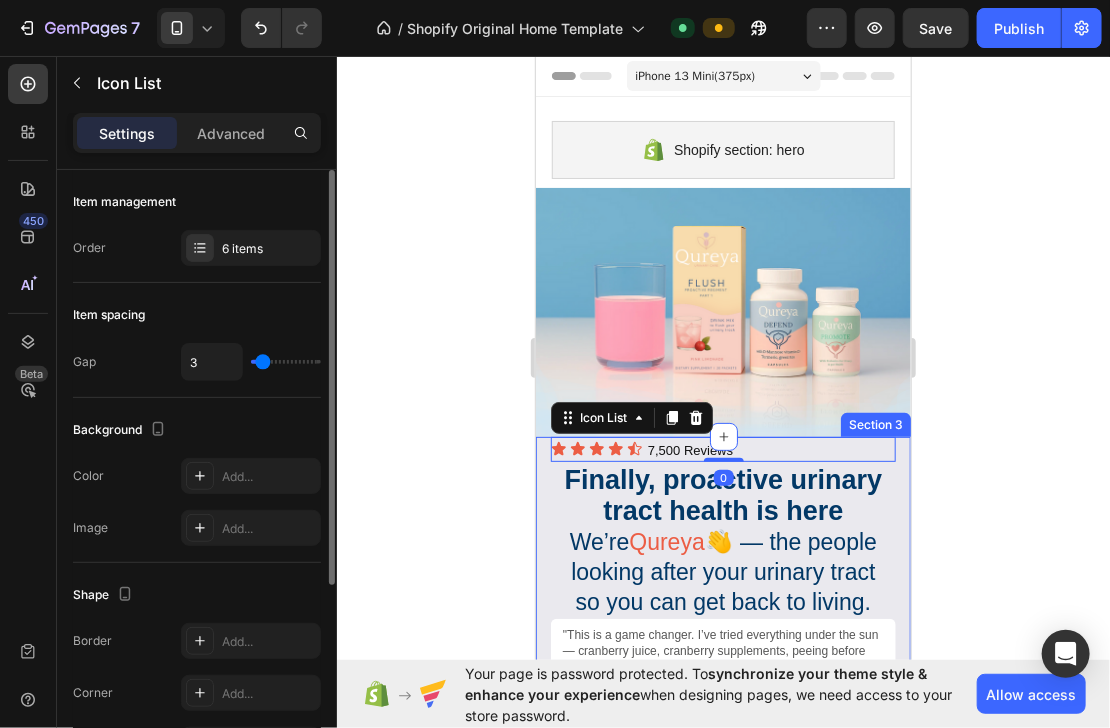 click on "Embark on a revitalizing journey with each sip of our refreshing kombucha brew, energizing your day. Let the crisp, effervescent flavors awaken your senses, offering a moment of pure refreshment & vitality. Text Block
Shop Now   Button Image "This is a game changer. I’ve tried everything under the sun — cranberry juice, cranberry supplements, peeing before and after sex, showering before and after sex, making my partner shower before sex. Qureya is the only thing that works!"     Text Block Image Icon Icon Icon Icon Icon Icon List [NAME]  / Customer Text Block Row Row Shop Now   👉    Button Row Icon Icon Icon Icon Icon 7,500 Reviews Heading Icon List   0 Finally, proactive urinary tract health is here We’re  Qureya 👋 — the people looking after your urinary tract so you can get back to living. Heading Row Section 3" at bounding box center [722, 657] 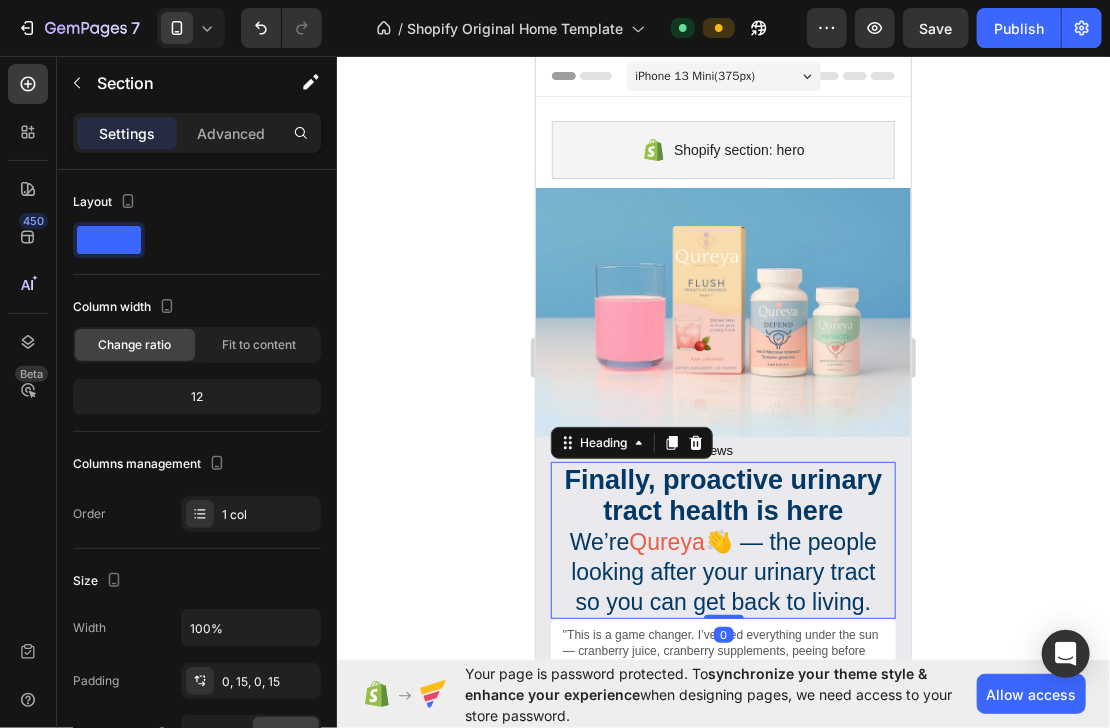 click on "Finally, proactive urinary tract health is here We’re  Qureya 👋 — the people looking after your urinary tract so you can get back to living." at bounding box center (722, 541) 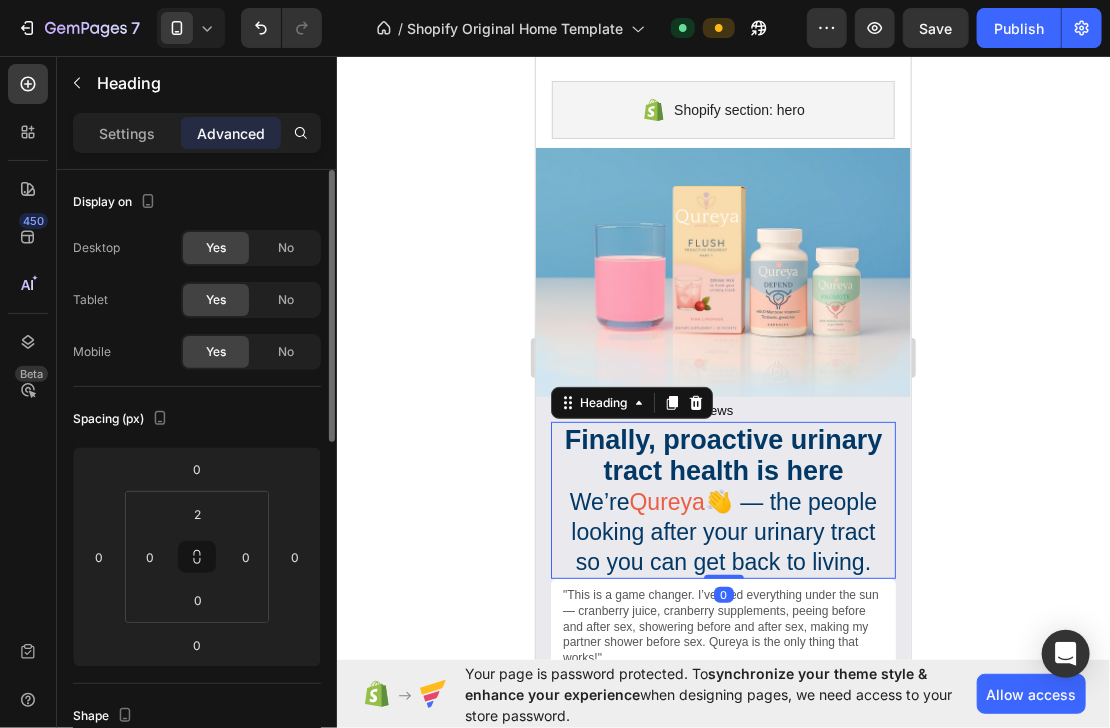 scroll, scrollTop: 80, scrollLeft: 0, axis: vertical 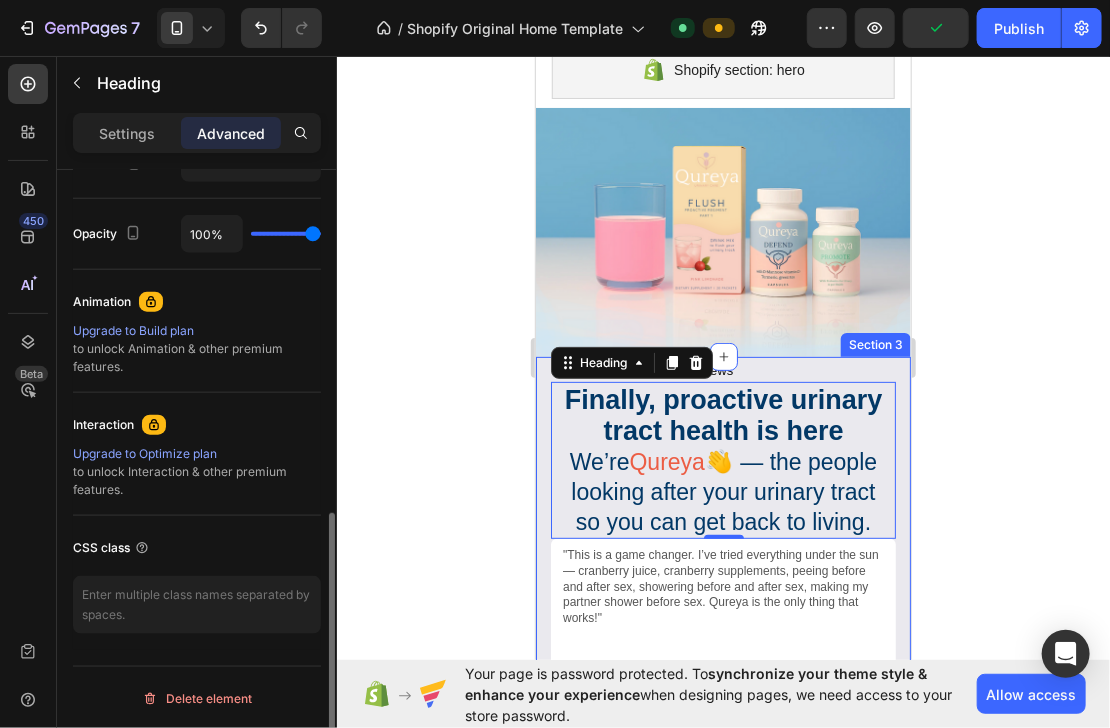 click on "Embark on a revitalizing journey with each sip of our refreshing kombucha brew, energizing your day. Let the crisp, effervescent flavors awaken your senses, offering a moment of pure refreshment & vitality. Text Block
Shop Now   Button Image "This is a game changer. I’ve tried everything under the sun — cranberry juice, cranberry supplements, peeing before and after sex, showering before and after sex, making my partner shower before sex. Qureya is the only thing that works!"     Text Block Image Icon Icon Icon Icon Icon Icon List [NAME]  / Customer Text Block Row Row Shop Now   👉    Button Row Icon Icon Icon Icon Icon 7,500 Reviews Heading Icon List Finally, proactive urinary tract health is here We’re  Qureya 👋 — the people looking after your urinary tract so you can get back to living. Heading   0 Row Section 3" at bounding box center [722, 577] 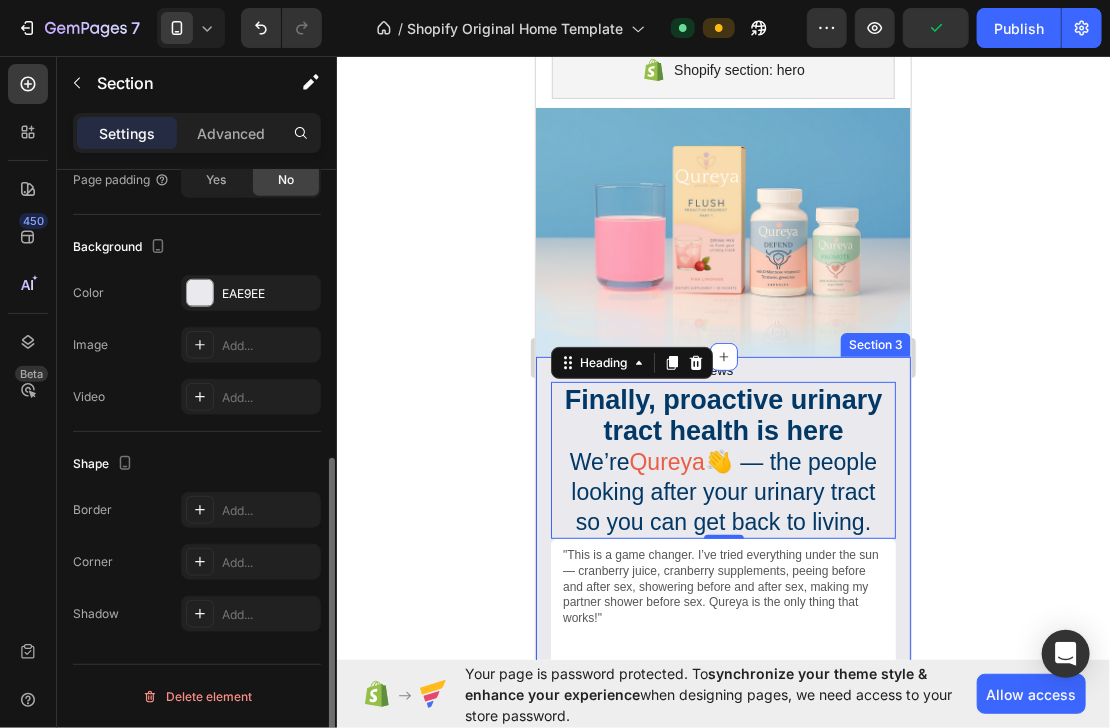 scroll, scrollTop: 0, scrollLeft: 0, axis: both 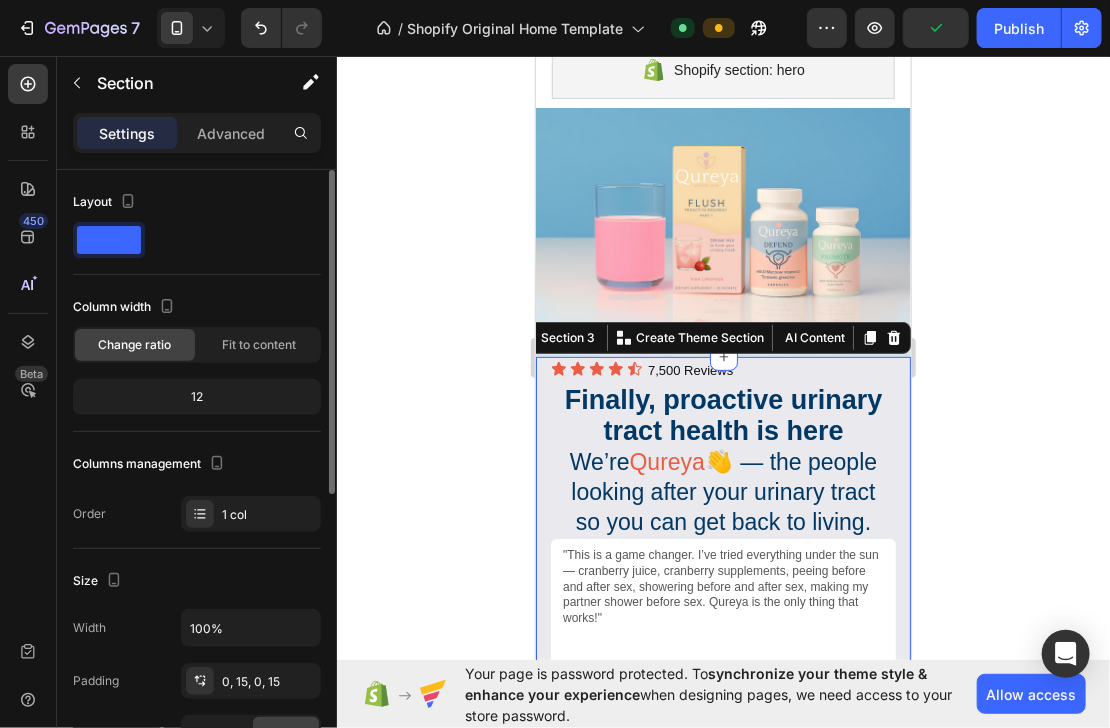 click on "Embark on a revitalizing journey with each sip of our refreshing kombucha brew, energizing your day. Let the crisp, effervescent flavors awaken your senses, offering a moment of pure refreshment & vitality. Text Block
Shop Now   Button Image "This is a game changer. I’ve tried everything under the sun — cranberry juice, cranberry supplements, peeing before and after sex, showering before and after sex, making my partner shower before sex. Qureya is the only thing that works!"     Text Block Image Icon Icon Icon Icon Icon Icon List [NAME]  / Customer Text Block Row Row Shop Now   👉    Button Row Icon Icon Icon Icon Icon 7,500 Reviews Heading Icon List Finally, proactive urinary tract health is here We’re  Qureya 👋 — the people looking after your urinary tract so you can get back to living. Heading Row Section 3   You can create reusable sections Create Theme Section AI Content Write with GemAI What would you like to describe here? Tone and Voice Persuasive Product Promote Show more" at bounding box center (722, 577) 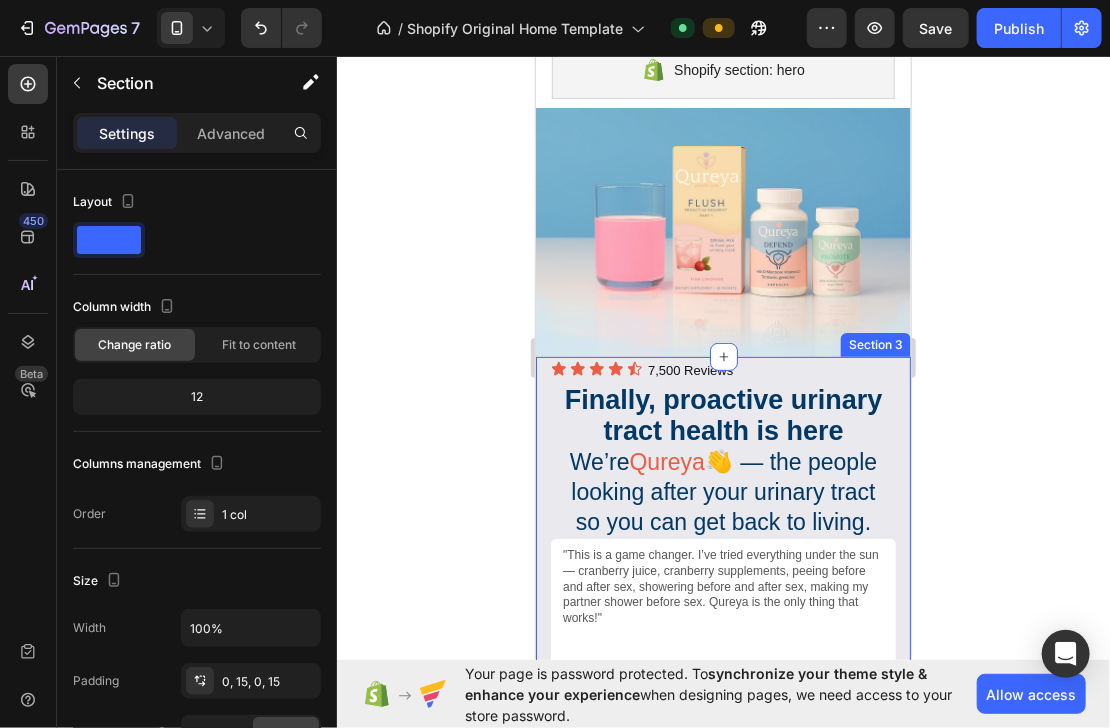 click on "Embark on a revitalizing journey with each sip of our refreshing kombucha brew, energizing your day. Let the crisp, effervescent flavors awaken your senses, offering a moment of pure refreshment & vitality. Text Block
Shop Now   Button Image "This is a game changer. I’ve tried everything under the sun — cranberry juice, cranberry supplements, peeing before and after sex, showering before and after sex, making my partner shower before sex. Qureya is the only thing that works!"     Text Block Image Icon Icon Icon Icon Icon Icon List [NAME]  / Customer Text Block Row Row Shop Now   👉    Button Row Icon Icon Icon Icon Icon 7,500 Reviews Heading Icon List Finally, proactive urinary tract health is here We’re  Qureya 👋 — the people looking after your urinary tract so you can get back to living. Heading Row Section 3" at bounding box center (722, 577) 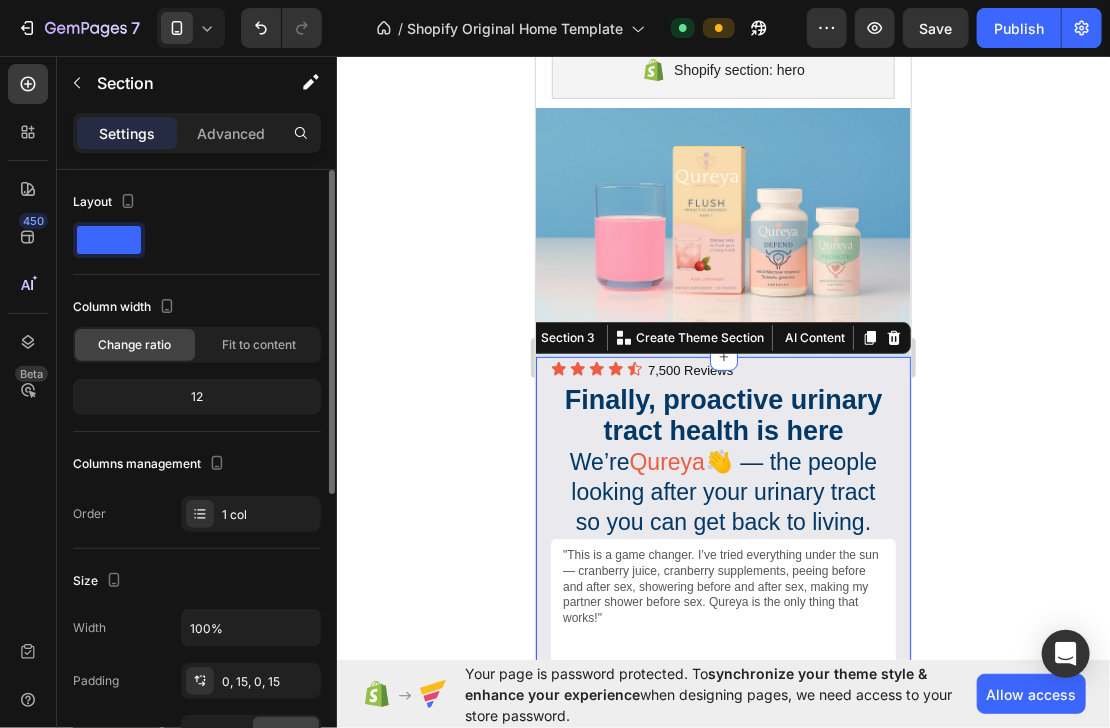 scroll, scrollTop: 551, scrollLeft: 0, axis: vertical 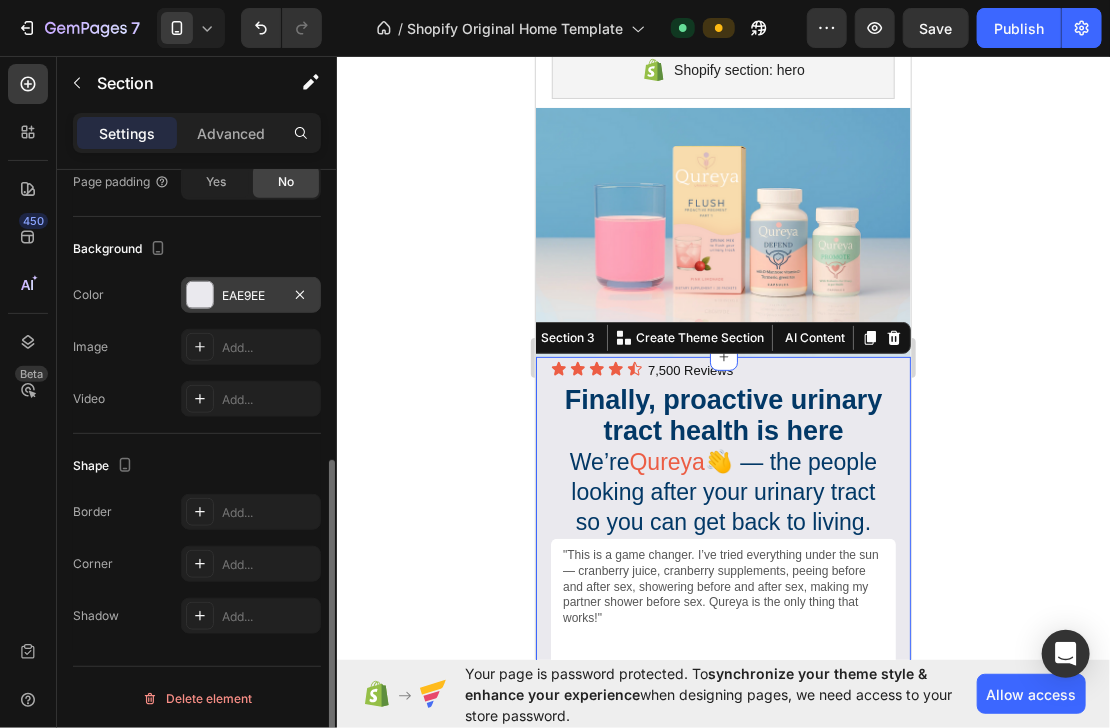 click at bounding box center [200, 295] 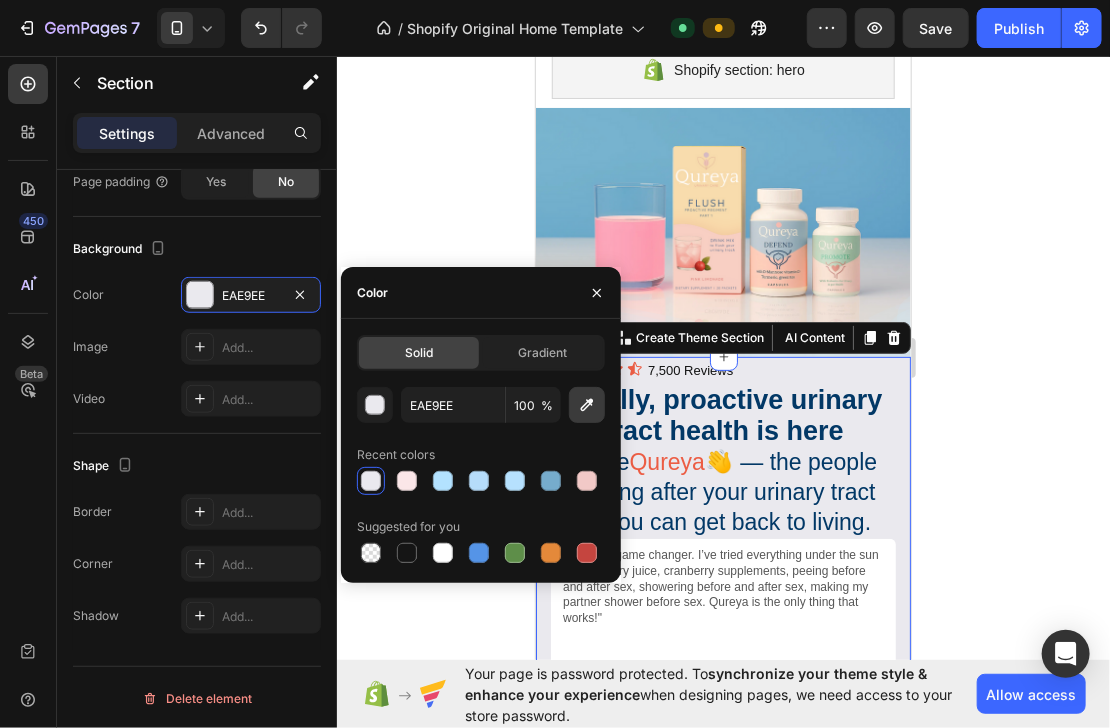 click 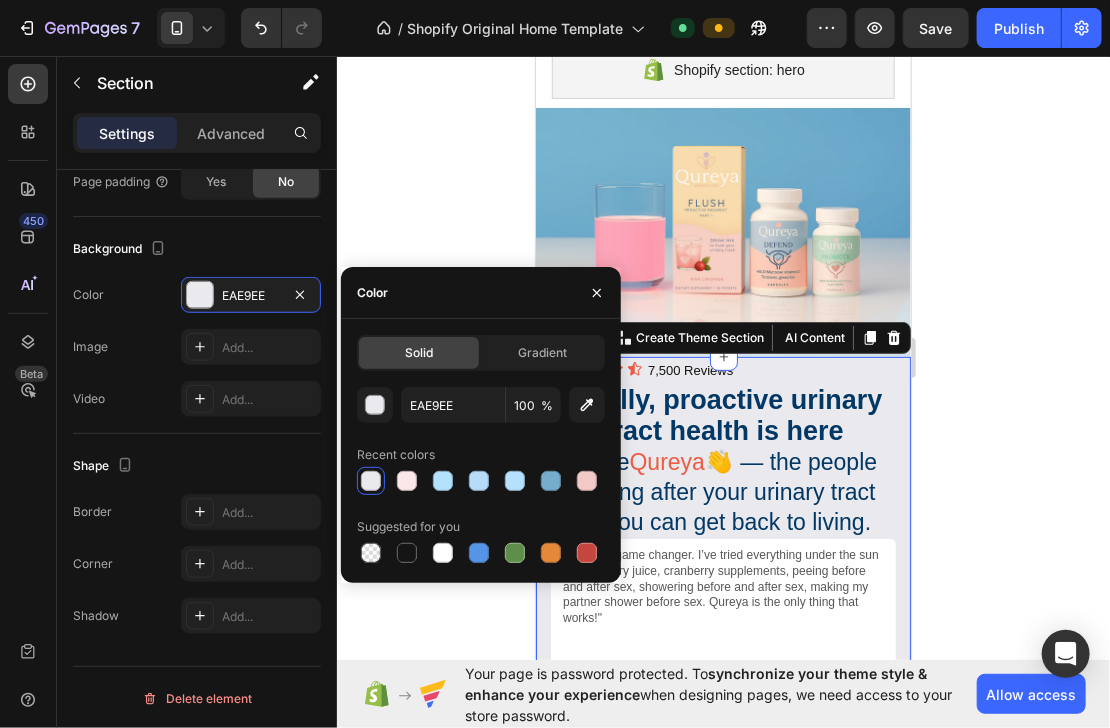 type on "D4E3EC" 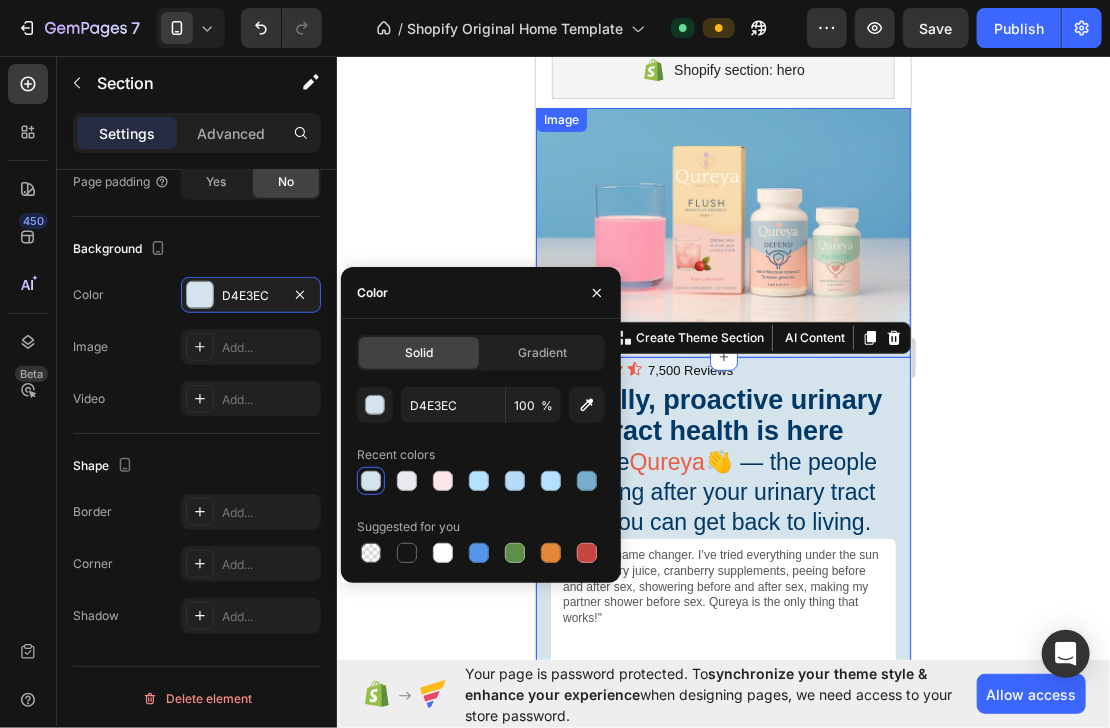 click 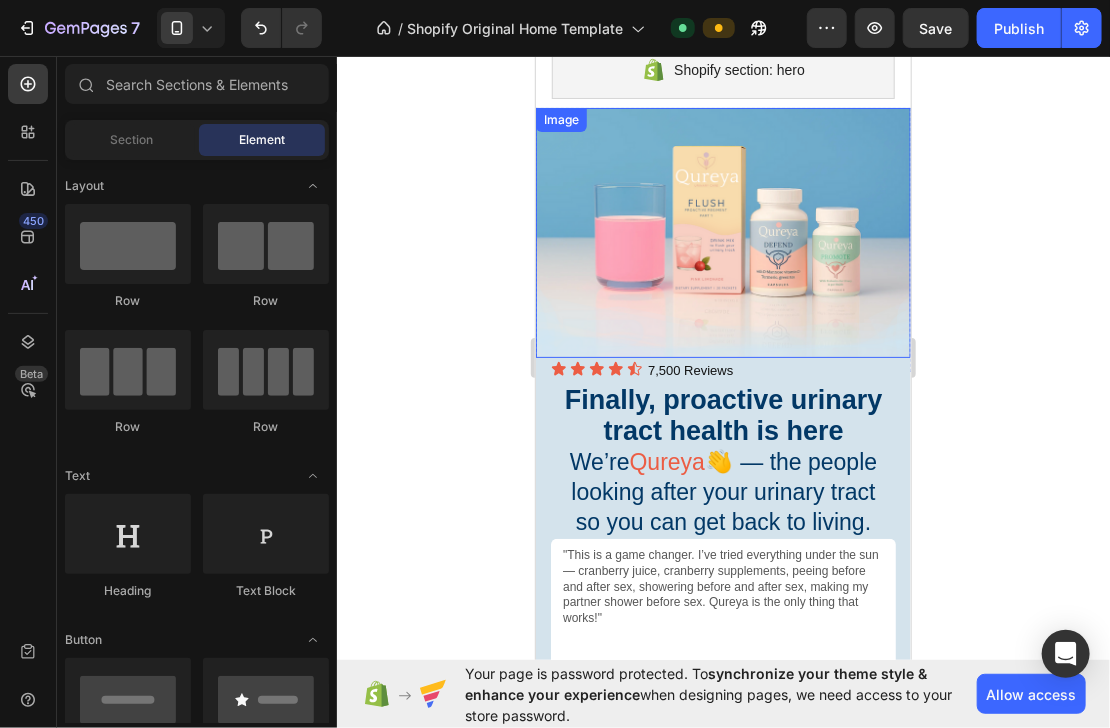 click 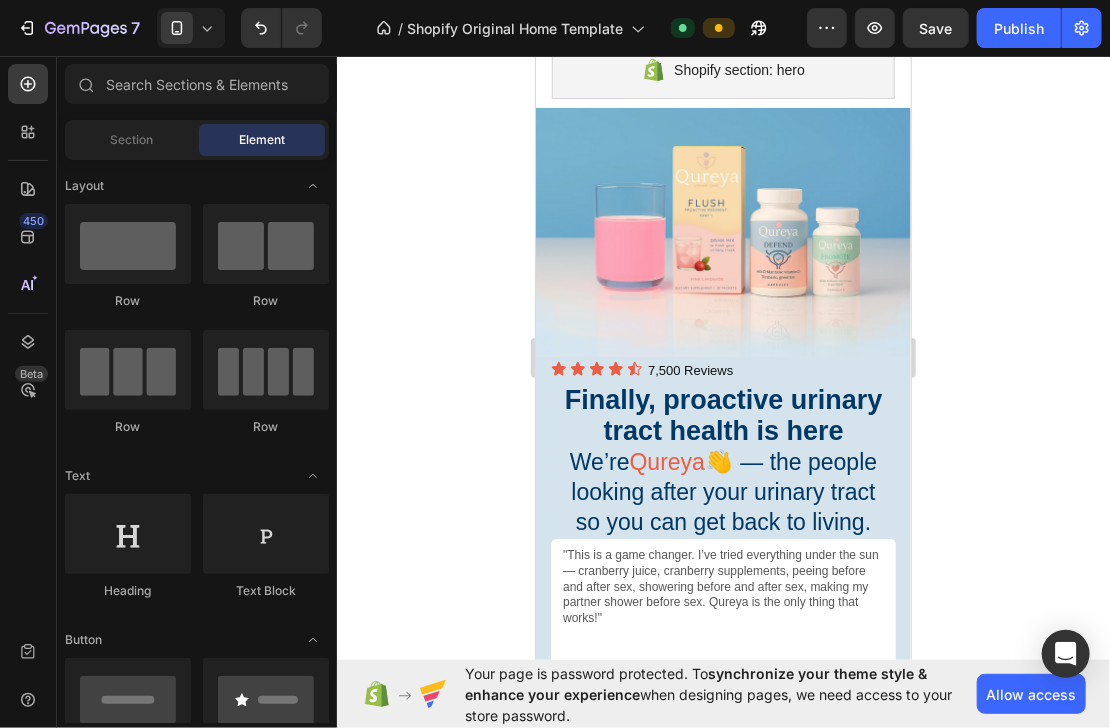 click 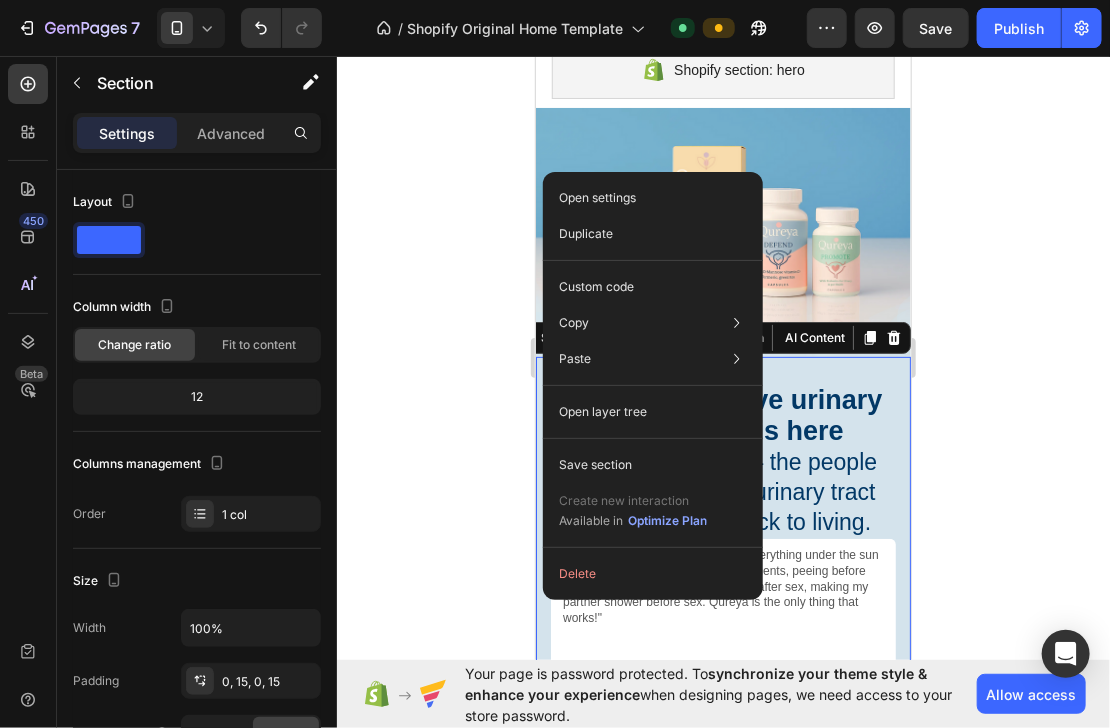 click 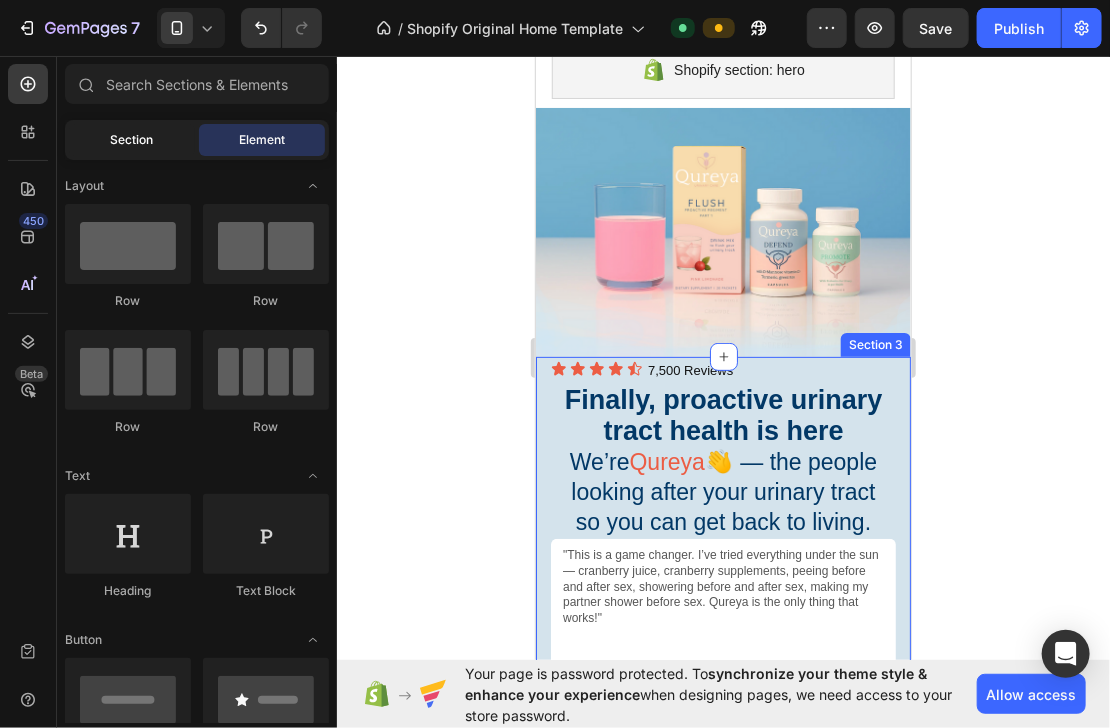 click on "Section" at bounding box center (132, 140) 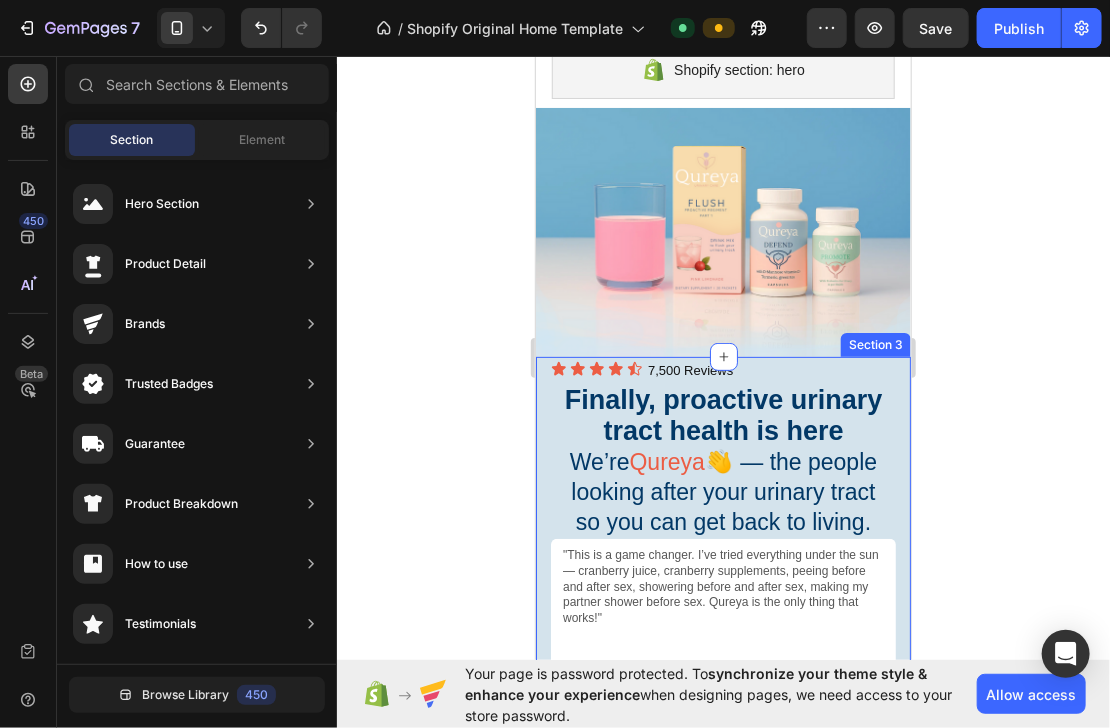 click on "Section Element" at bounding box center [197, 140] 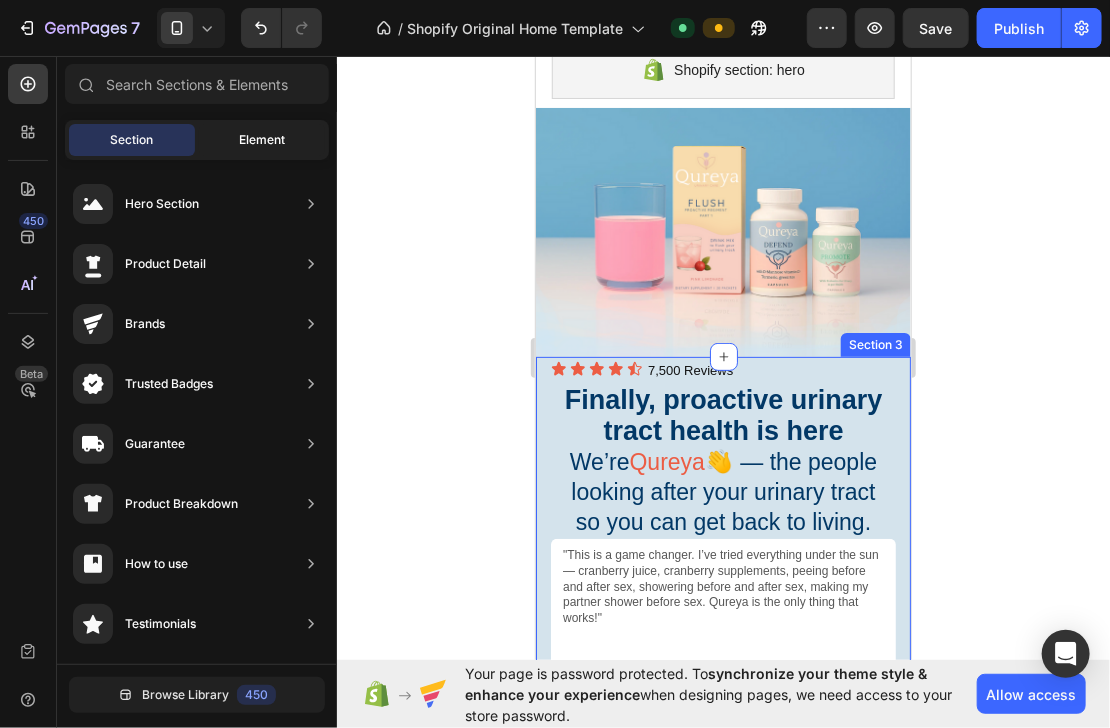 click on "Element" at bounding box center (262, 140) 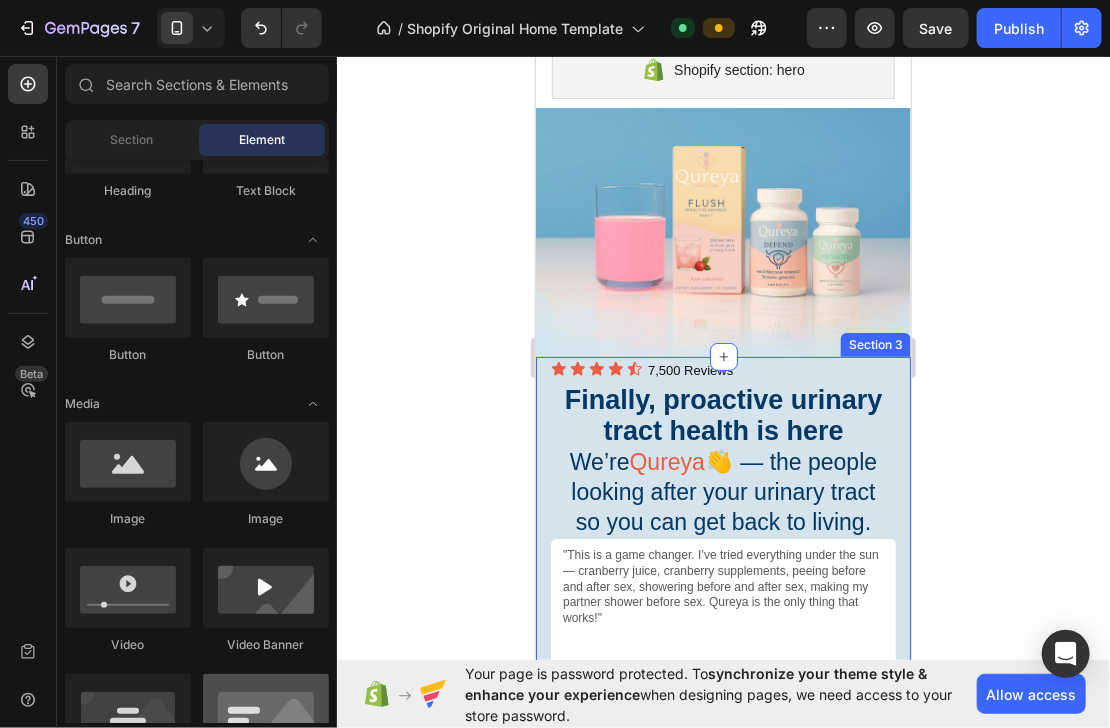 scroll, scrollTop: 0, scrollLeft: 0, axis: both 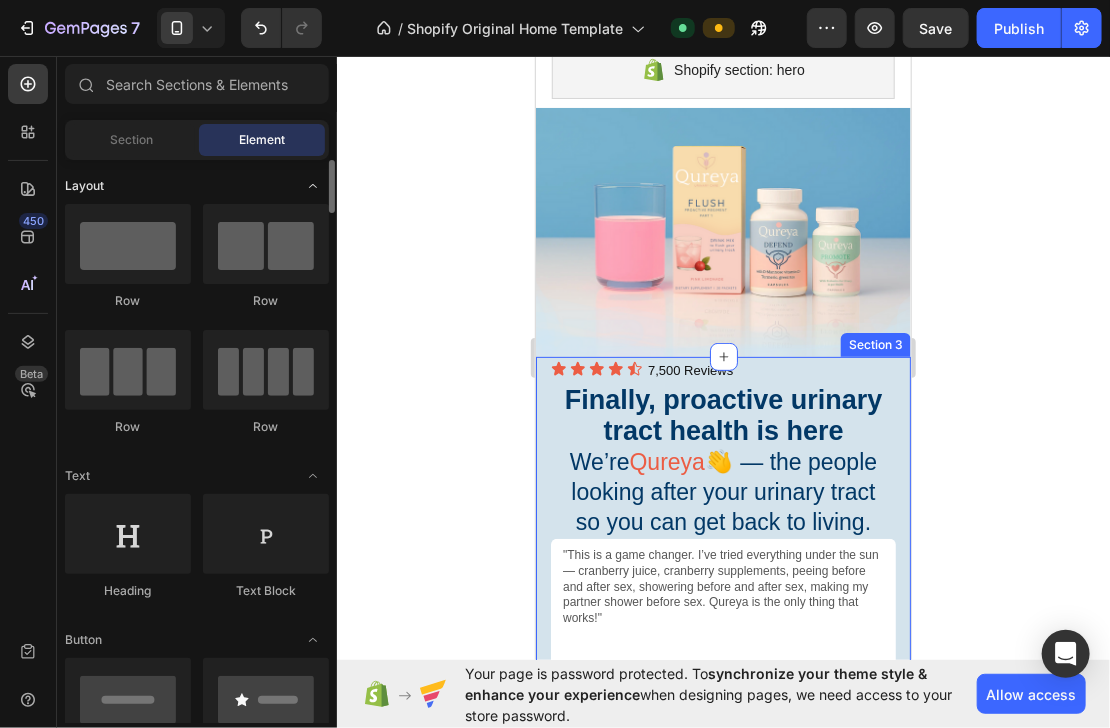 click at bounding box center [313, 186] 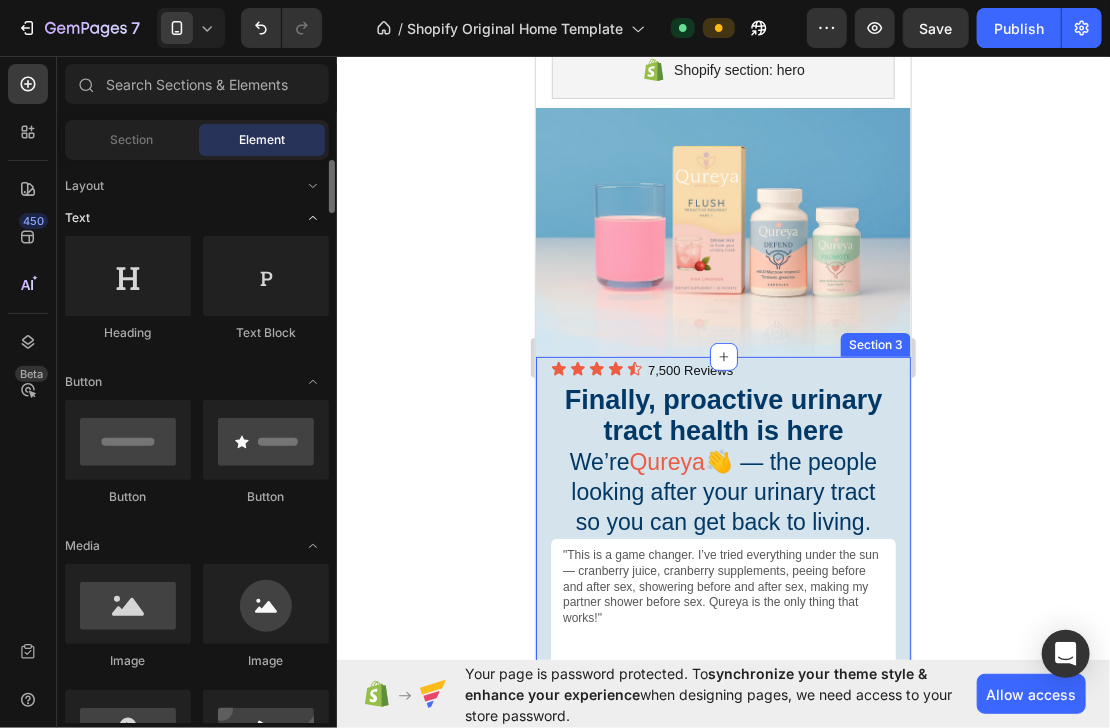 click 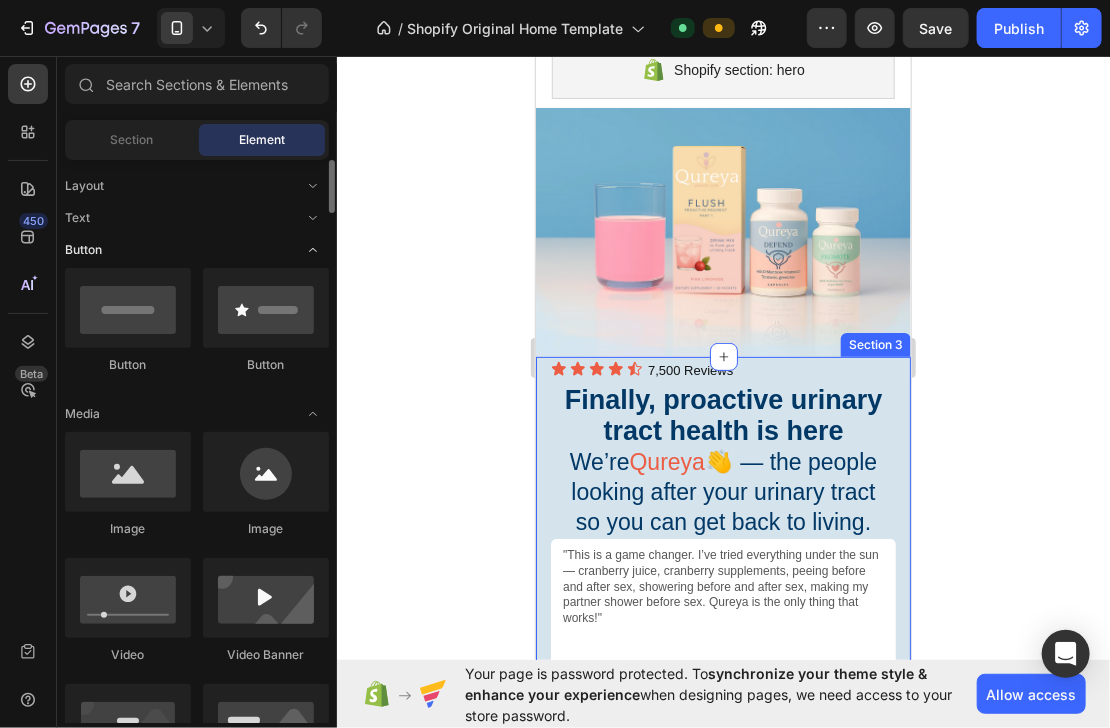 click at bounding box center [313, 250] 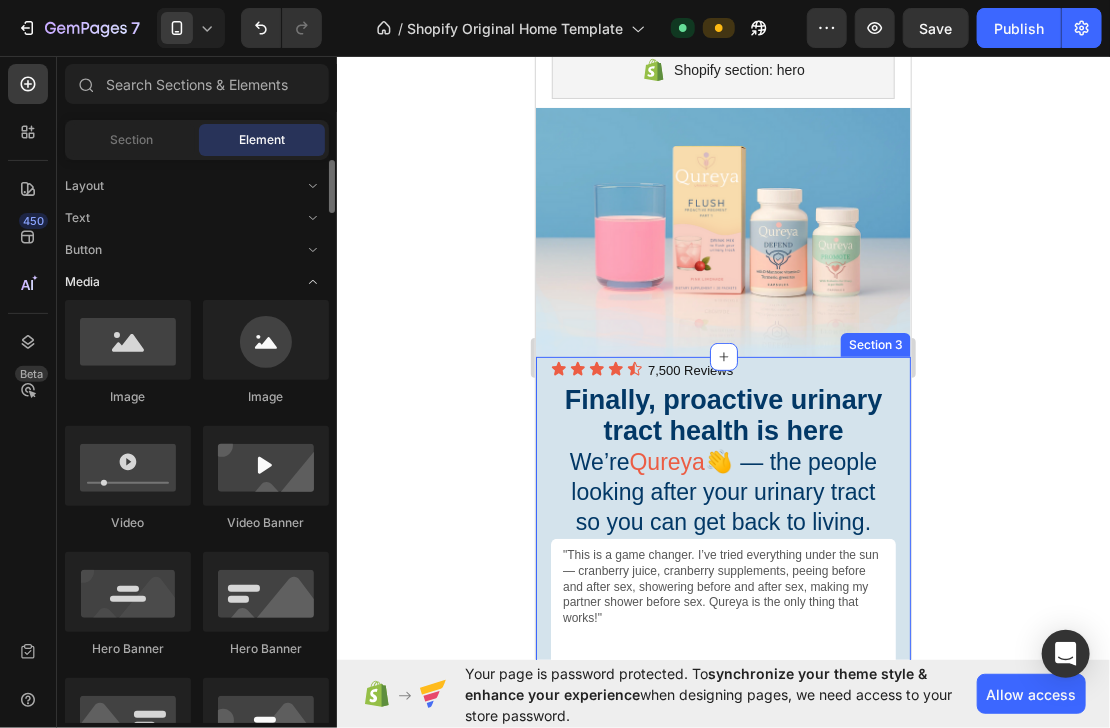 click at bounding box center (313, 282) 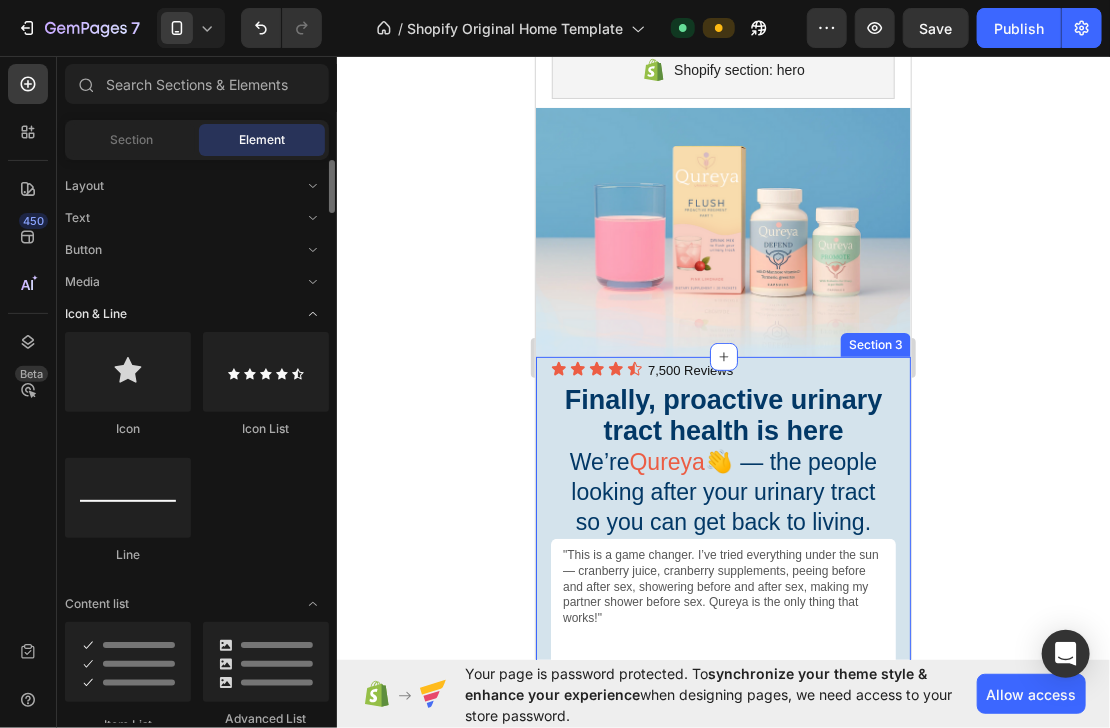 click 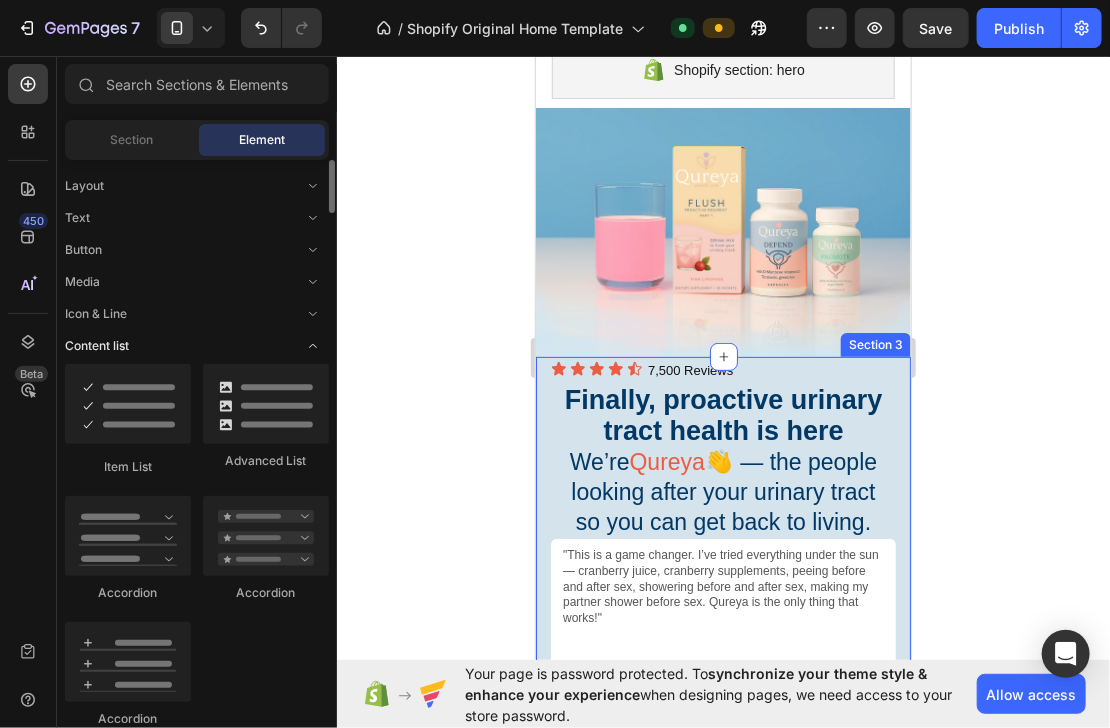 click 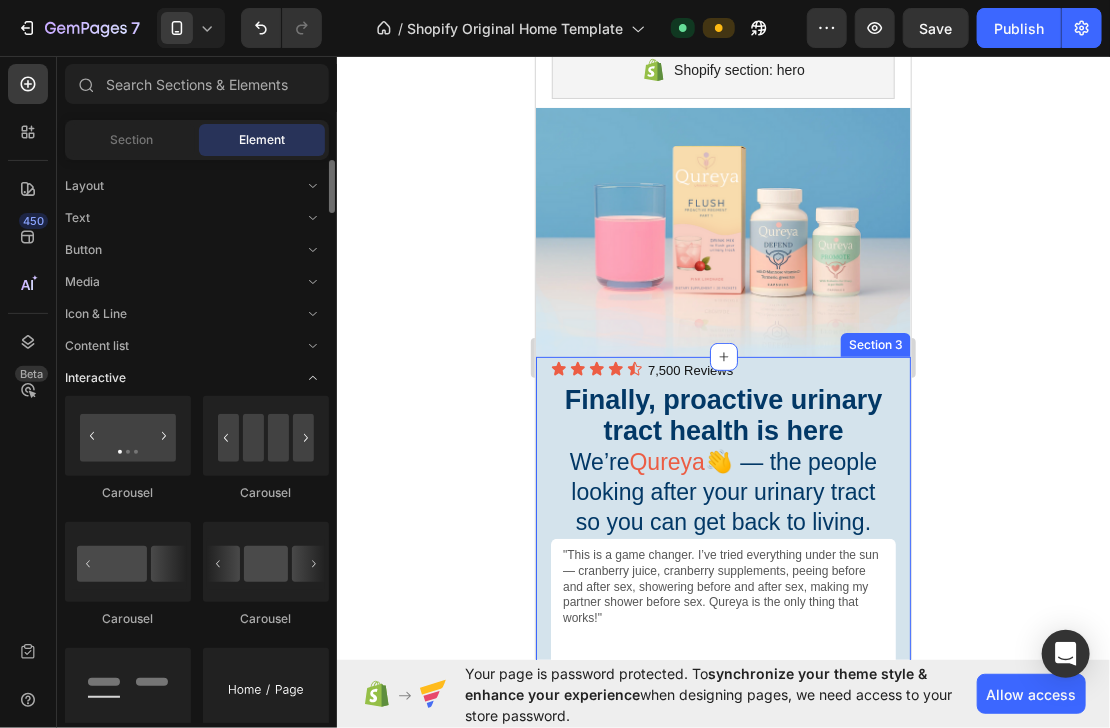 click 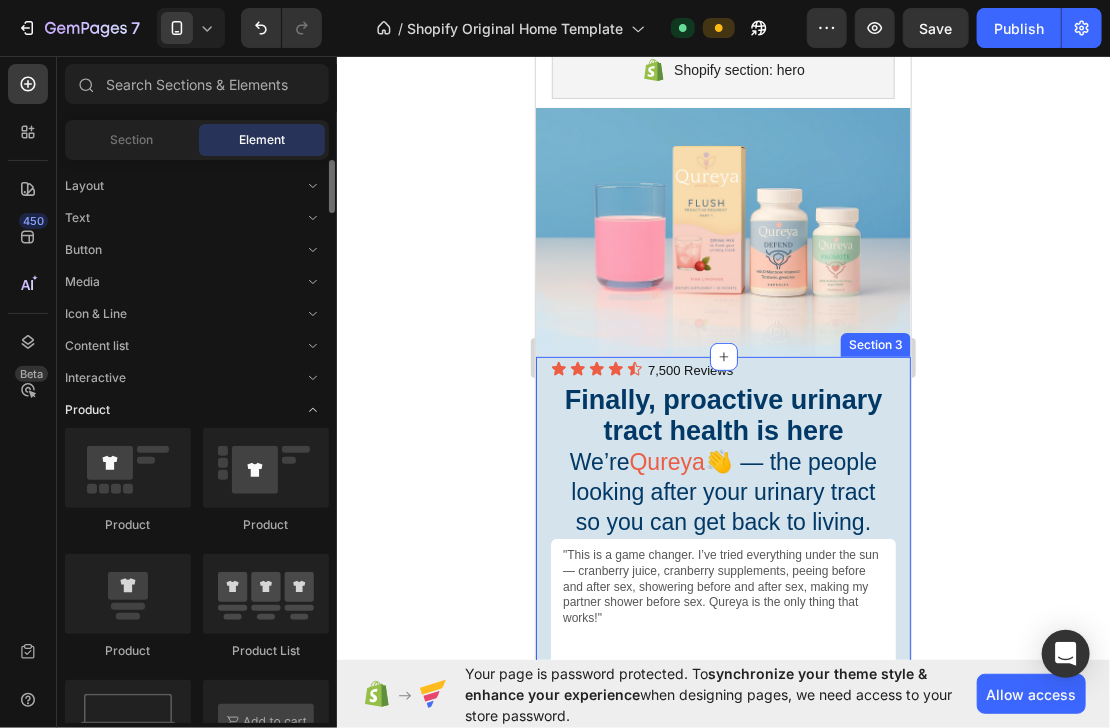 click 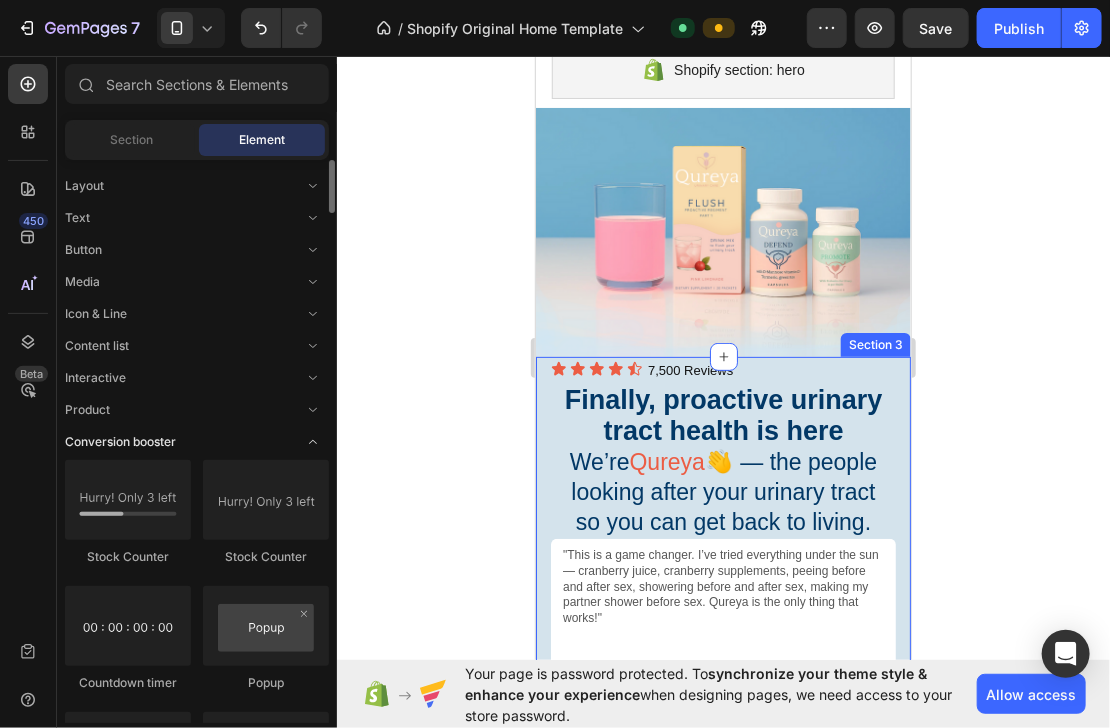click 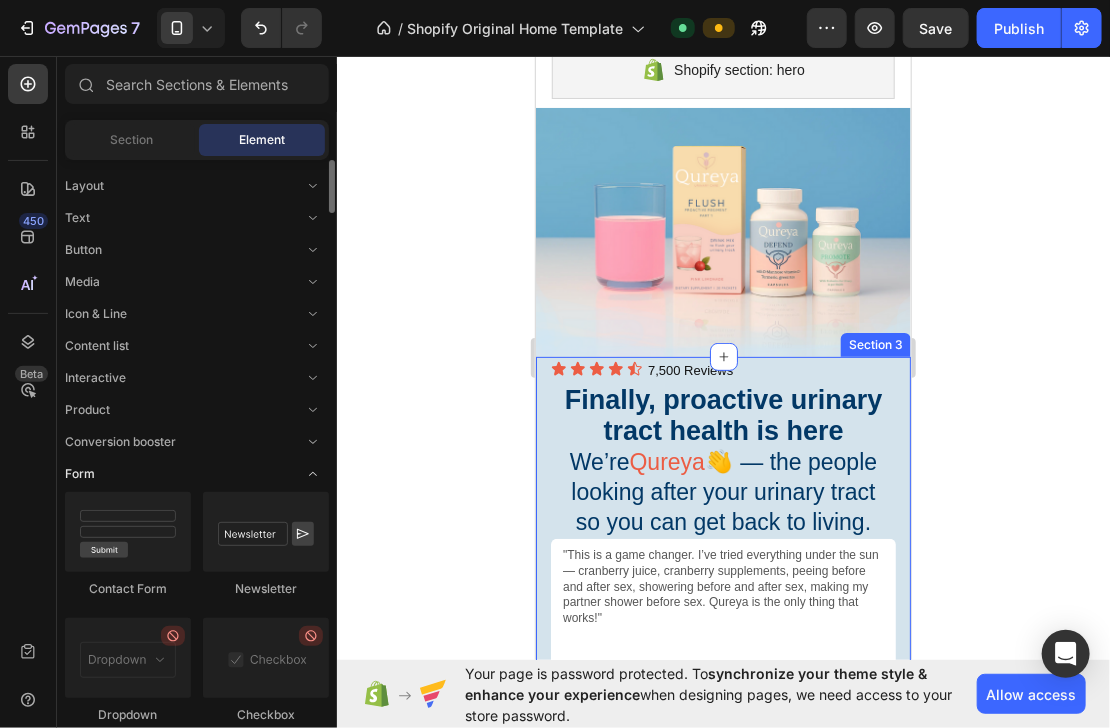 click 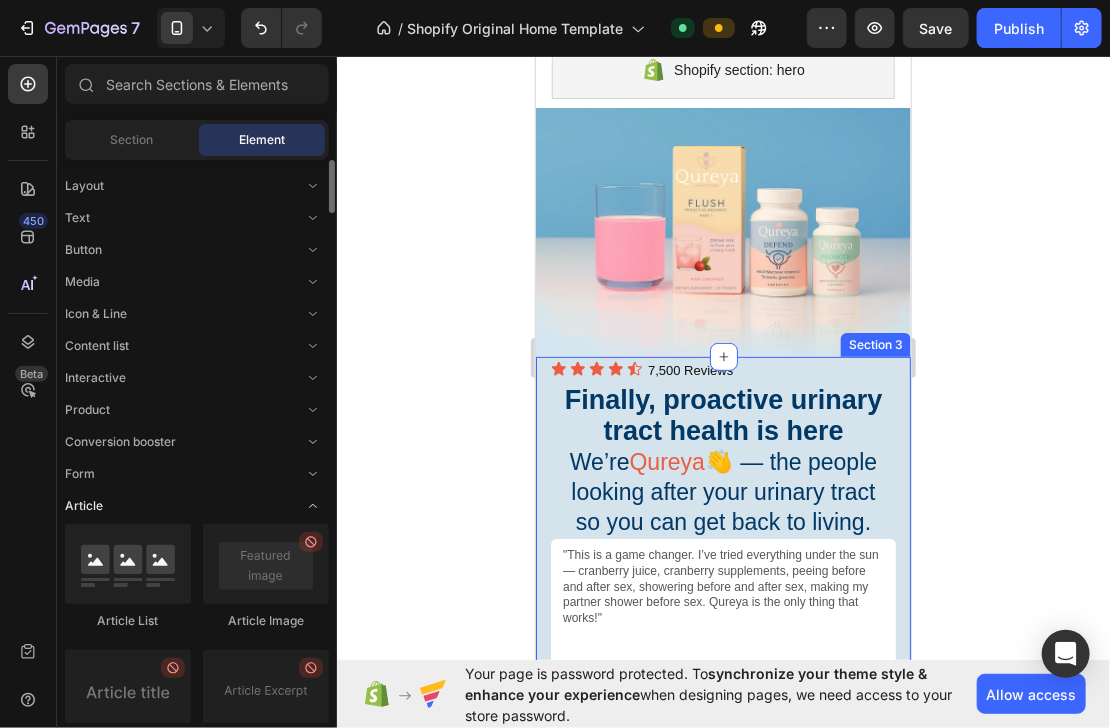 click 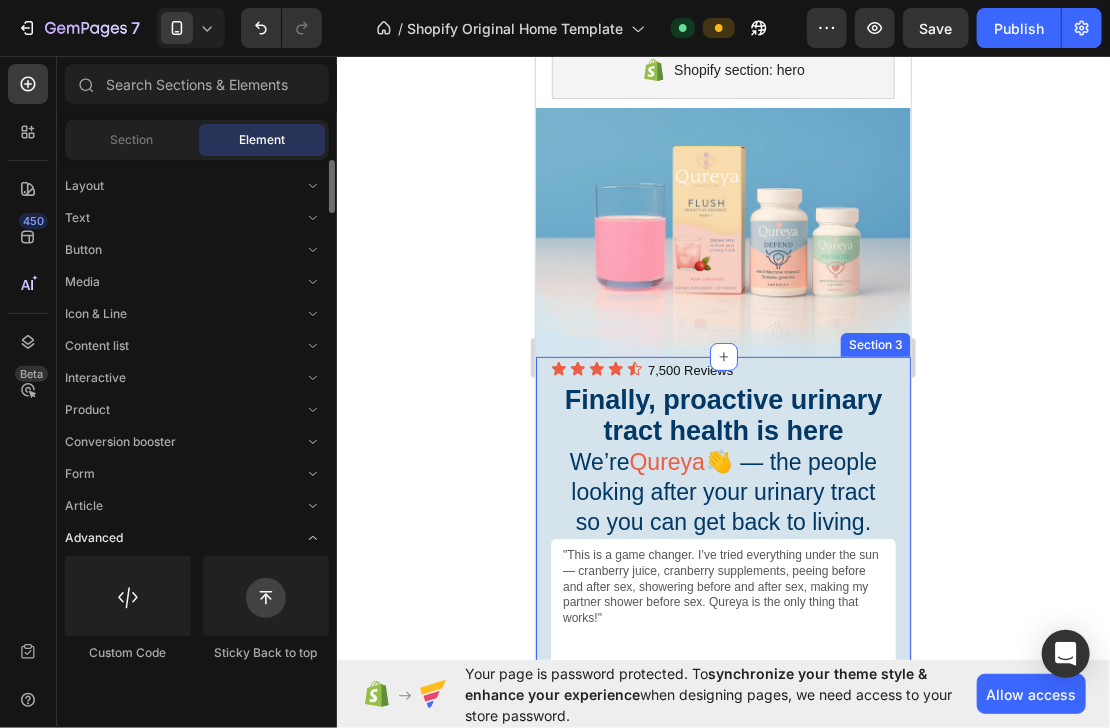 click 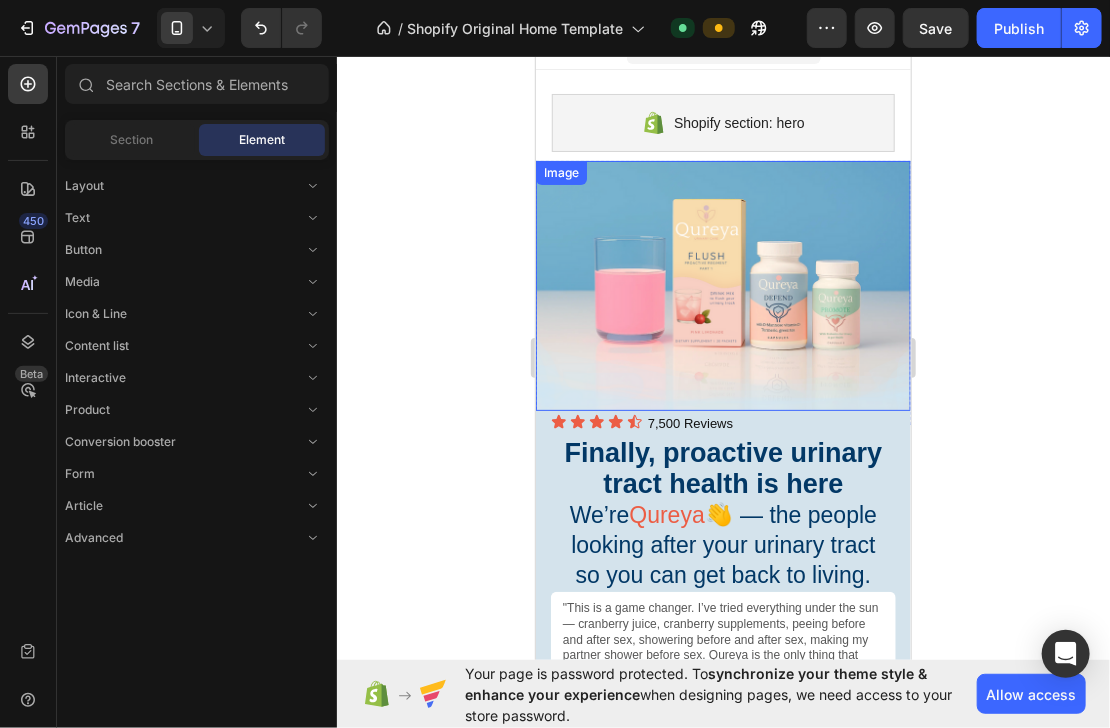 scroll, scrollTop: 0, scrollLeft: 0, axis: both 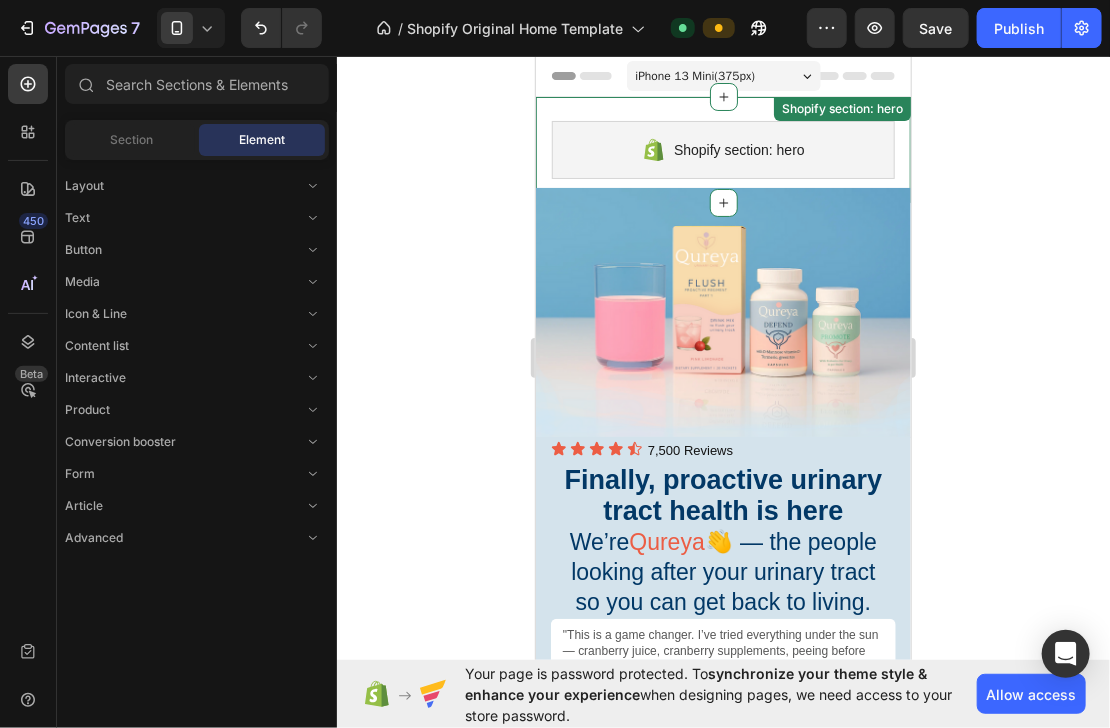 click on "Shopify section: hero Shopify section: hero" at bounding box center (722, 149) 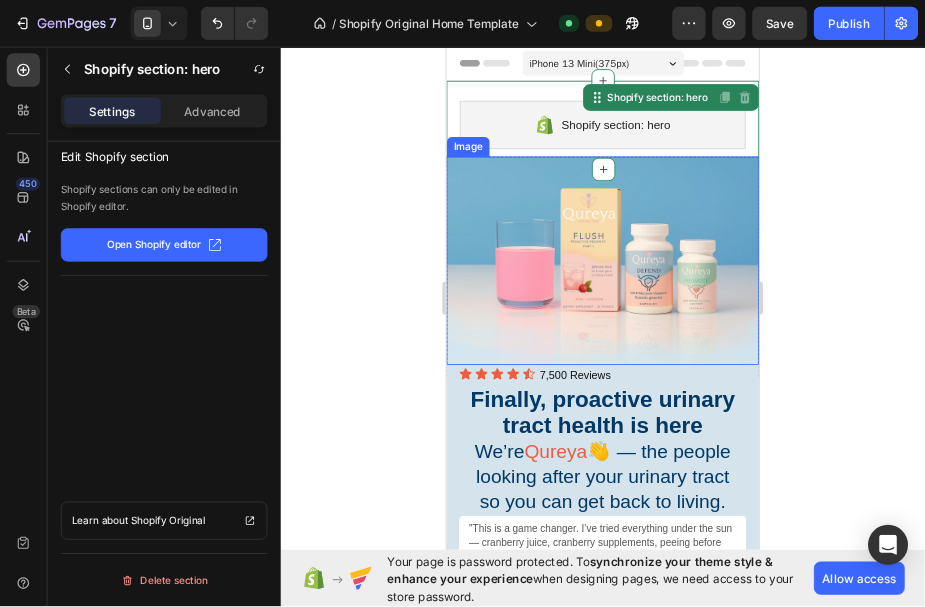 scroll, scrollTop: 80, scrollLeft: 0, axis: vertical 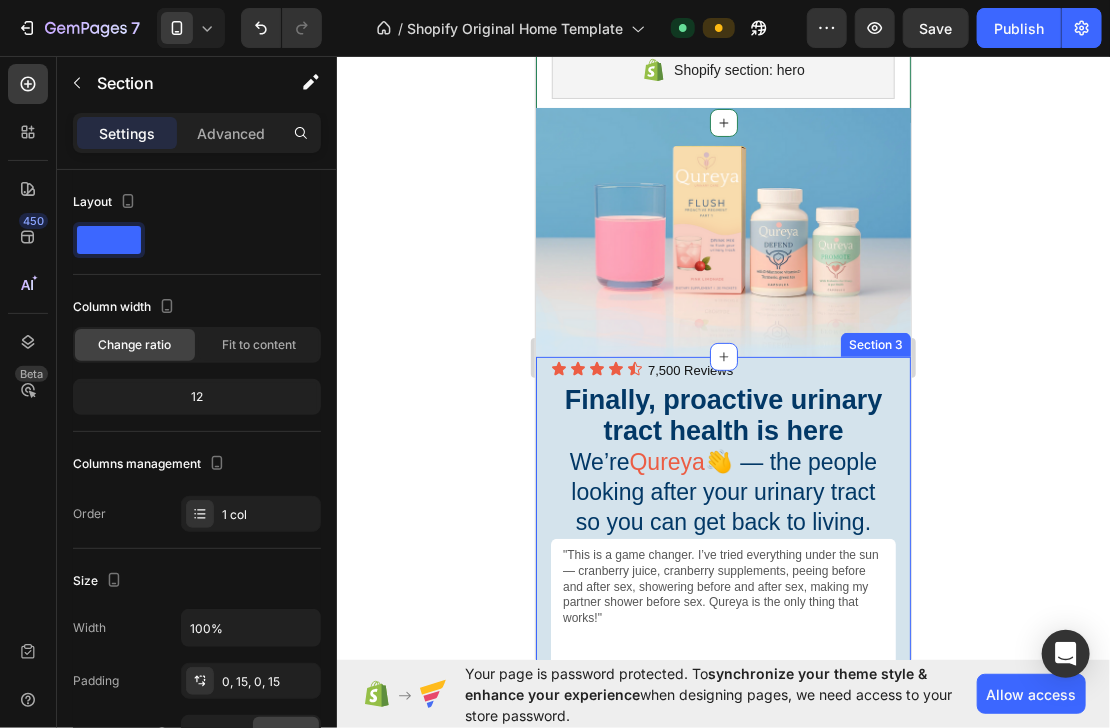 click on "Embark on a revitalizing journey with each sip of our refreshing kombucha brew, energizing your day. Let the crisp, effervescent flavors awaken your senses, offering a moment of pure refreshment & vitality. Text Block
Shop Now   Button Image "This is a game changer. I’ve tried everything under the sun — cranberry juice, cranberry supplements, peeing before and after sex, showering before and after sex, making my partner shower before sex. Qureya is the only thing that works!"     Text Block Image Icon Icon Icon Icon Icon Icon List [NAME]  / Customer Text Block Row Row Shop Now   👉    Button Row Icon Icon Icon Icon Icon 7,500 Reviews Heading Icon List Finally, proactive urinary tract health is here We’re  Qureya 👋 — the people looking after your urinary tract so you can get back to living. Heading Row Section 3" at bounding box center (722, 577) 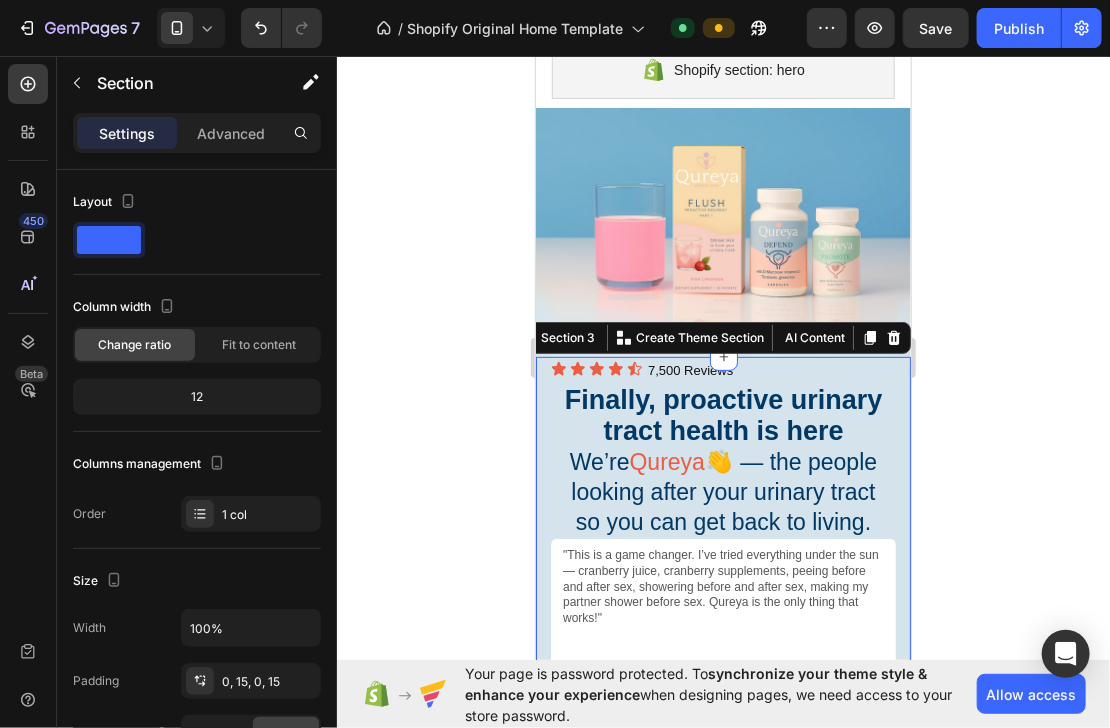 click on "Embark on a revitalizing journey with each sip of our refreshing kombucha brew, energizing your day. Let the crisp, effervescent flavors awaken your senses, offering a moment of pure refreshment & vitality. Text Block
Shop Now   Button Image "This is a game changer. I’ve tried everything under the sun — cranberry juice, cranberry supplements, peeing before and after sex, showering before and after sex, making my partner shower before sex. Qureya is the only thing that works!"     Text Block Image Icon Icon Icon Icon Icon Icon List [NAME]  / Customer Text Block Row Row Shop Now   👉    Button Row Icon Icon Icon Icon Icon 7,500 Reviews Heading Icon List Finally, proactive urinary tract health is here We’re  Qureya 👋 — the people looking after your urinary tract so you can get back to living. Heading Row Section 3   You can create reusable sections Create Theme Section AI Content Write with GemAI What would you like to describe here? Tone and Voice Persuasive Product Promote Show more" at bounding box center [722, 577] 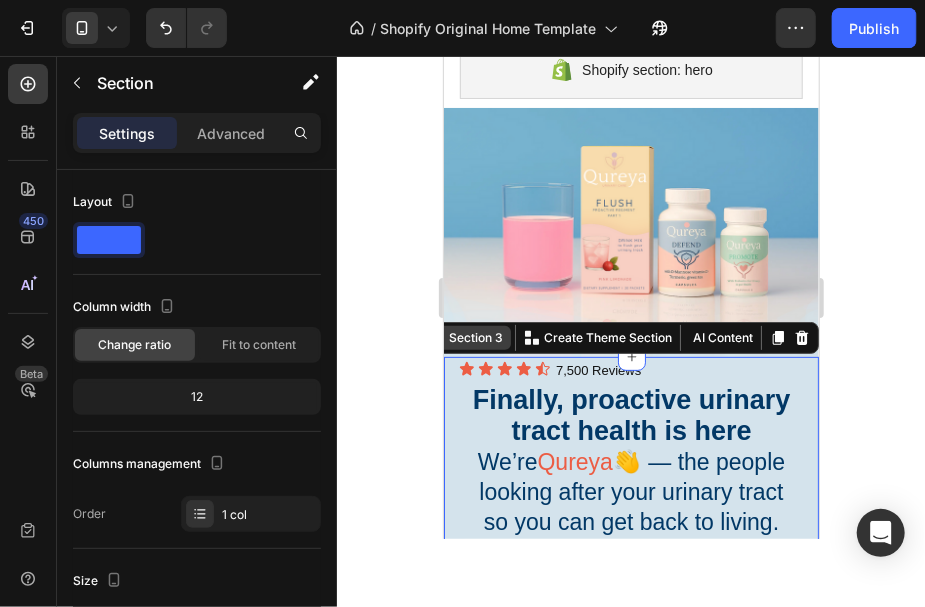 click on "Section 3" at bounding box center (475, 337) 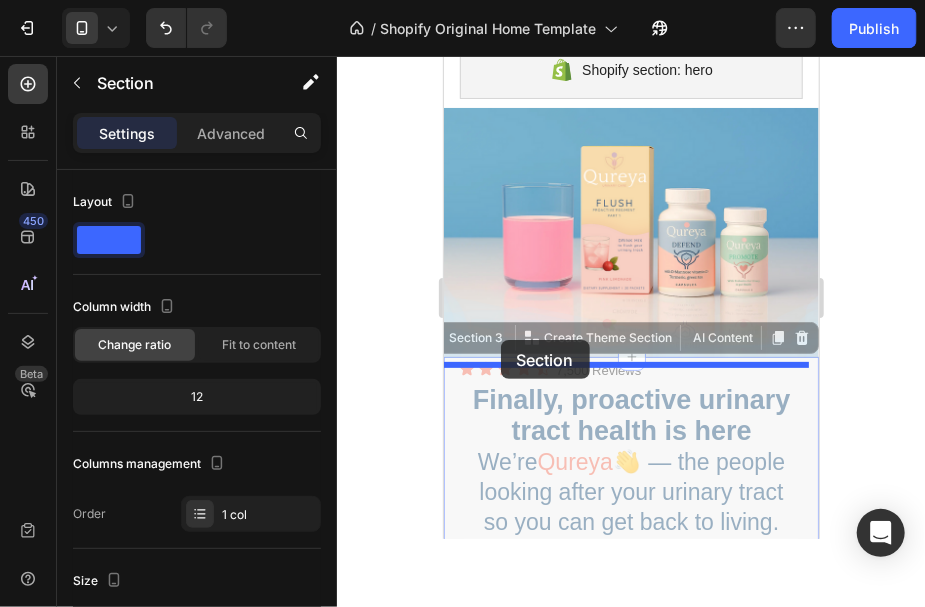 drag, startPoint x: 465, startPoint y: 334, endPoint x: 482, endPoint y: 339, distance: 17.720045 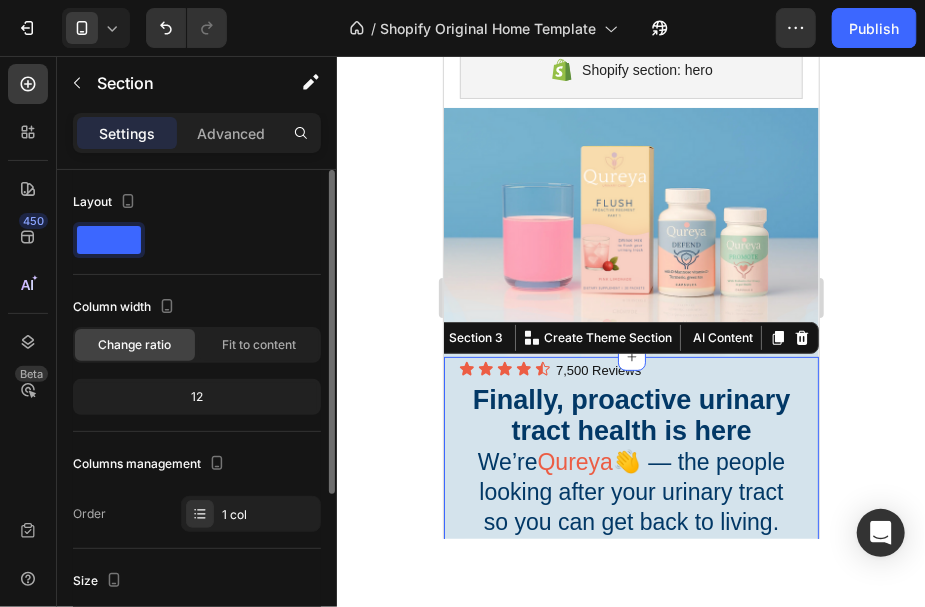scroll, scrollTop: 333, scrollLeft: 0, axis: vertical 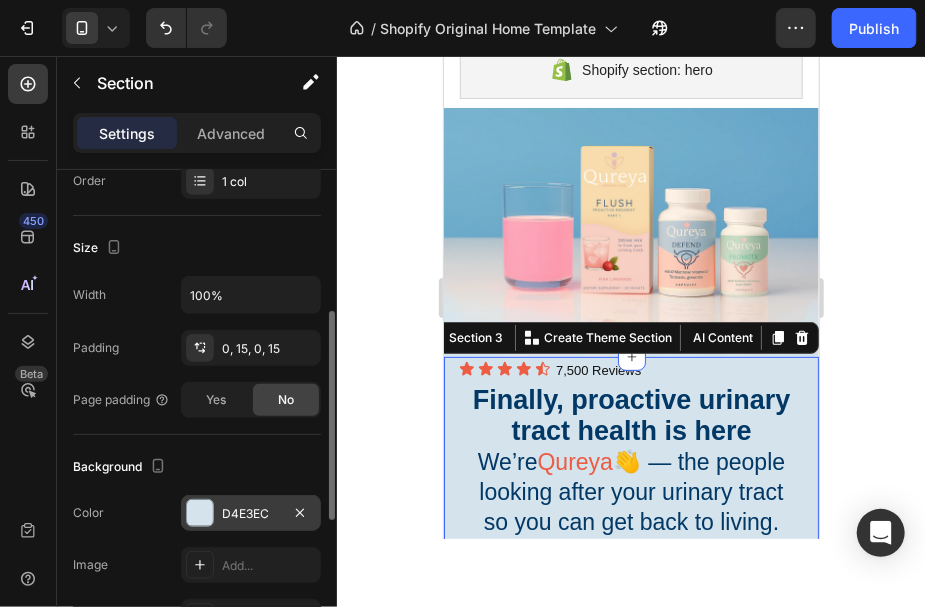 click at bounding box center (200, 513) 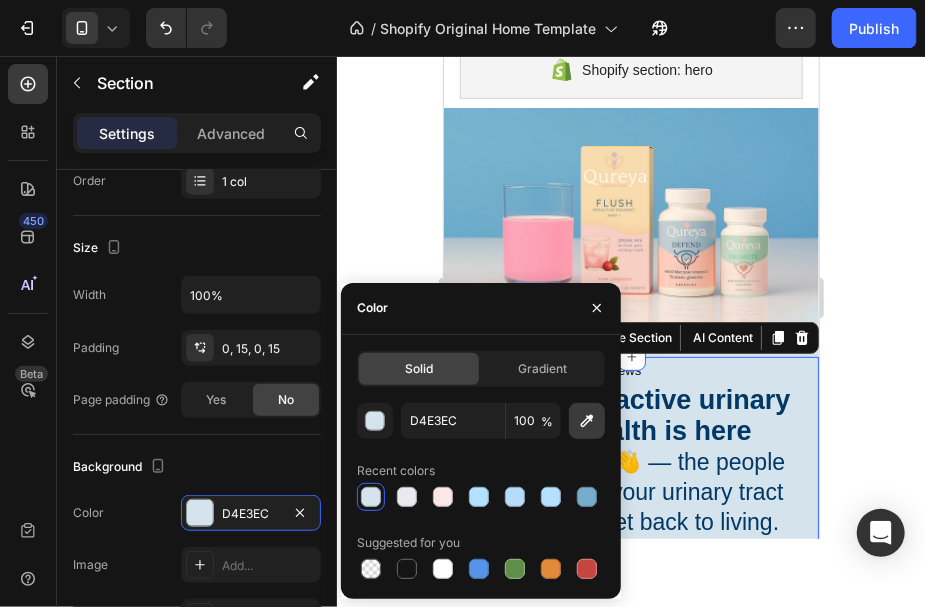 click 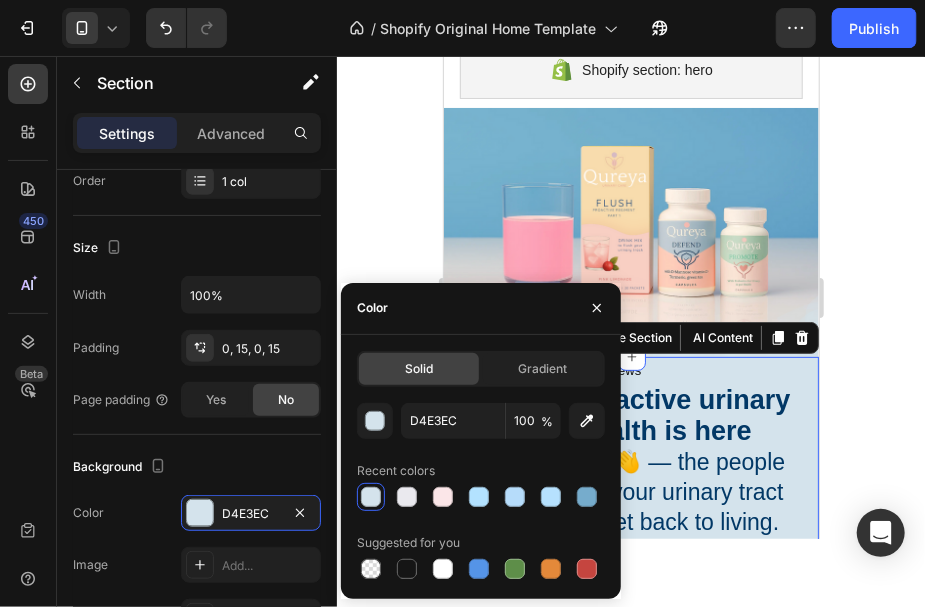 type on "DBE6E9" 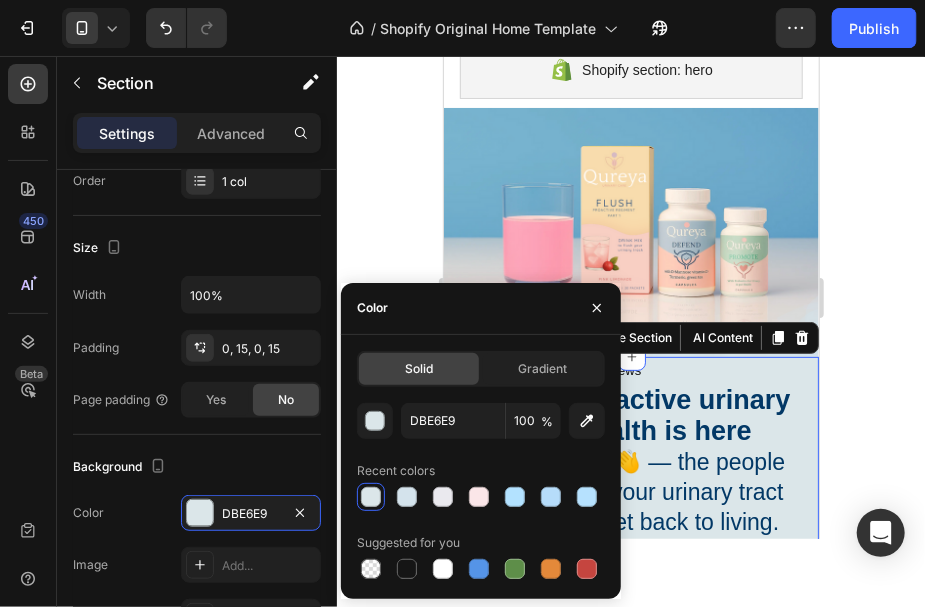 click 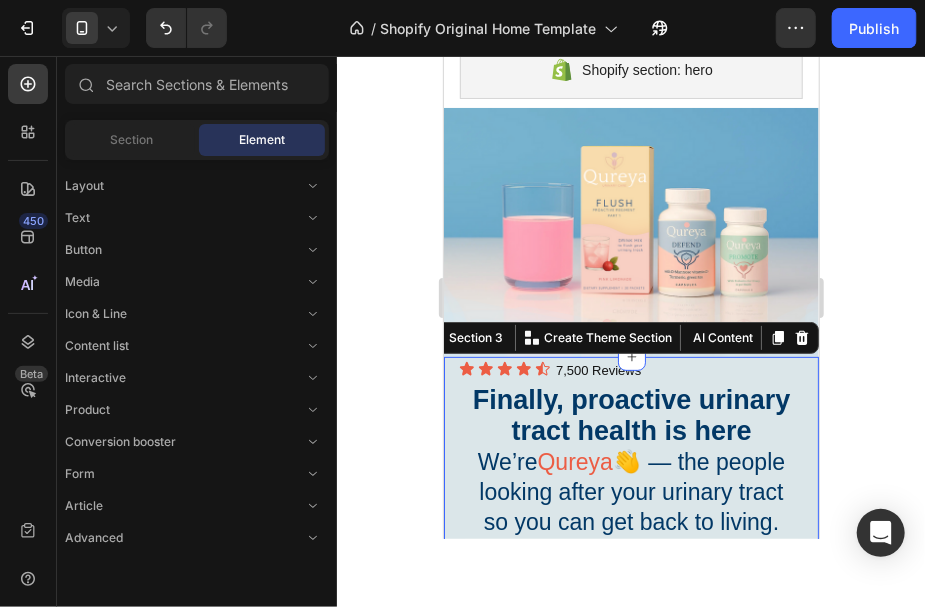 click 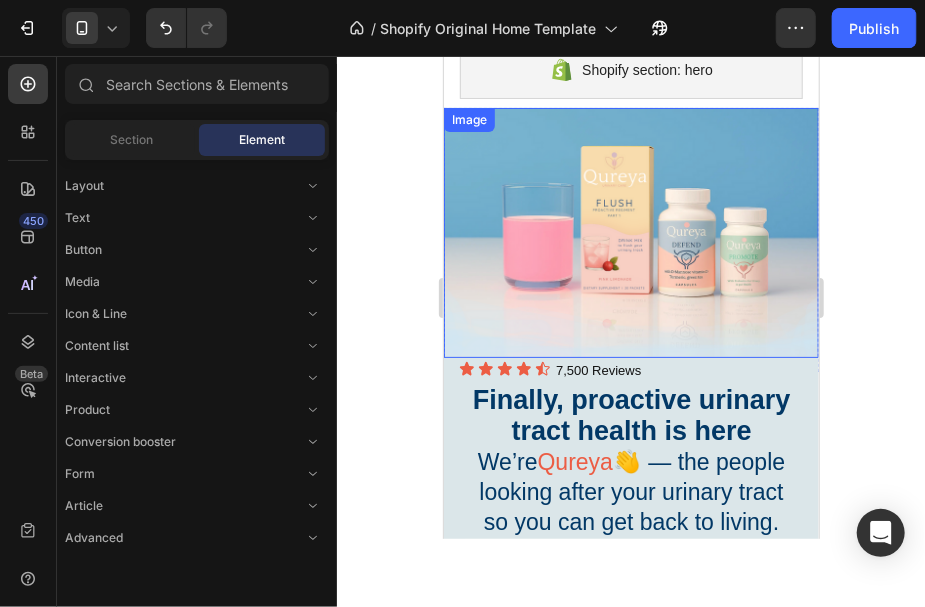 click at bounding box center [630, 232] 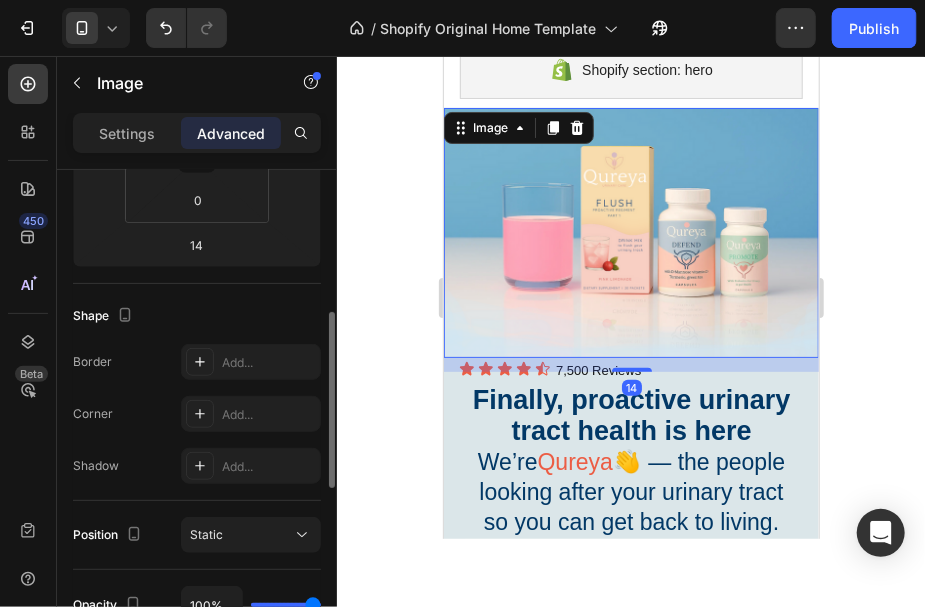 scroll, scrollTop: 733, scrollLeft: 0, axis: vertical 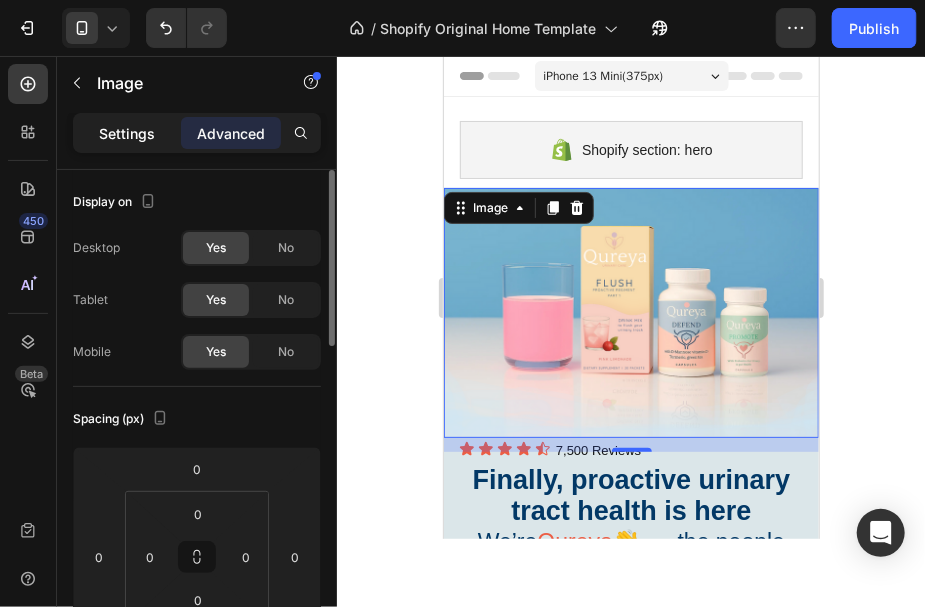 click on "Settings" at bounding box center (127, 133) 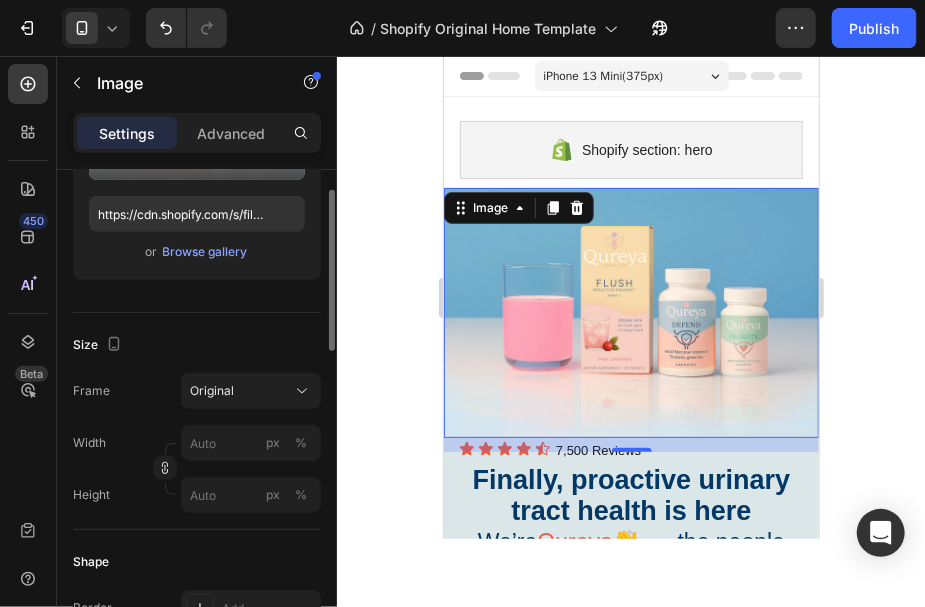 scroll, scrollTop: 200, scrollLeft: 0, axis: vertical 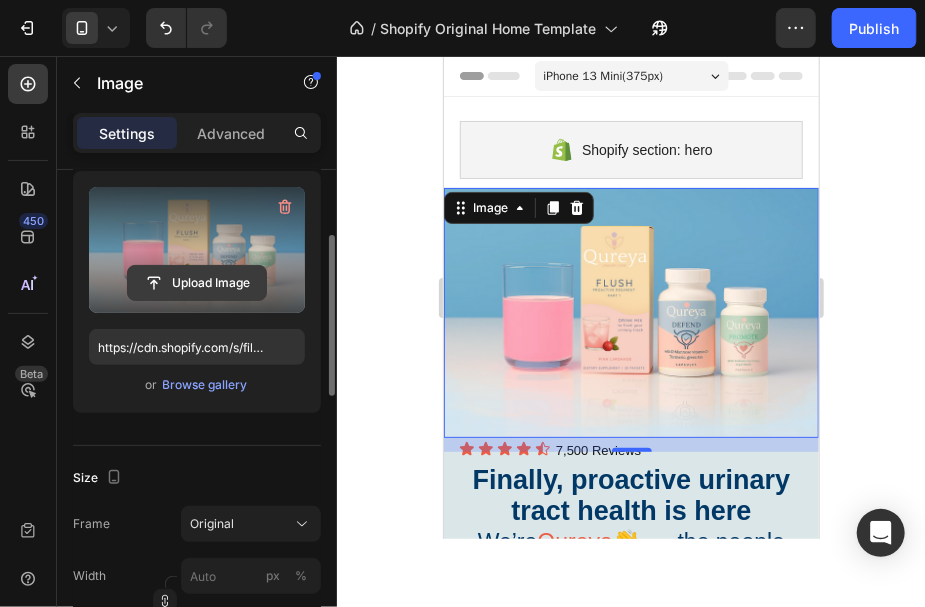 click 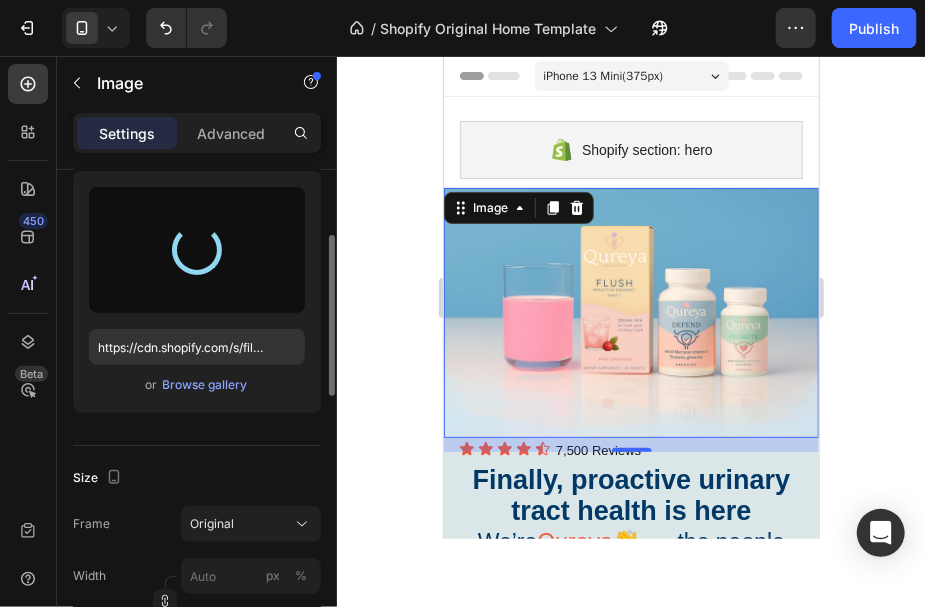type on "https://cdn.shopify.com/s/files/1/0902/4608/6922/files/gempages_571504275671221120-f68397fb-597d-4b81-99a7-6fb9475711fe.png" 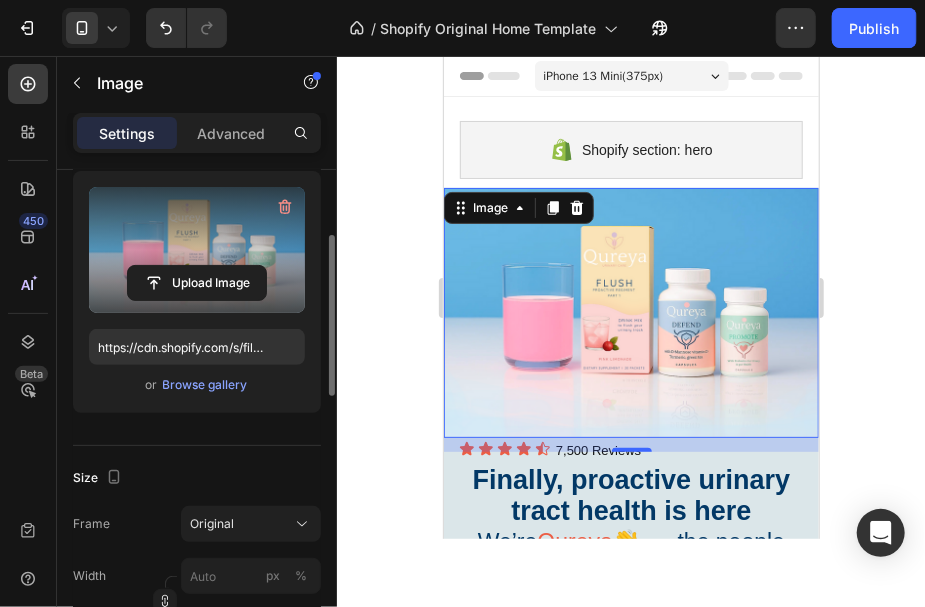 click 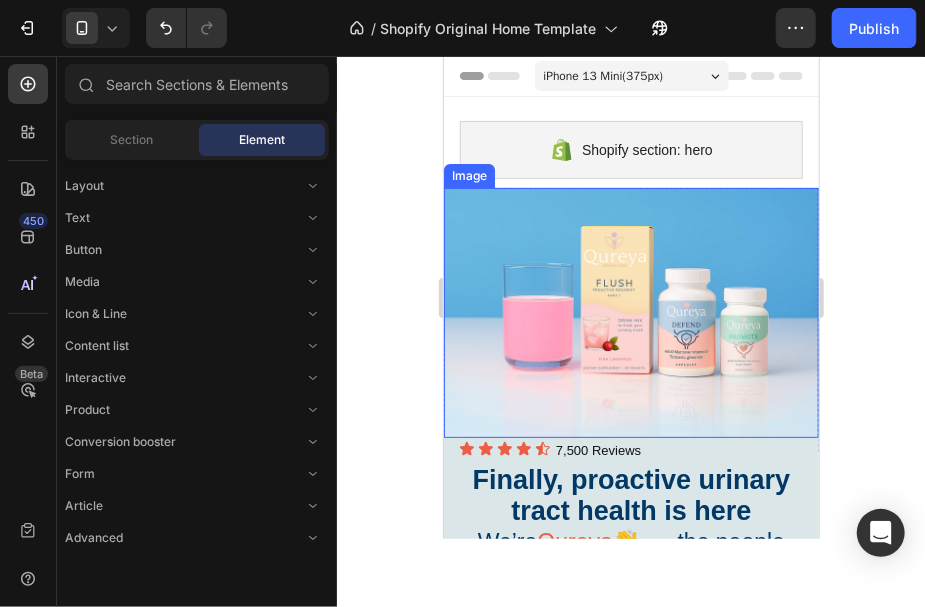 scroll, scrollTop: 66, scrollLeft: 0, axis: vertical 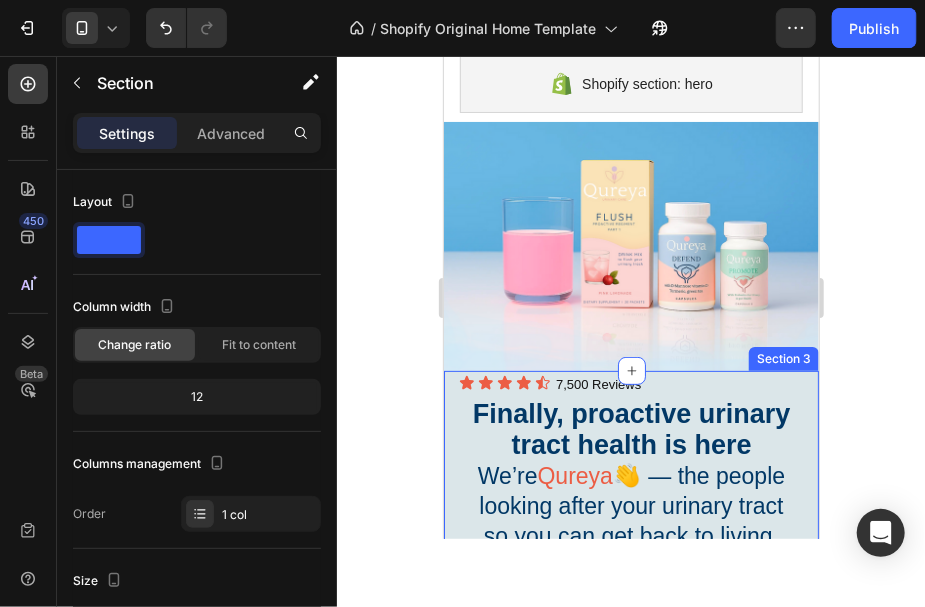click on "Embark on a revitalizing journey with each sip of our refreshing kombucha brew, energizing your day. Let the crisp, effervescent flavors awaken your senses, offering a moment of pure refreshment & vitality. Text Block
Shop Now   Button Image "This is a game changer. I’ve tried everything under the sun — cranberry juice, cranberry supplements, peeing before and after sex, showering before and after sex, making my partner shower before sex. Qureya is the only thing that works!"     Text Block Image Icon Icon Icon Icon Icon Icon List [NAME]  / Customer Text Block Row Row Shop Now   👉    Button Row Icon Icon Icon Icon Icon 7,500 Reviews Heading Icon List Finally, proactive urinary tract health is here We’re  Qureya 👋 — the people looking after your urinary tract so you can get back to living. Heading Row Section 3" at bounding box center (630, 591) 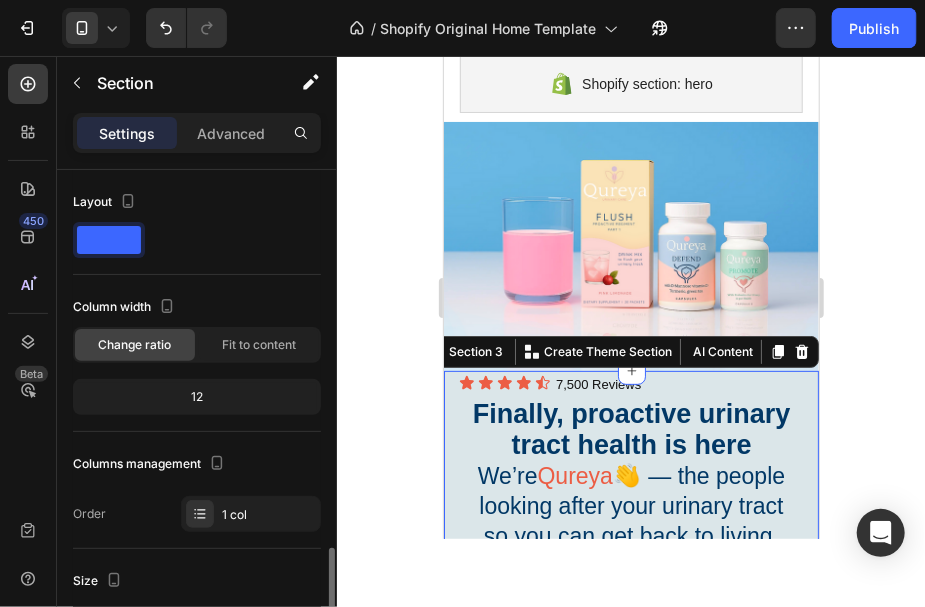 scroll, scrollTop: 333, scrollLeft: 0, axis: vertical 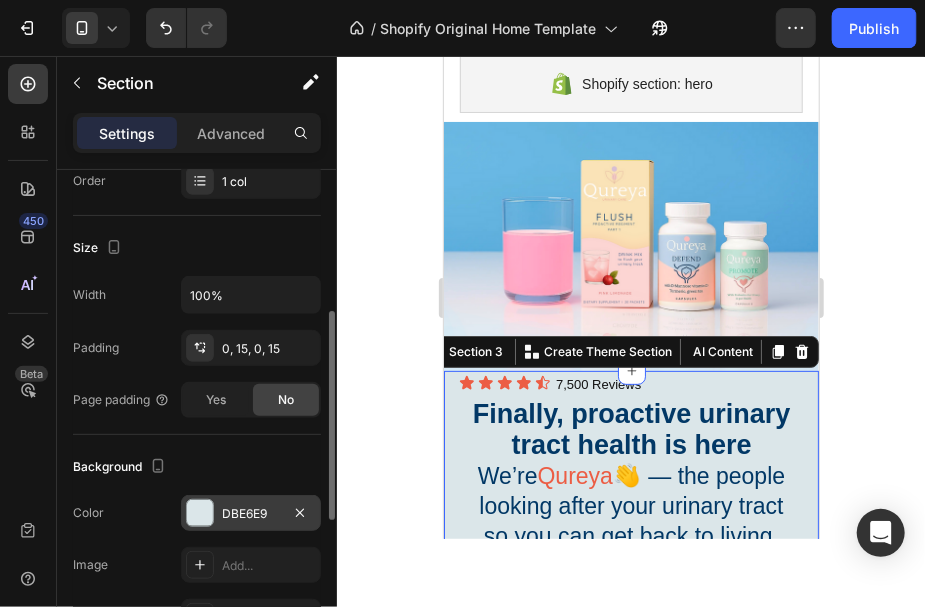click on "DBE6E9" at bounding box center (251, 514) 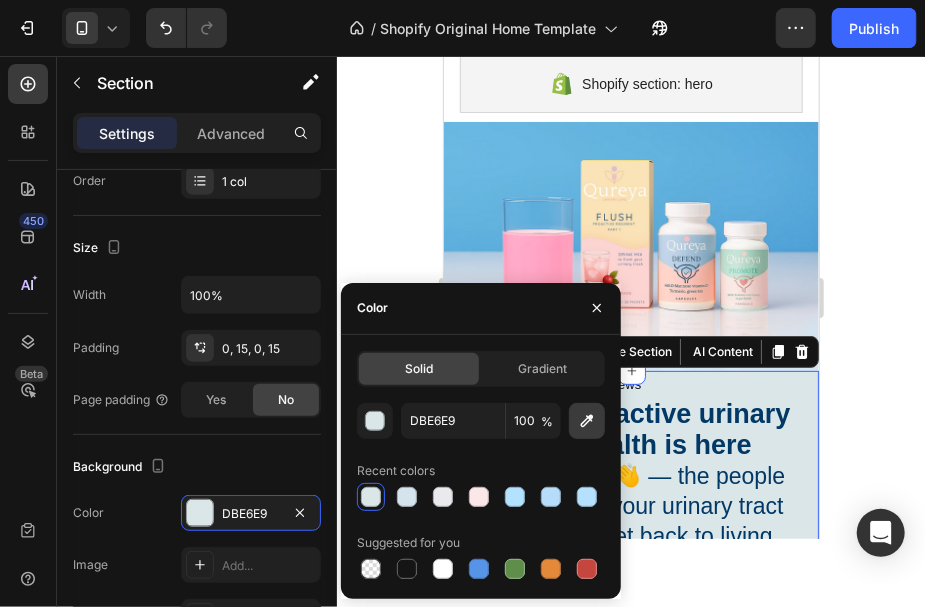 click at bounding box center [587, 421] 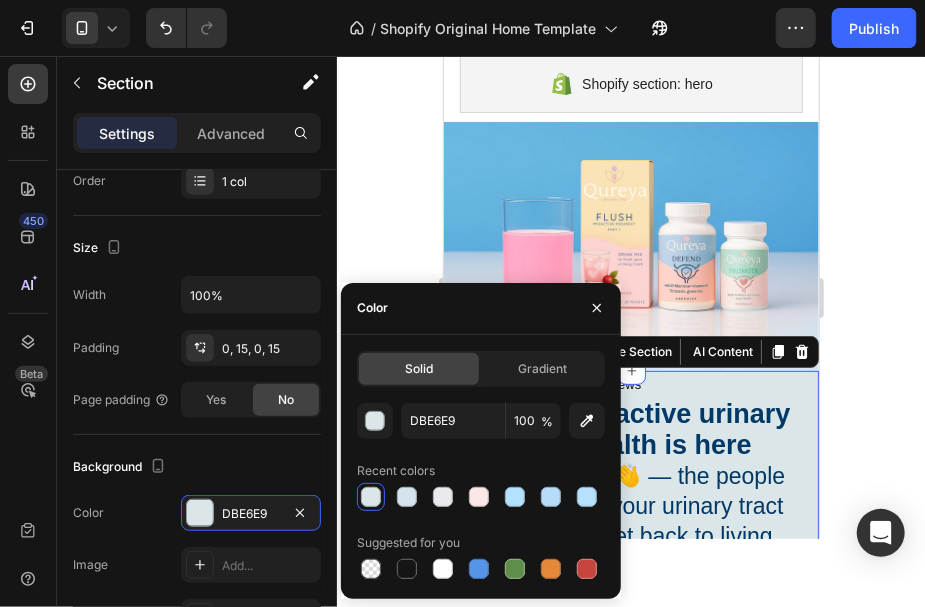 type on "DCE8EF" 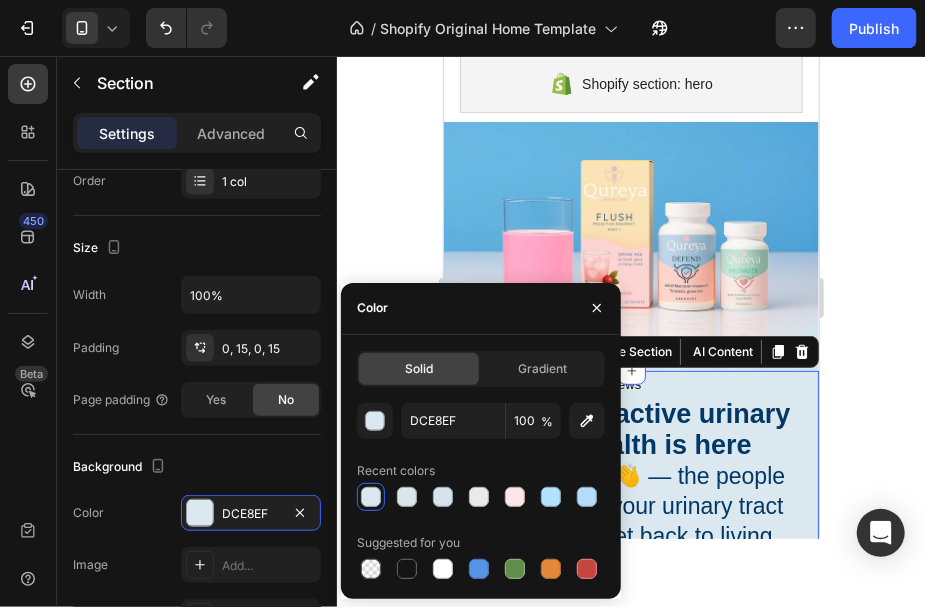 click 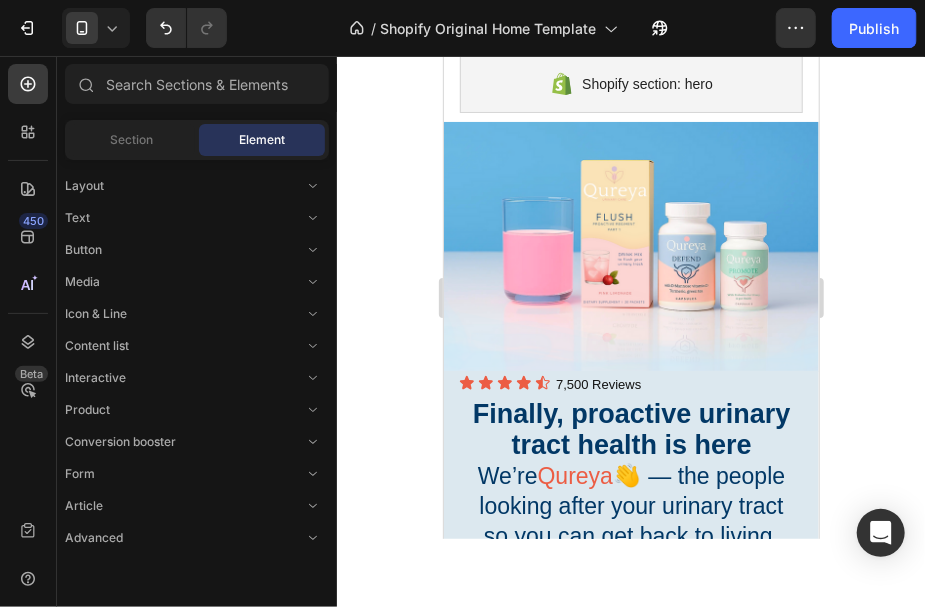click 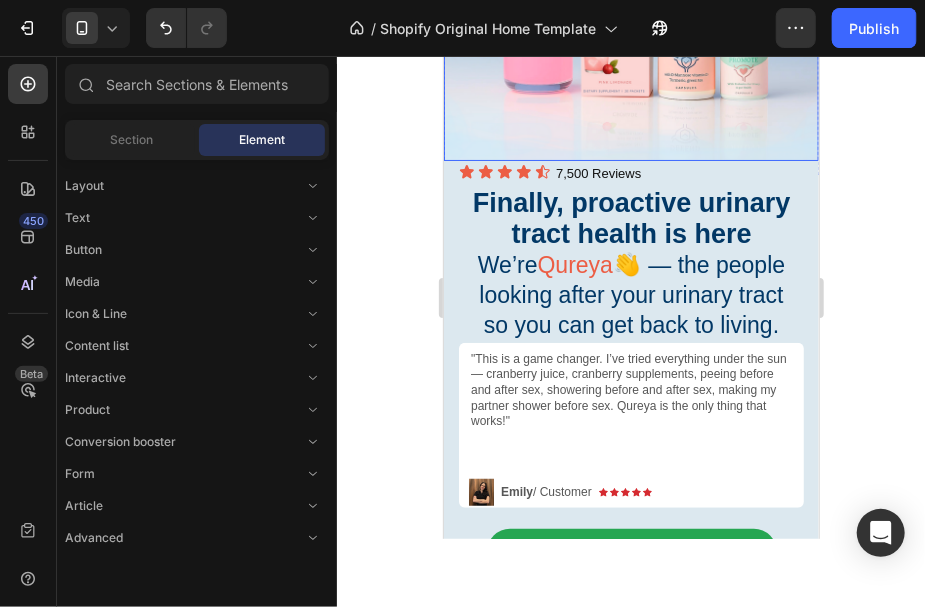 scroll, scrollTop: 466, scrollLeft: 0, axis: vertical 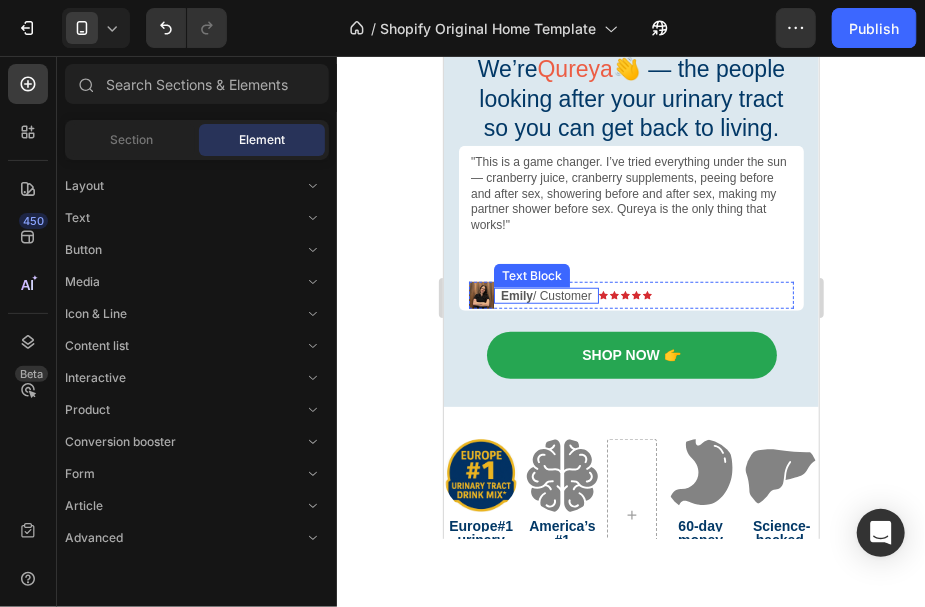 click on "Emily" at bounding box center (516, 295) 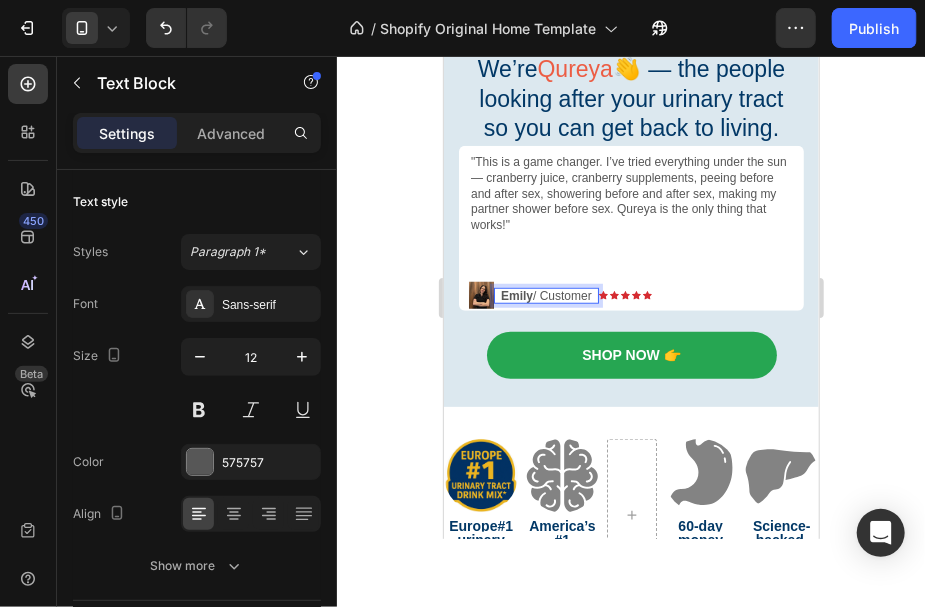 click on "Emily" at bounding box center (516, 295) 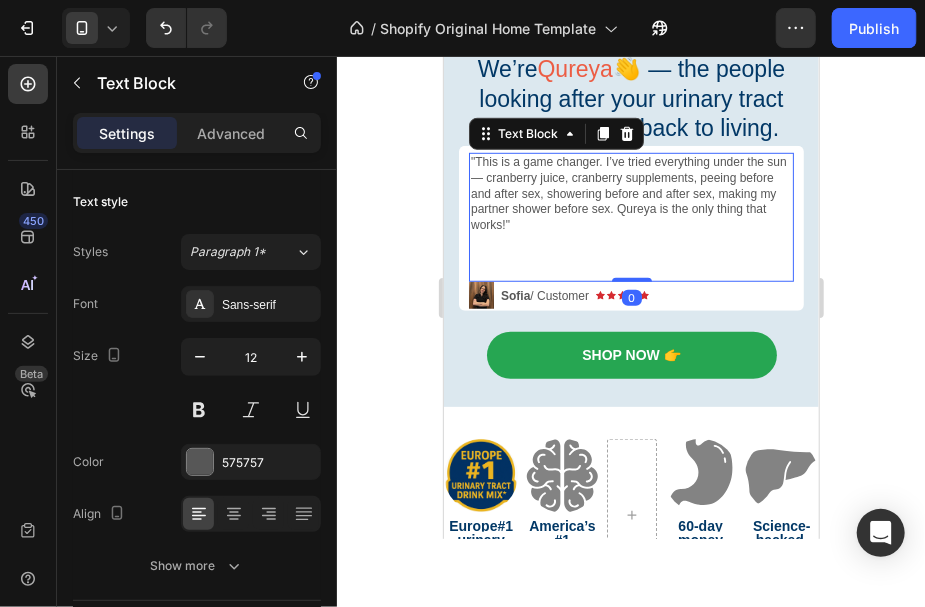 click at bounding box center (630, 263) 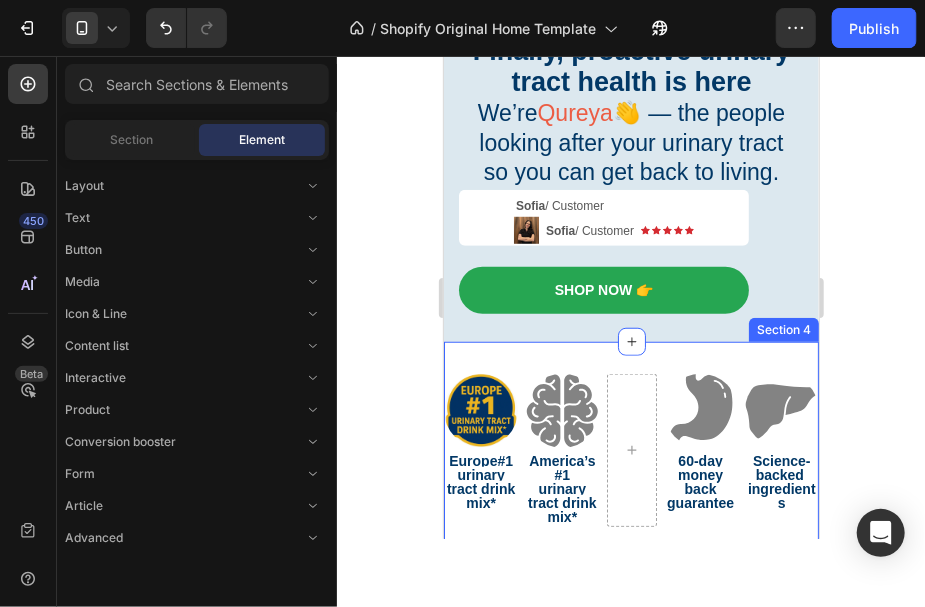 scroll, scrollTop: 155, scrollLeft: 0, axis: vertical 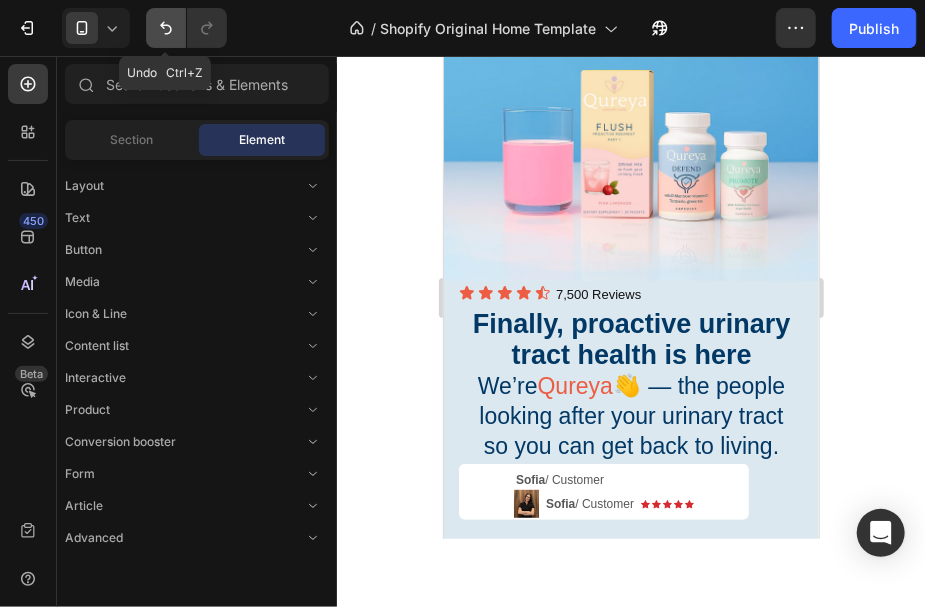 click 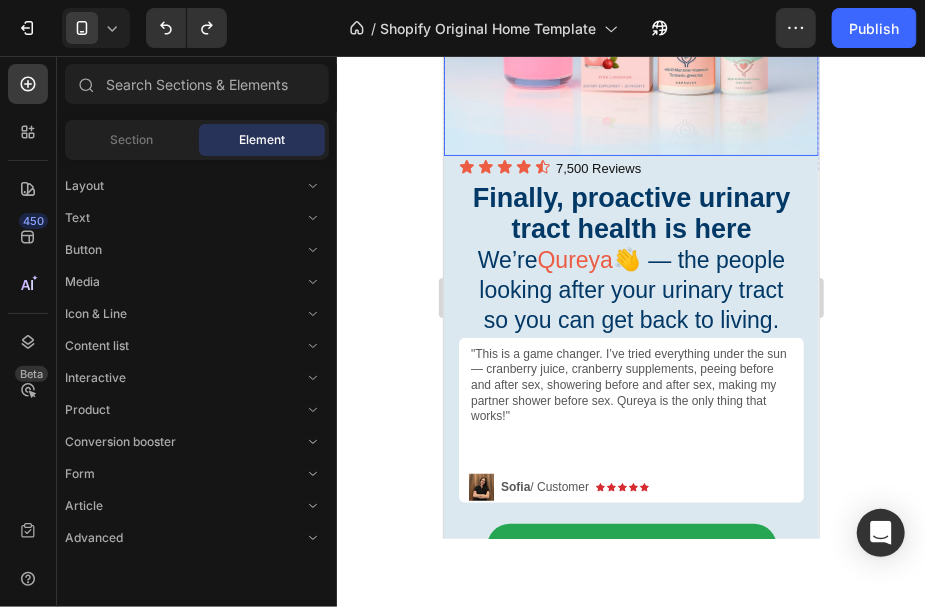 scroll, scrollTop: 422, scrollLeft: 0, axis: vertical 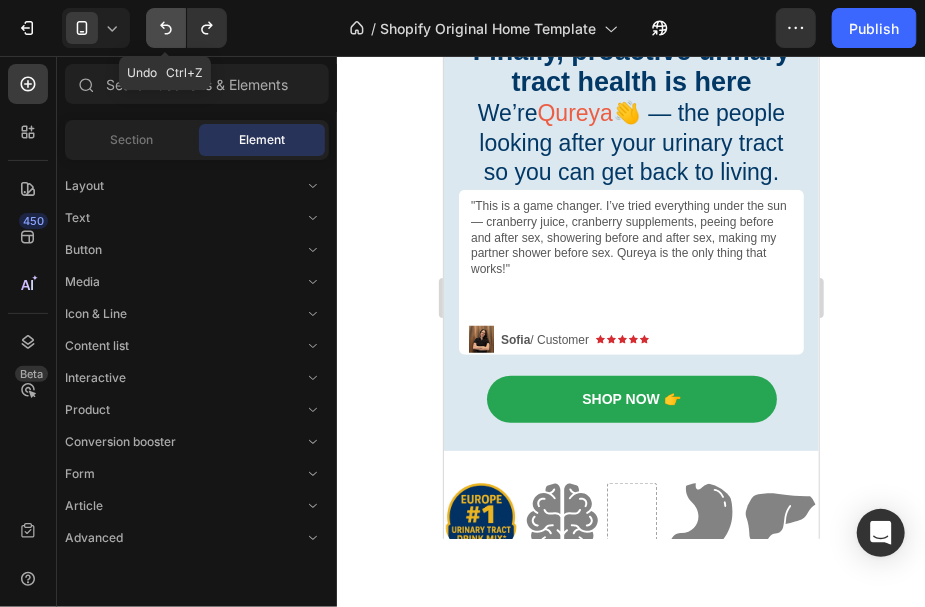 click 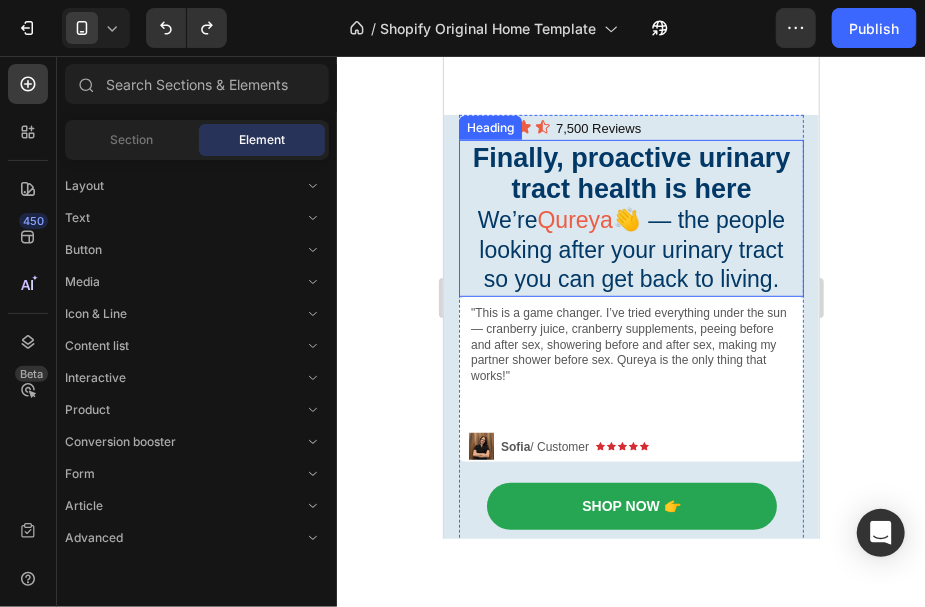 scroll, scrollTop: 555, scrollLeft: 0, axis: vertical 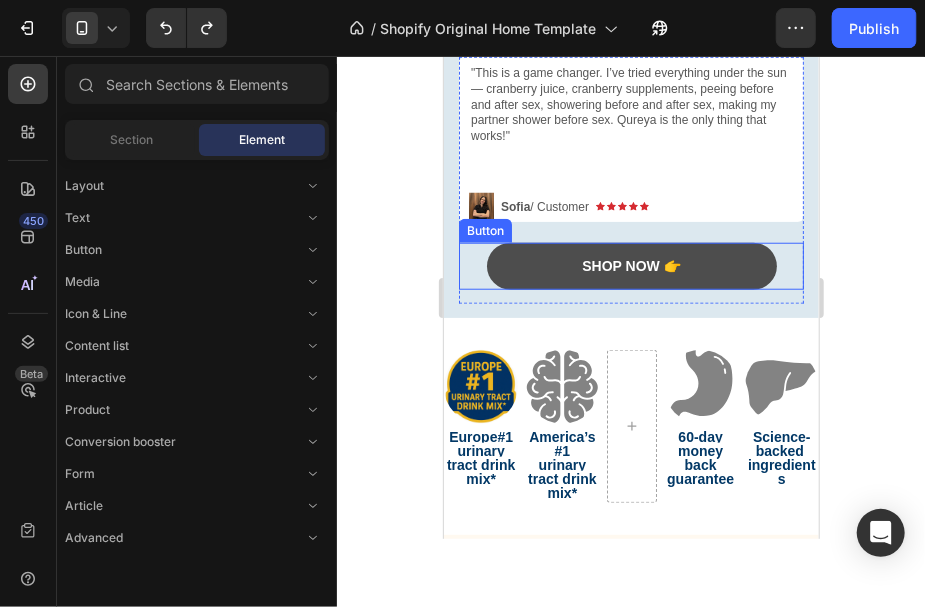 click on "Shop Now   👉" at bounding box center (631, 265) 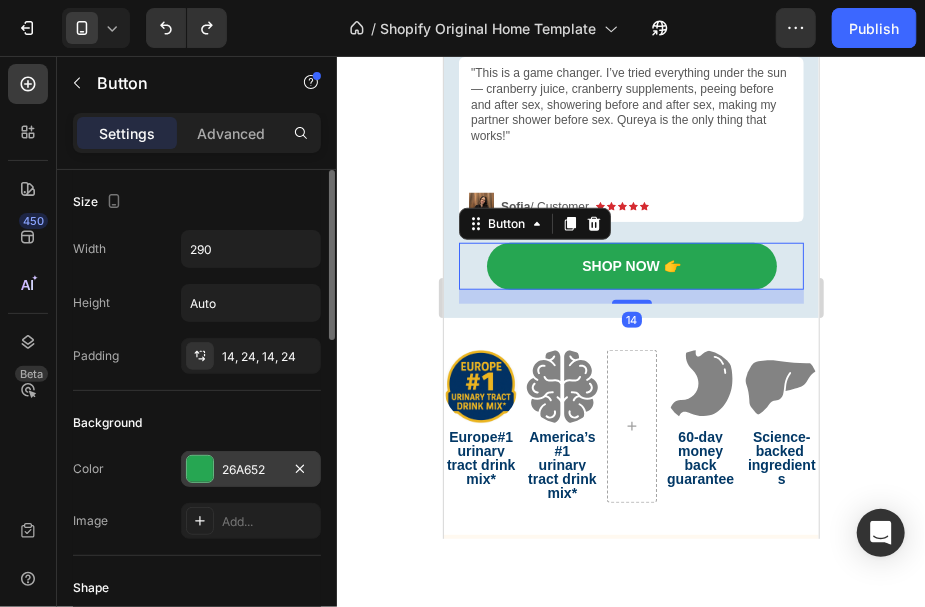 click on "26A652" at bounding box center [251, 470] 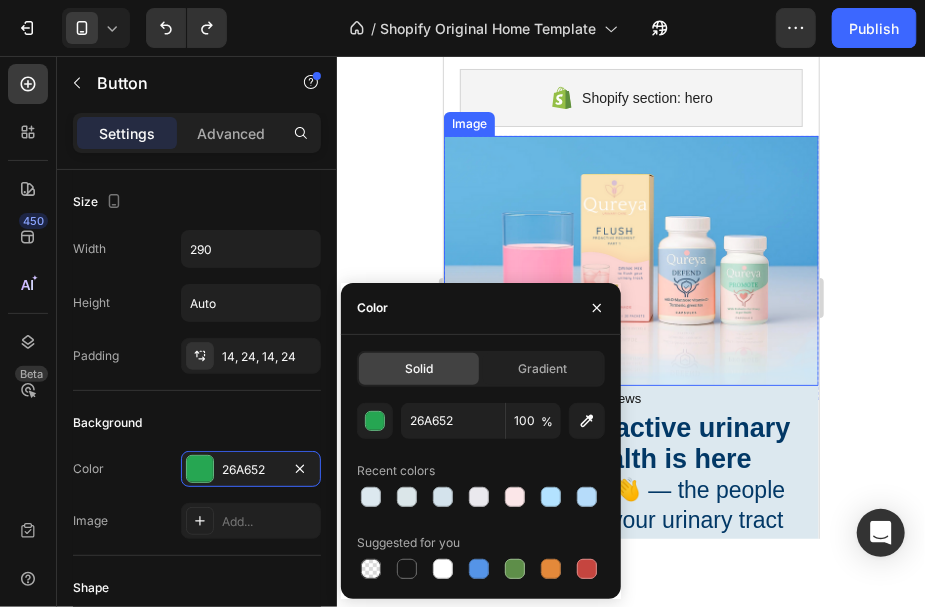 scroll, scrollTop: 133, scrollLeft: 0, axis: vertical 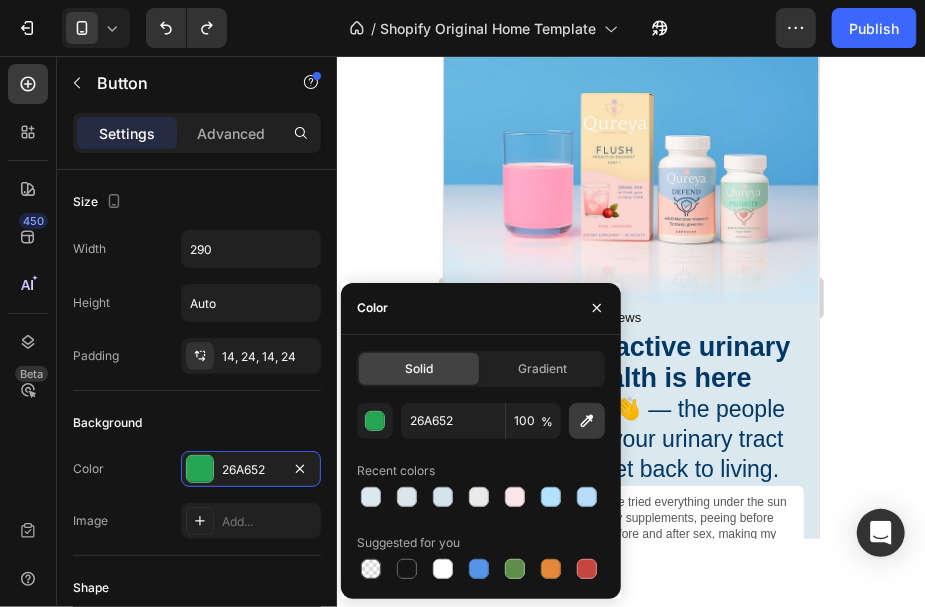 click 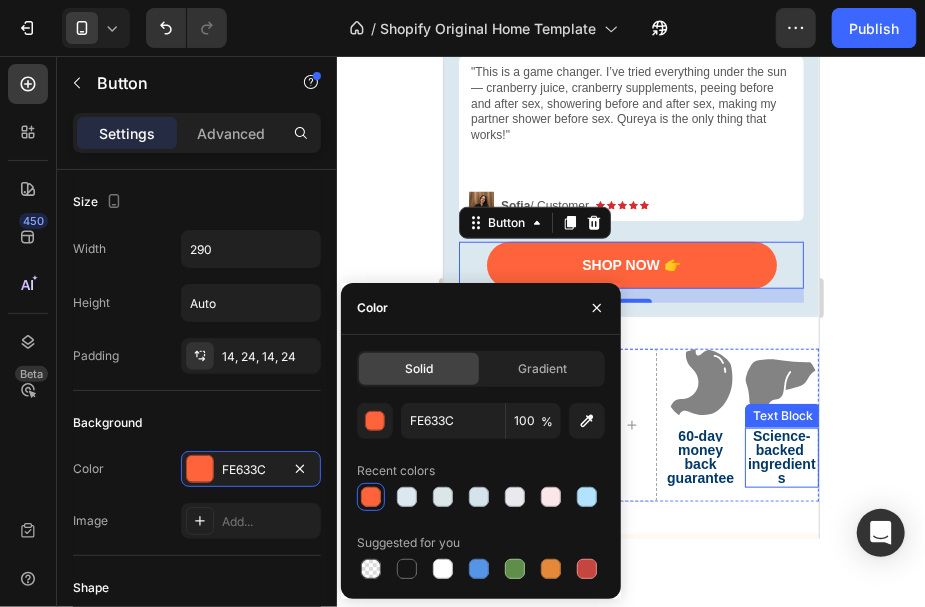 scroll, scrollTop: 533, scrollLeft: 0, axis: vertical 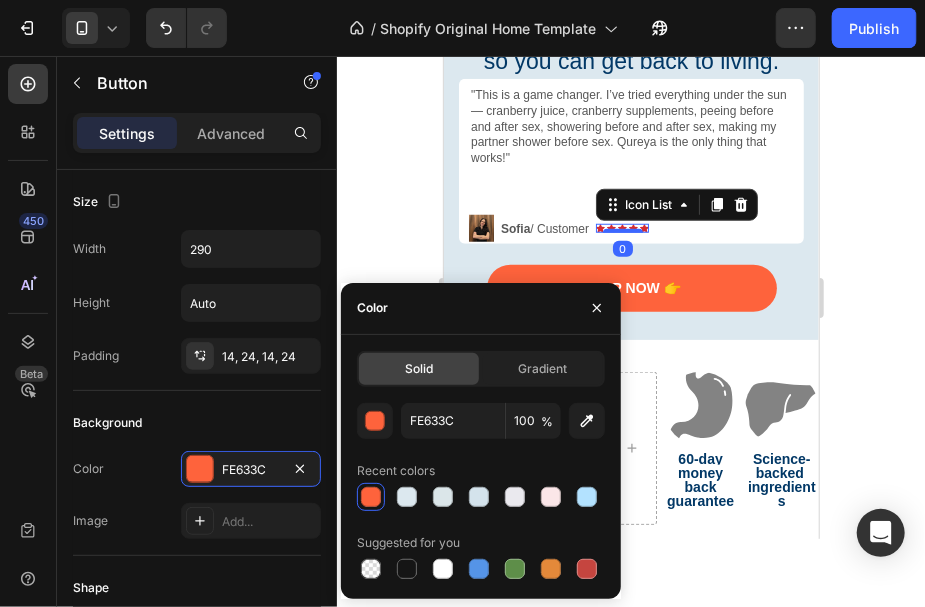 click on "Icon Icon Icon Icon Icon Icon List   0" at bounding box center (621, 227) 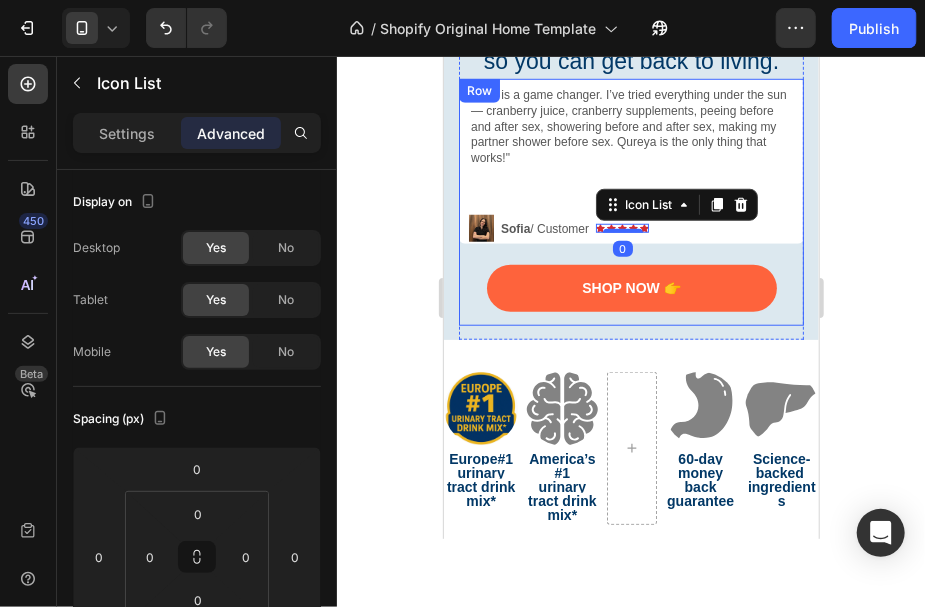 click on "Embark on a revitalizing journey with each sip of our refreshing kombucha brew, energizing your day. Let the crisp, effervescent flavors awaken your senses, offering a moment of pure refreshment & vitality. Text Block
Shop Now   Button Image "This is a game changer. I’ve tried everything under the sun — cranberry juice, cranberry supplements, peeing before and after sex, showering before and after sex, making my partner shower before sex. Qureya is the only thing that works!"     Text Block Image Icon Icon Icon Icon Icon Icon List   0 [NAME] / Customer Text Block Row Row Shop Now   👉    Button" at bounding box center [630, 201] 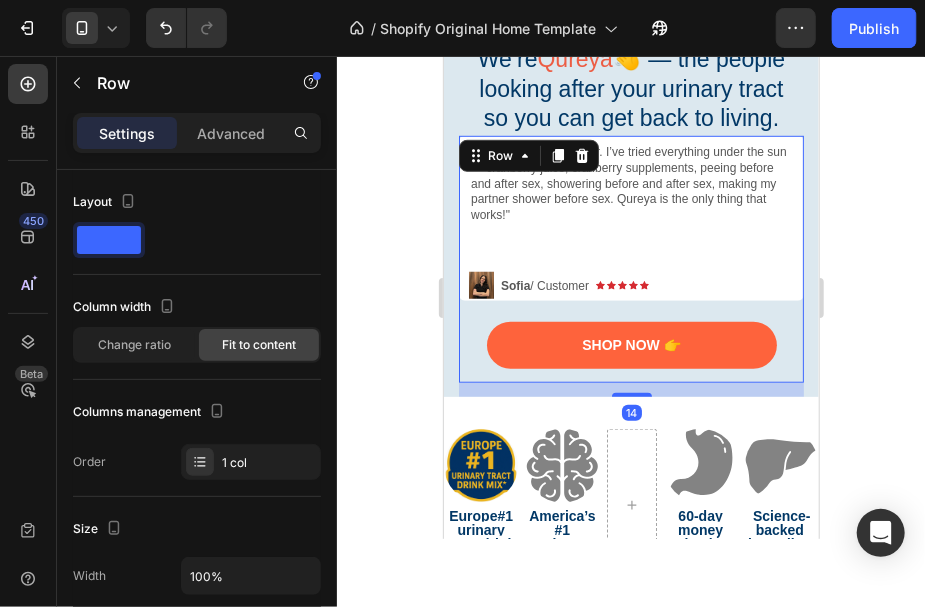 scroll, scrollTop: 400, scrollLeft: 0, axis: vertical 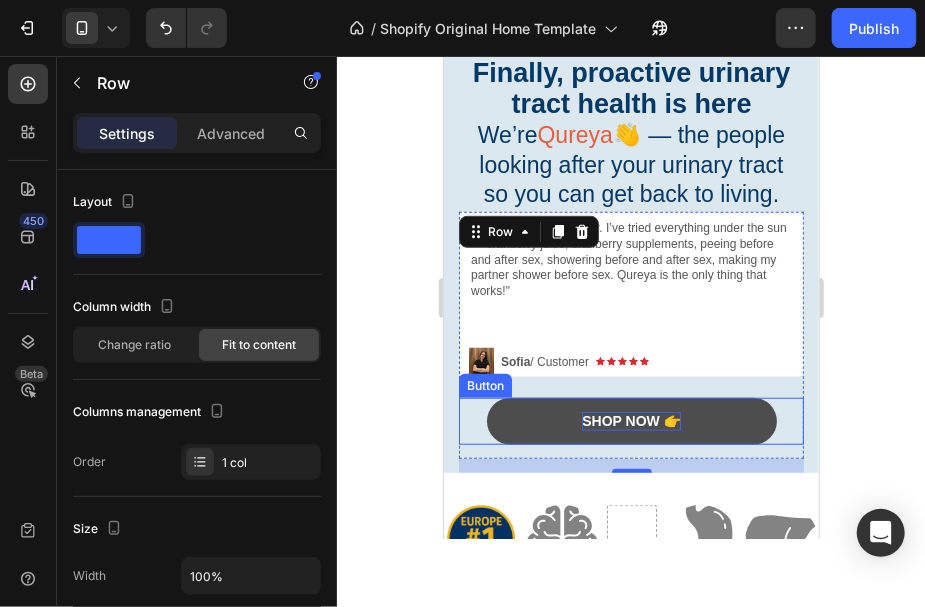 click on "Shop Now   👉" at bounding box center [630, 420] 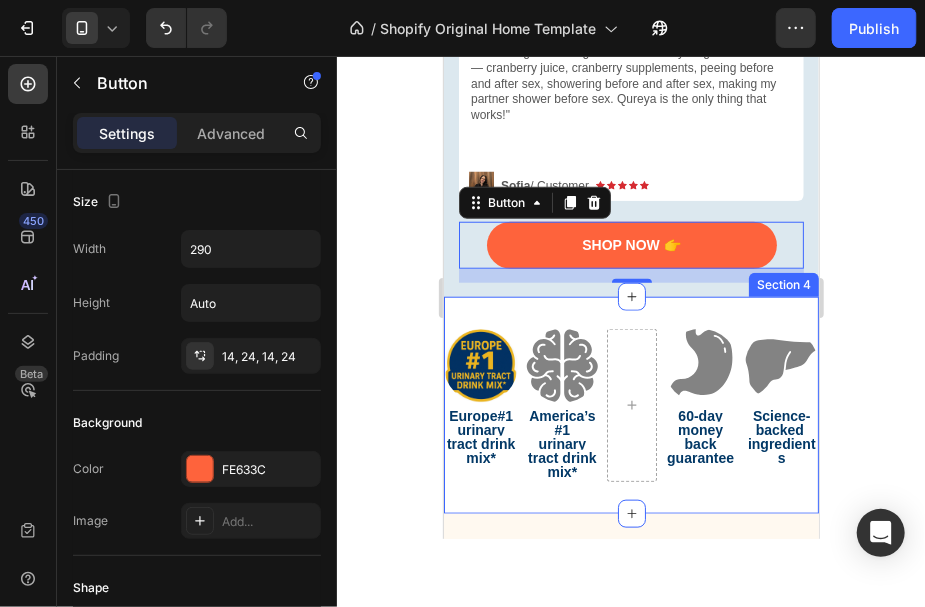 scroll, scrollTop: 600, scrollLeft: 0, axis: vertical 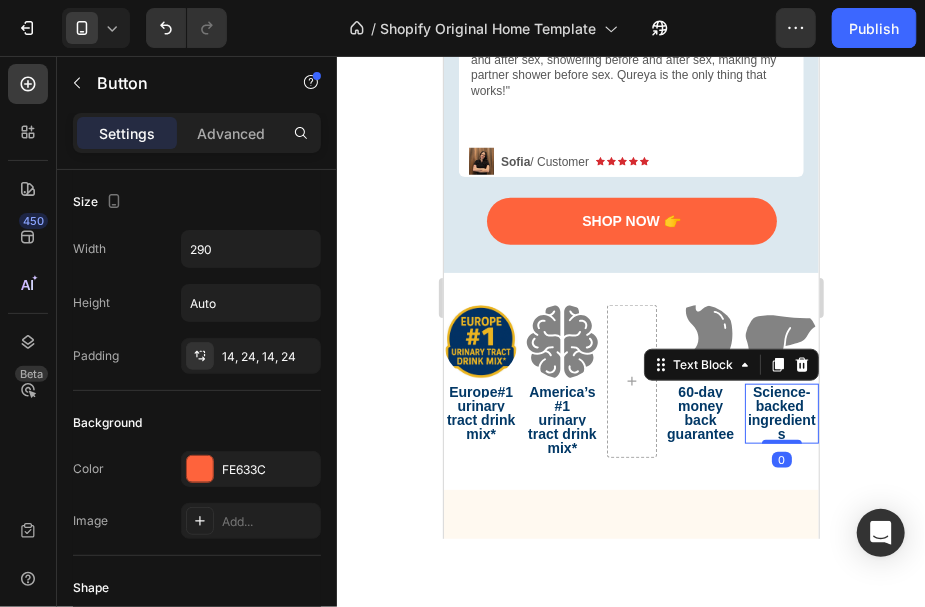 click on "Science-backed ingredients" at bounding box center [781, 412] 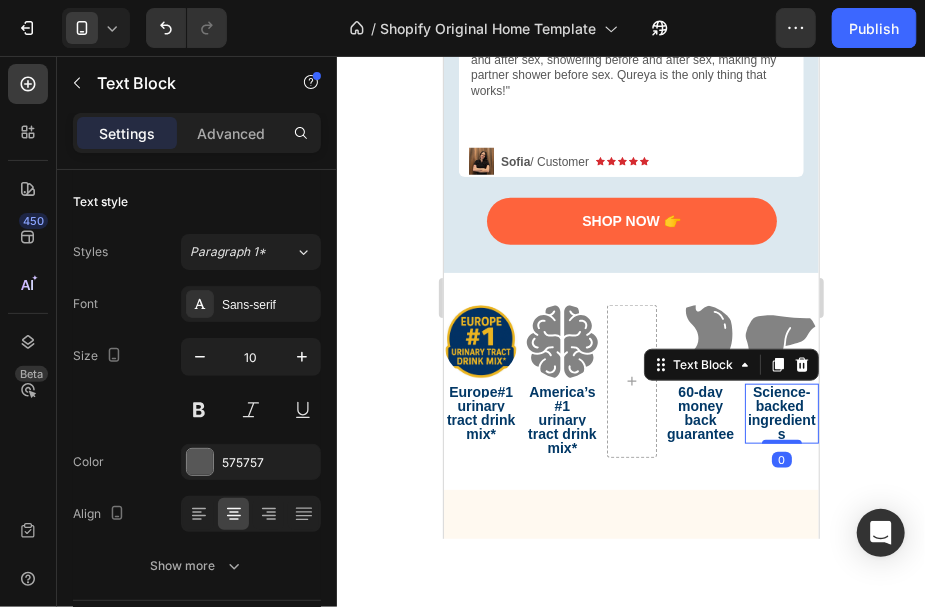 click on "Science-backed ingredients" at bounding box center [781, 412] 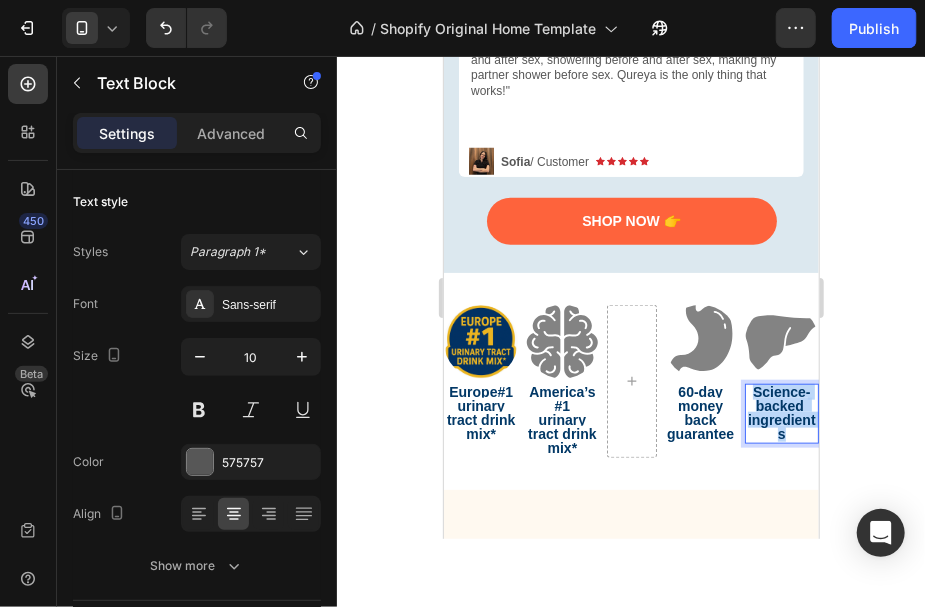 click on "Science-backed ingredients" at bounding box center [781, 412] 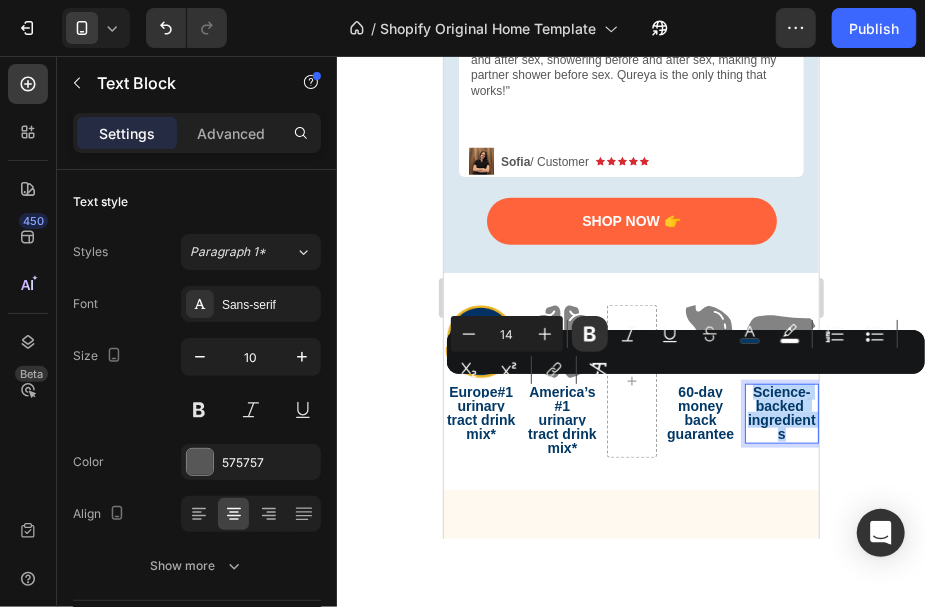 click on "Science-backed ingredients" at bounding box center (781, 412) 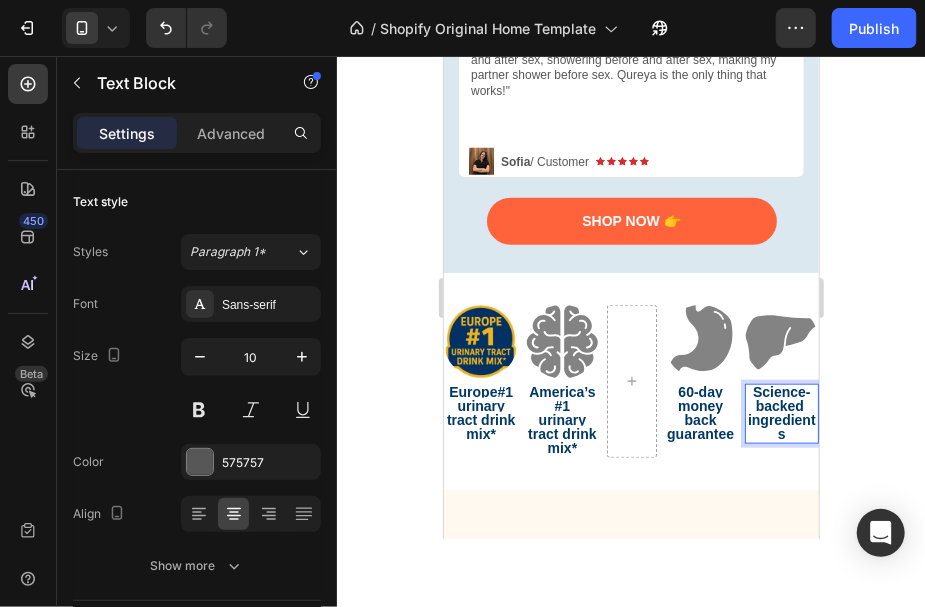 drag, startPoint x: 794, startPoint y: 406, endPoint x: 1297, endPoint y: 425, distance: 503.35873 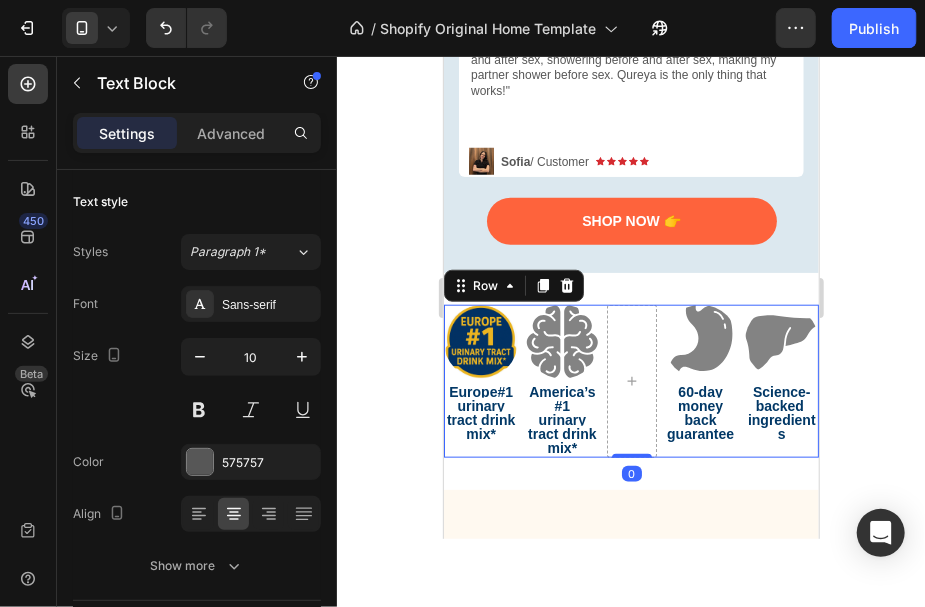 click on "Image Europe#1 urinary tract drink mix* Text Block Image America’s #1 urinary tract drink mix* Text Block Image 60-day money back guarantee Text Block Image Science-backed ingredients Text Block
Row   0" at bounding box center [630, 380] 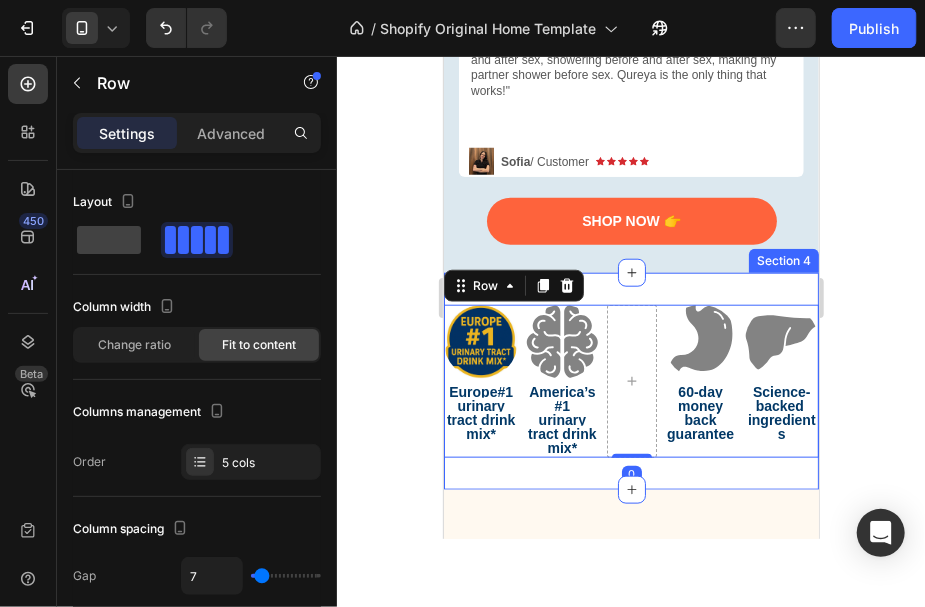 click on "Image Europe#1 urinary tract drink mix* Text Block Image America’s #1 urinary tract drink mix* Text Block Image 60-day money back guarantee Text Block Image Science-backed ingredients Text Block
Row   0 Section 4" at bounding box center [630, 380] 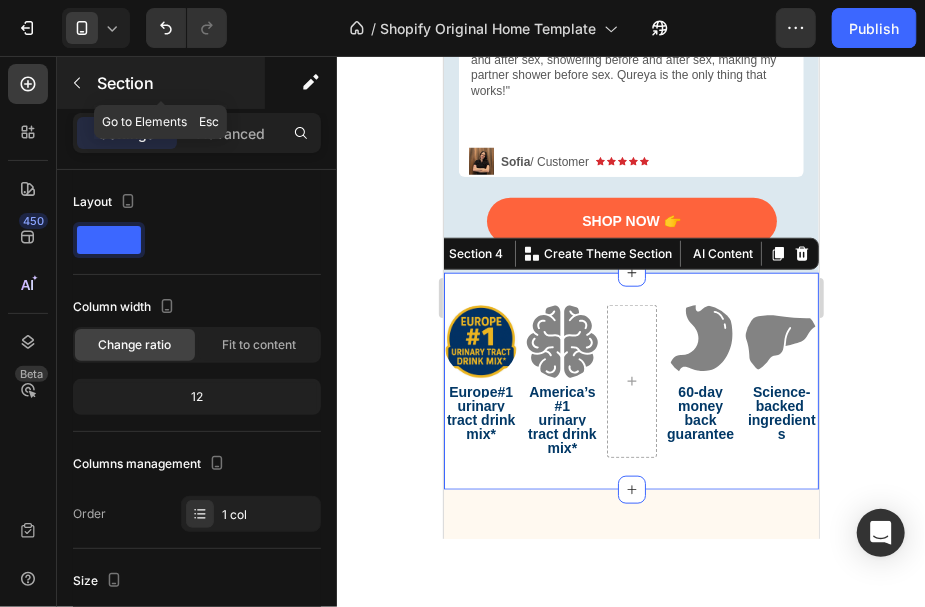 click on "Section" at bounding box center [179, 83] 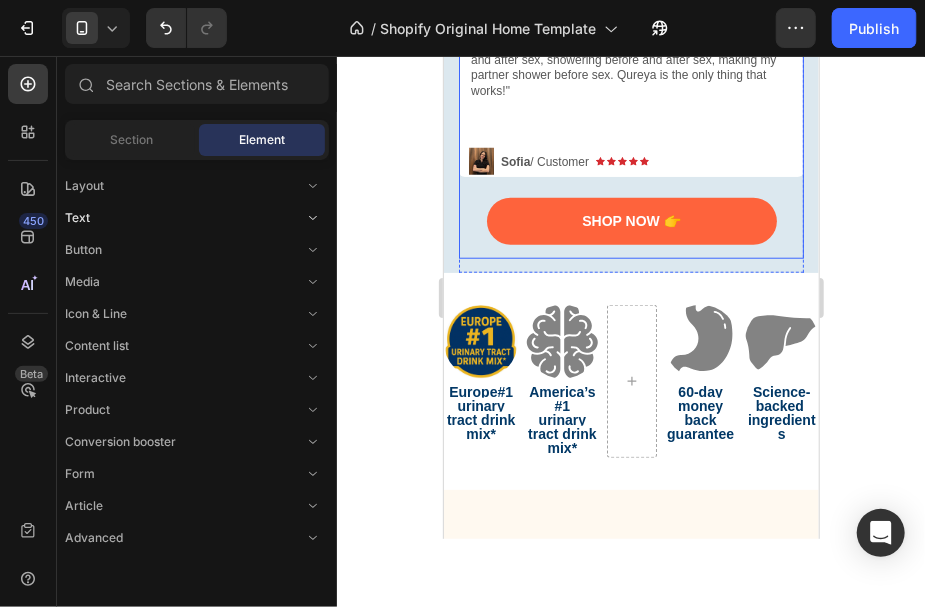 click on "Text" 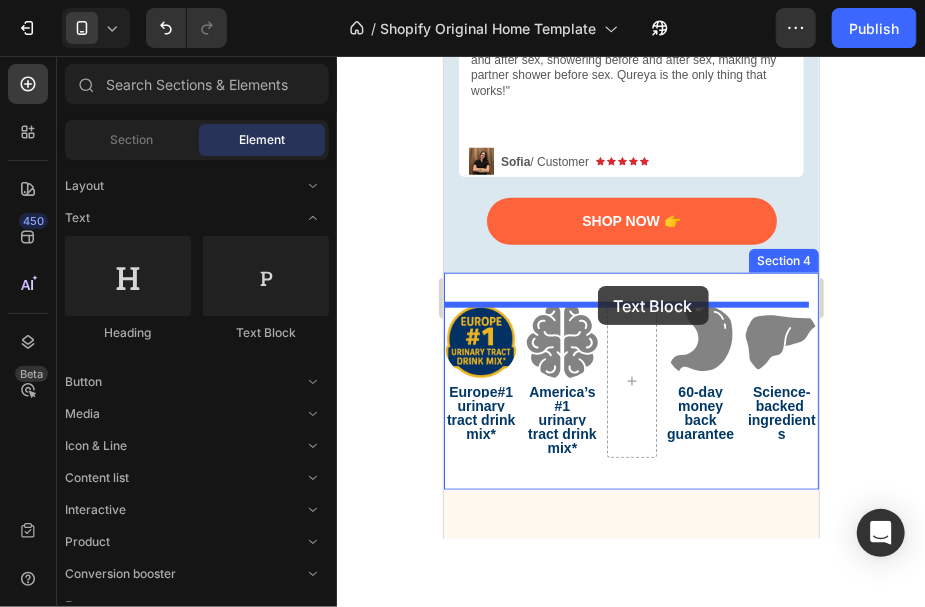 drag, startPoint x: 837, startPoint y: 349, endPoint x: 597, endPoint y: 285, distance: 248.3868 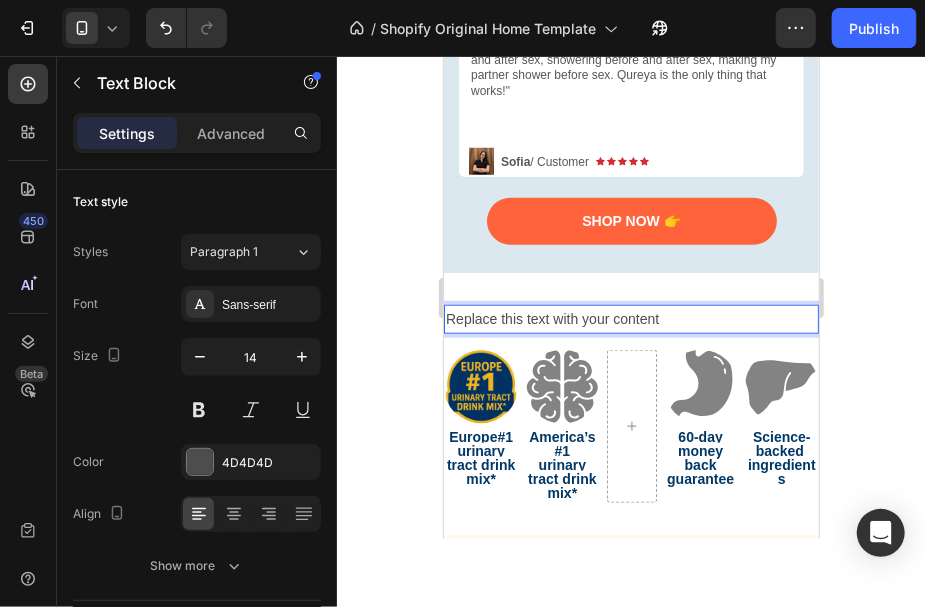 click on "Replace this text with your content" at bounding box center [630, 318] 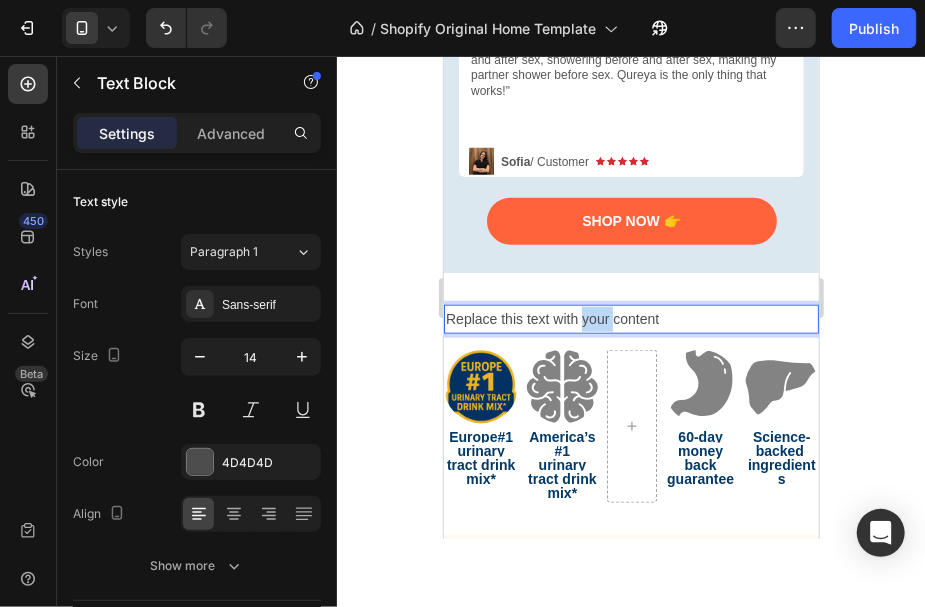 click on "Replace this text with your content" at bounding box center (630, 318) 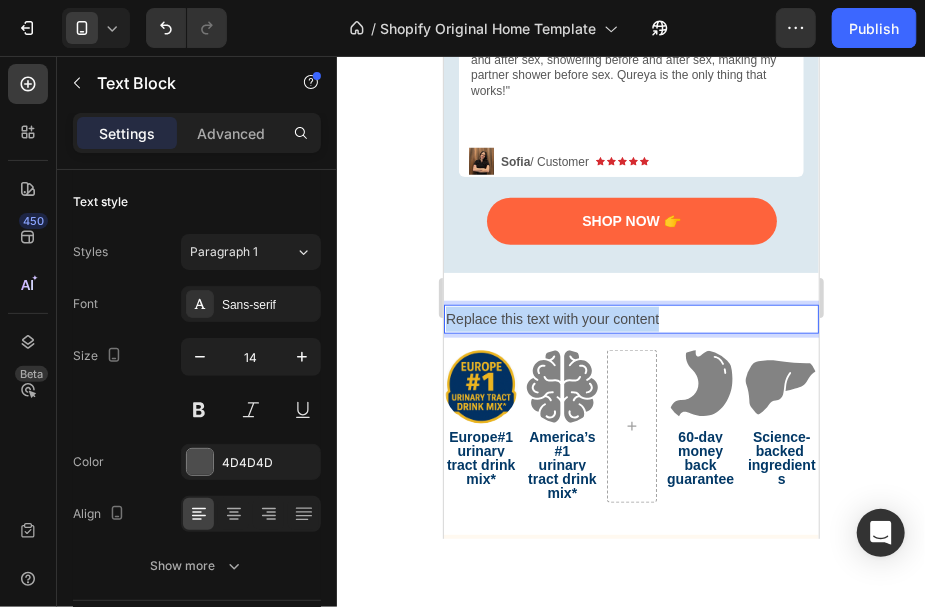 click on "Replace this text with your content" at bounding box center (630, 318) 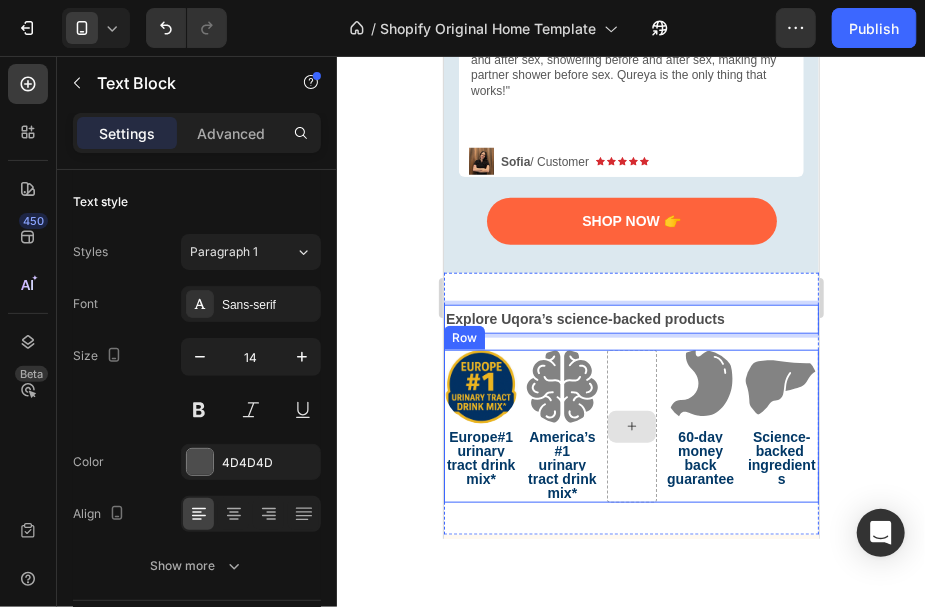 click at bounding box center [631, 425] 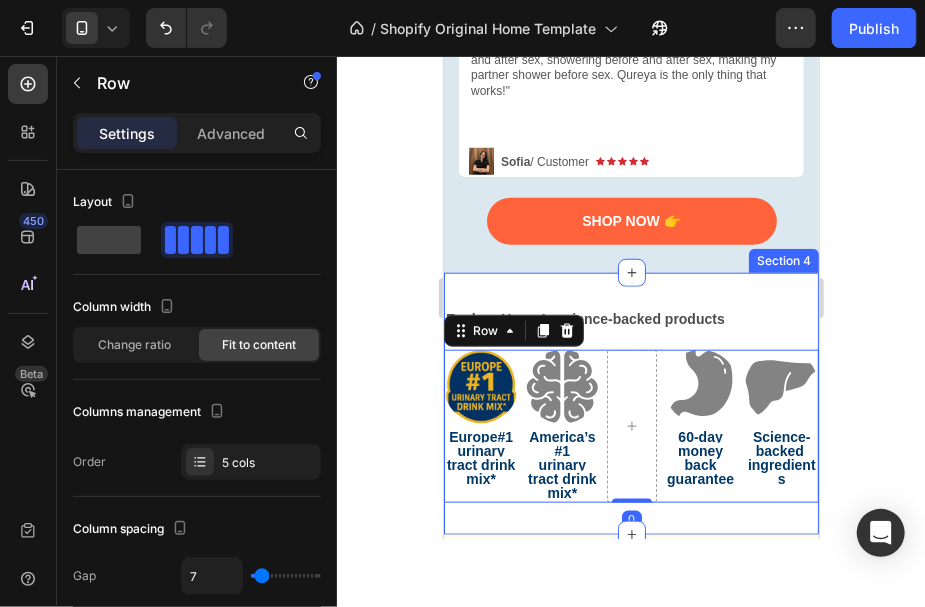 click on "Explore Uqora’s science-backed products Text Block Europe#1 urinary tract drink mix* Text Block Image America’s #1 urinary tract drink mix* Text Block Image 60-day money back guarantee Text Block Image Science-backed ingredients Text Block
Row   0 Section 4" at bounding box center [630, 403] 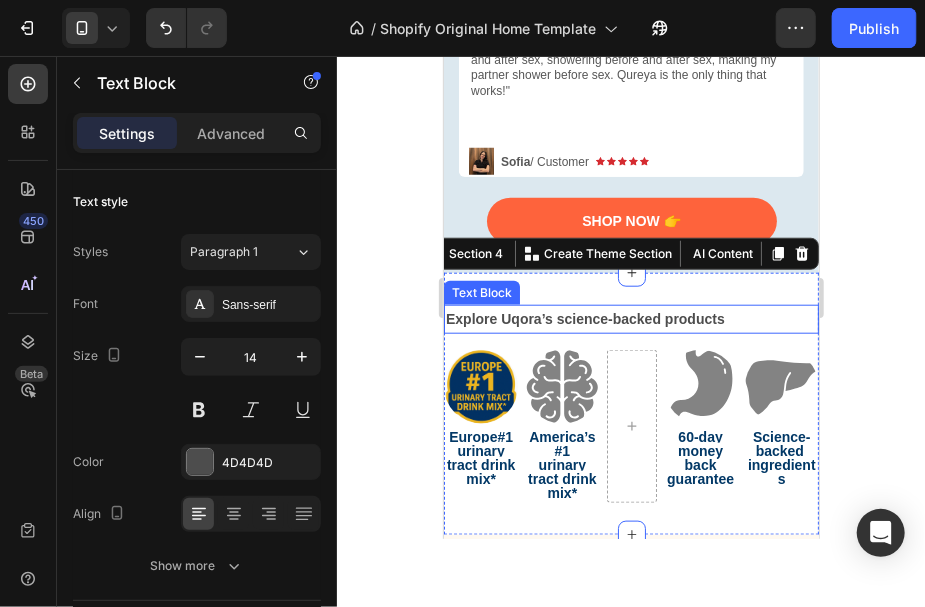 click on "Explore Uqora’s science-backed products" at bounding box center (584, 318) 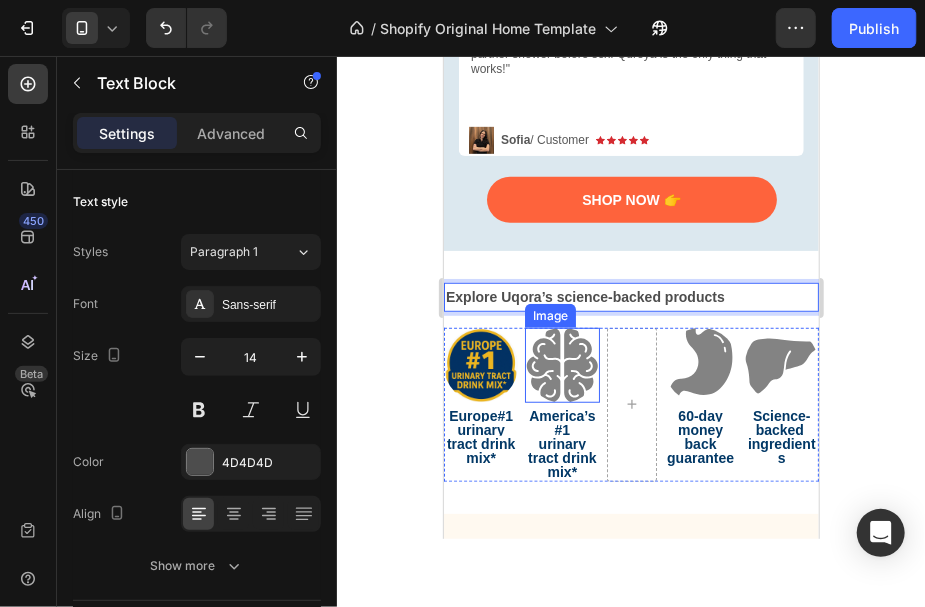 scroll, scrollTop: 377, scrollLeft: 0, axis: vertical 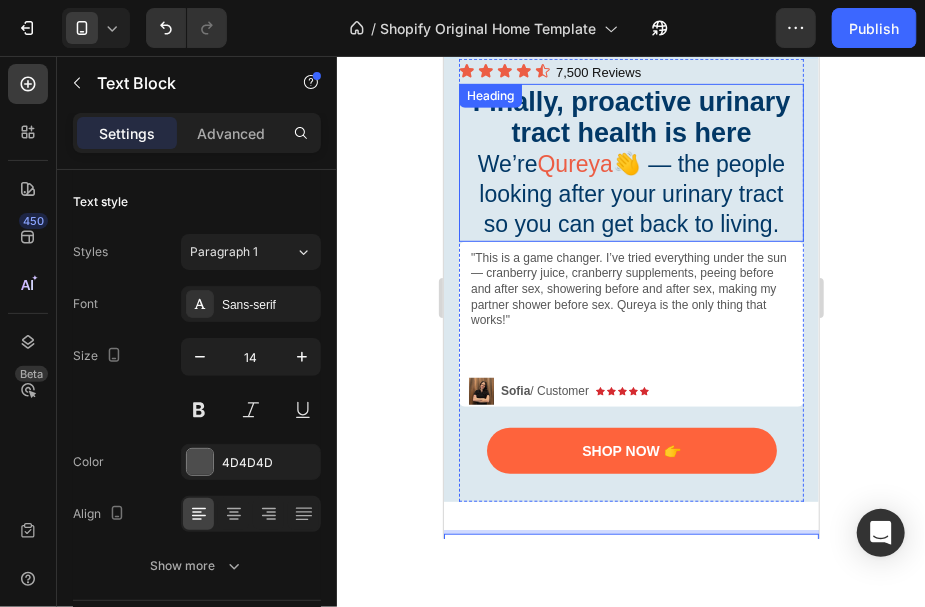 click on "Qureya" at bounding box center [574, 163] 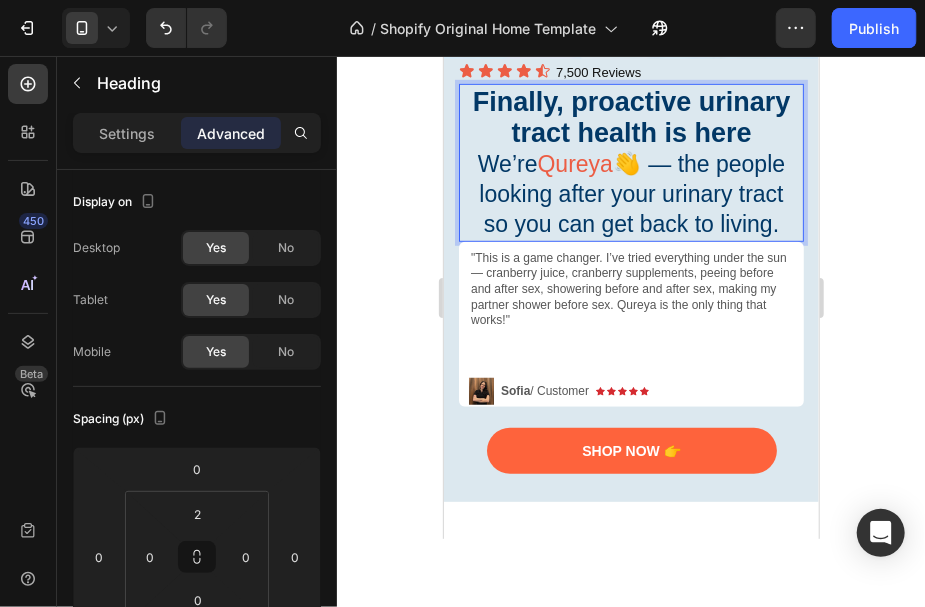 click on "Qureya" at bounding box center [574, 163] 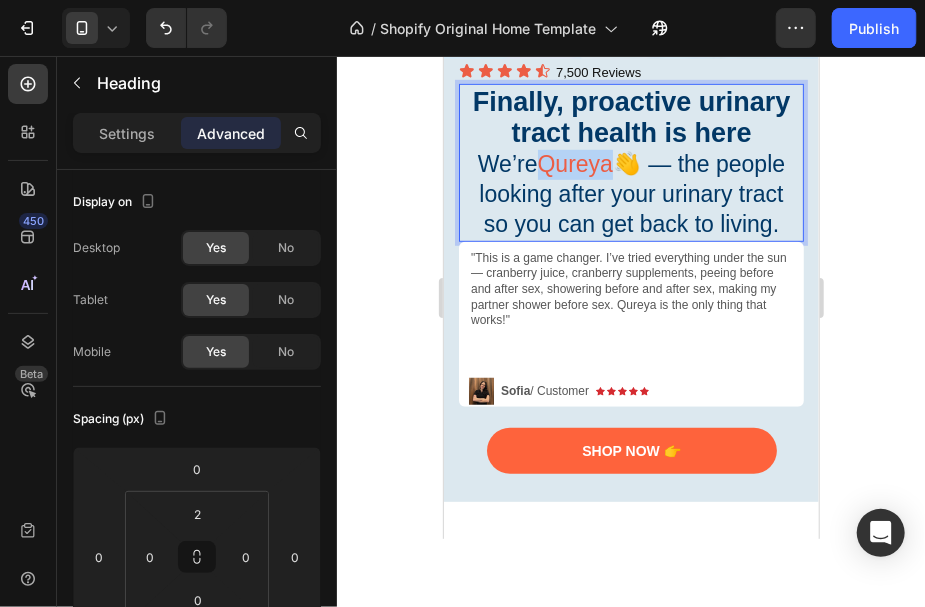 click on "Qureya" at bounding box center (574, 163) 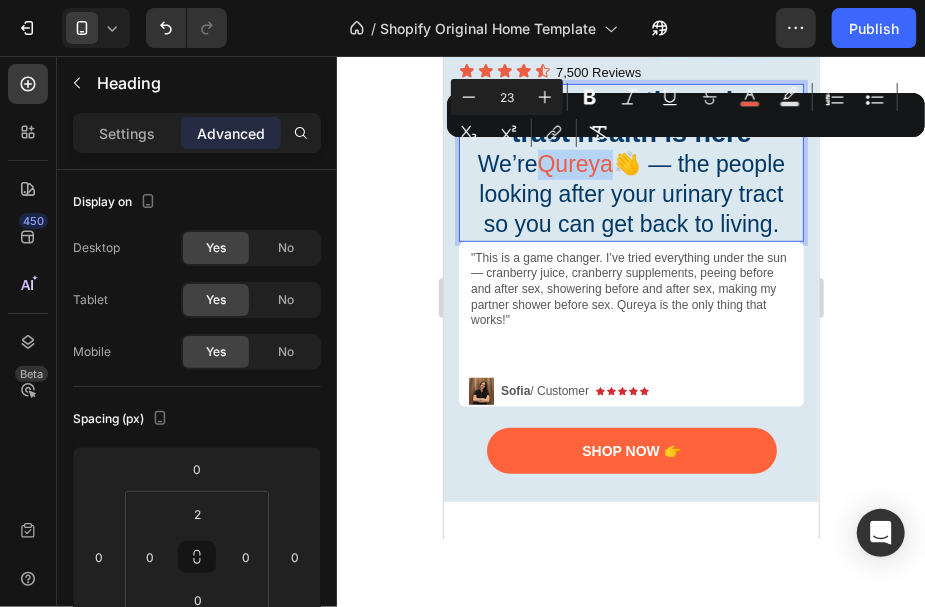 copy on "Qureya" 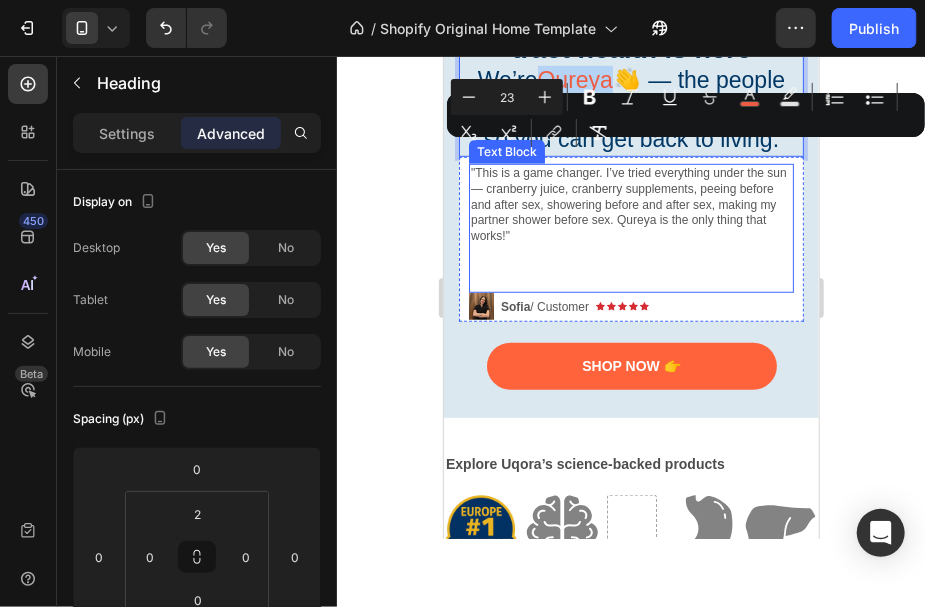 scroll, scrollTop: 577, scrollLeft: 0, axis: vertical 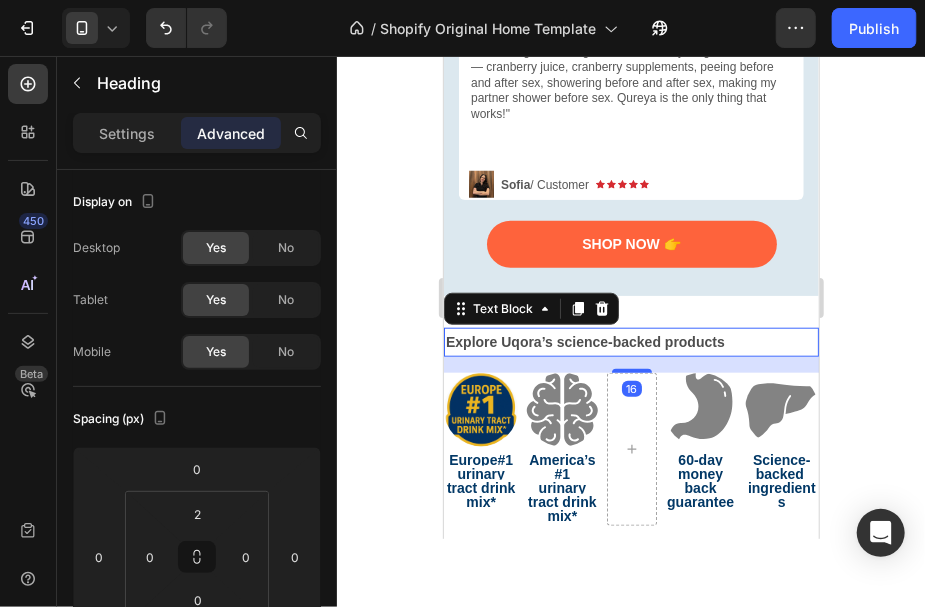 click on "Explore Uqora’s science-backed products" at bounding box center (630, 341) 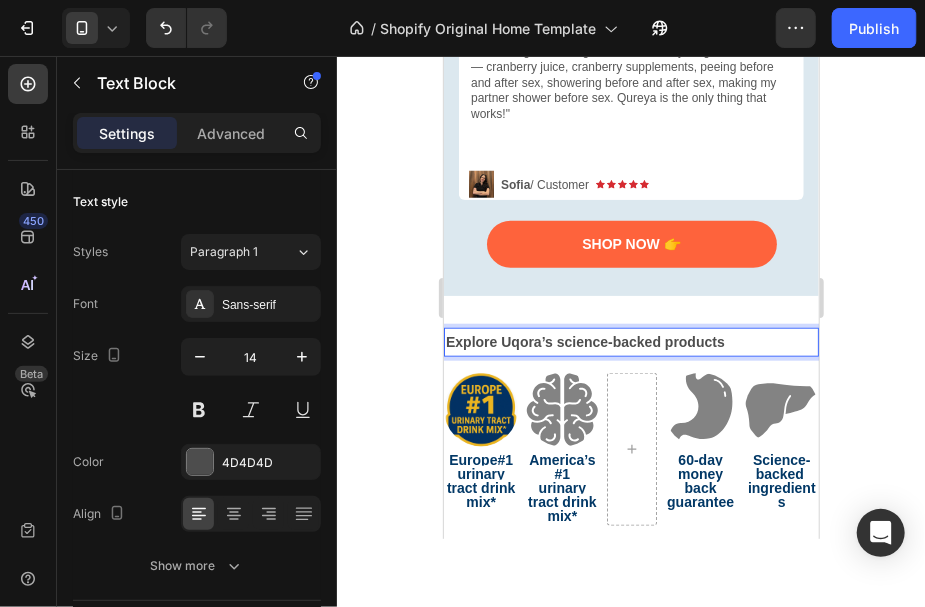 click on "Explore Uqora’s science-backed products" at bounding box center (584, 341) 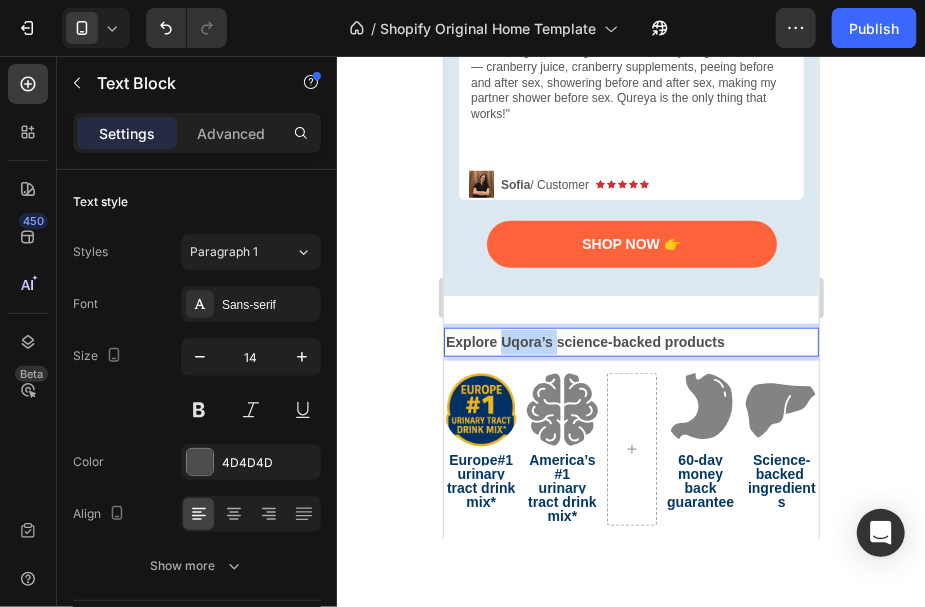 click on "Explore Uqora’s science-backed products" at bounding box center (584, 341) 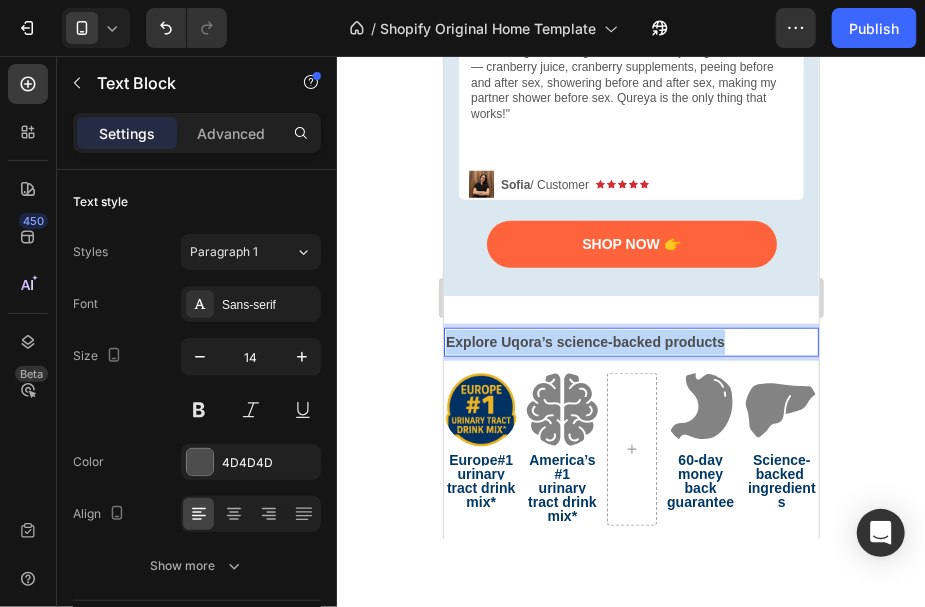 click on "Explore Uqora’s science-backed products" at bounding box center [584, 341] 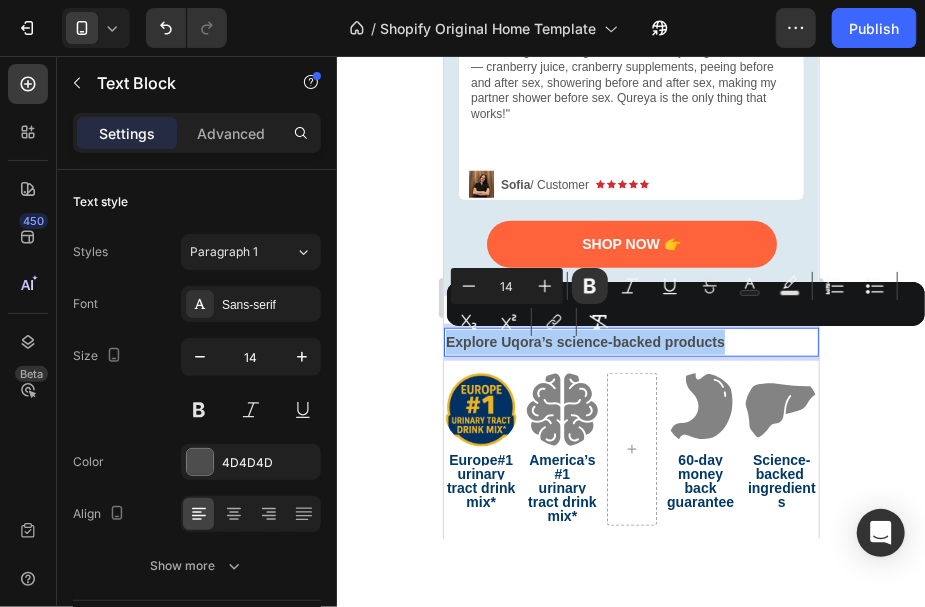click on "link" at bounding box center [554, 322] 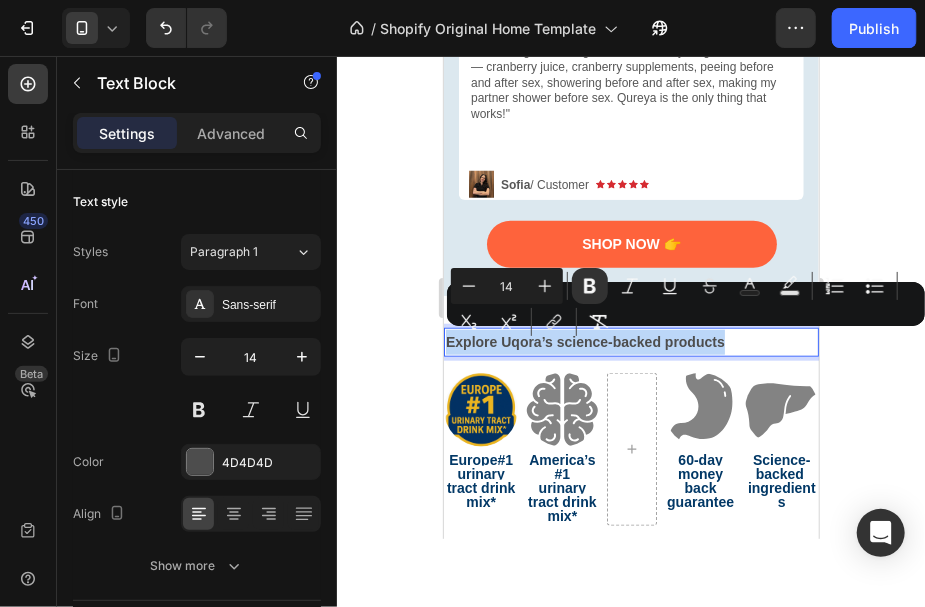 click on "Explore Uqora’s science-backed products" at bounding box center [584, 341] 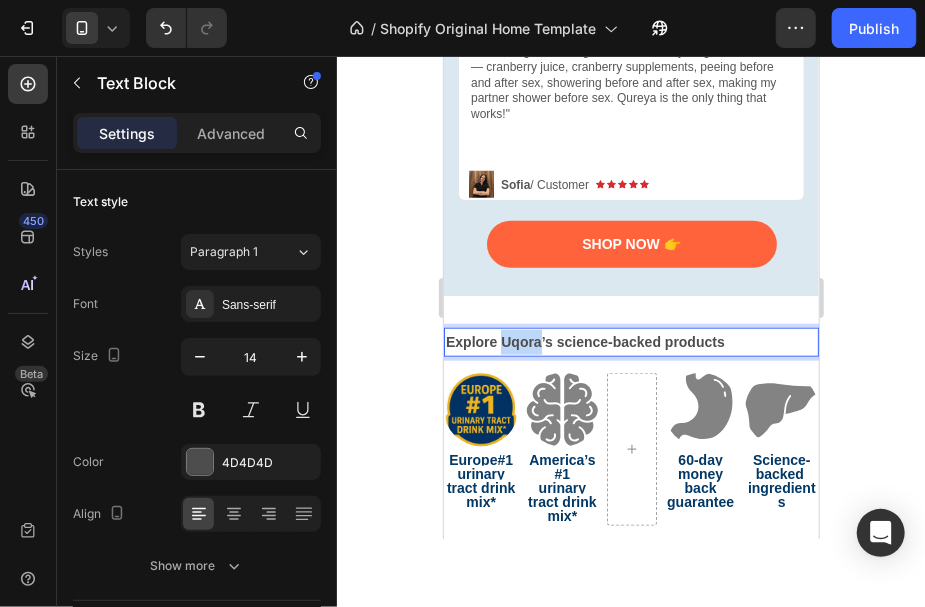 drag, startPoint x: 538, startPoint y: 343, endPoint x: 500, endPoint y: 343, distance: 38 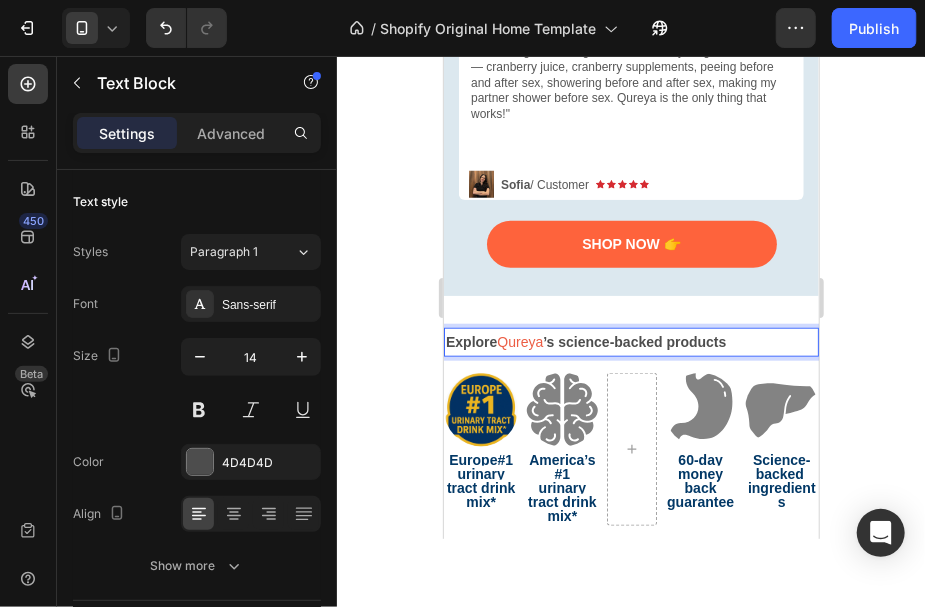 click on "’s science-backed products" at bounding box center (633, 341) 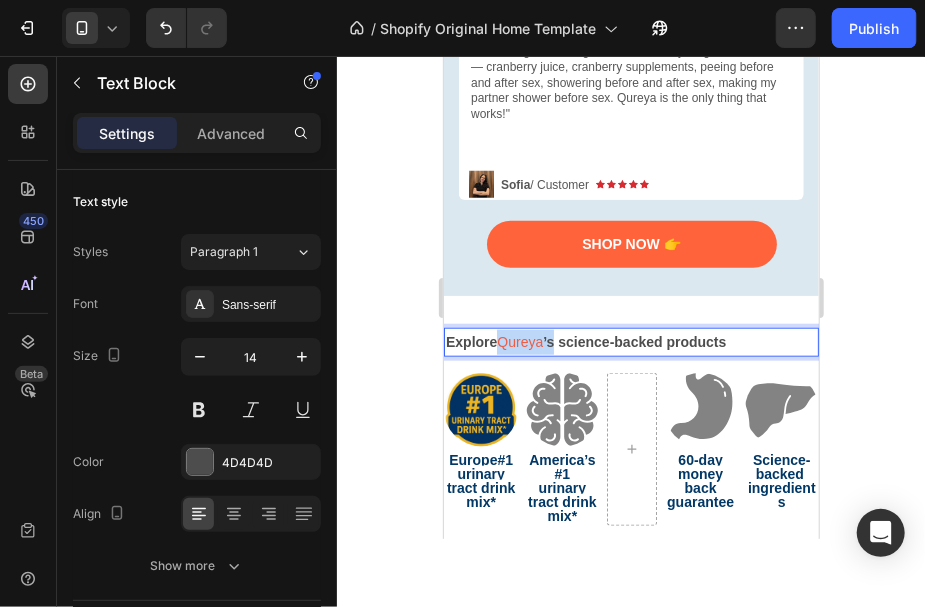 click on "Qureya" at bounding box center (519, 341) 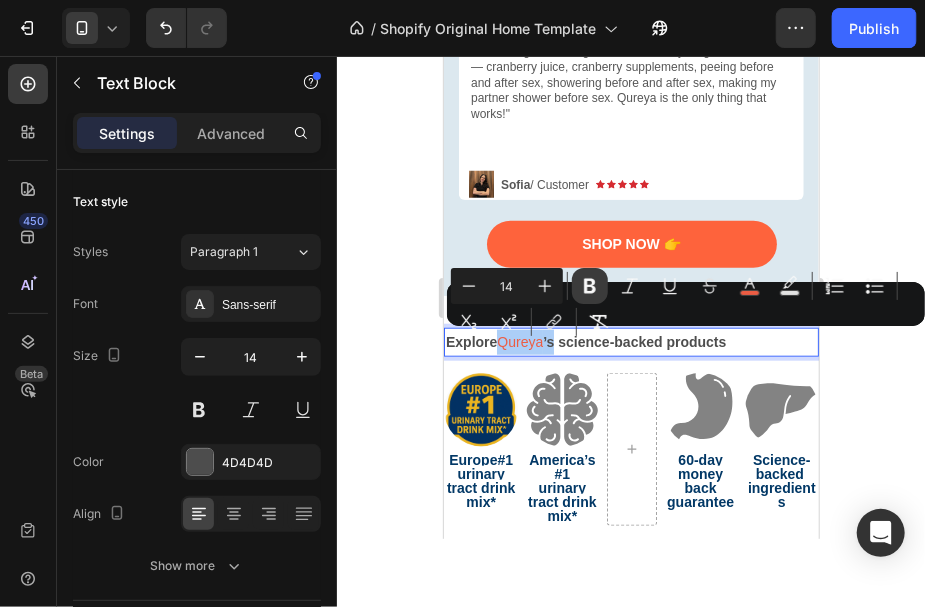 click on "Bold" at bounding box center [590, 286] 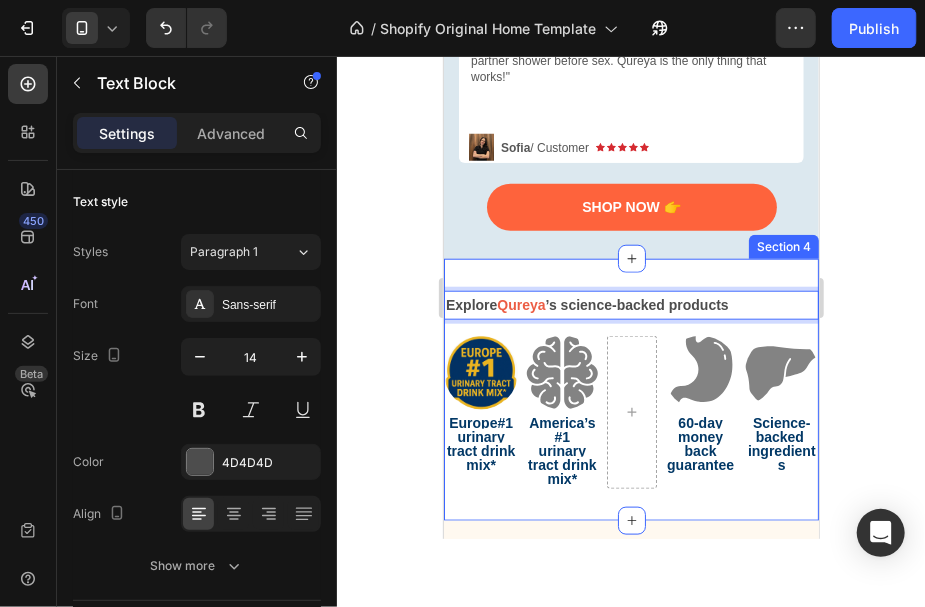 scroll, scrollTop: 710, scrollLeft: 0, axis: vertical 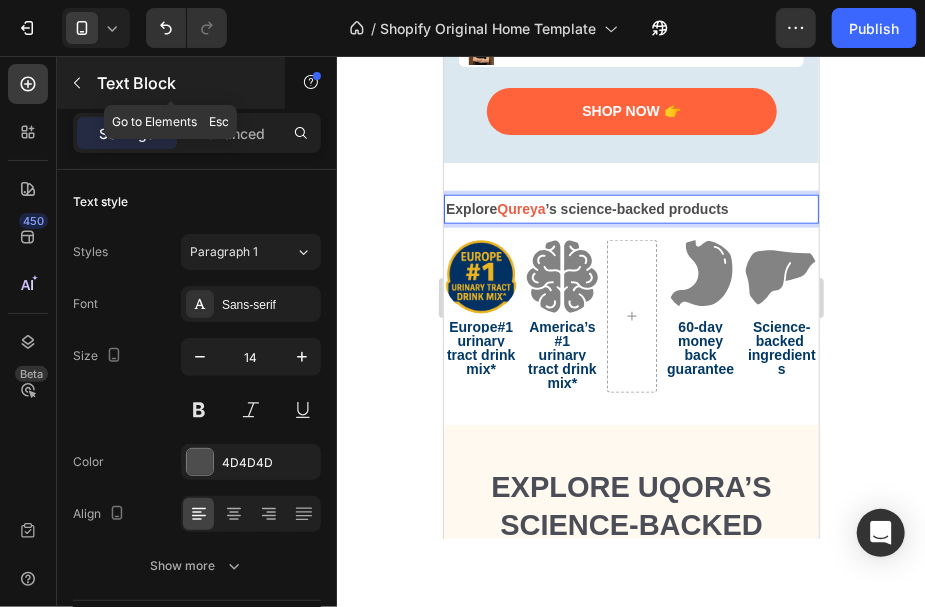 click on "Text Block" at bounding box center [182, 83] 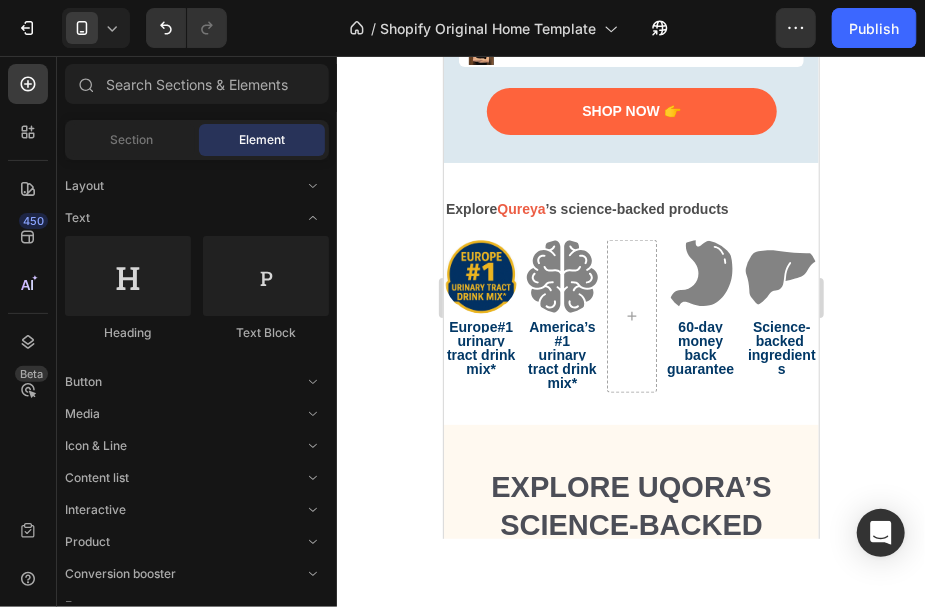 scroll, scrollTop: 66, scrollLeft: 0, axis: vertical 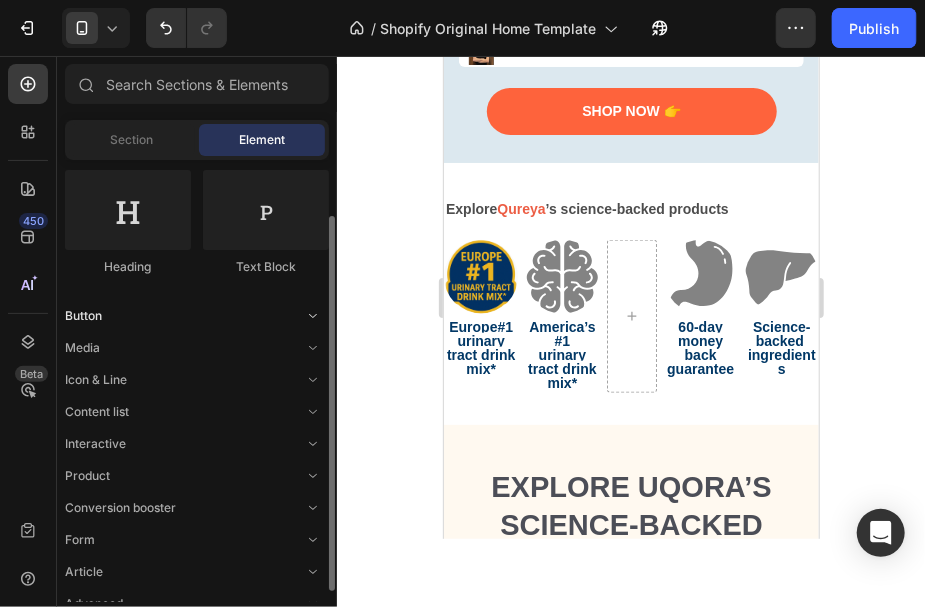 click on "Button" 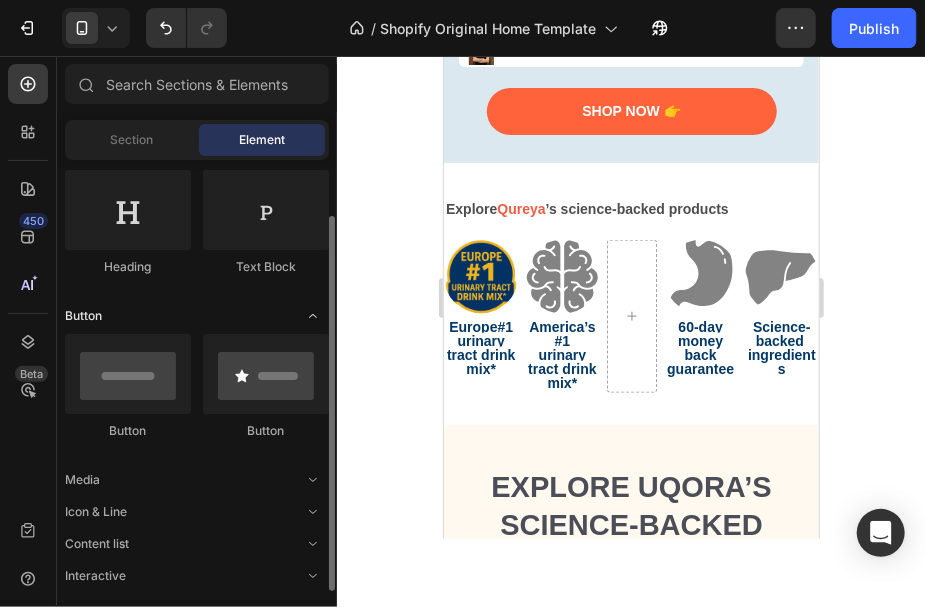 scroll, scrollTop: 200, scrollLeft: 0, axis: vertical 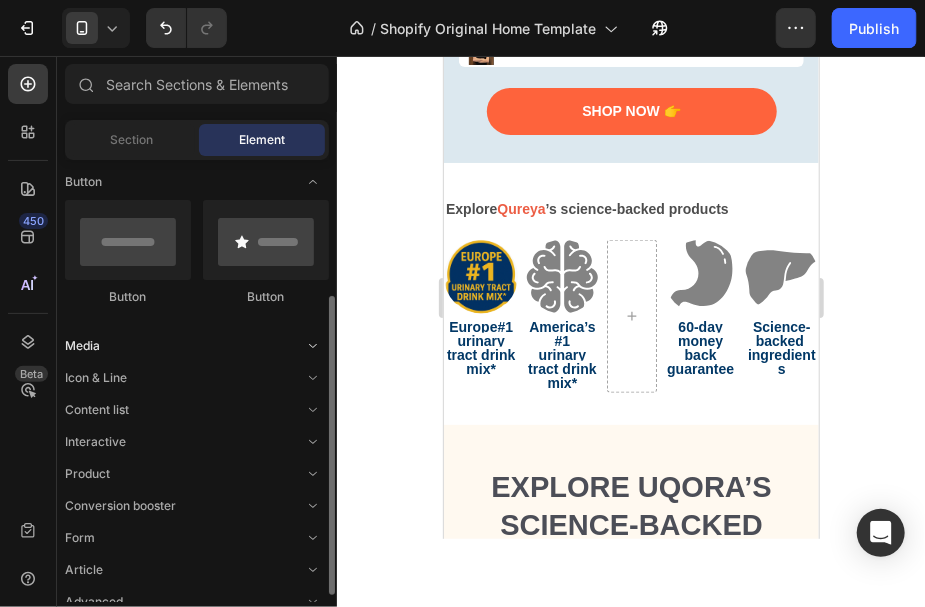 click on "Media" 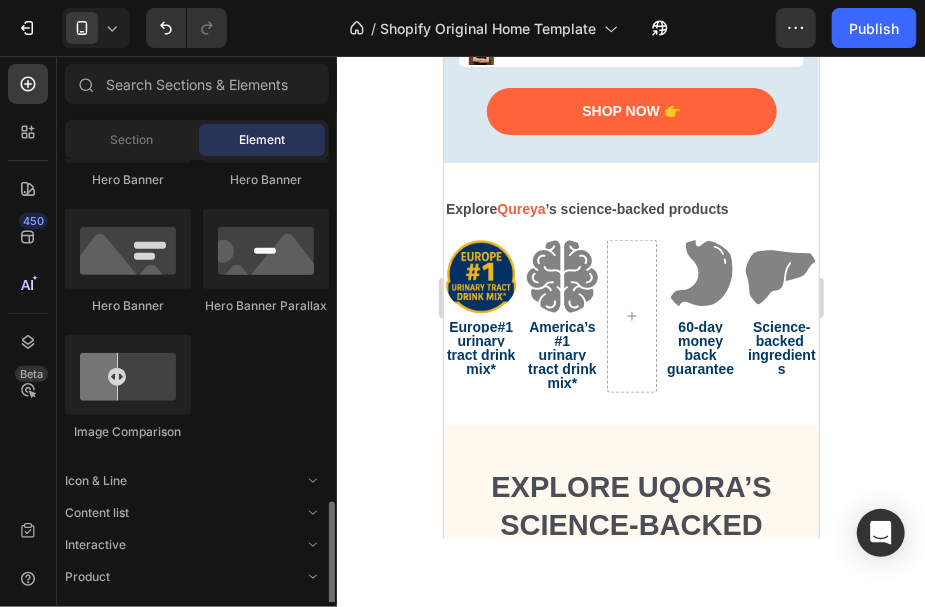scroll, scrollTop: 800, scrollLeft: 0, axis: vertical 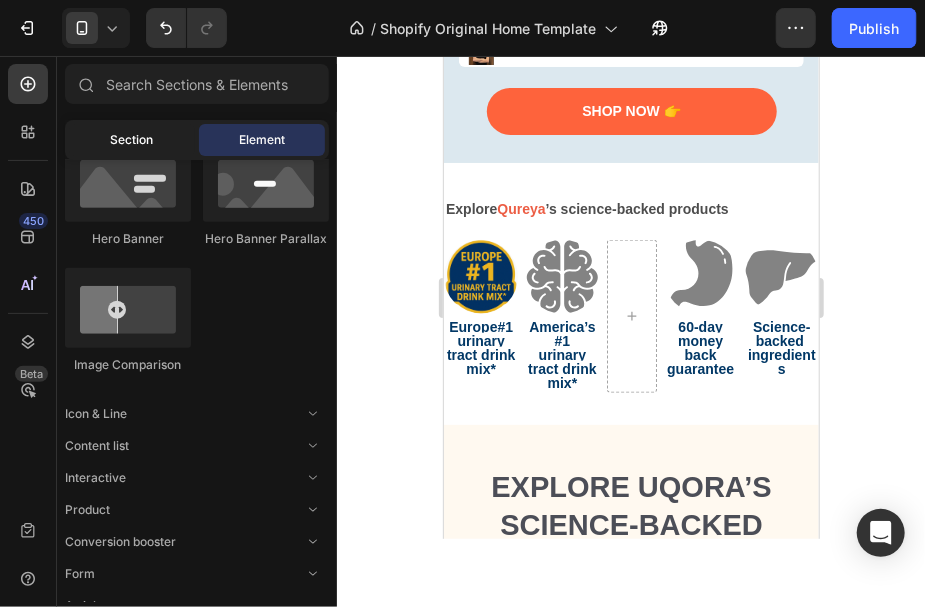 click on "Section" at bounding box center (132, 140) 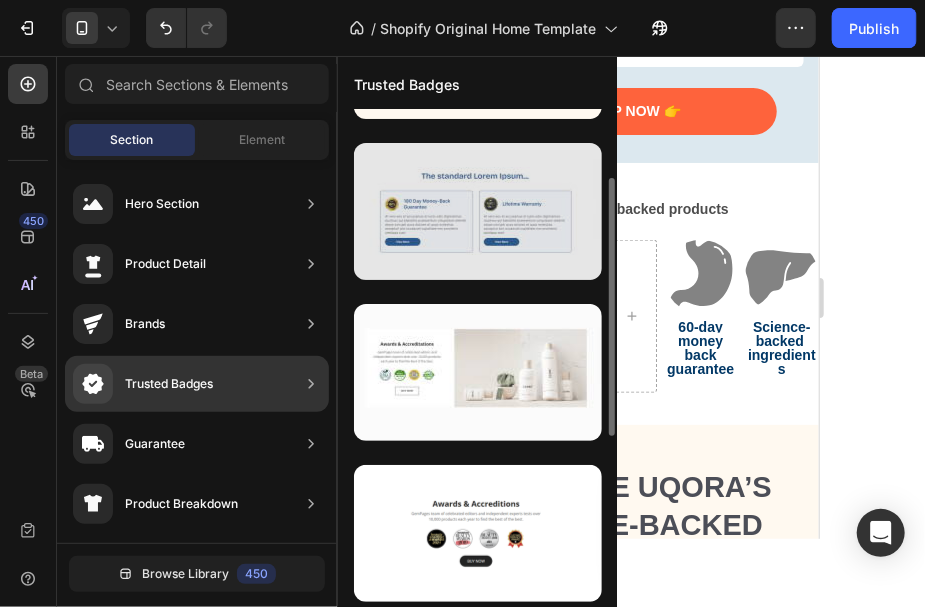 scroll, scrollTop: 200, scrollLeft: 0, axis: vertical 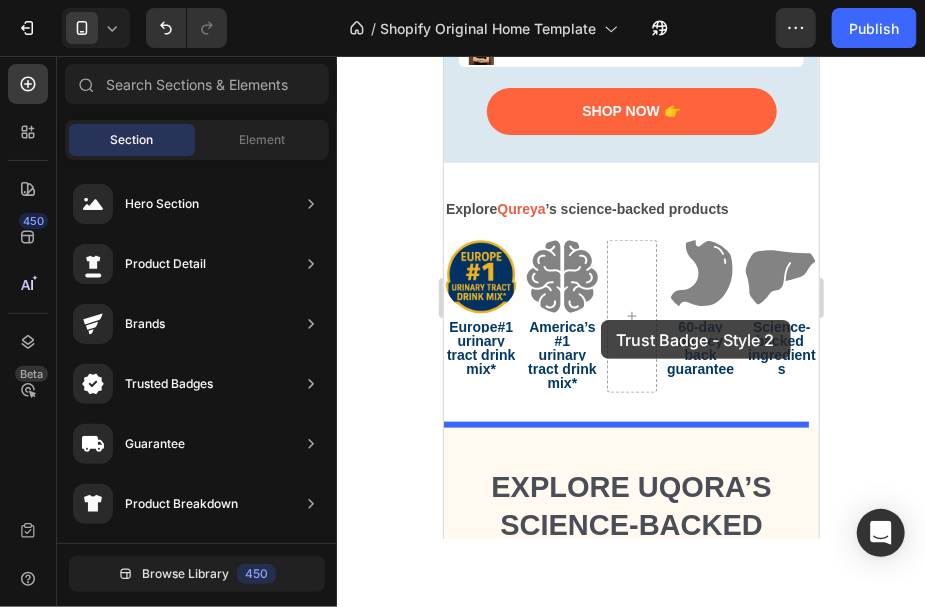 drag, startPoint x: 903, startPoint y: 519, endPoint x: 600, endPoint y: 319, distance: 363.05508 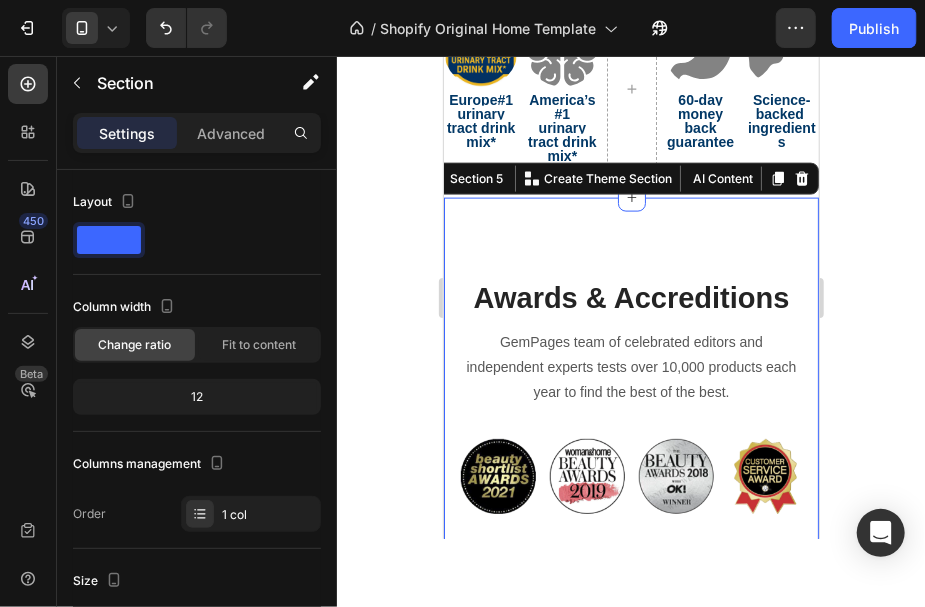 scroll, scrollTop: 1008, scrollLeft: 0, axis: vertical 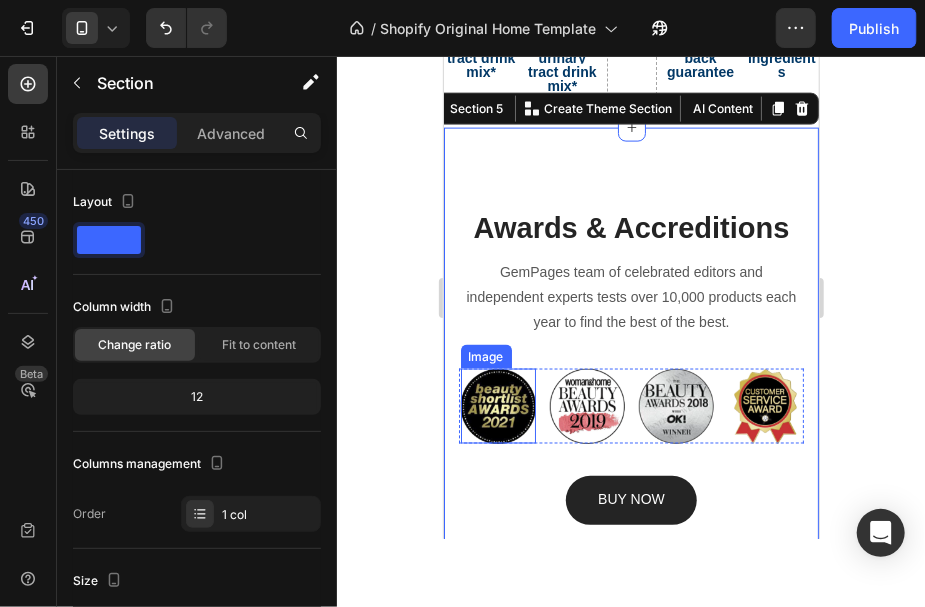 click at bounding box center [497, 405] 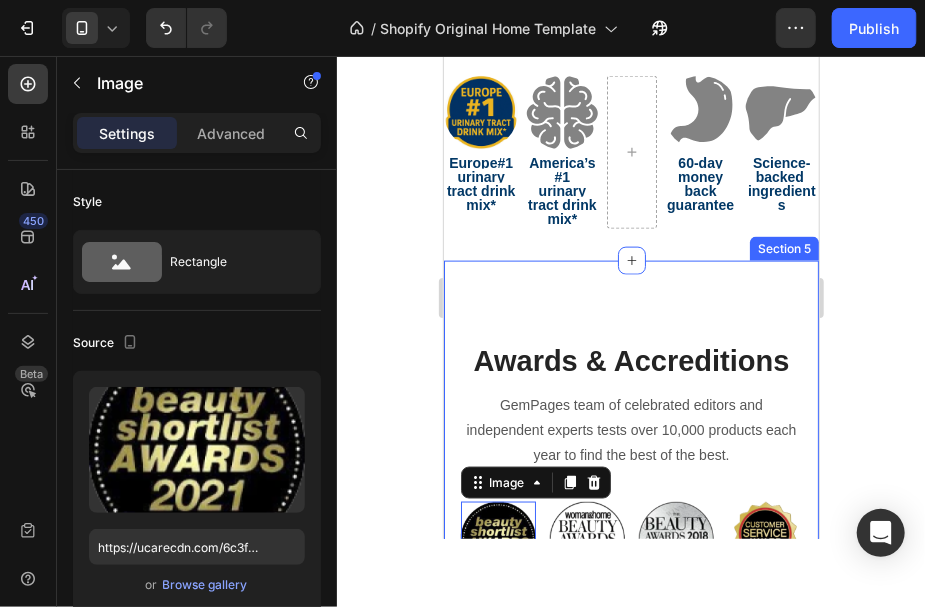 scroll, scrollTop: 742, scrollLeft: 0, axis: vertical 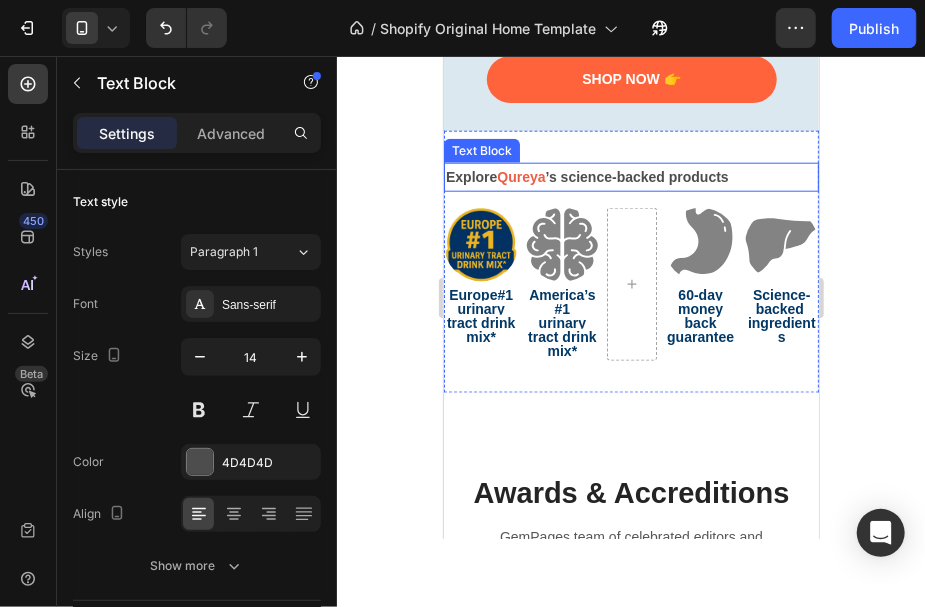 click on "’s science-backed products" at bounding box center [636, 176] 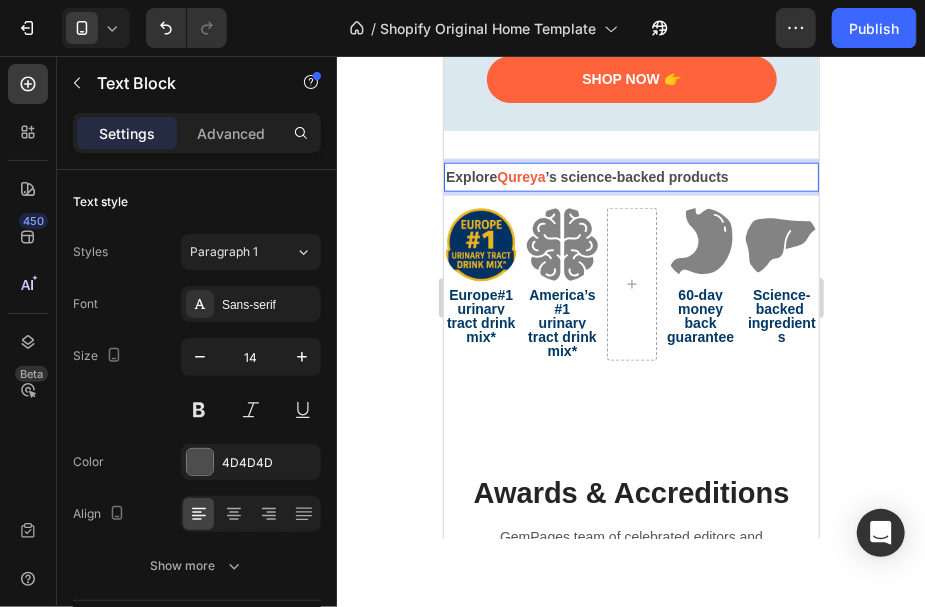 click on "’s science-backed products" at bounding box center (636, 176) 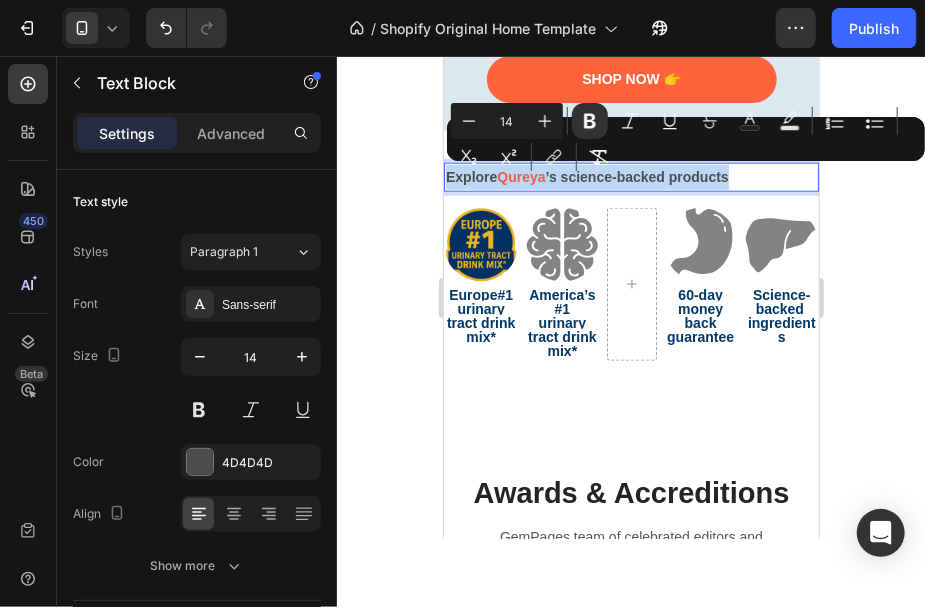 click on "’s science-backed products" at bounding box center (636, 176) 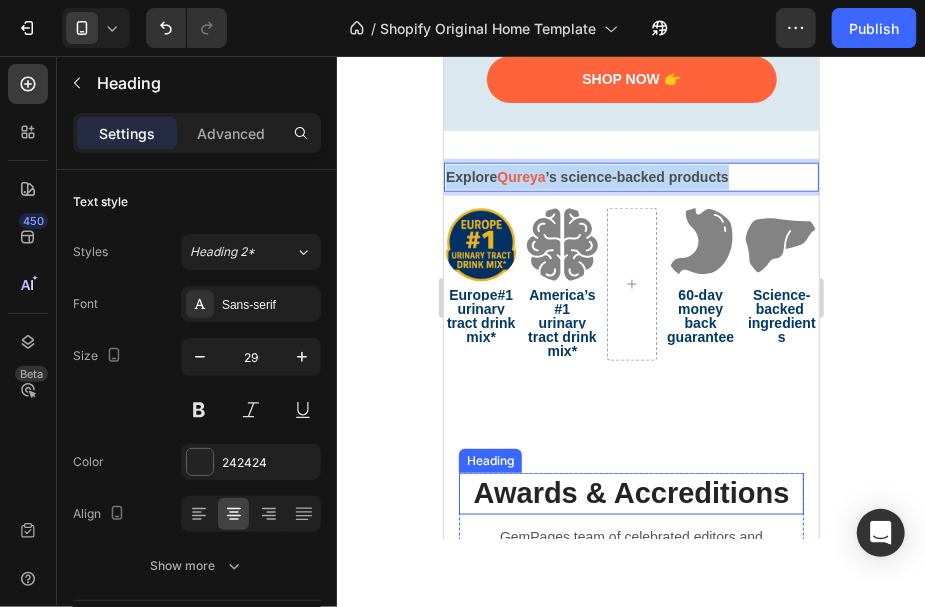 click on "Awards & Accreditions" at bounding box center (630, 493) 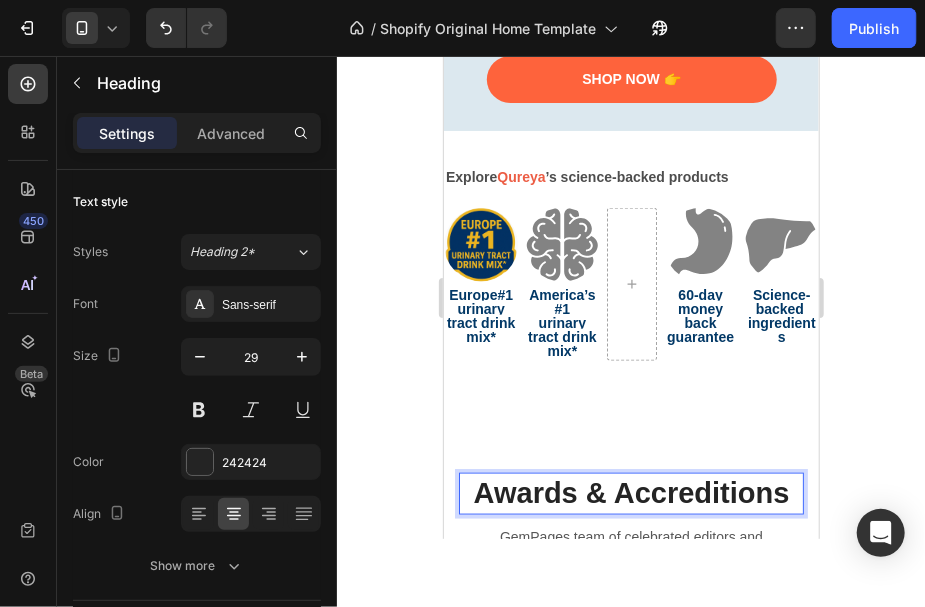 click on "Awards & Accreditions" at bounding box center (630, 493) 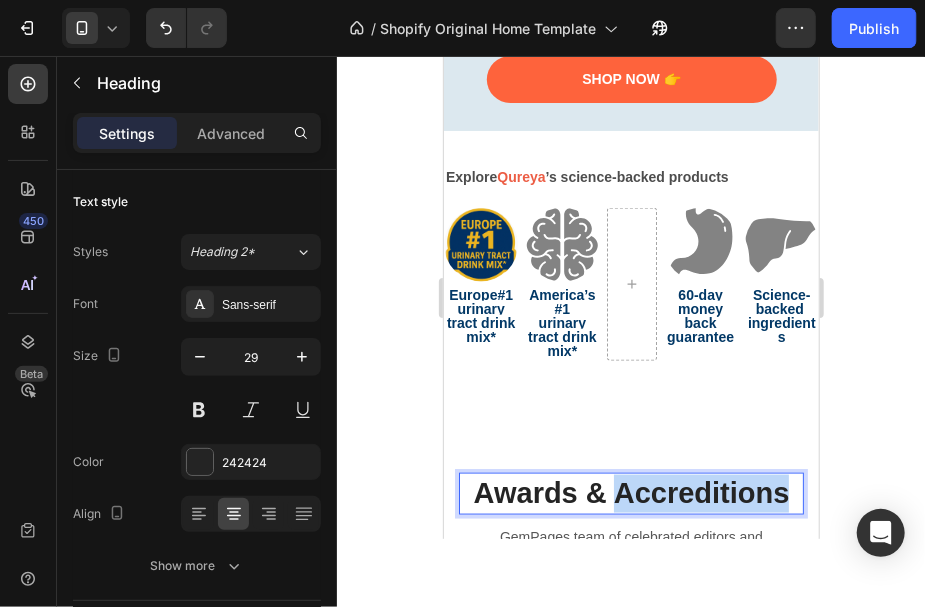 click on "Awards & Accreditions" at bounding box center (630, 493) 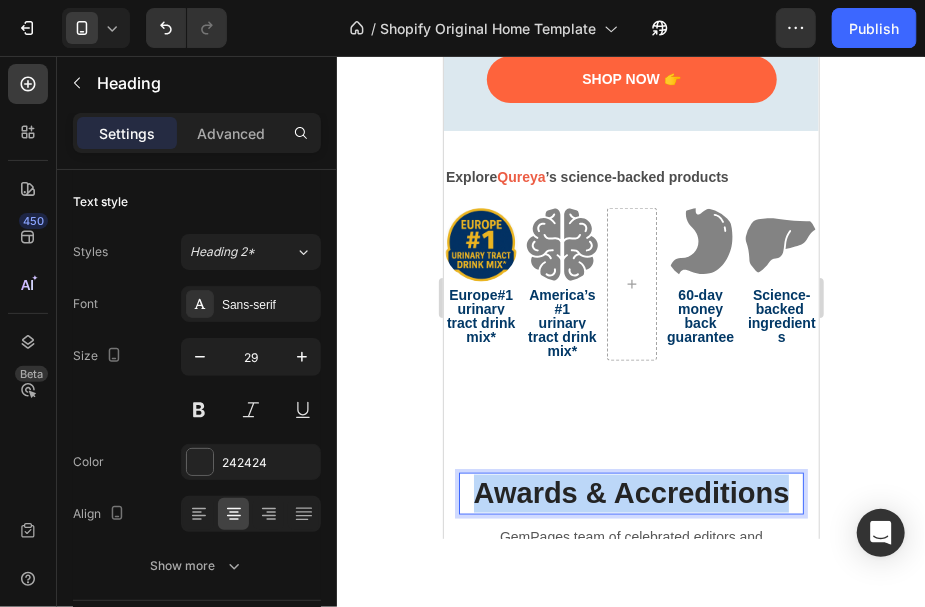 click on "Awards & Accreditions" at bounding box center [630, 493] 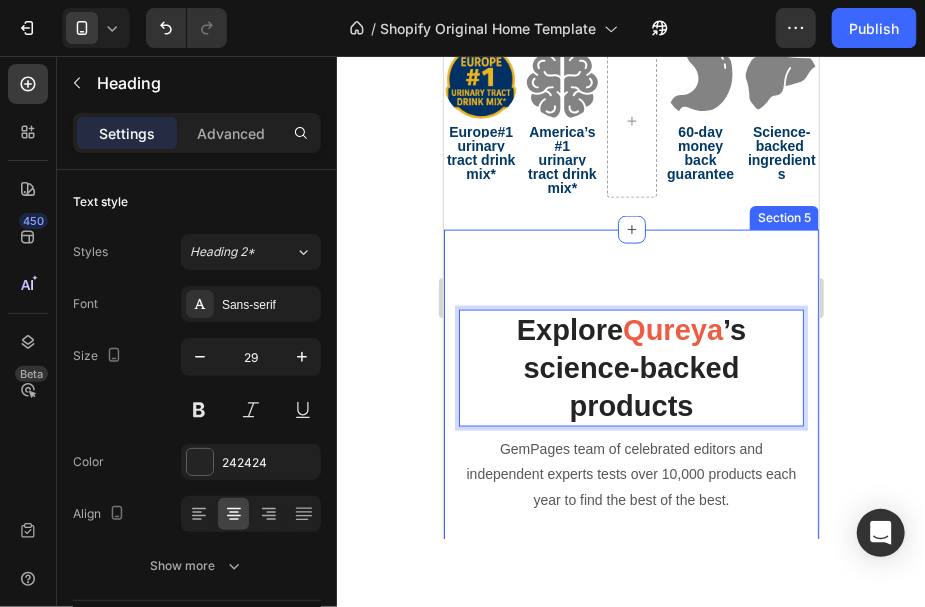 scroll, scrollTop: 1008, scrollLeft: 0, axis: vertical 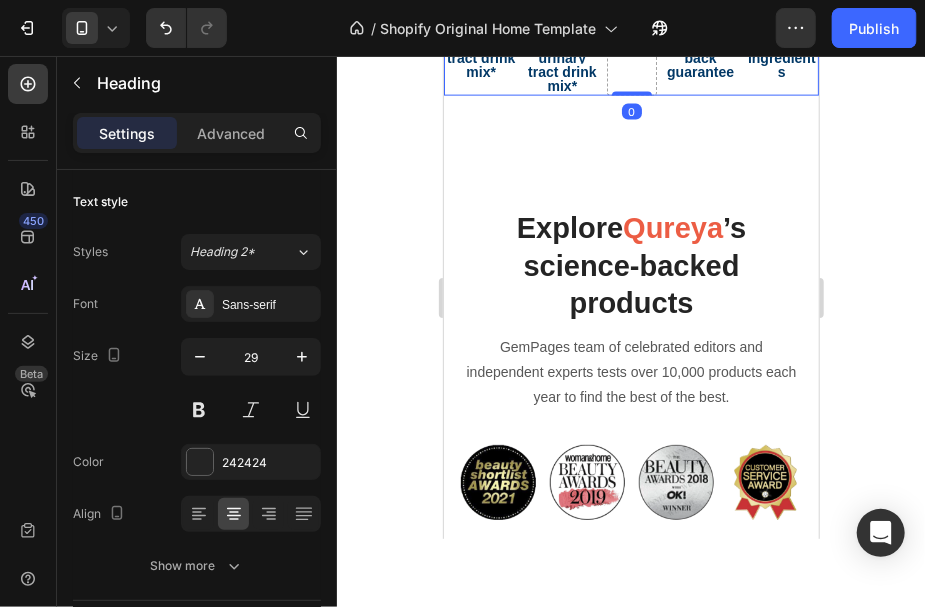drag, startPoint x: 632, startPoint y: 83, endPoint x: 650, endPoint y: 179, distance: 97.67292 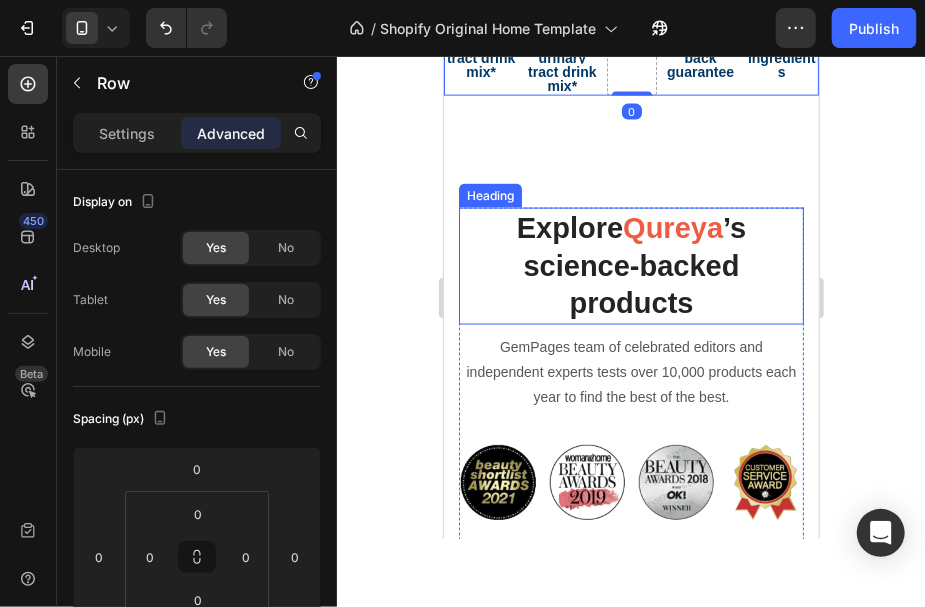 click on "’s science-backed products" at bounding box center (633, 264) 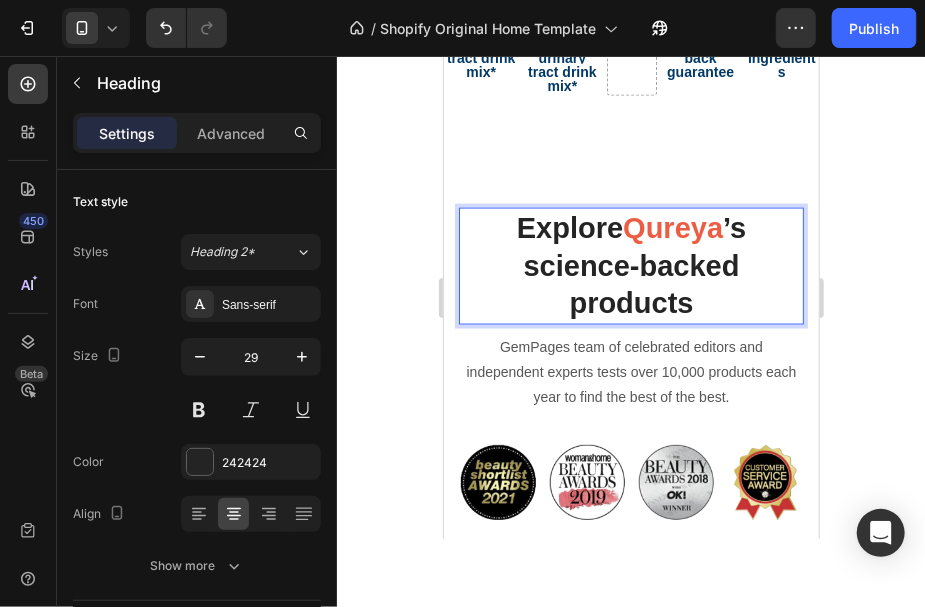 click on "’s science-backed products" at bounding box center [633, 264] 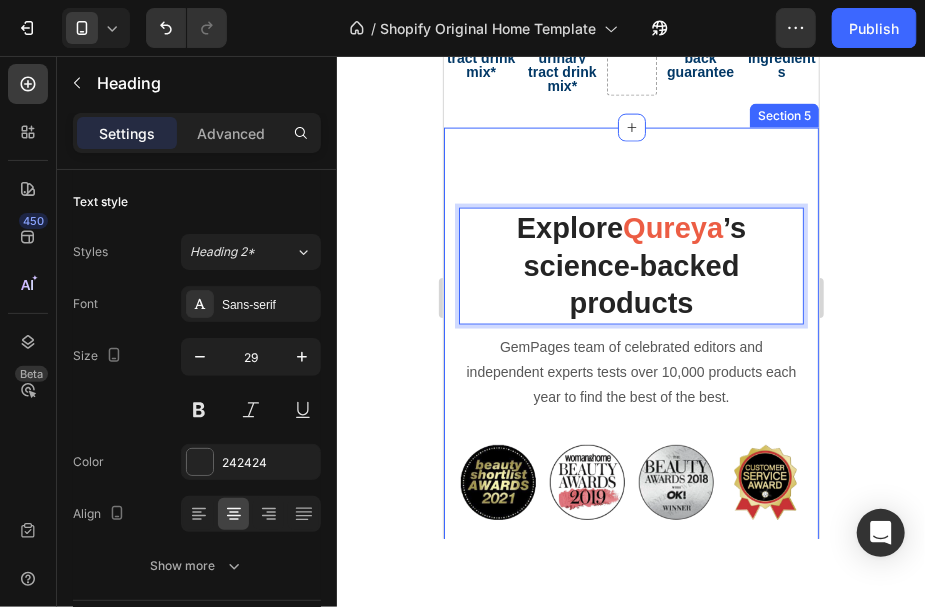 click on "Explore  Qureya ’s science-backed products Heading   8 GemPages team of celebrated editors and independent experts tests over 10,000 products each year to find the best of the best. Text block Image Image Image Image Row BUY NOW Button Row Section 5" at bounding box center (630, 403) 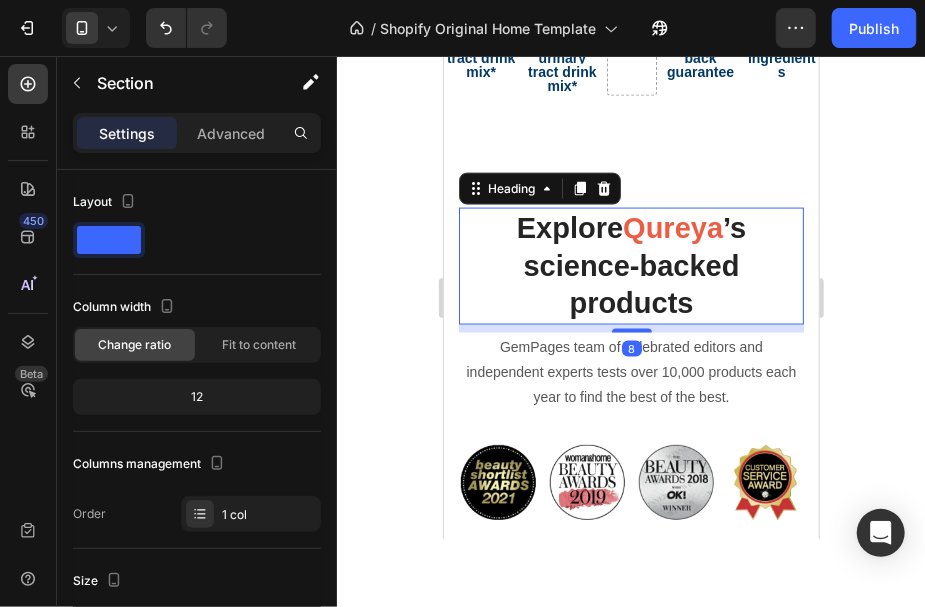 drag, startPoint x: 499, startPoint y: 247, endPoint x: 502, endPoint y: 235, distance: 12.369317 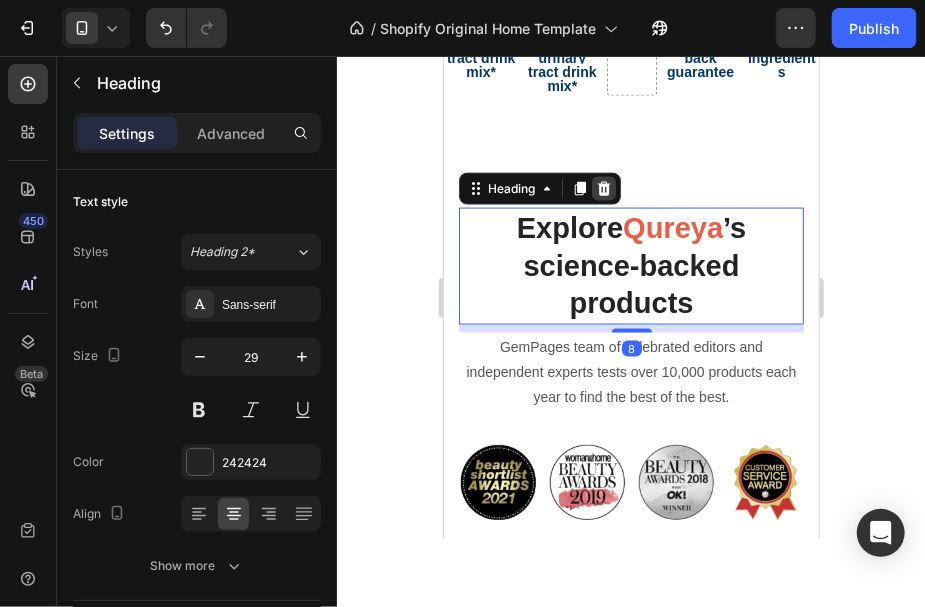 click 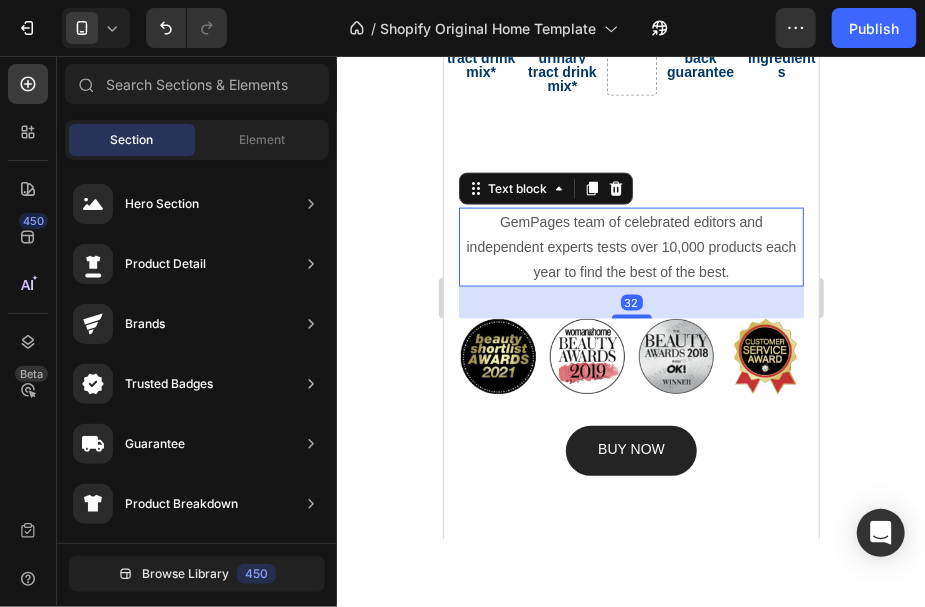 click on "GemPages team of celebrated editors and independent experts tests over 10,000 products each year to find the best of the best." at bounding box center [630, 247] 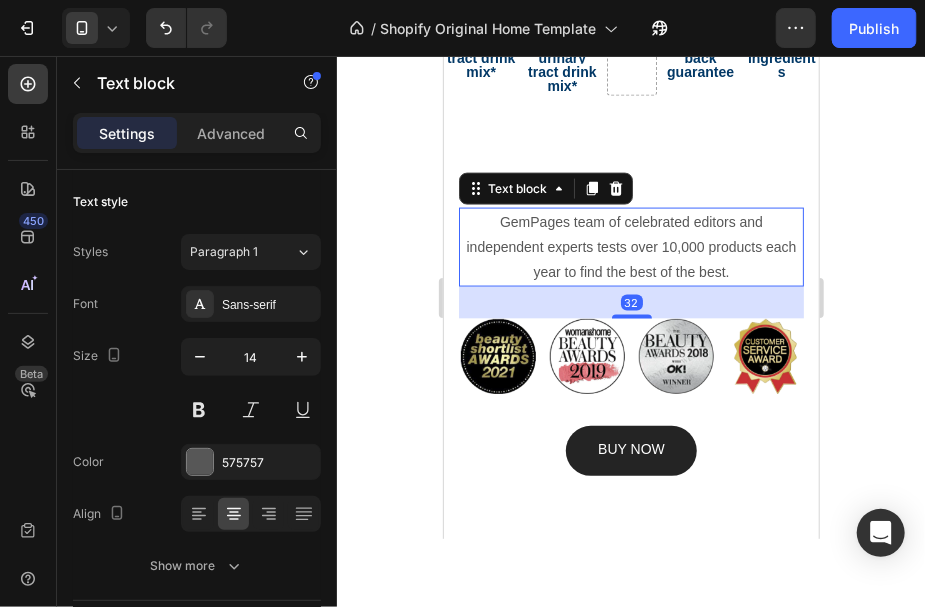 click on "GemPages team of celebrated editors and independent experts tests over 10,000 products each year to find the best of the best." at bounding box center (630, 247) 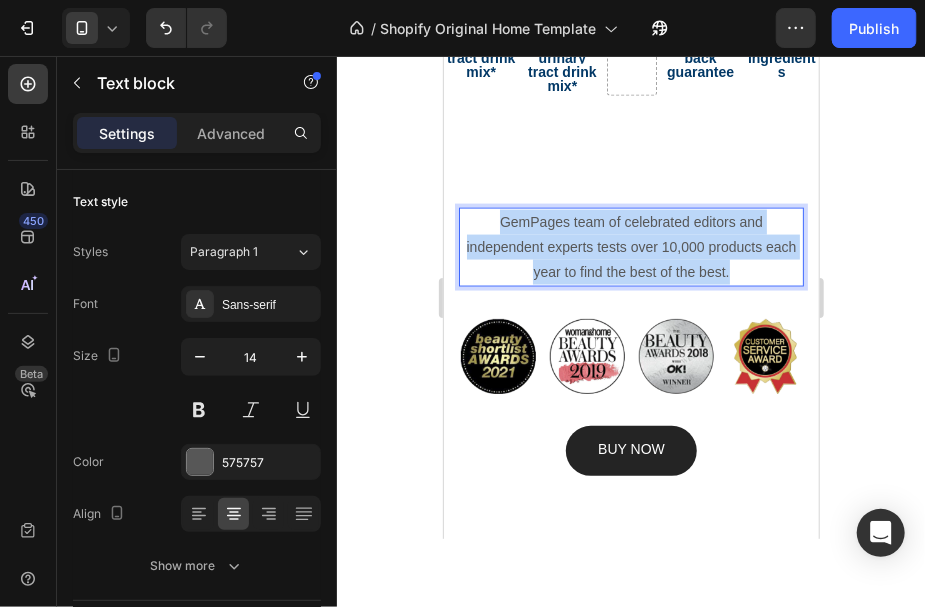 click on "GemPages team of celebrated editors and independent experts tests over 10,000 products each year to find the best of the best." at bounding box center (630, 247) 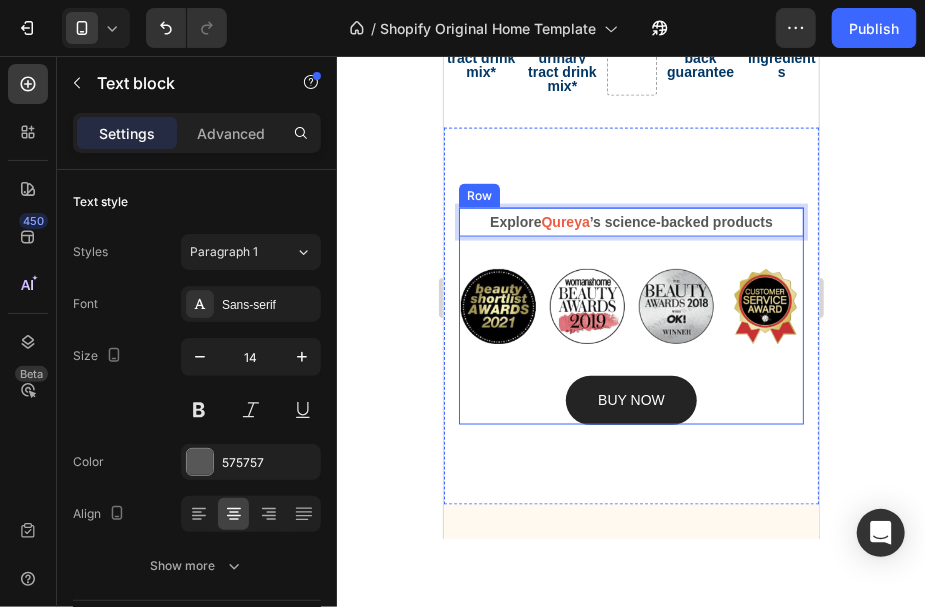 click on "Explore  Qureya ’s science-backed products Text block   32 Image Image Image Image Row BUY NOW Button" at bounding box center [630, 315] 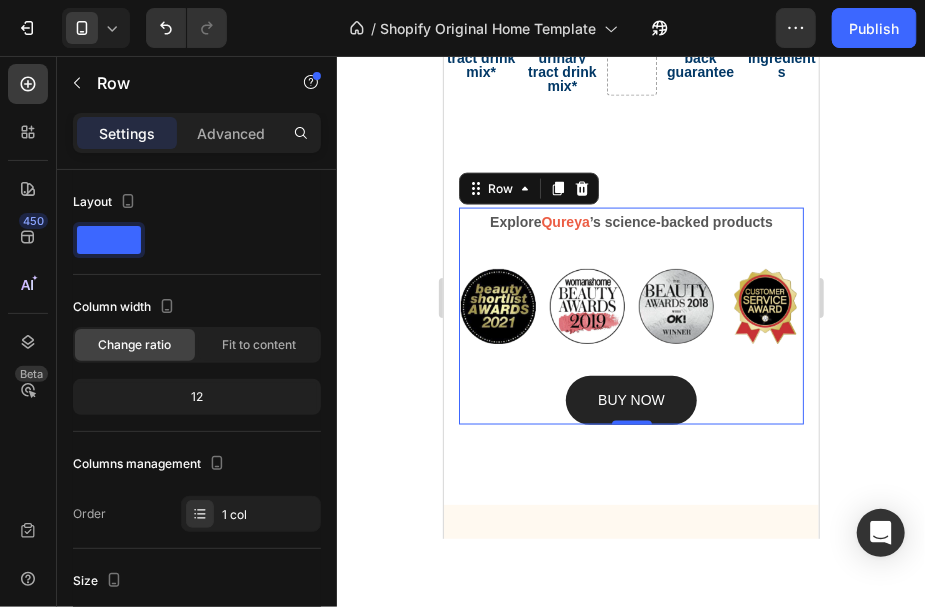 scroll, scrollTop: 941, scrollLeft: 0, axis: vertical 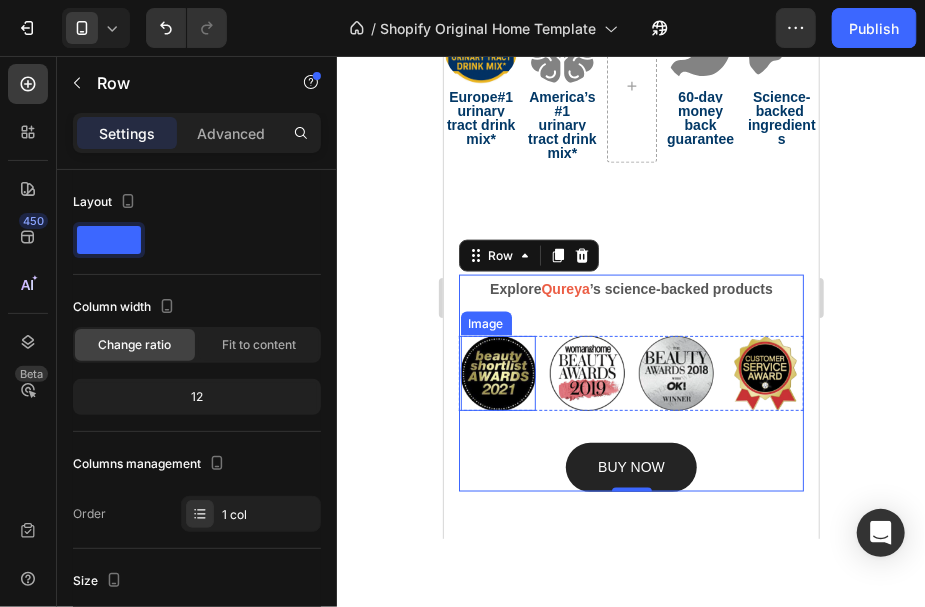click at bounding box center (497, 372) 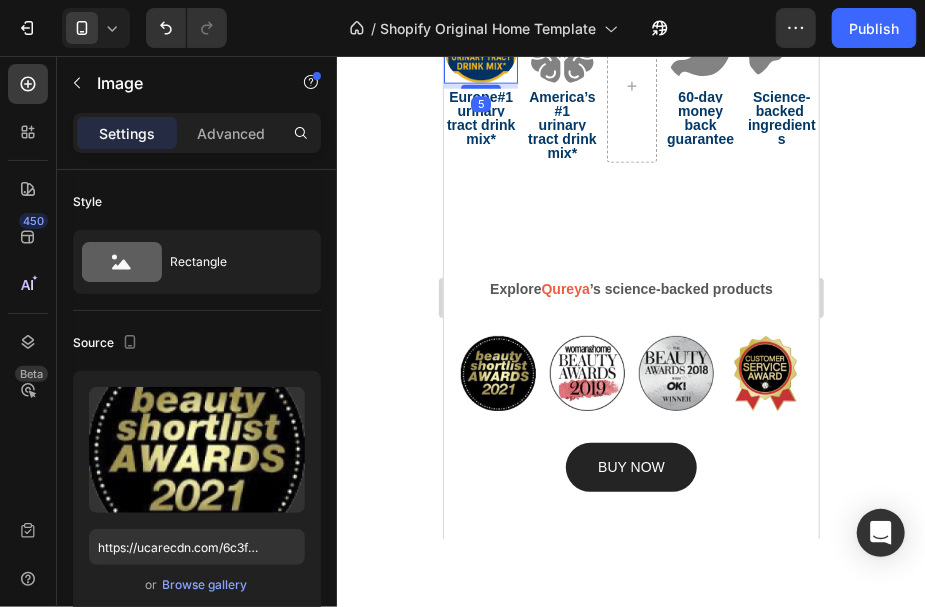 scroll, scrollTop: 333, scrollLeft: 0, axis: vertical 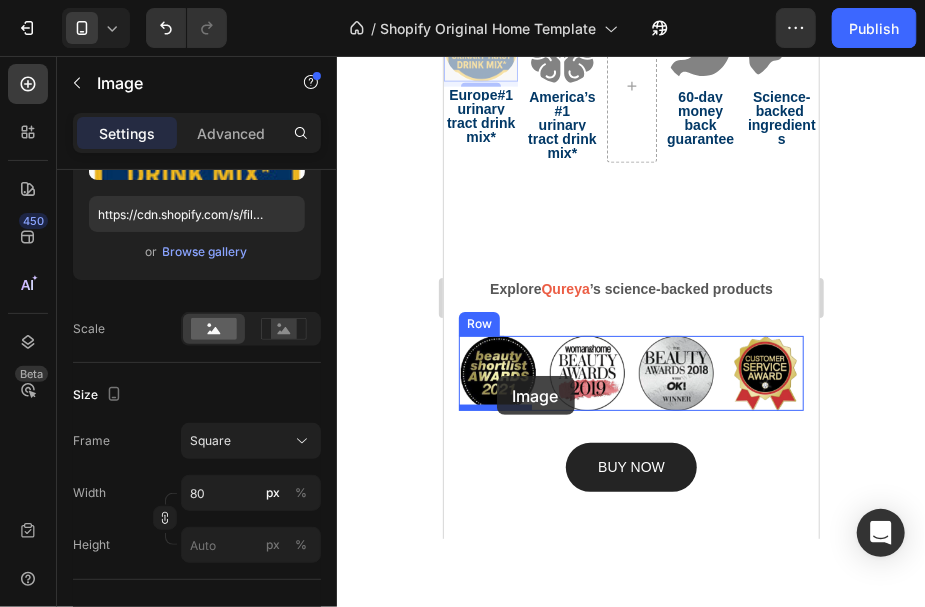 drag, startPoint x: 487, startPoint y: 59, endPoint x: 496, endPoint y: 375, distance: 316.12814 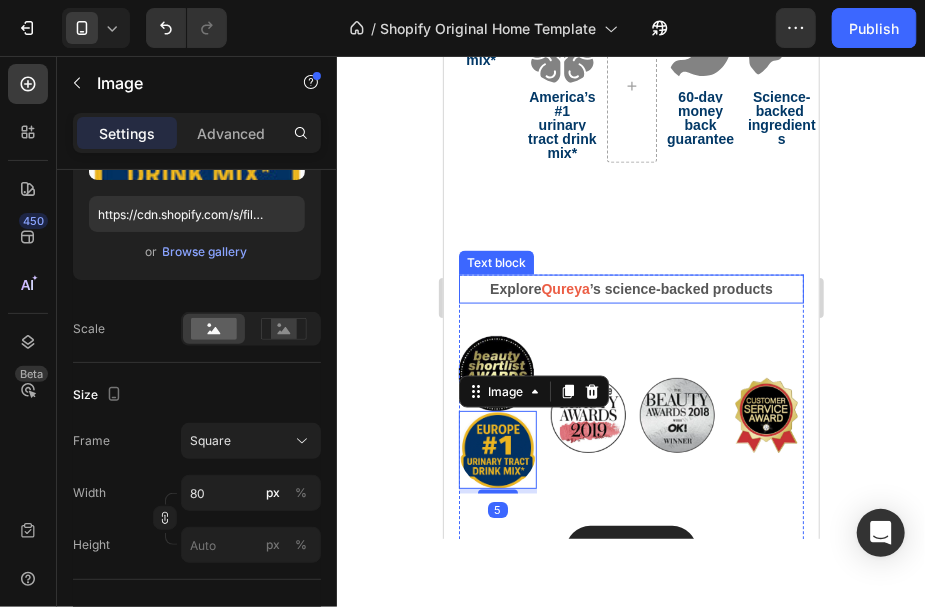 scroll, scrollTop: 864, scrollLeft: 0, axis: vertical 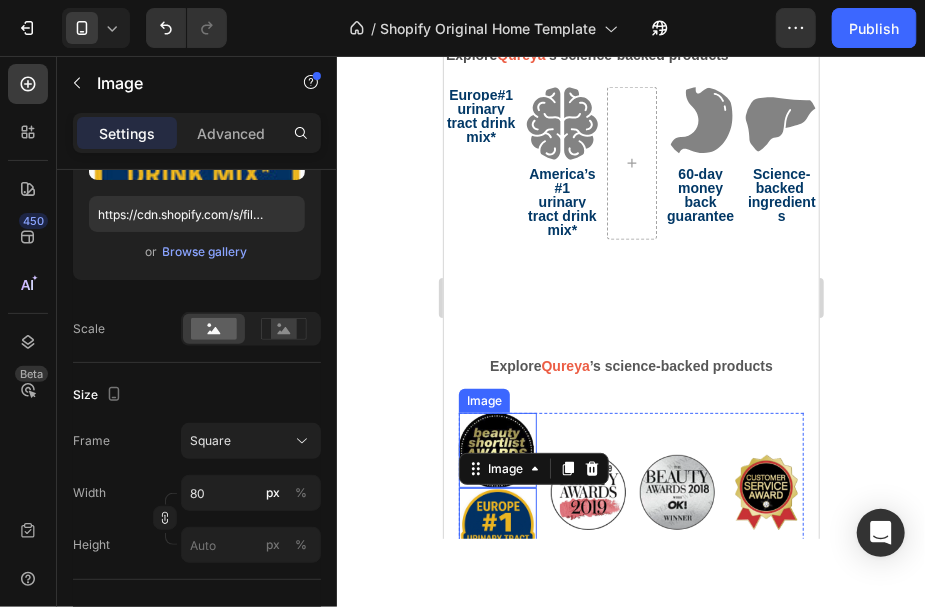 click at bounding box center (495, 449) 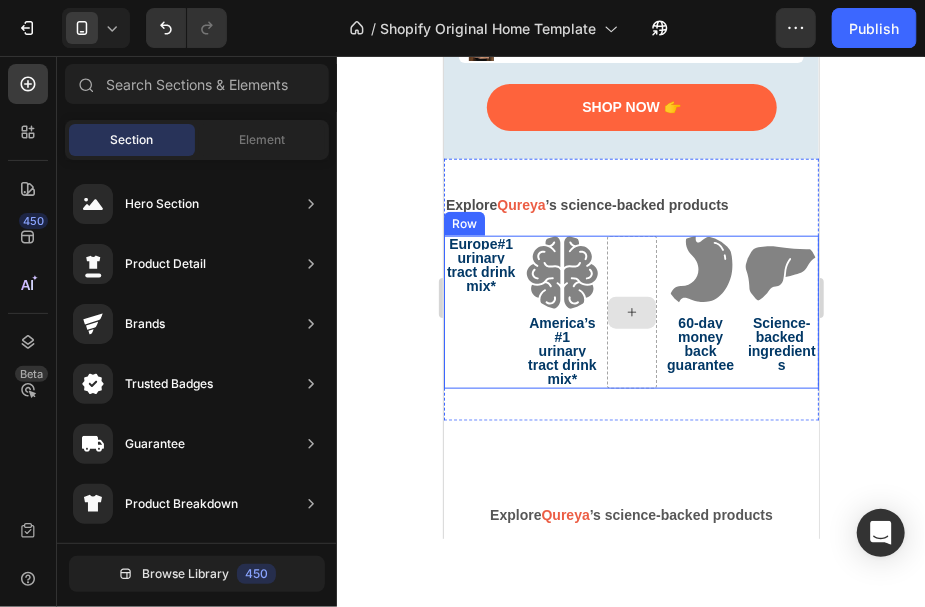 scroll, scrollTop: 733, scrollLeft: 0, axis: vertical 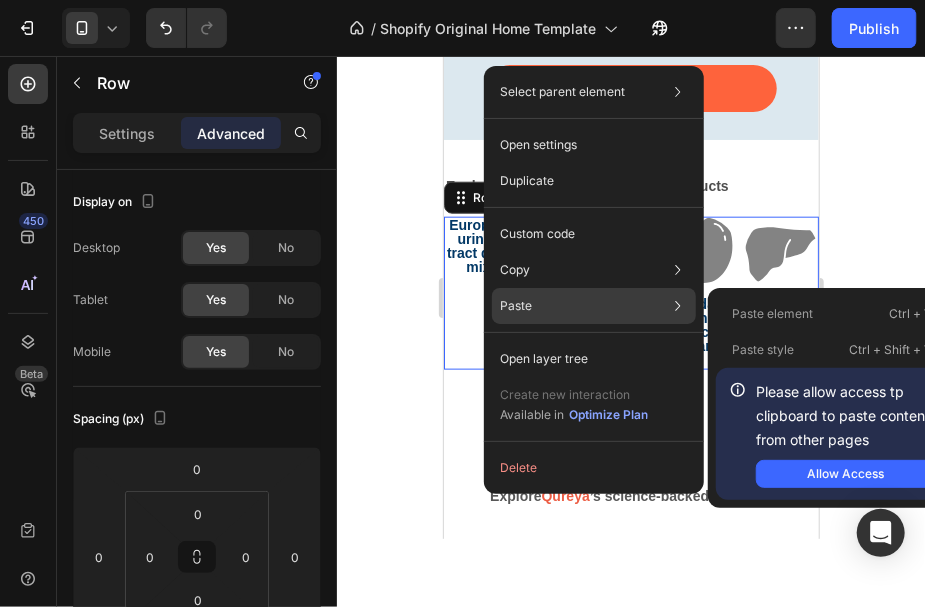 click on "Paste Paste element  Ctrl + V Paste style  Ctrl + Shift + V  Please allow access tp clipboard to paste content from other pages  Allow Access" 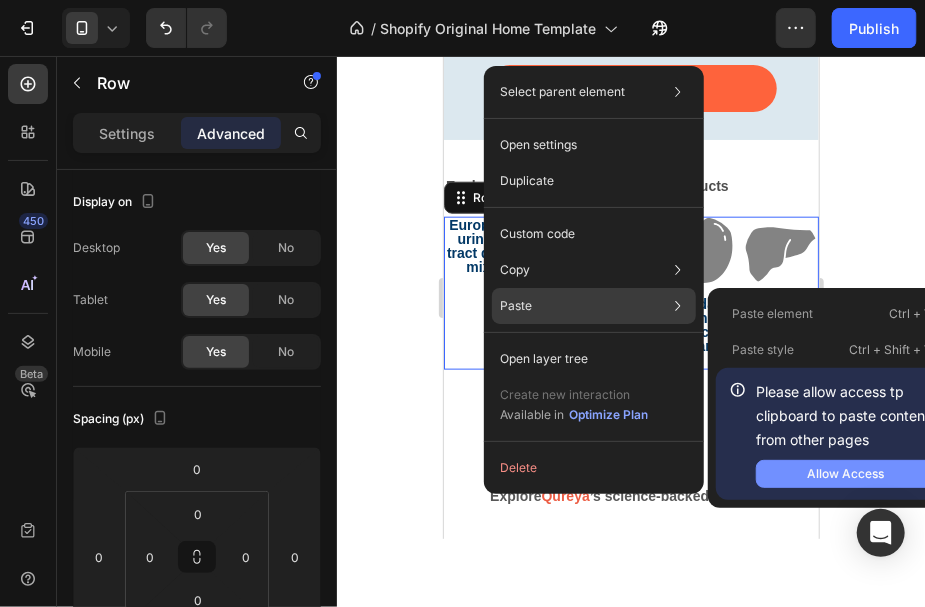 click on "Allow Access" at bounding box center (846, 474) 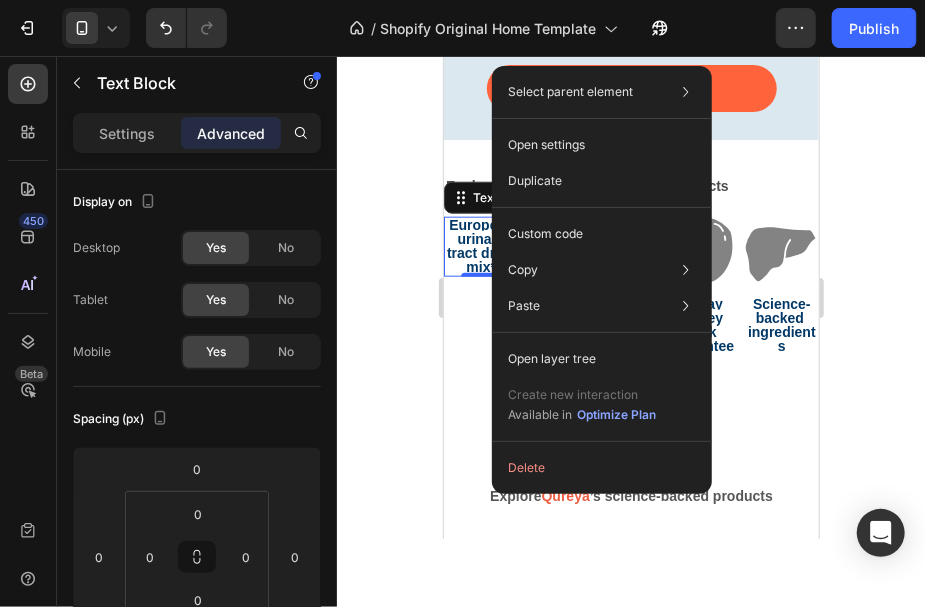 click on "urinary tract drink mix*" at bounding box center (480, 252) 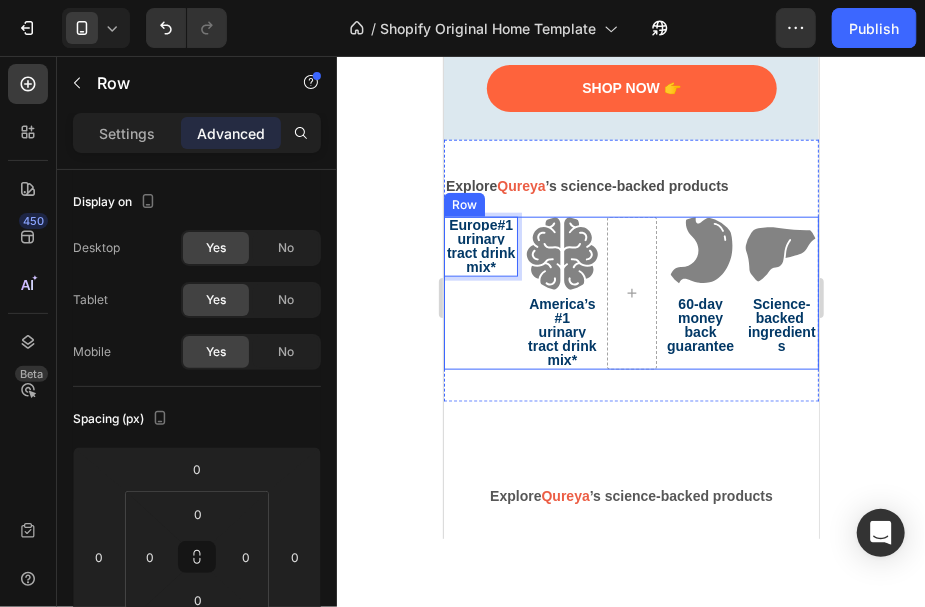 click on "Europe#1 urinary tract drink mix* Text Block   0" at bounding box center [480, 292] 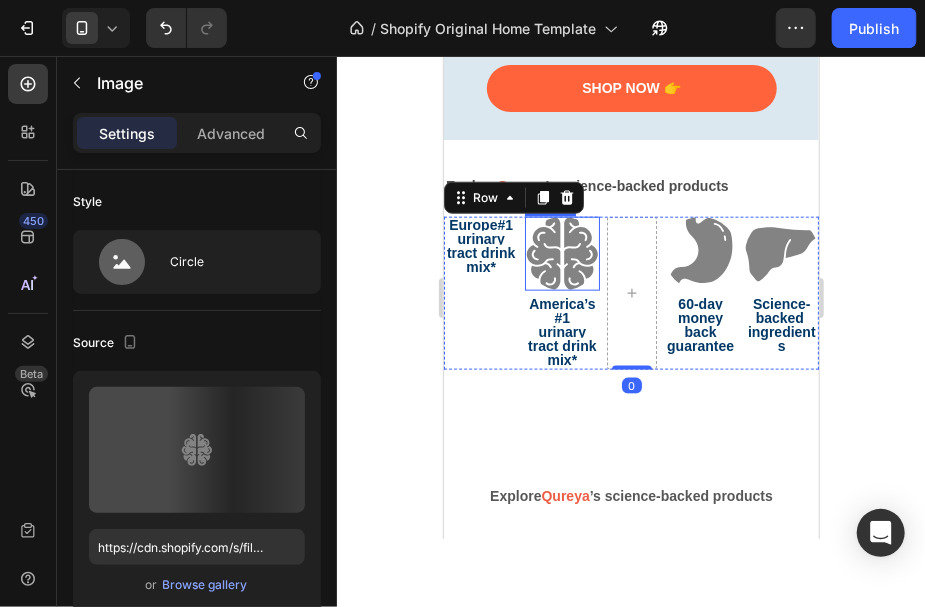 click at bounding box center [561, 253] 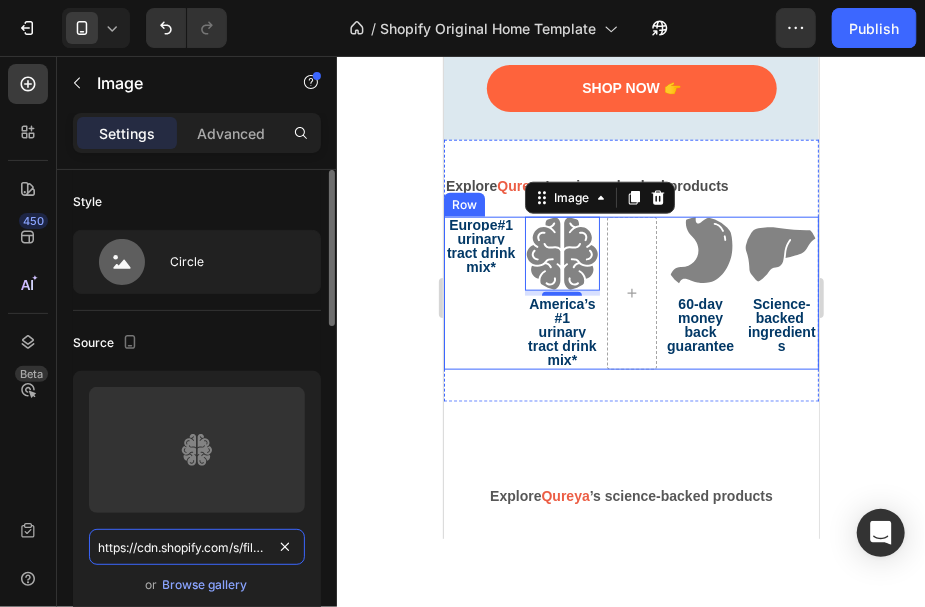 paste 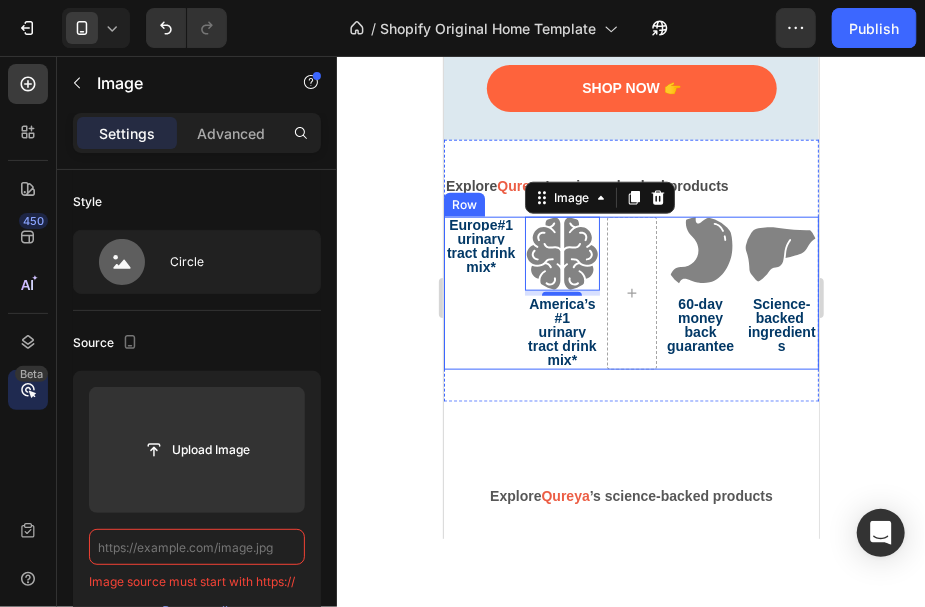 type on "https://cdn.shopify.com/s/files/1/0902/4608/6922/files/gempages_571504275671221120-dfe7c7f5-c946-43be-910b-74716a776bd0.svg" 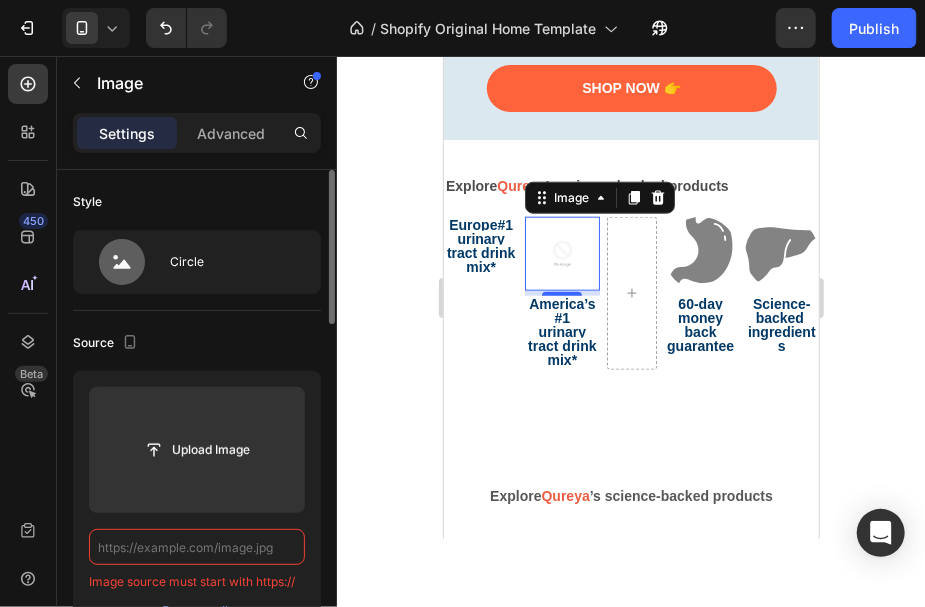 paste on "https://videos.openai.com/vg-assets/assets%2Ftask_01k1na453ce3d9cmq019cmjft9%2F1754135769_img_1.webp?st=2025-08-02T10%3A52%3A08Z&se=2025-08-08T11%3A52%3A08Z&sks=b&skt=2025-08-02T10%3A52%3A08Z&ske=2025-08-08T11%3A52%3A08Z&sktid=a48cca56-e6da-484e-a814-9c849652bcb3&skoid=8ebb0df1-a278-4e2e-9c20-f2d373479b3a&skv=2019-02-02&sv=2018-11-09&sr=b&sp=r&spr=https%2Chttp&sig=eBbWTeW%2FUHMKicEP6uBRjb3uimlz2BSScf1q0Mc4IGo%3D&az=oaivgprodscus" 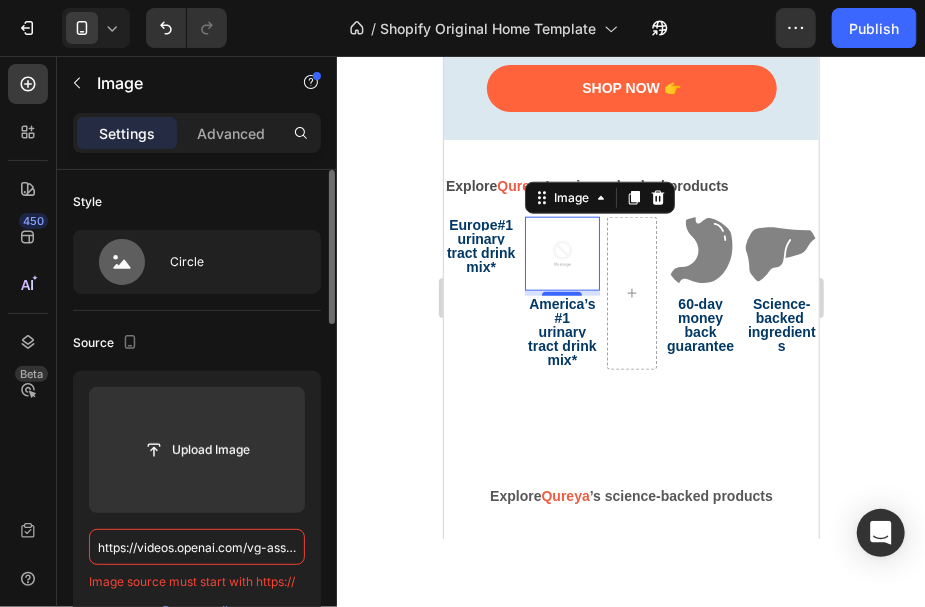 scroll, scrollTop: 0, scrollLeft: 2828, axis: horizontal 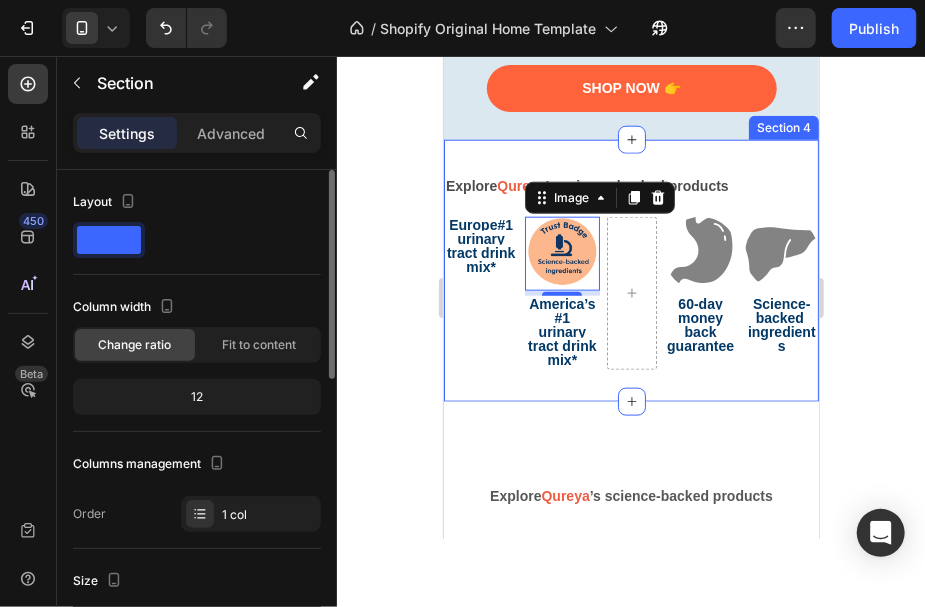 click on "Explore  Qureya ’s science-backed products Text Block Europe#1 urinary tract drink mix* Text Block Image   5 America’s #1 urinary tract drink mix* Text Block Image 60-day money back guarantee Text Block Image Science-backed ingredients Text Block
Row Section 4" at bounding box center (630, 270) 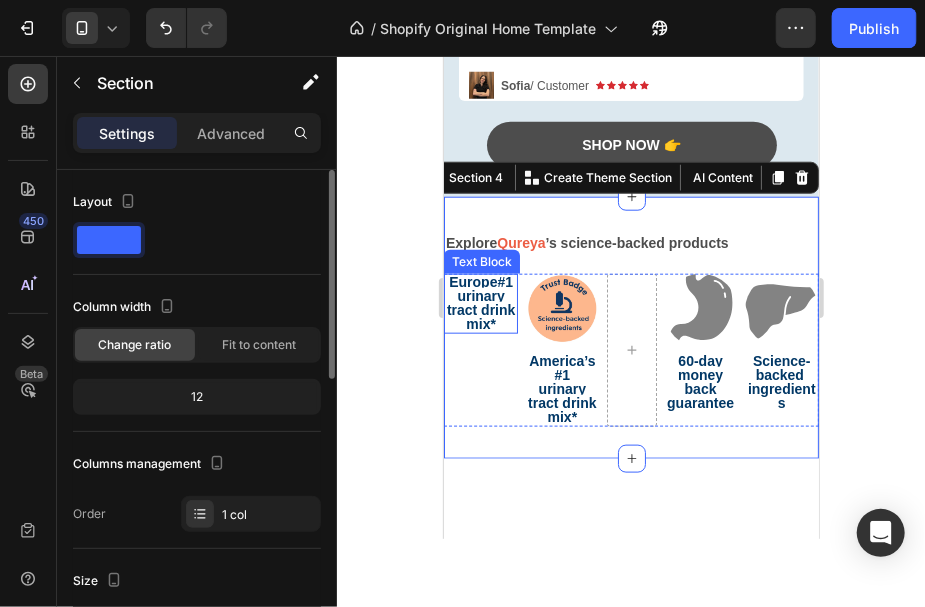 scroll, scrollTop: 600, scrollLeft: 0, axis: vertical 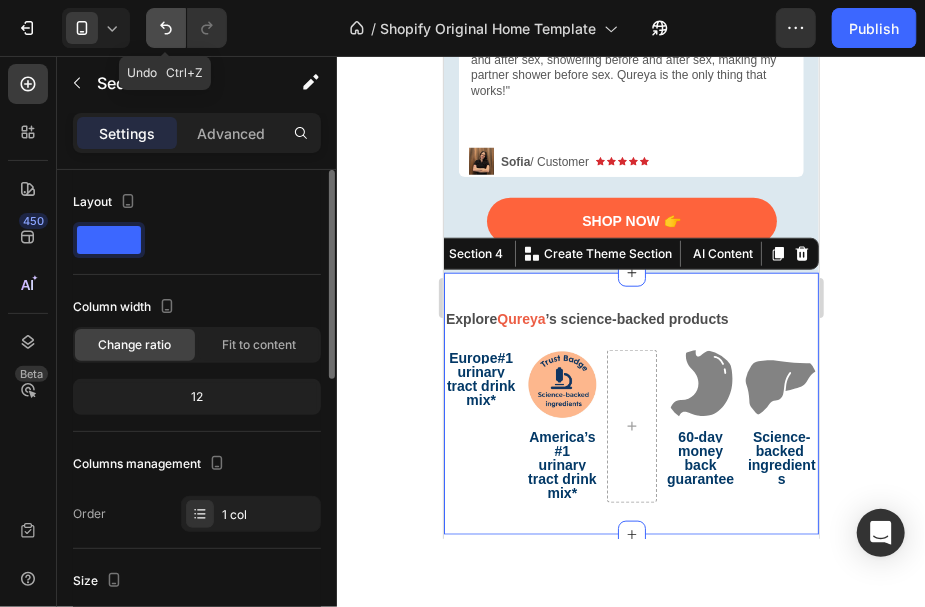 click 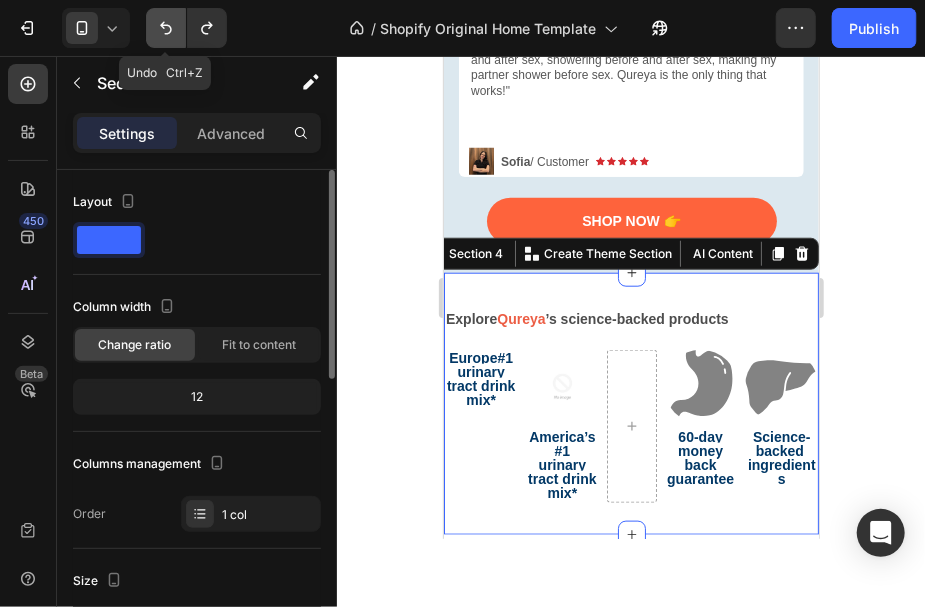 click 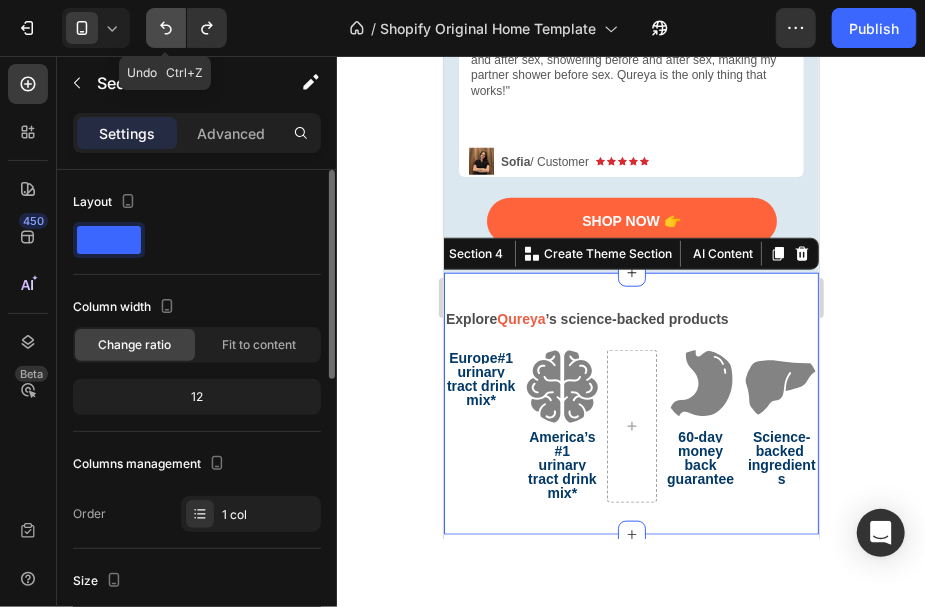 click 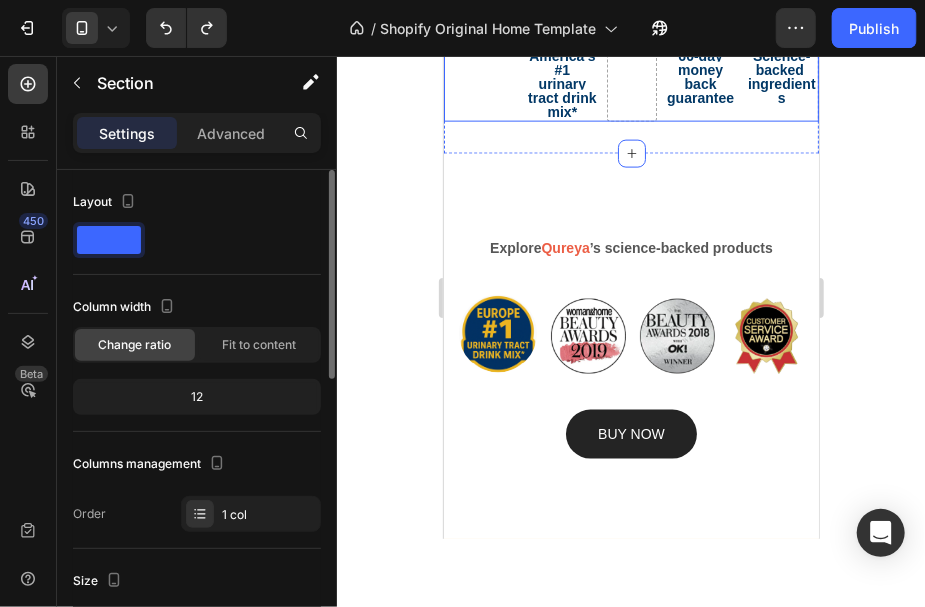 scroll, scrollTop: 1000, scrollLeft: 0, axis: vertical 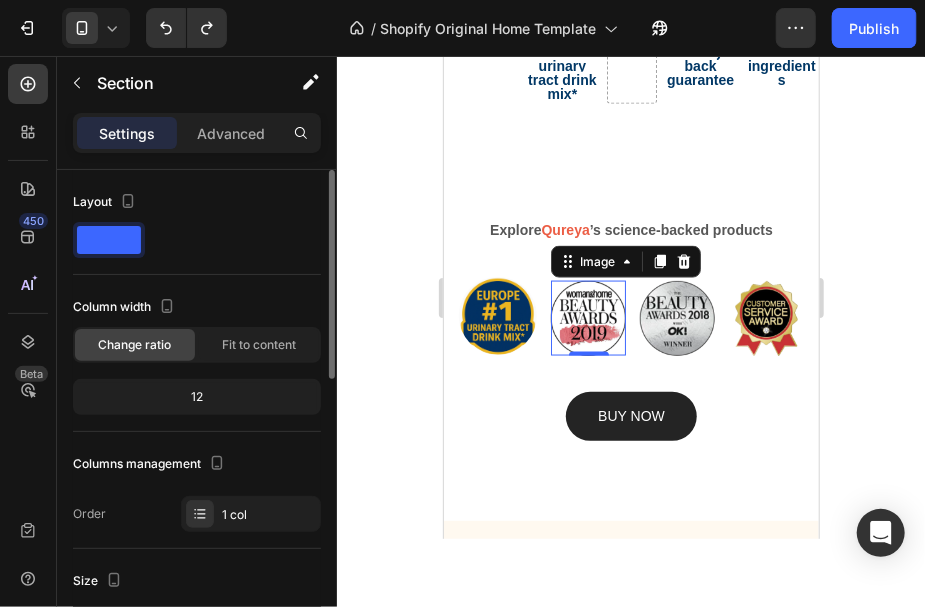 click at bounding box center (587, 317) 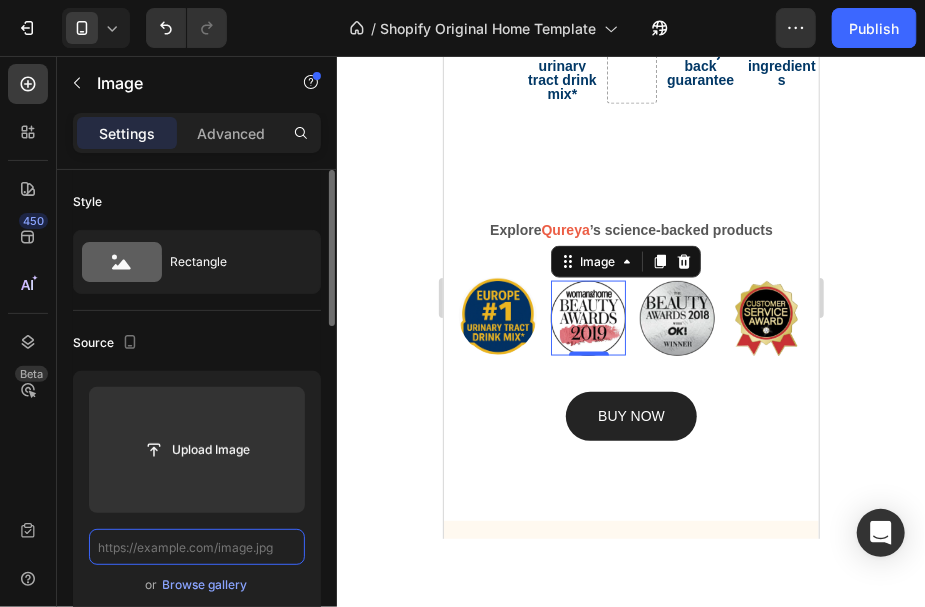 scroll, scrollTop: 0, scrollLeft: 0, axis: both 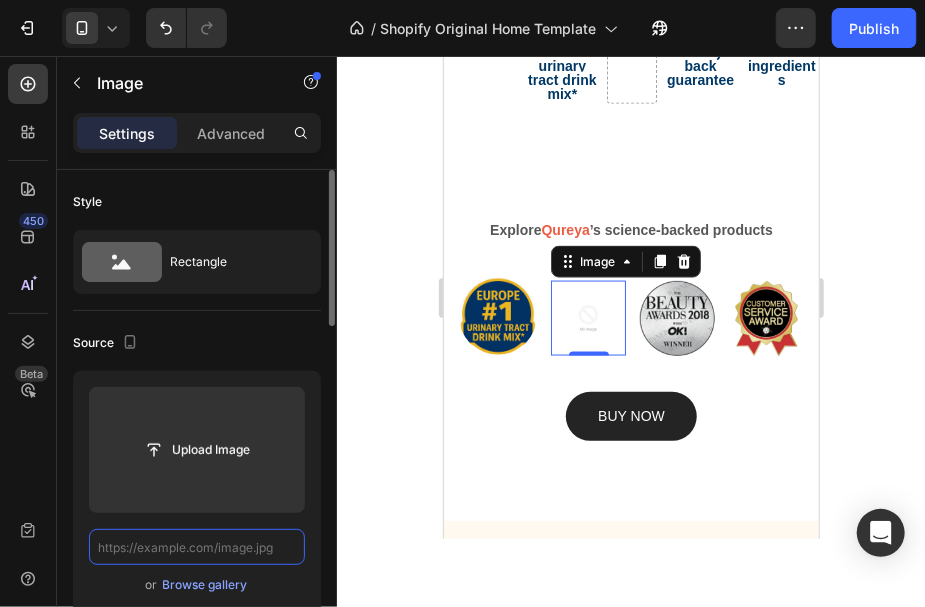 paste on "https://videos.openai.com/vg-assets/assets%2Ftask_01k1na453ce3d9cmq019cmjft9%2F1754135769_img_1.webp?st=2025-08-02T10%3A52%3A08Z&se=2025-08-08T11%3A52%3A08Z&sks=b&skt=2025-08-02T10%3A52%3A08Z&ske=2025-08-08T11%3A52%3A08Z&sktid=a48cca56-e6da-484e-a814-9c849652bcb3&skoid=8ebb0df1-a278-4e2e-9c20-f2d373479b3a&skv=2019-02-02&sv=2018-11-09&sr=b&sp=r&spr=https%2Chttp&sig=eBbWTeW%2FUHMKicEP6uBRjb3uimlz2BSScf1q0Mc4IGo%3D&az=oaivgprodscus" 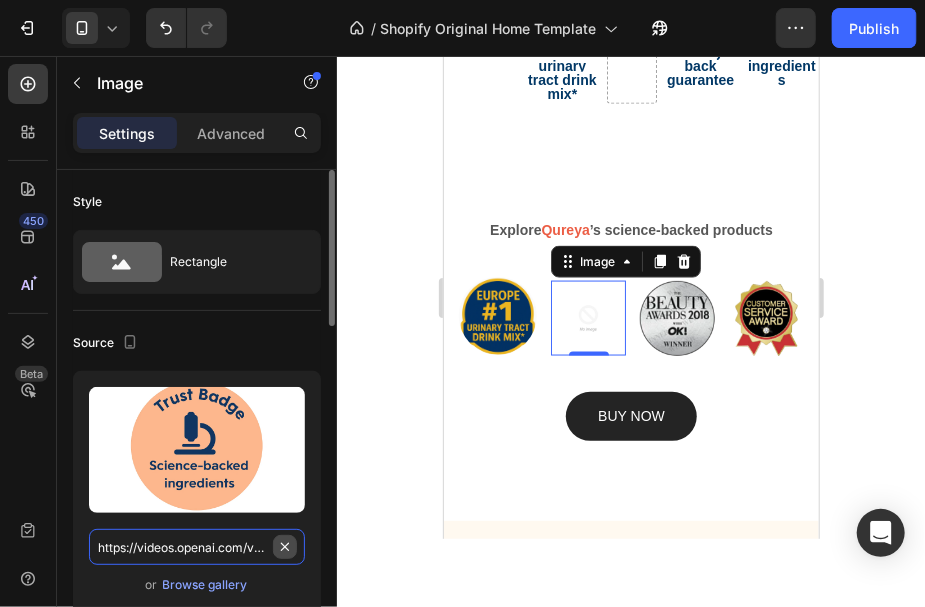 scroll, scrollTop: 0, scrollLeft: 2828, axis: horizontal 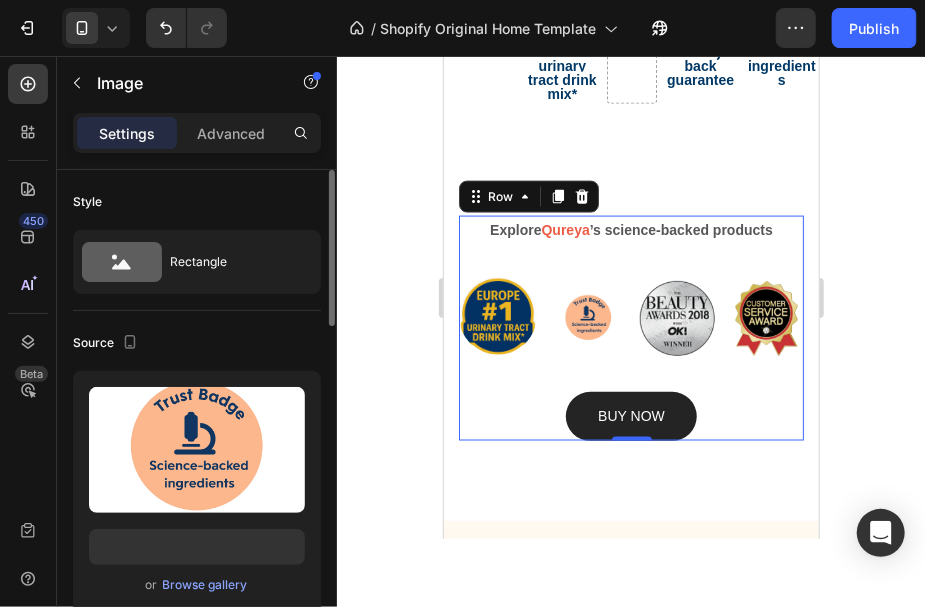 click on "Explore  Qureya ’s science-backed products Text block Image Image Image Image Row BUY NOW Button" at bounding box center [630, 327] 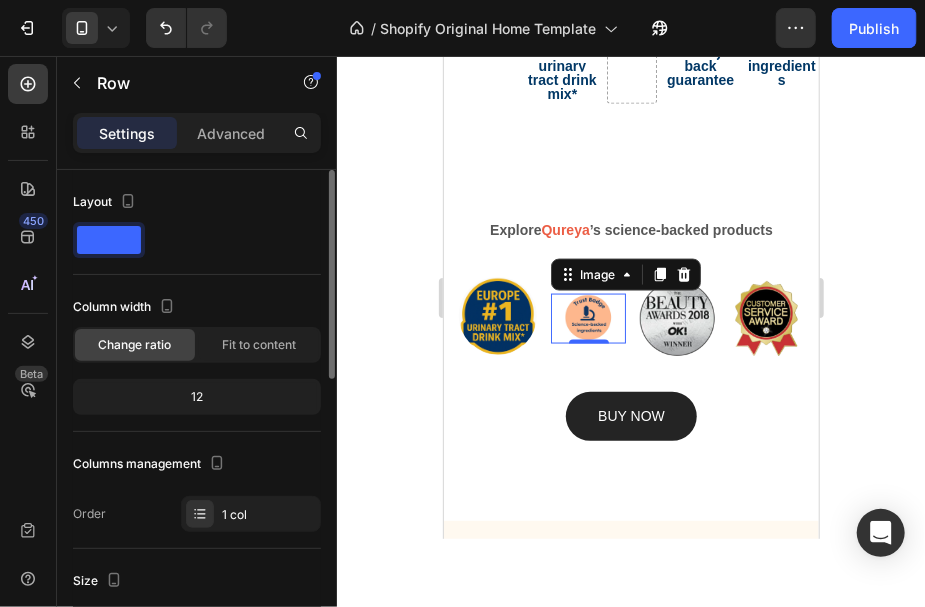 click at bounding box center (587, 318) 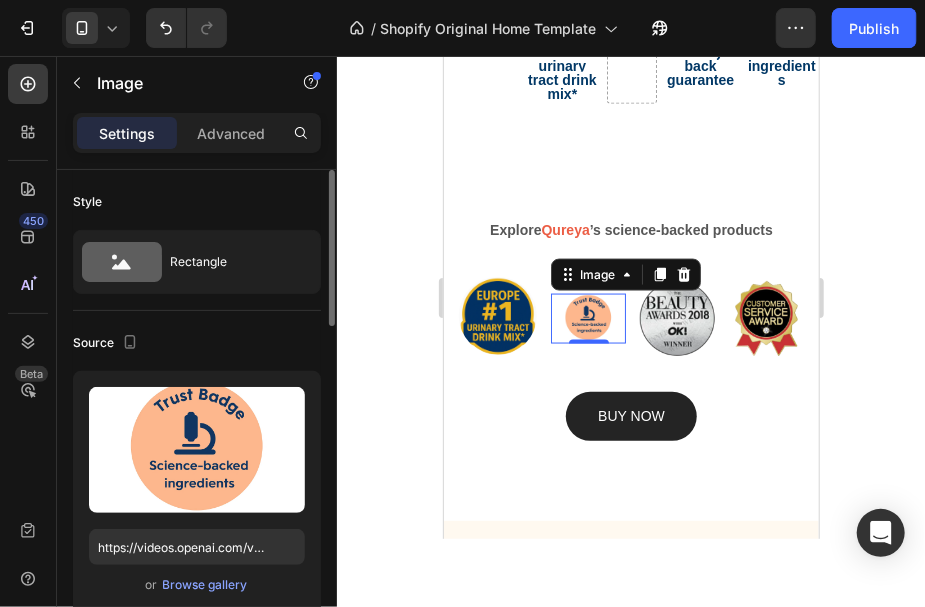 scroll, scrollTop: 333, scrollLeft: 0, axis: vertical 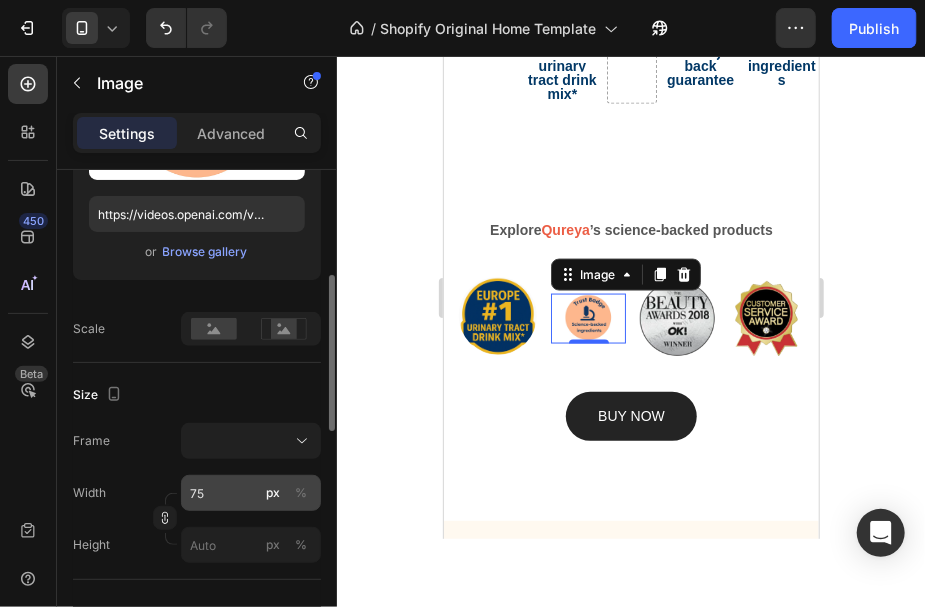 click on "px" 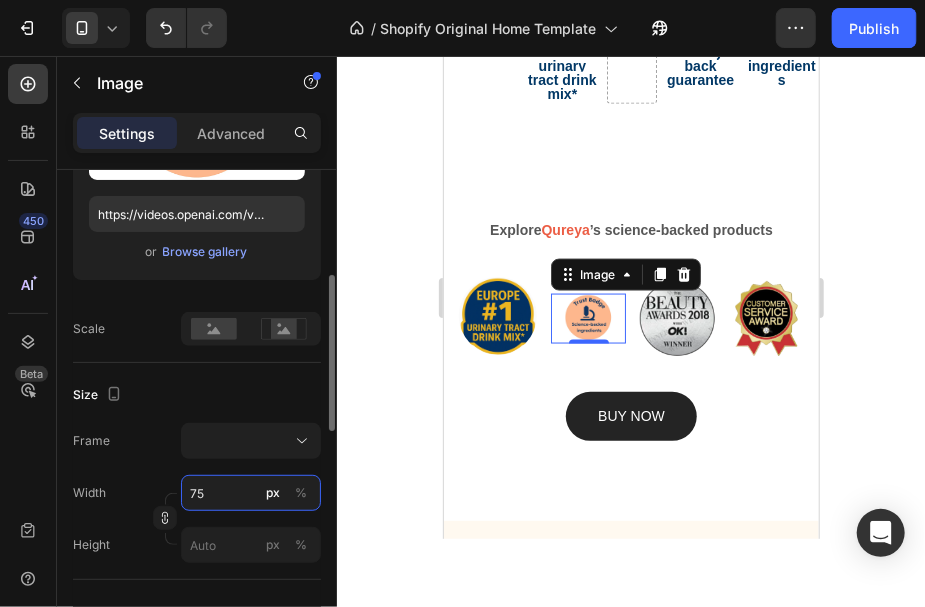 click on "75" at bounding box center [251, 493] 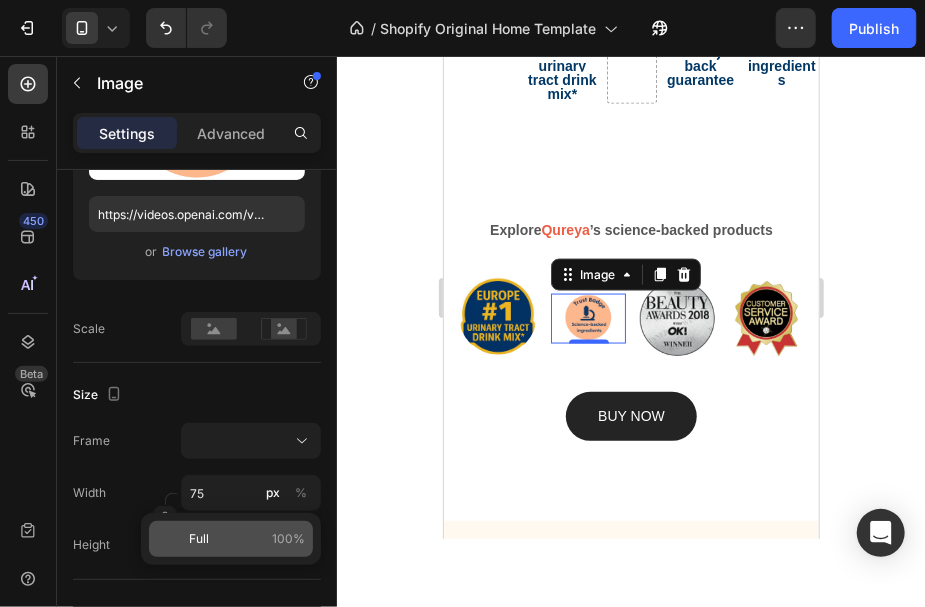 click on "Full 100%" 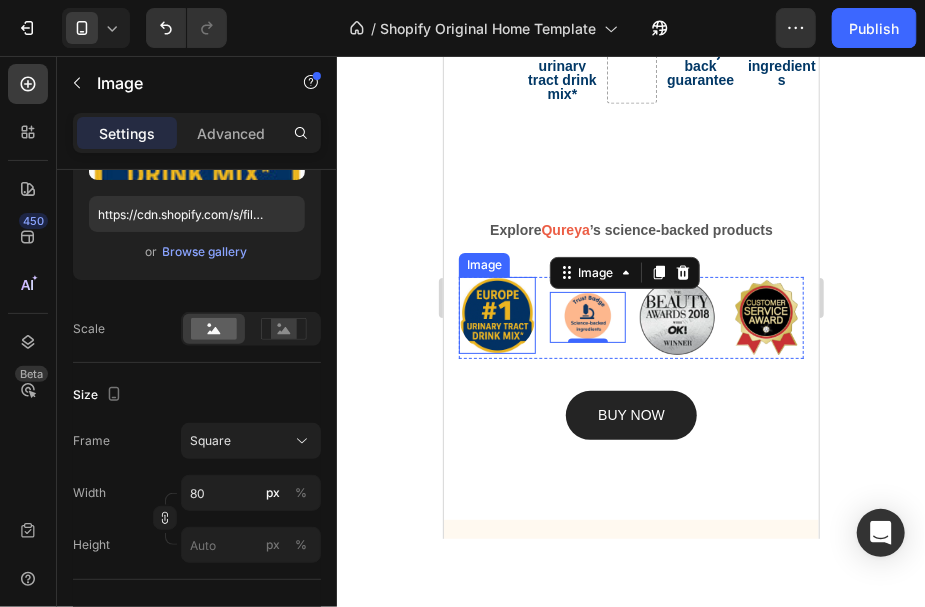 click at bounding box center [496, 314] 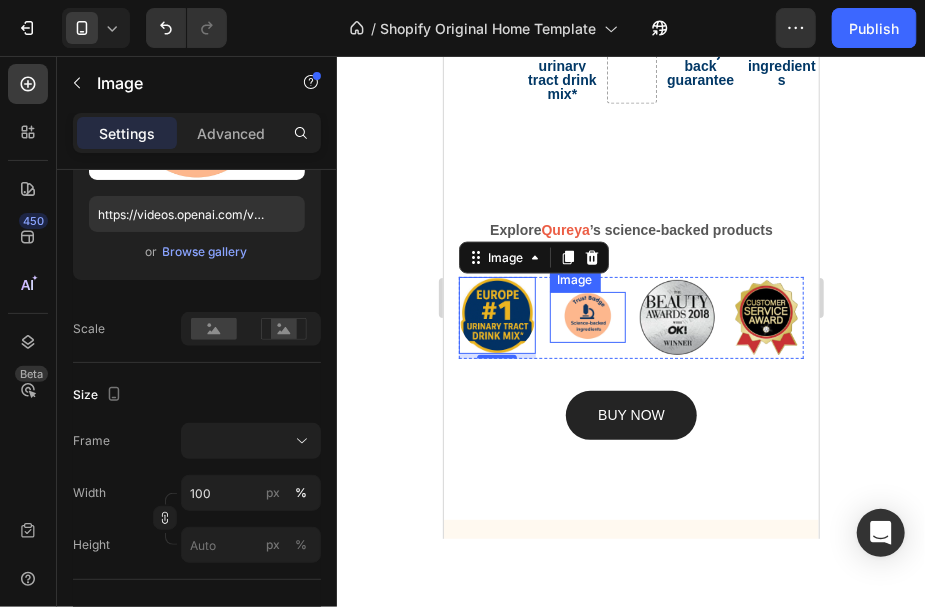 click at bounding box center [587, 316] 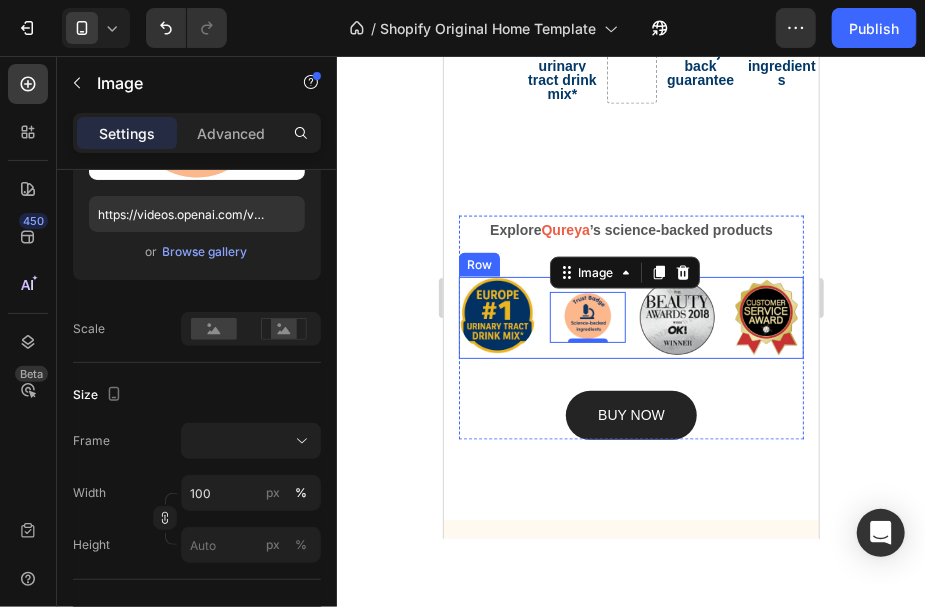 click on "Image   0" at bounding box center [587, 317] 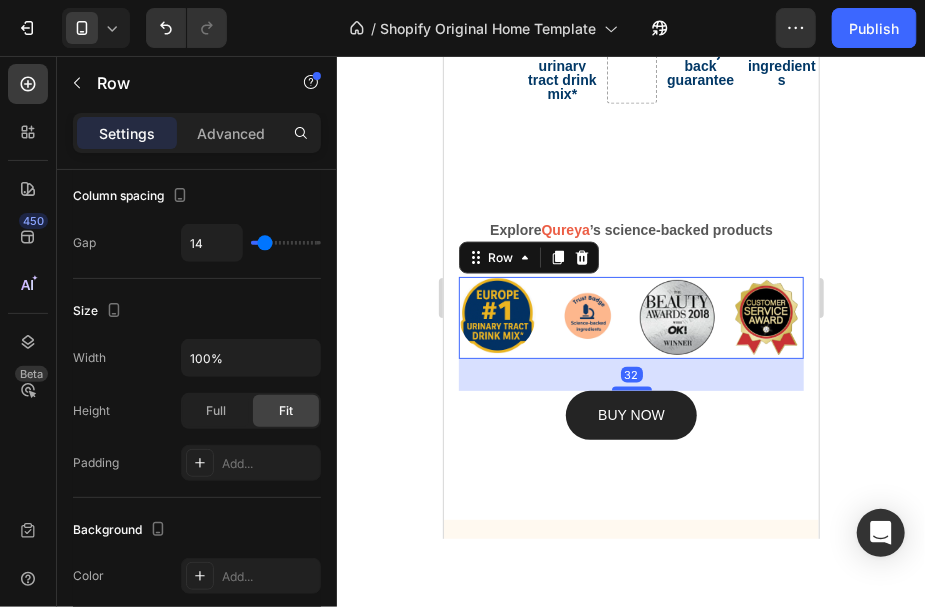 scroll, scrollTop: 0, scrollLeft: 0, axis: both 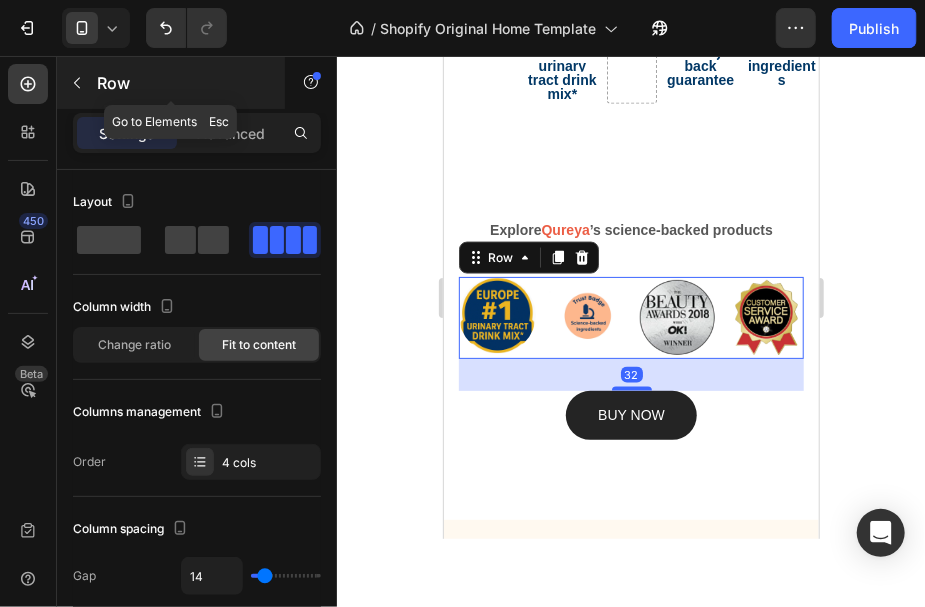 click on "Row" at bounding box center (171, 83) 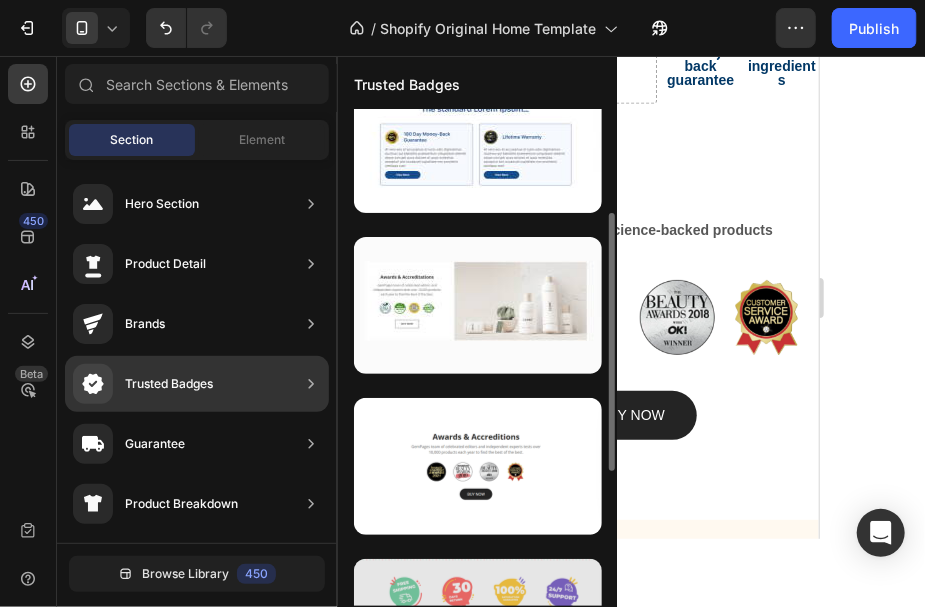 scroll, scrollTop: 457, scrollLeft: 0, axis: vertical 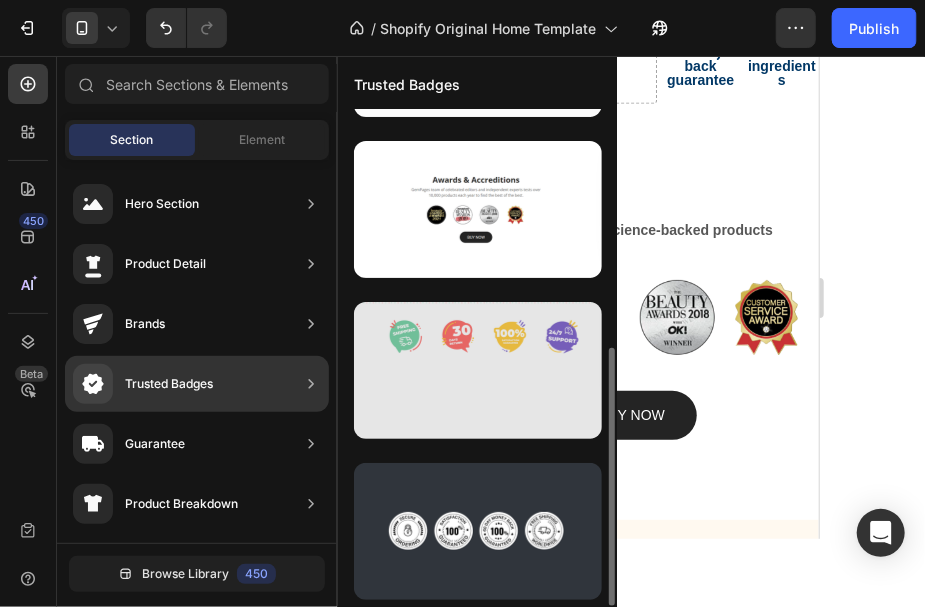 click at bounding box center [478, 370] 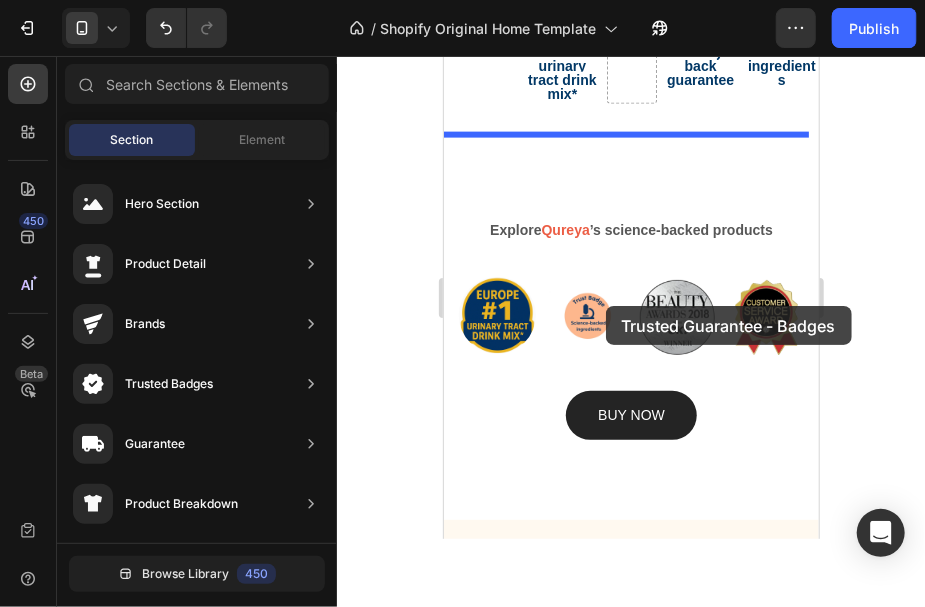 drag, startPoint x: 1053, startPoint y: 385, endPoint x: 605, endPoint y: 305, distance: 455.0868 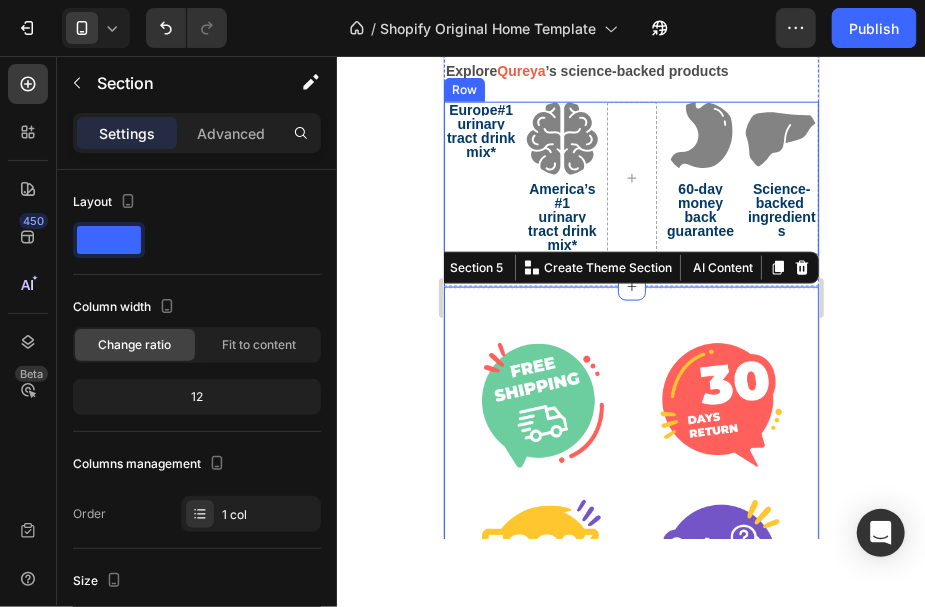scroll, scrollTop: 1000, scrollLeft: 0, axis: vertical 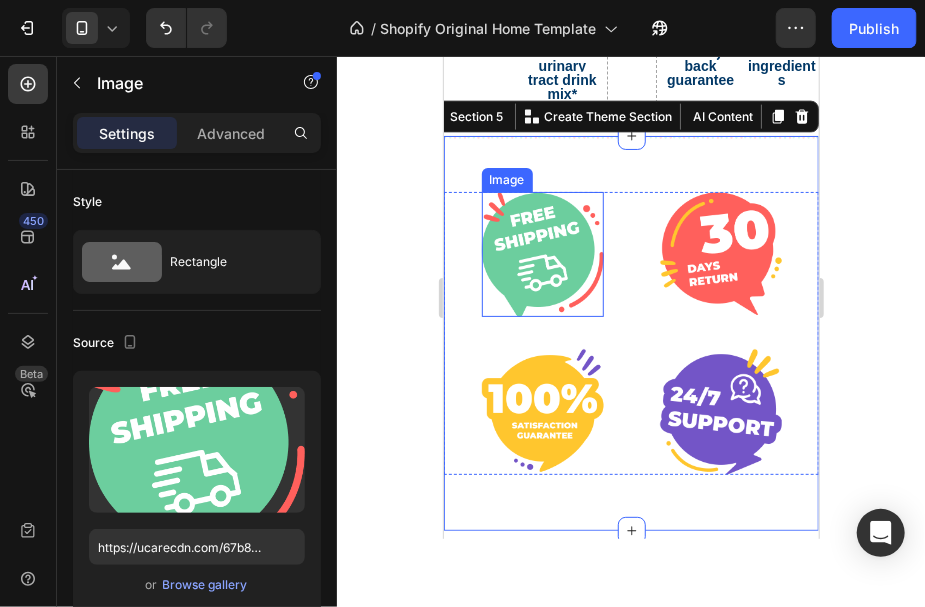 click at bounding box center (542, 253) 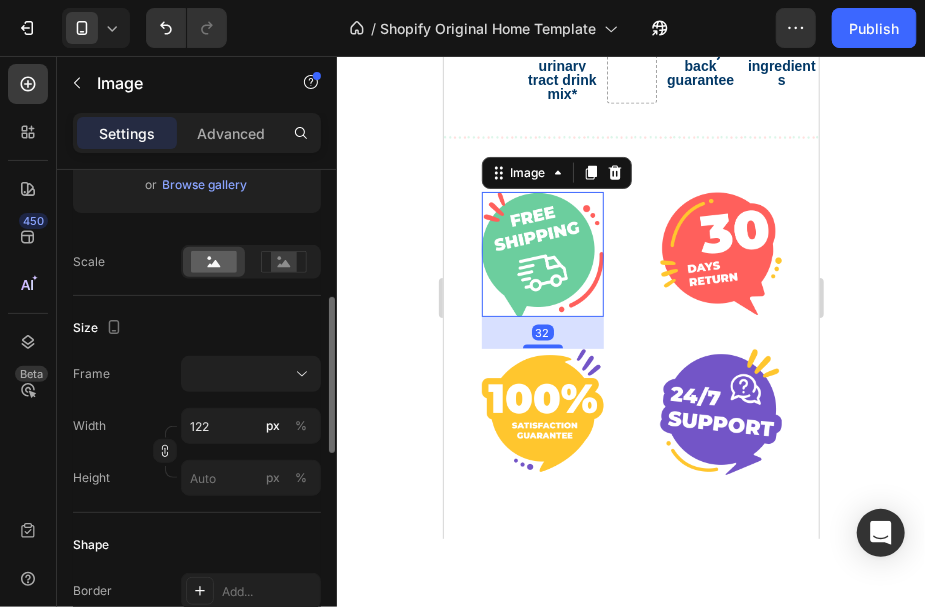 scroll, scrollTop: 0, scrollLeft: 0, axis: both 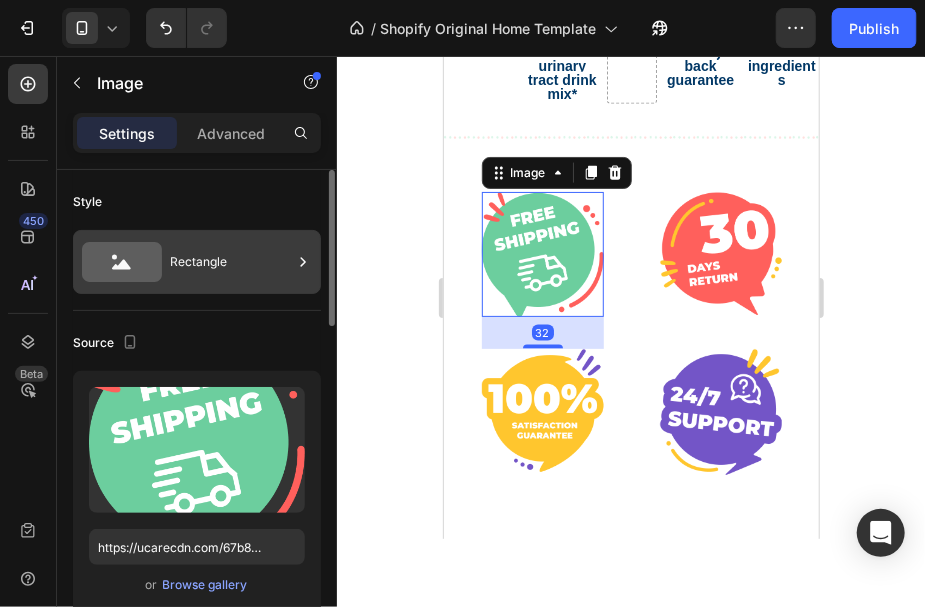 click on "Rectangle" at bounding box center (231, 262) 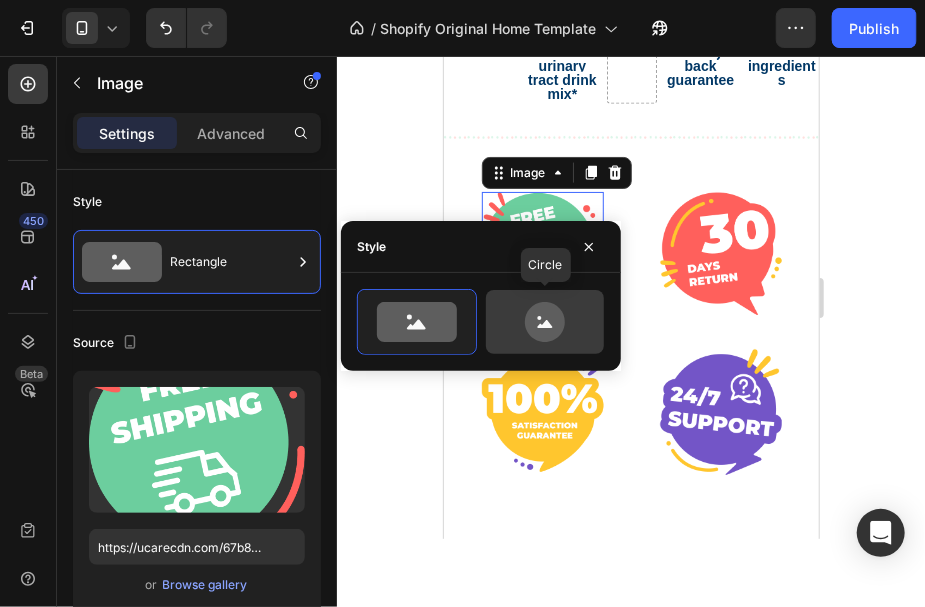 click 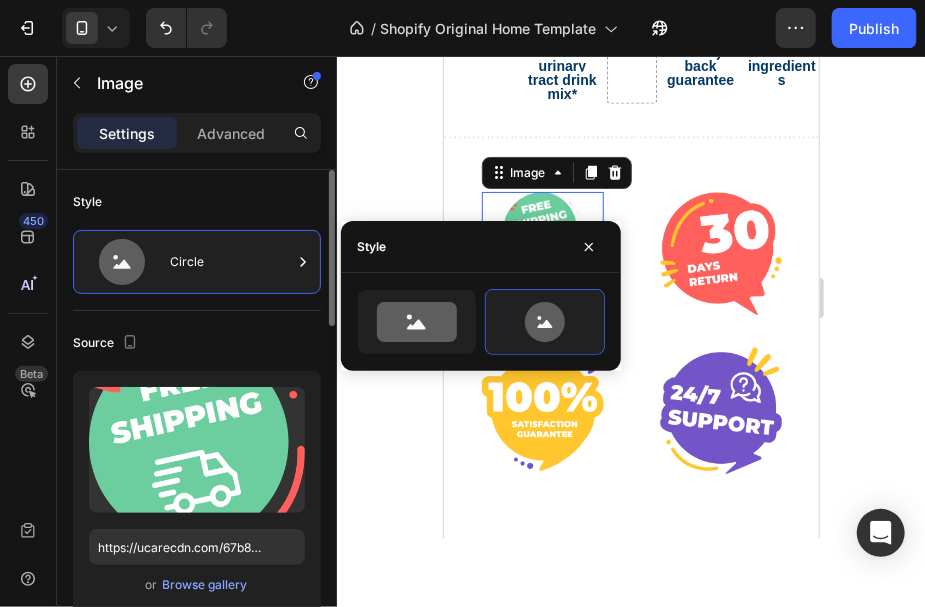 click on "Style Circle" 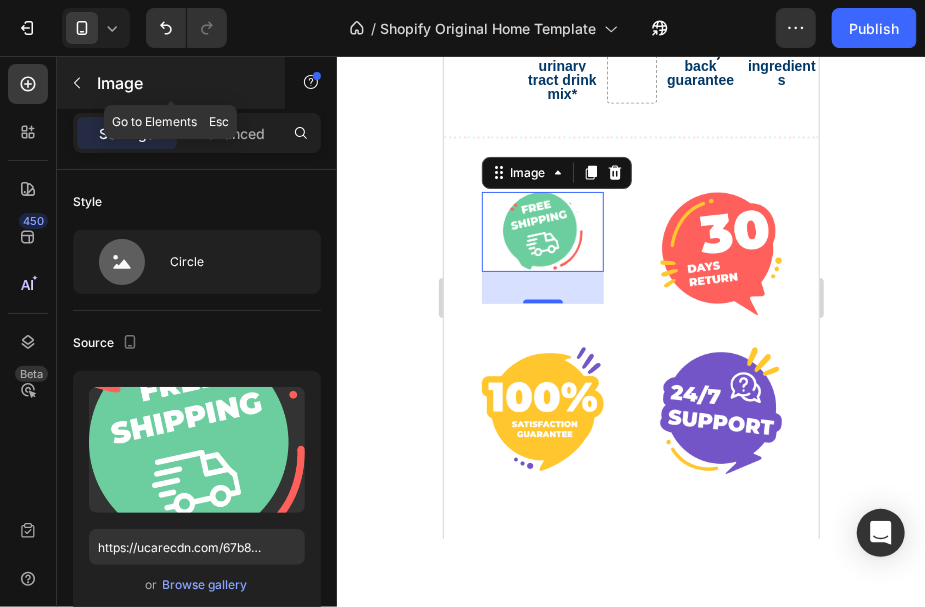 click on "Image" at bounding box center (182, 83) 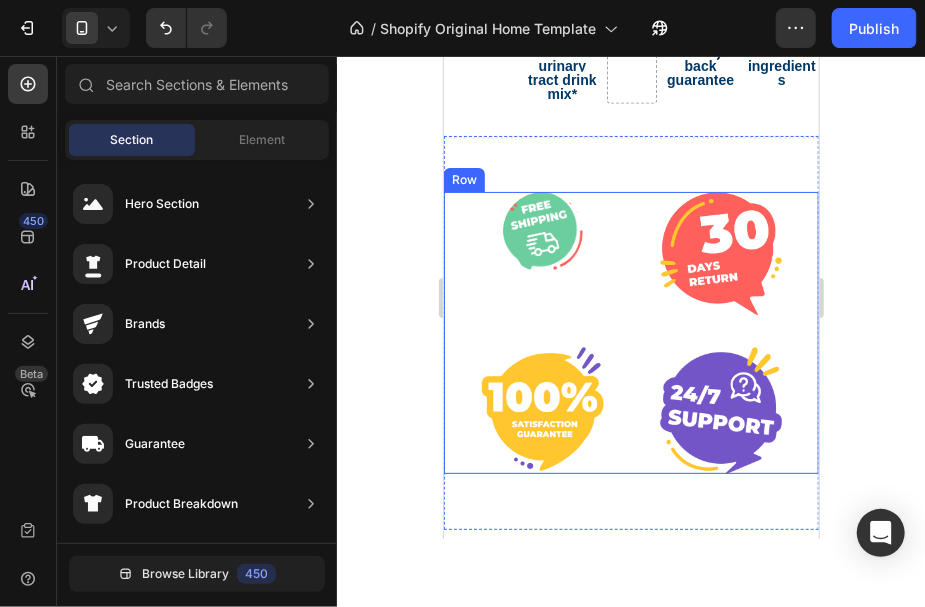 click on "Image Image Image Image Row" at bounding box center [630, 332] 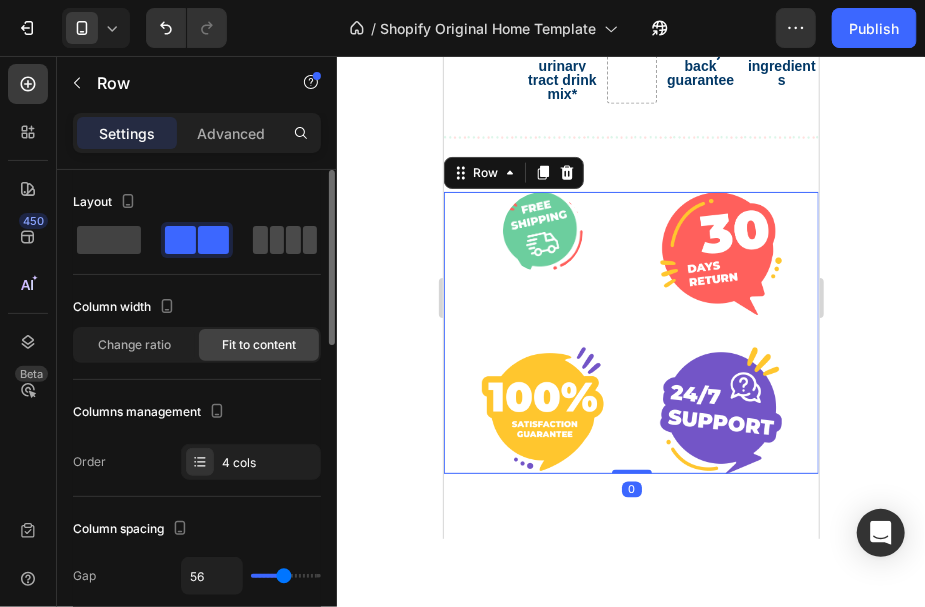 click 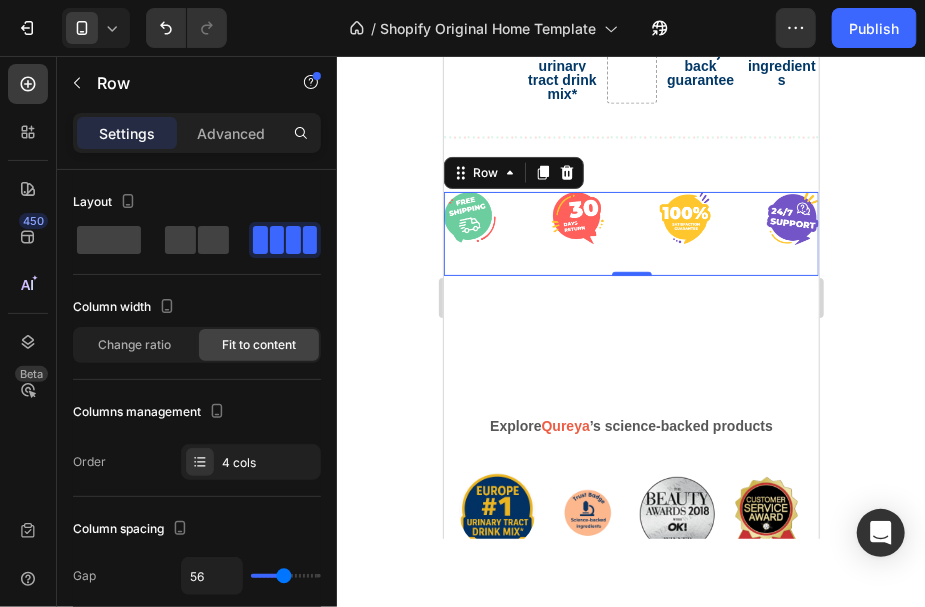 click on "Image Image Image Image Row   0" at bounding box center [630, 233] 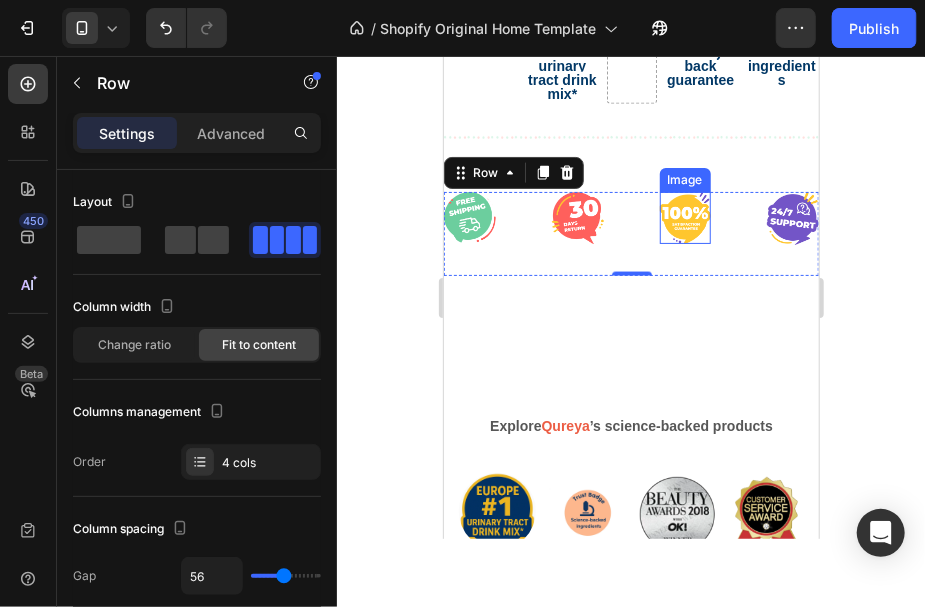 click at bounding box center (685, 217) 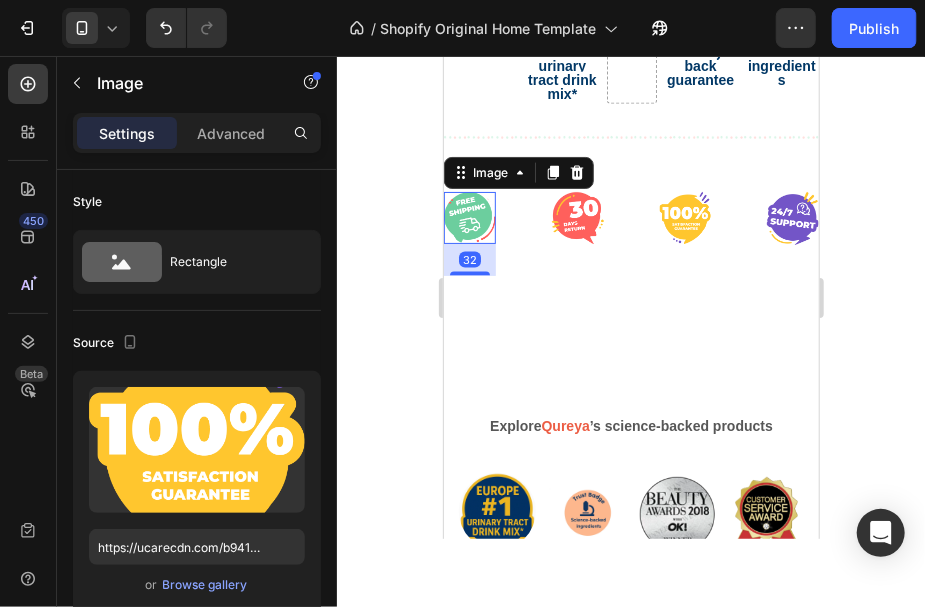 click at bounding box center (469, 217) 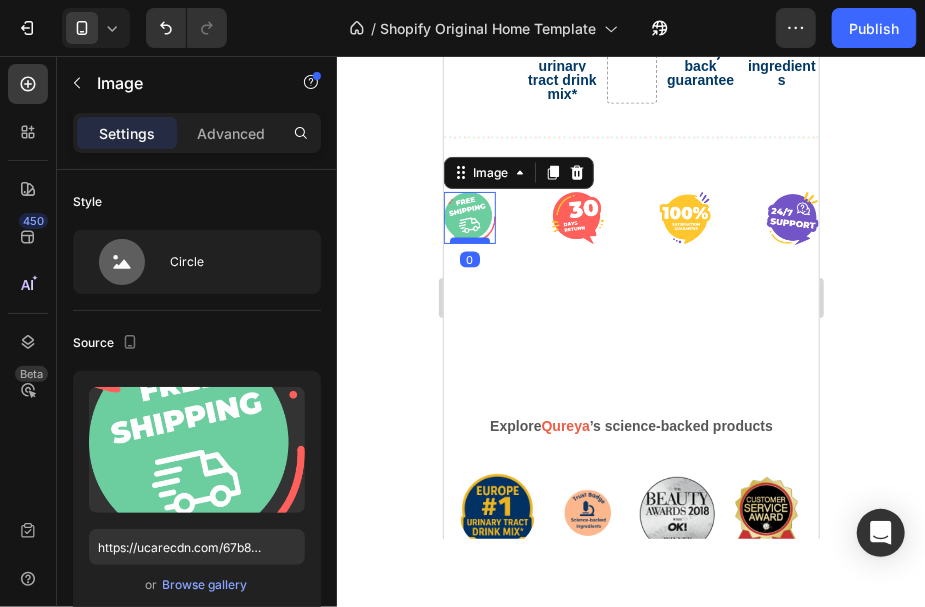 drag, startPoint x: 474, startPoint y: 267, endPoint x: 478, endPoint y: 239, distance: 28.284271 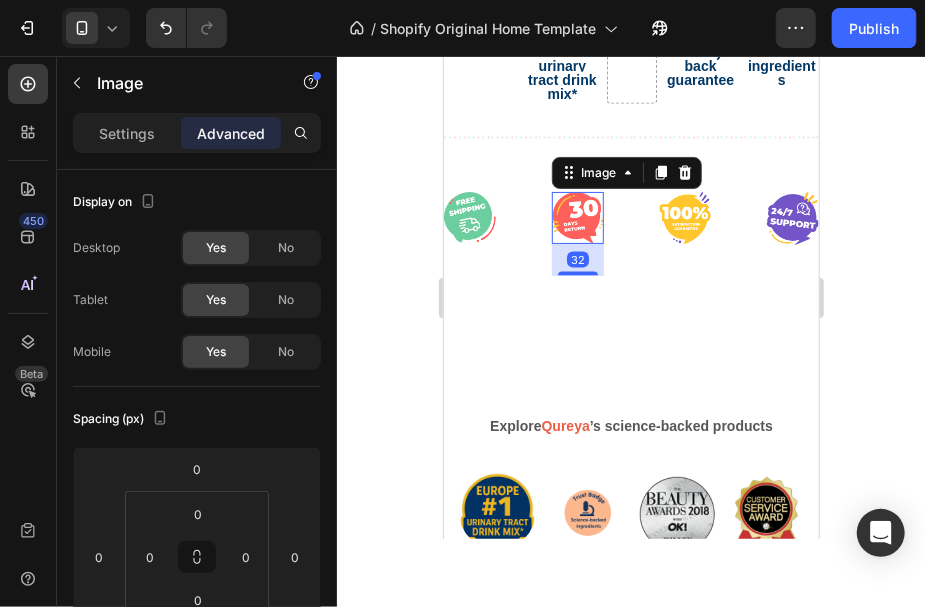 click at bounding box center (577, 217) 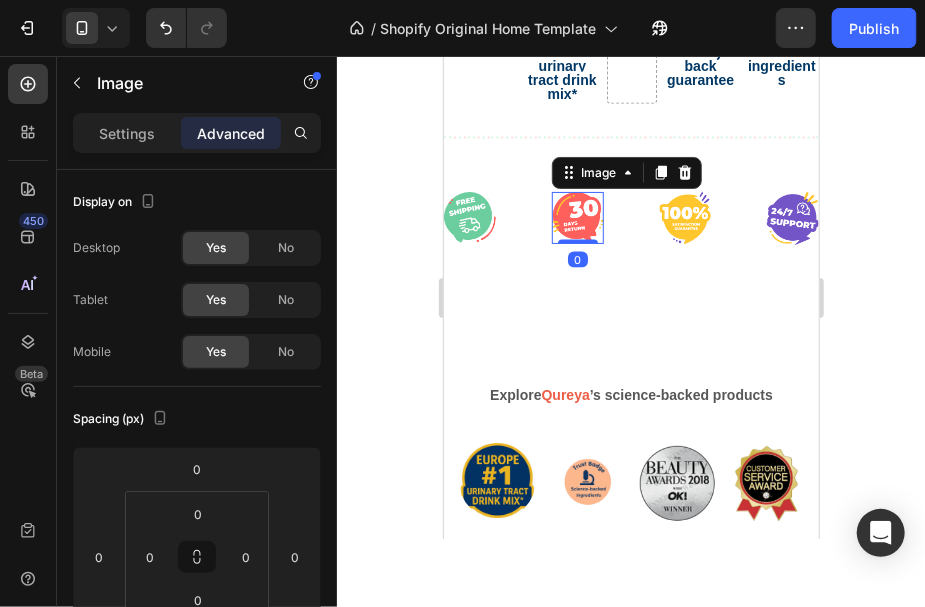 drag, startPoint x: 582, startPoint y: 268, endPoint x: 574, endPoint y: 231, distance: 37.85499 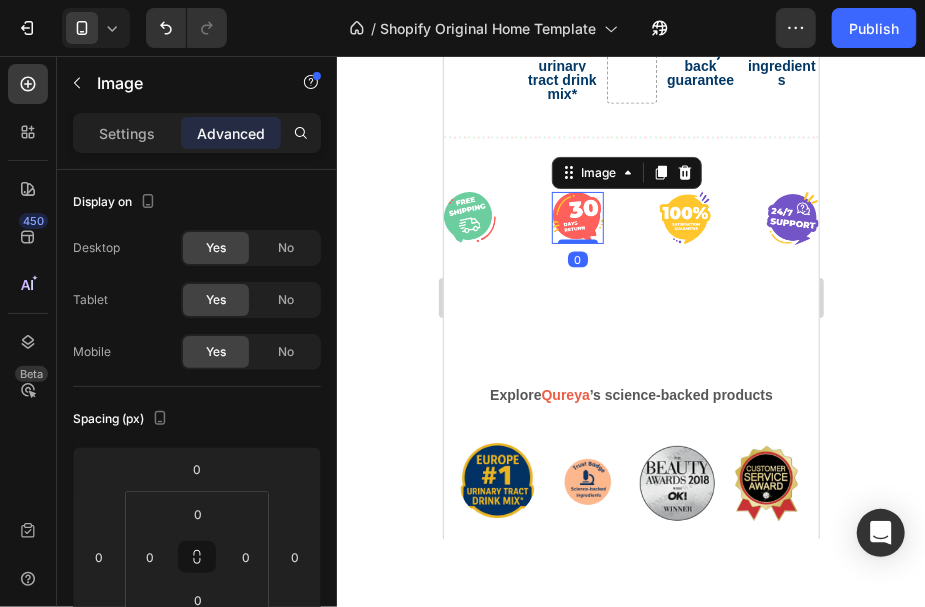 click on "Image   0" at bounding box center (577, 217) 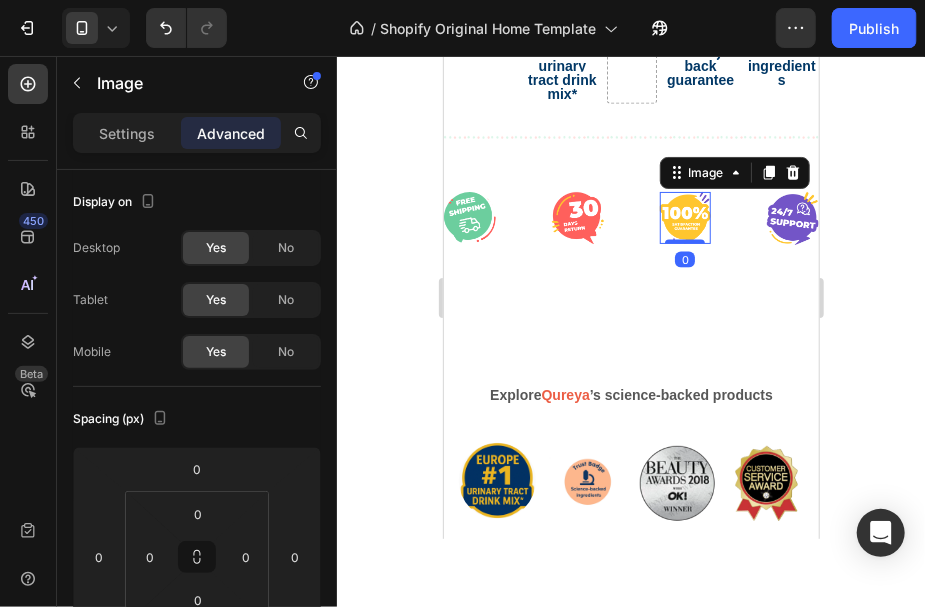 click at bounding box center (685, 217) 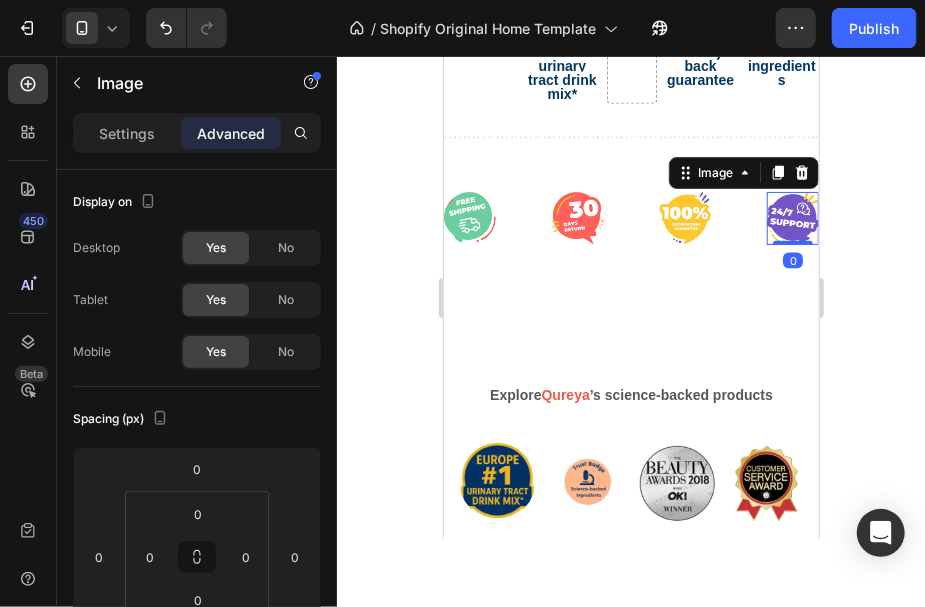click at bounding box center (792, 218) 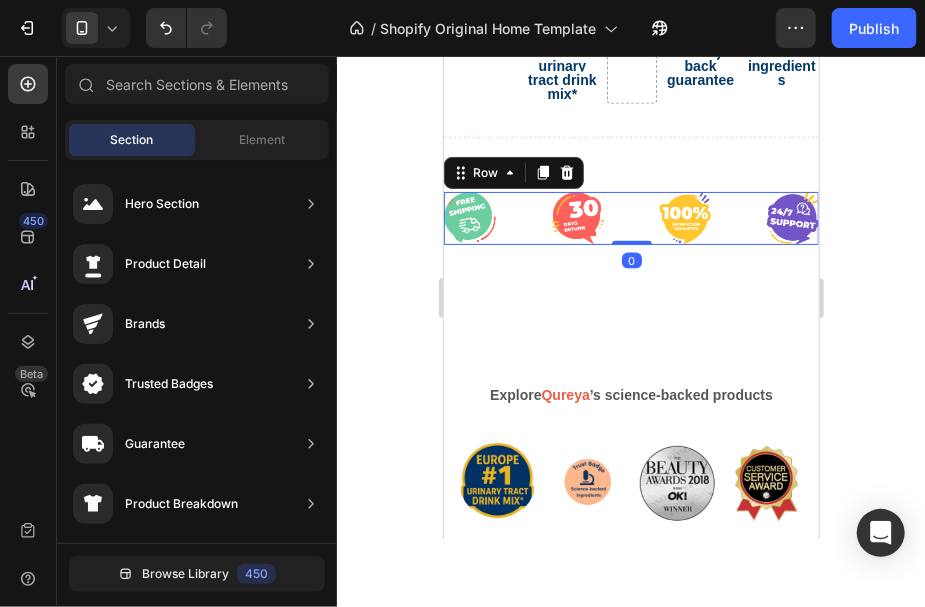 click on "Image Image Image Image Row   0" at bounding box center (630, 218) 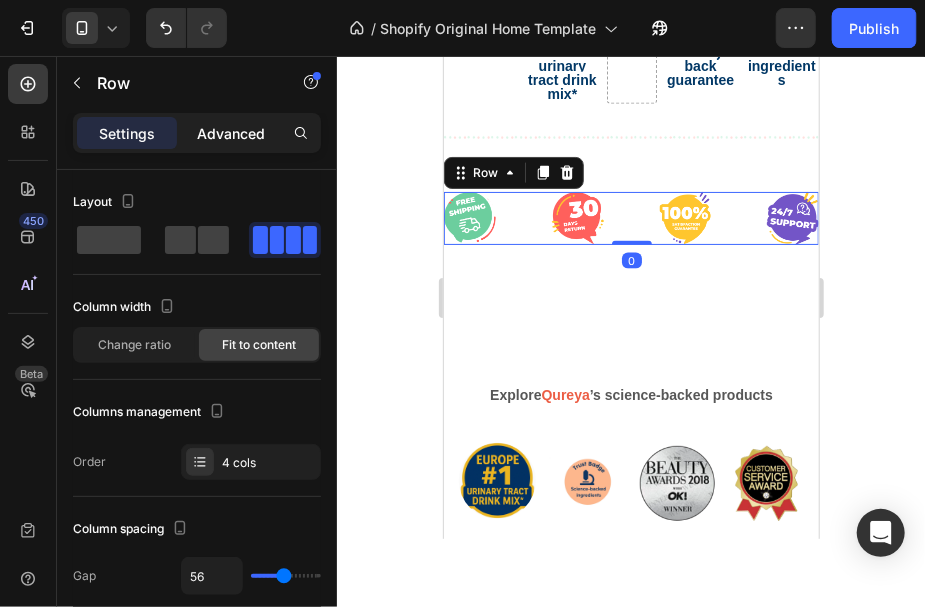 click on "Advanced" at bounding box center [231, 133] 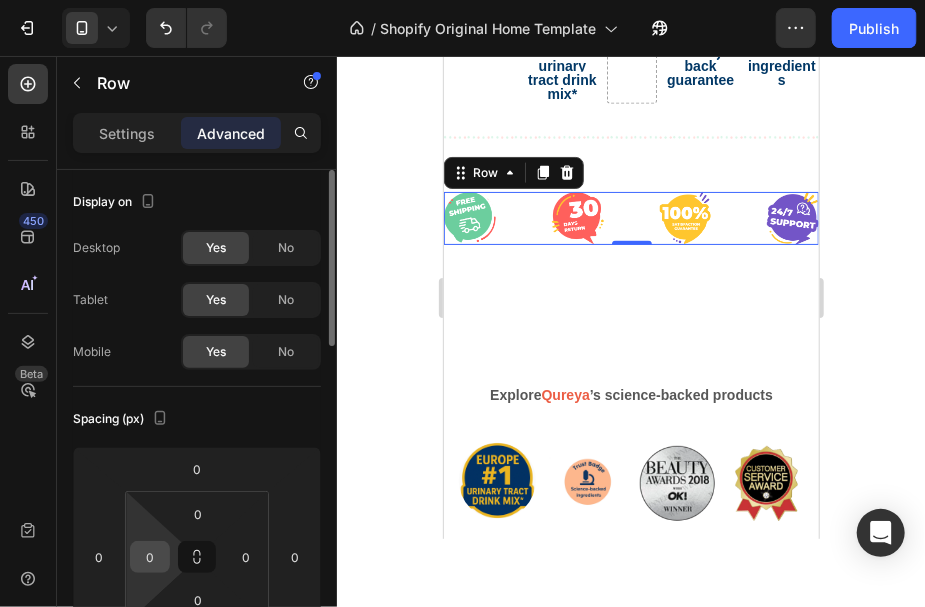 click on "0" at bounding box center [150, 557] 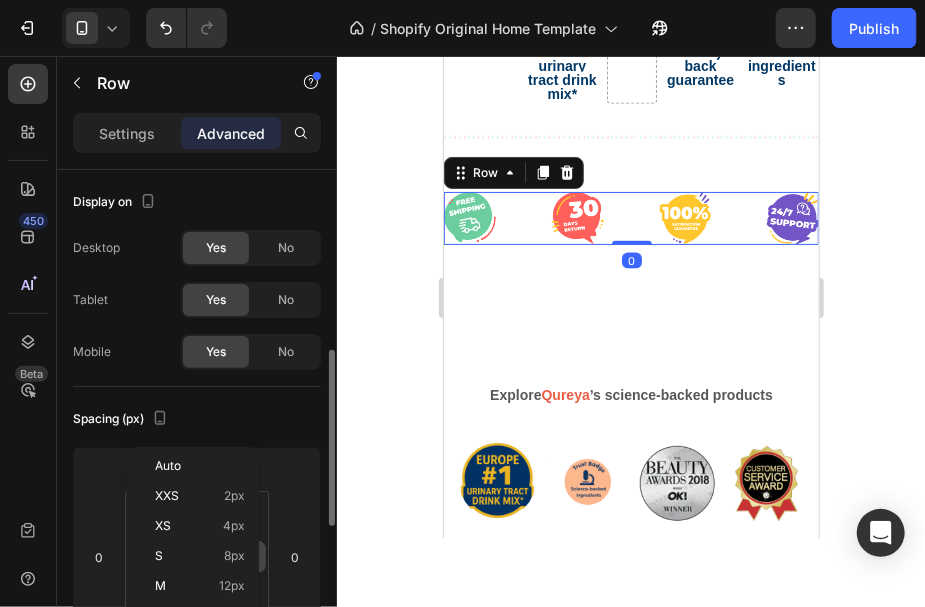 scroll, scrollTop: 133, scrollLeft: 0, axis: vertical 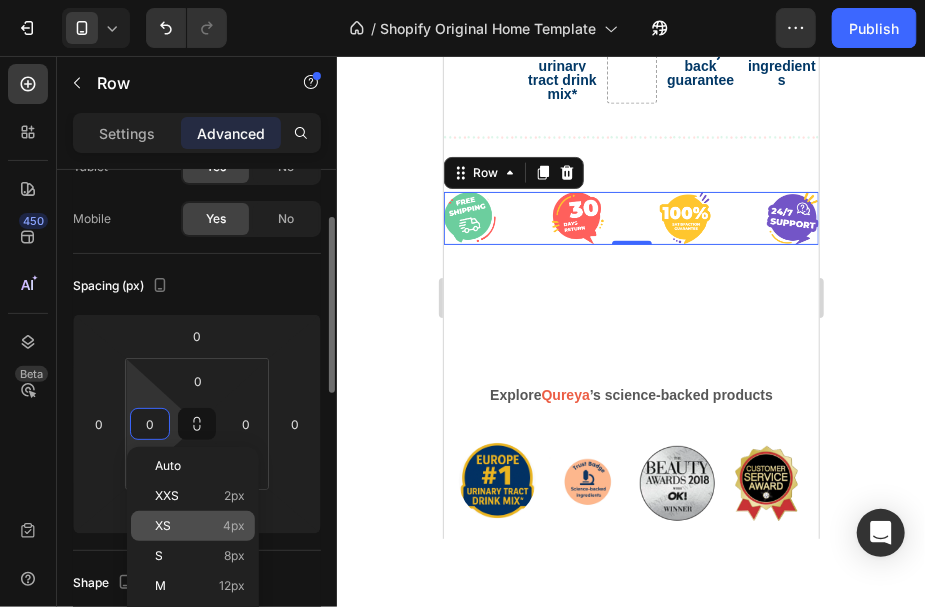 click on "XS 4px" 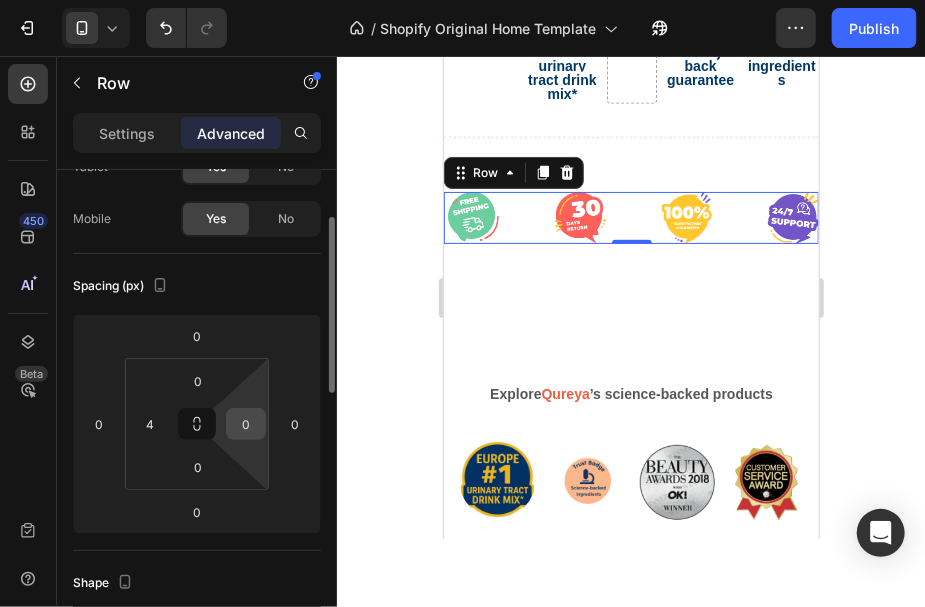 click on "0" at bounding box center (246, 424) 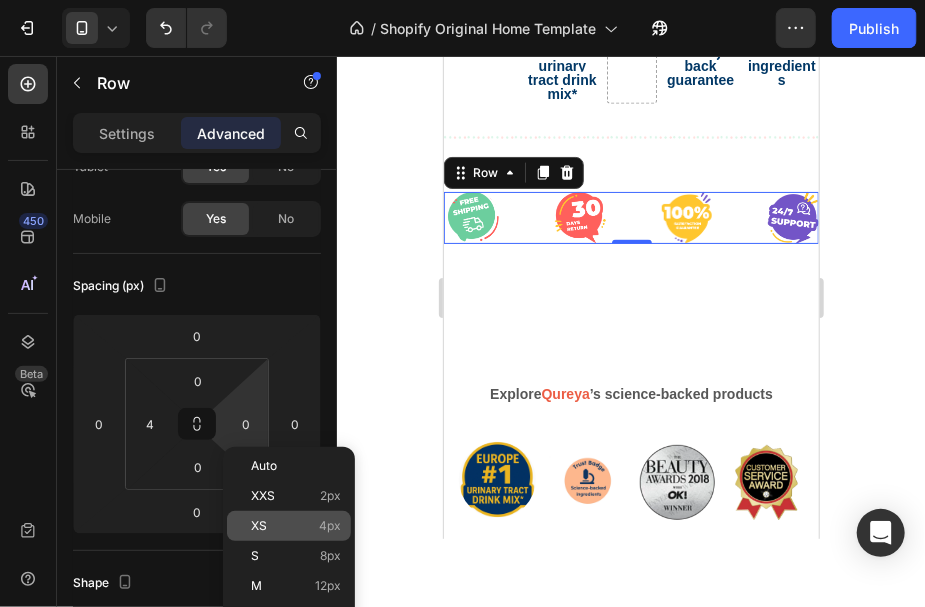 click on "XS 4px" 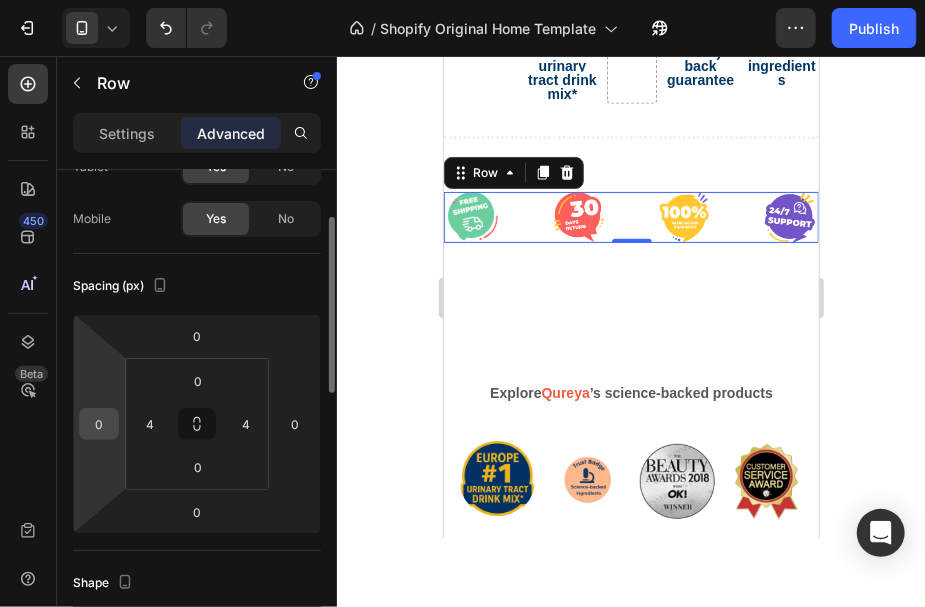 click on "0" at bounding box center [99, 424] 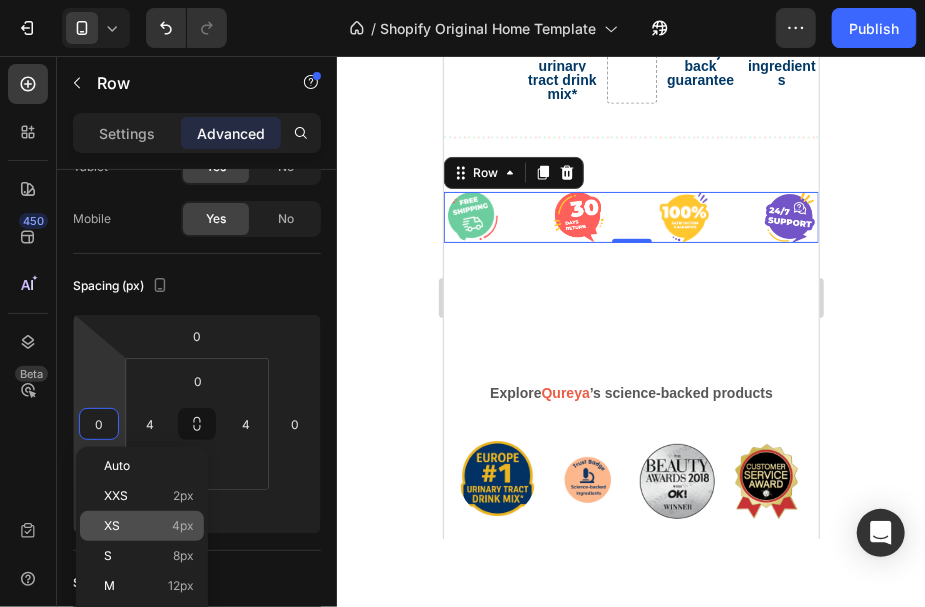 click on "XS 4px" 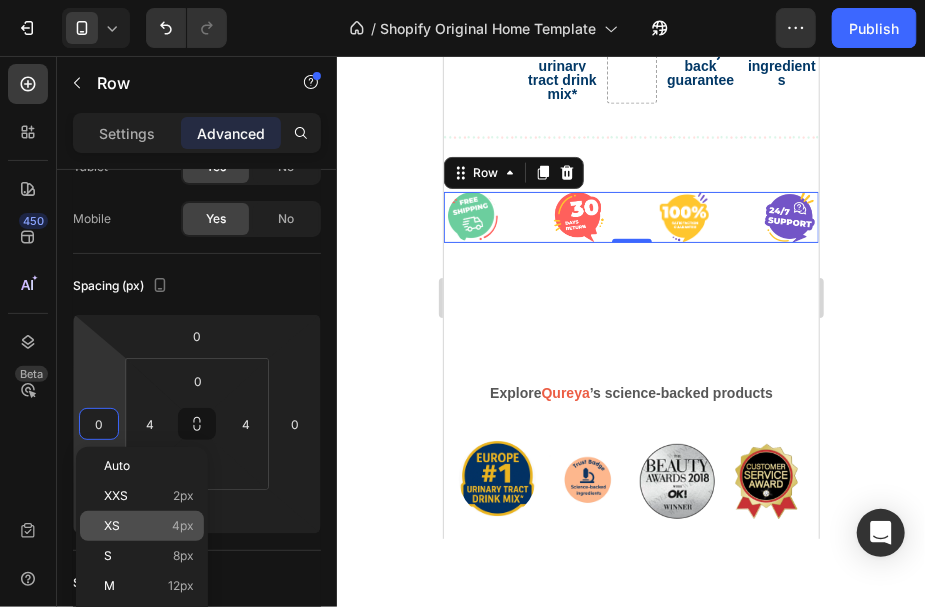 type on "4" 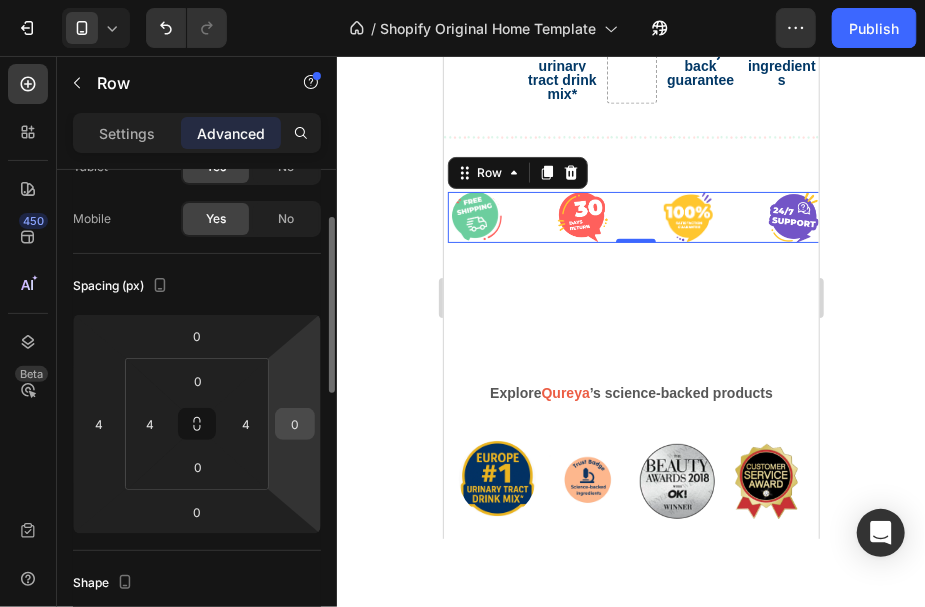 click on "0" at bounding box center [295, 424] 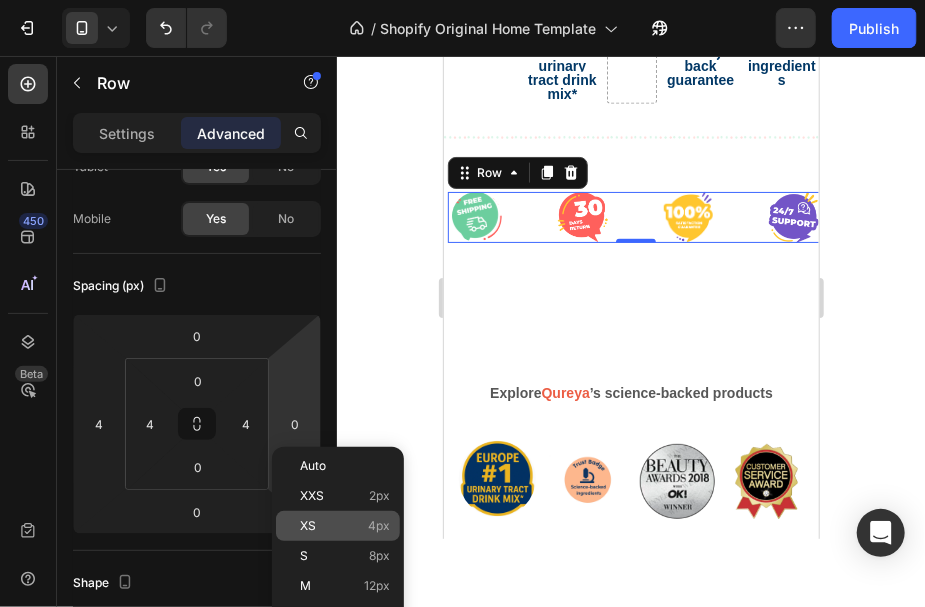 click on "XS" at bounding box center [308, 526] 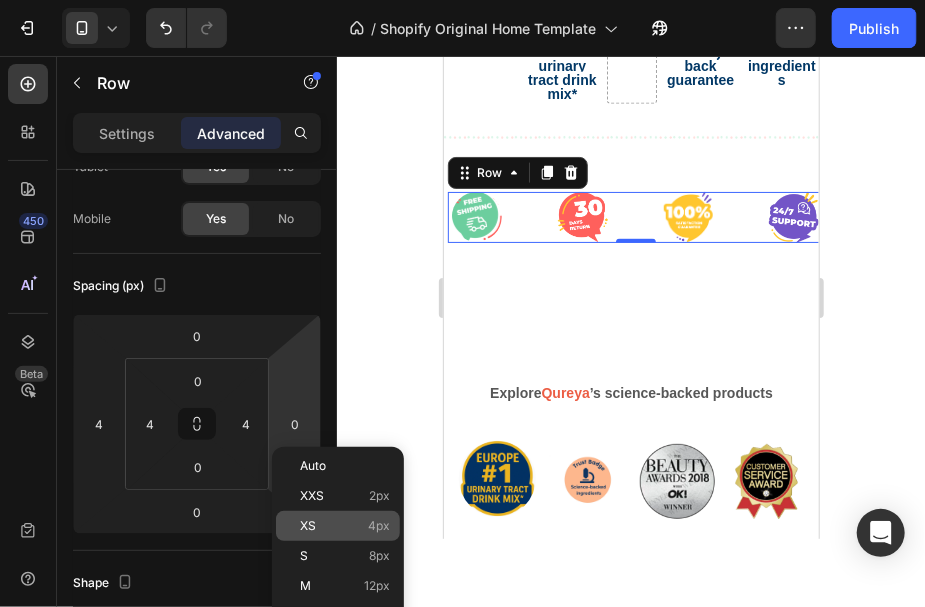 type on "4" 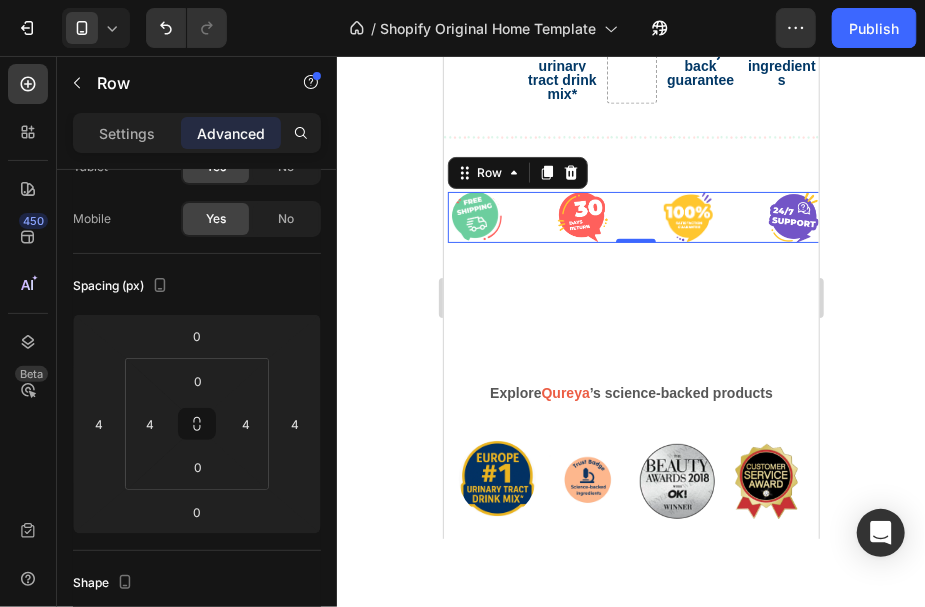click 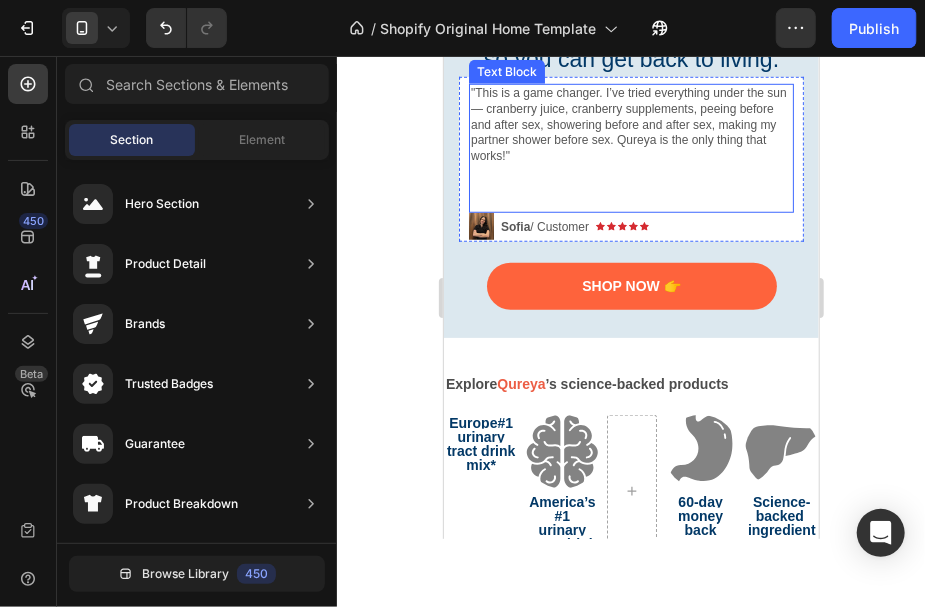 scroll, scrollTop: 600, scrollLeft: 0, axis: vertical 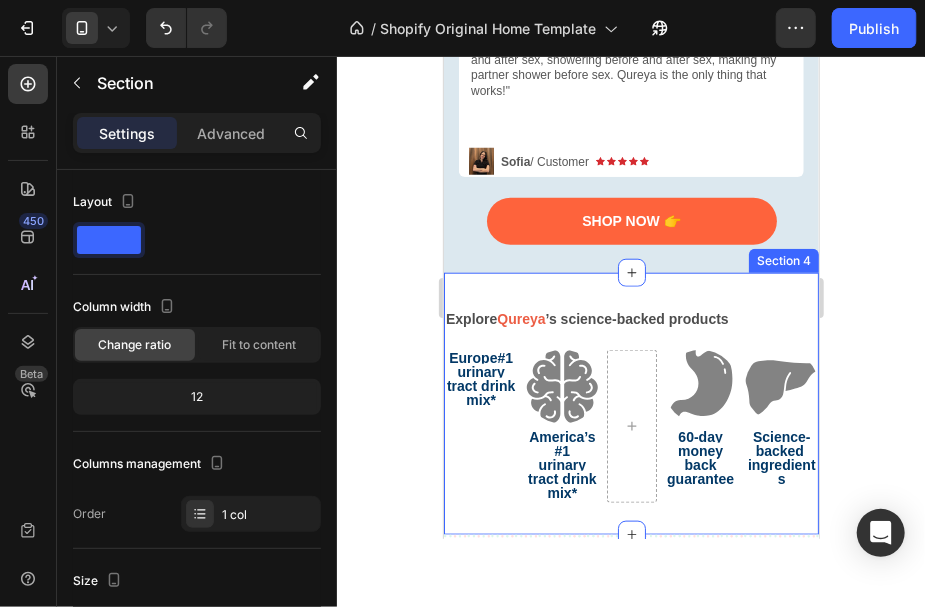 click on "Explore  Qureya ’s science-backed products Text Block Europe#1 urinary tract drink mix* Text Block Image America’s #1 urinary tract drink mix* Text Block Image 60-day money back guarantee Text Block Image Science-backed ingredients Text Block
Row Section 4" at bounding box center [630, 403] 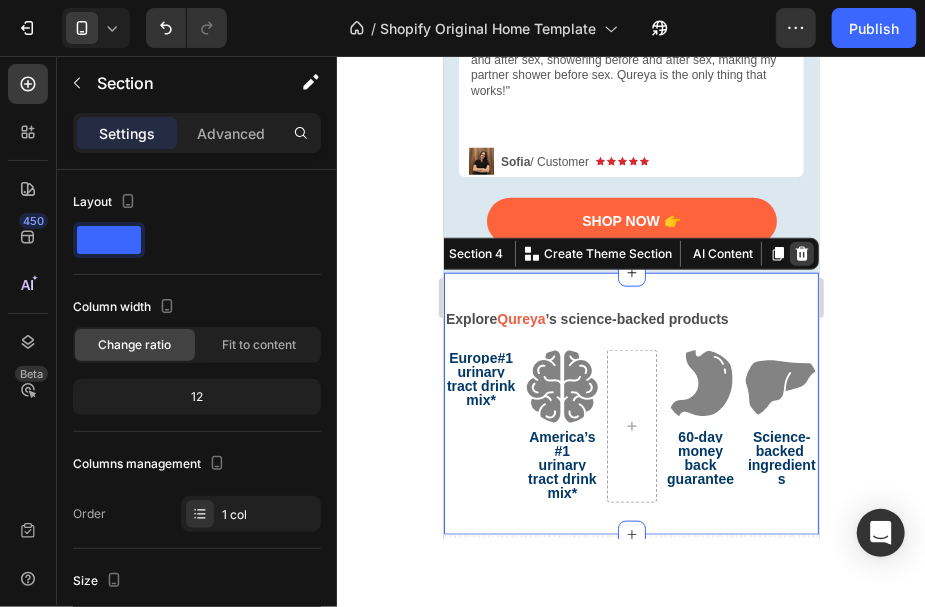 click at bounding box center (801, 253) 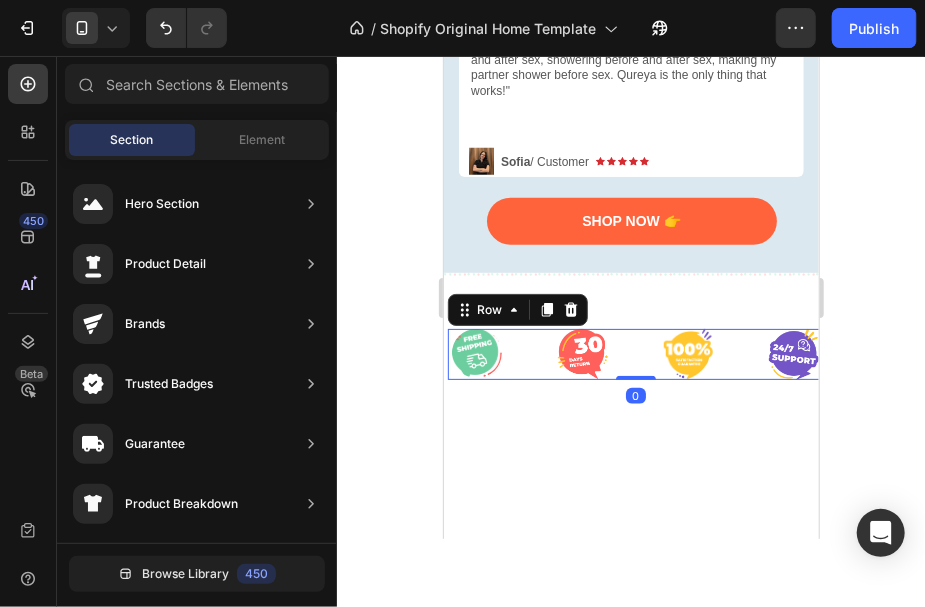 click on "Image Image Image Image Row   0" at bounding box center (634, 354) 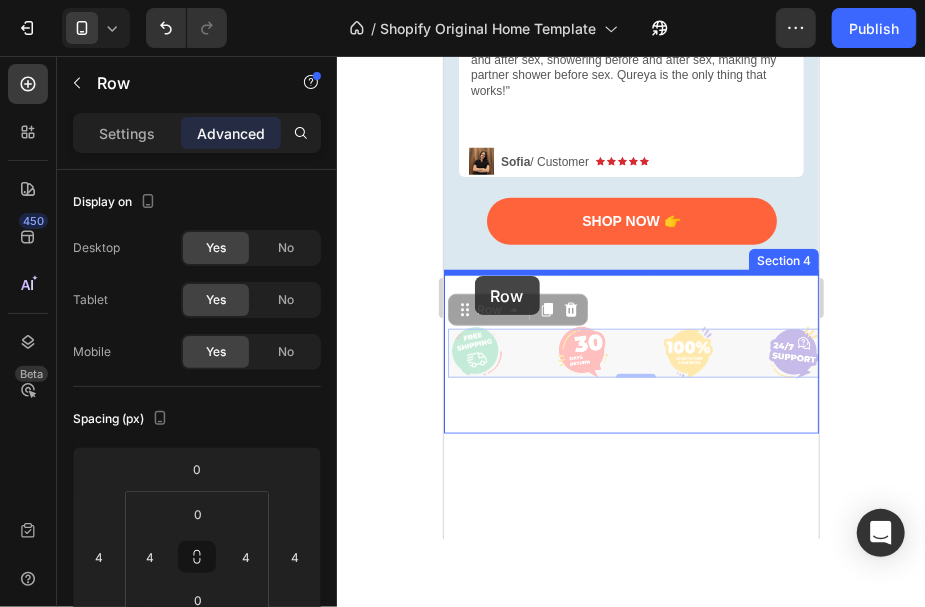 drag, startPoint x: 454, startPoint y: 307, endPoint x: 474, endPoint y: 275, distance: 37.735924 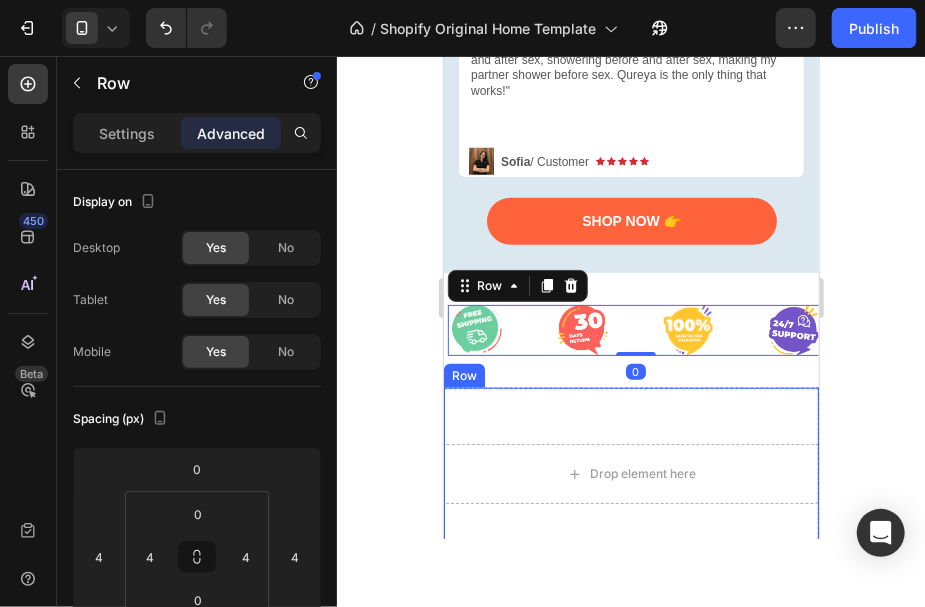 click on "Drop element here Row" at bounding box center (630, 473) 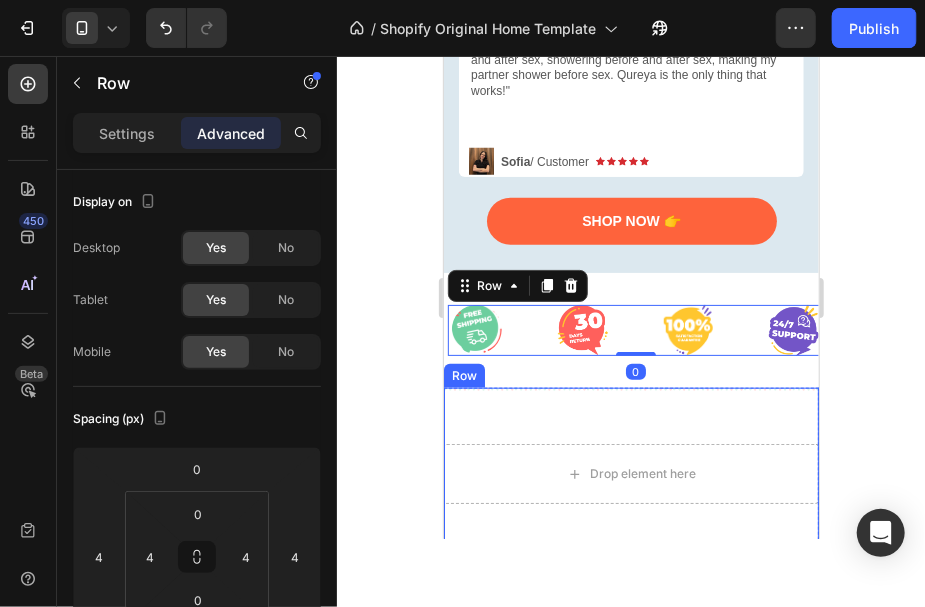scroll, scrollTop: 133, scrollLeft: 0, axis: vertical 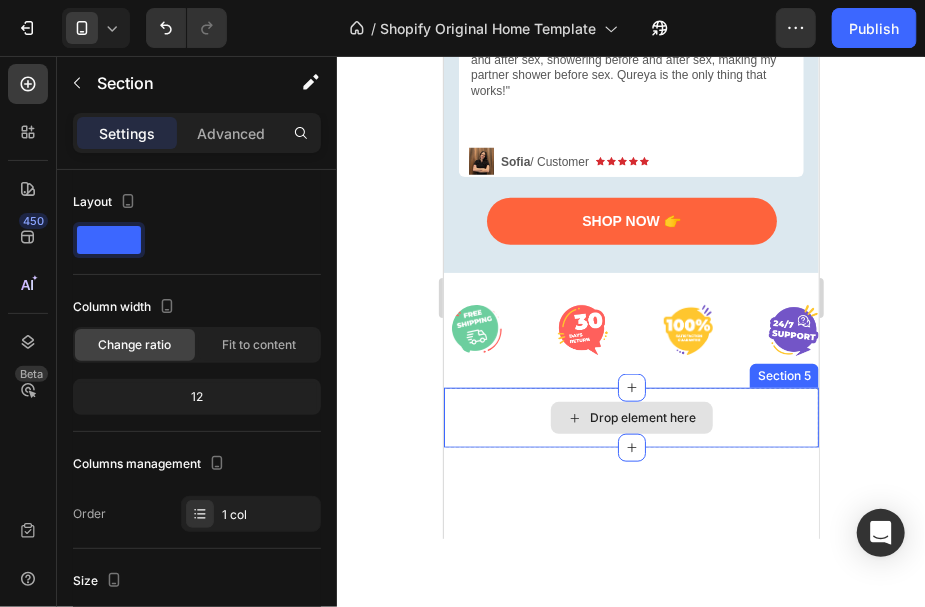 click on "Drop element here" at bounding box center [630, 417] 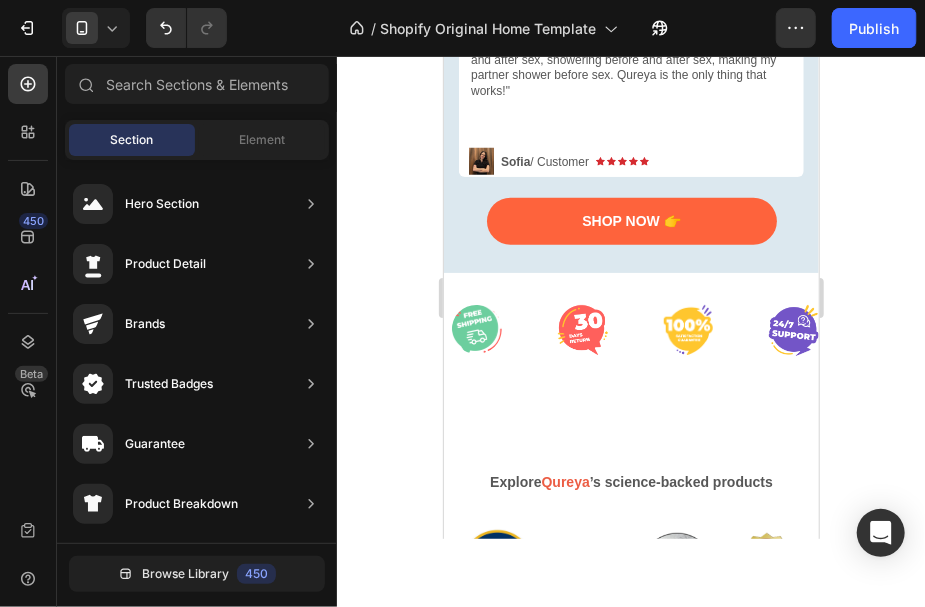 scroll, scrollTop: 866, scrollLeft: 0, axis: vertical 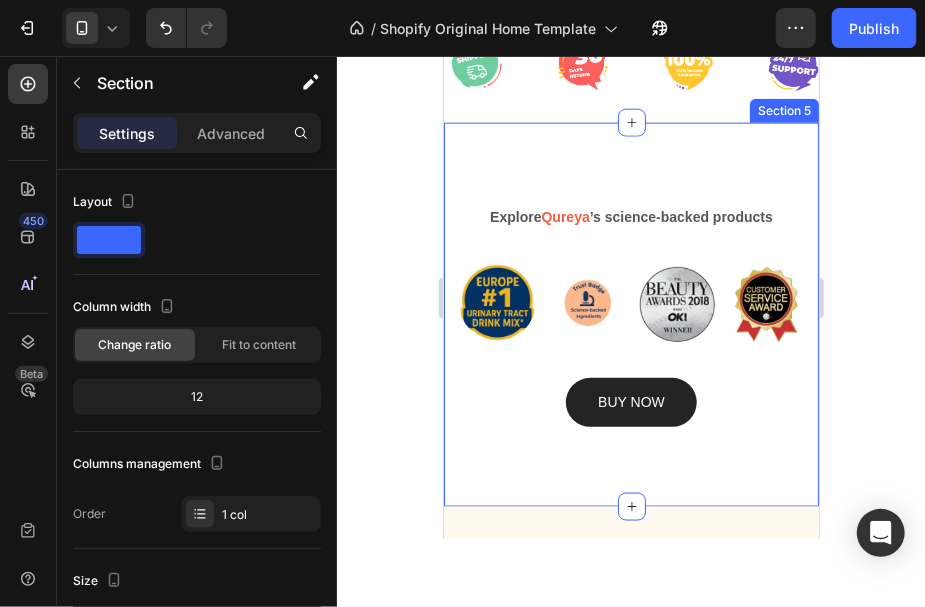 click on "Explore  Qureya ’s science-backed products Text block Image Image Image Image Row BUY NOW Button Row Section 5" at bounding box center [630, 314] 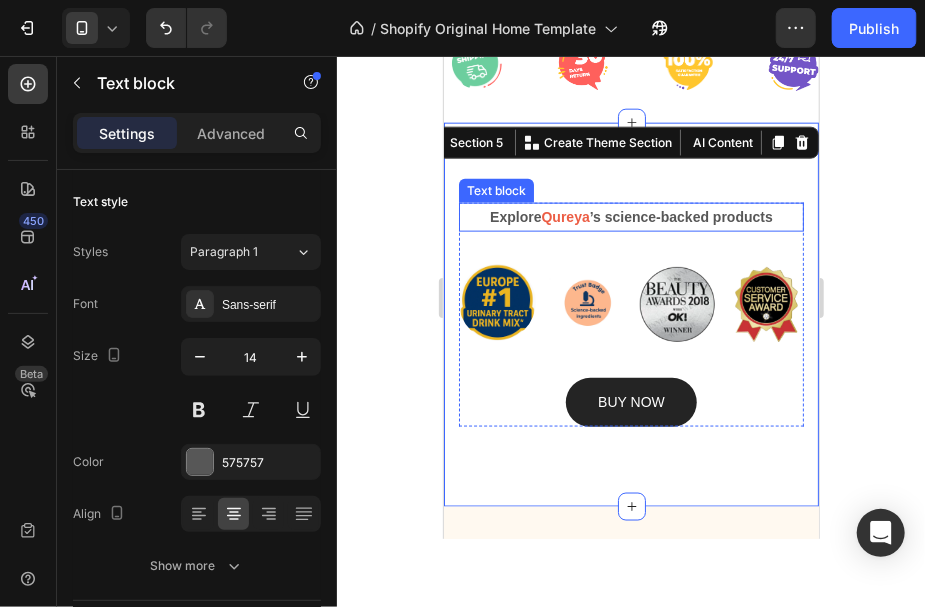 click on "Qureya" at bounding box center [565, 216] 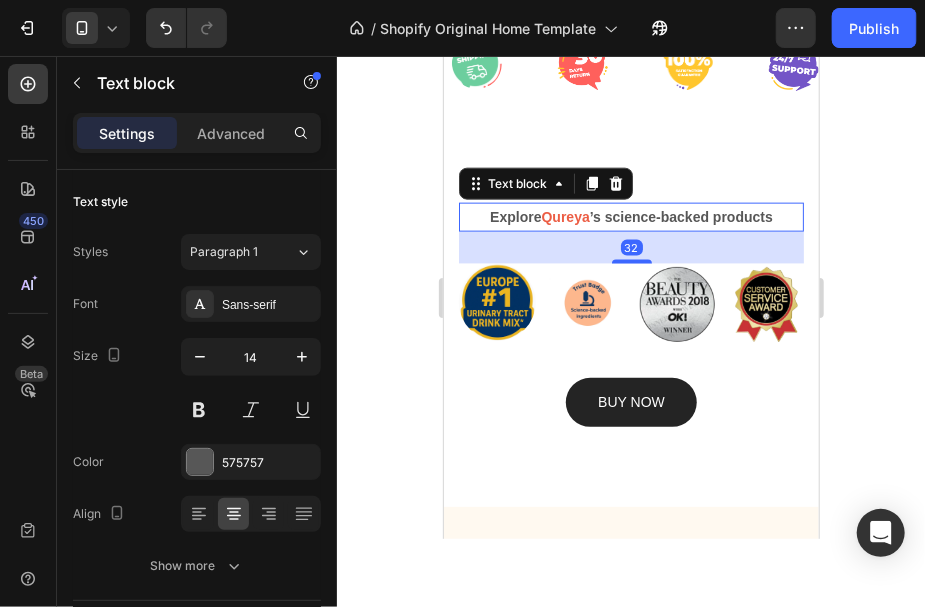 click on "Qureya" at bounding box center [565, 216] 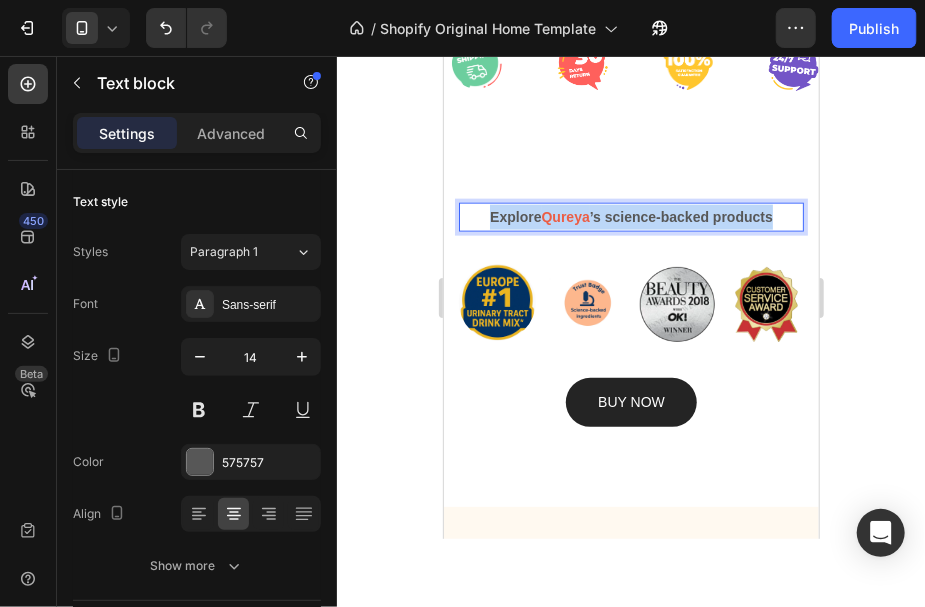 click on "Qureya" at bounding box center [565, 216] 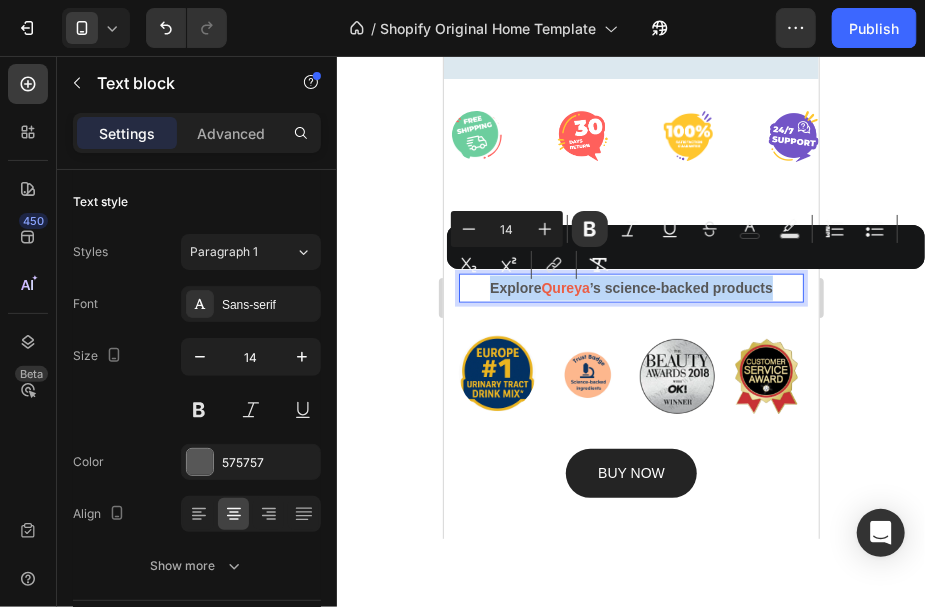 scroll, scrollTop: 733, scrollLeft: 0, axis: vertical 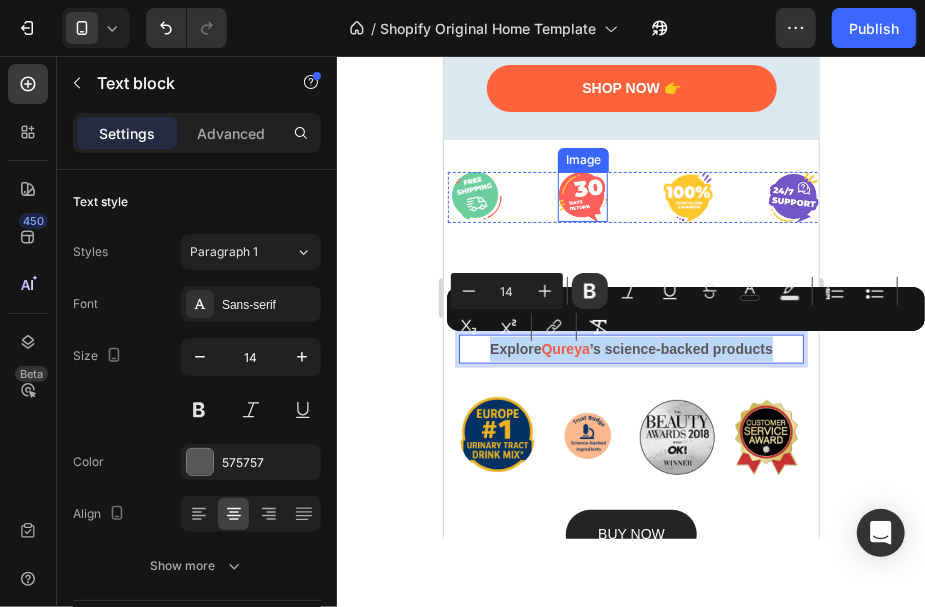 click at bounding box center (582, 196) 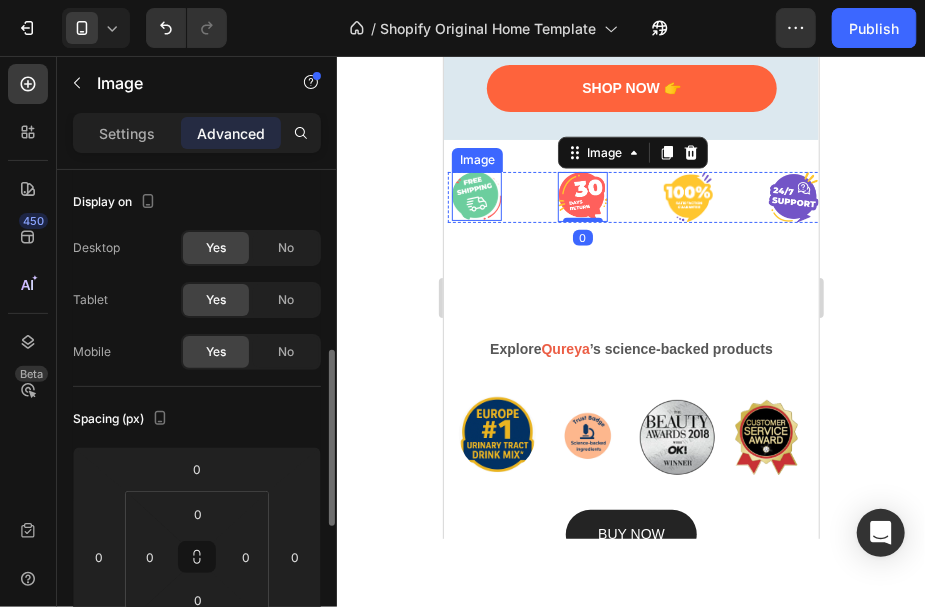 scroll, scrollTop: 133, scrollLeft: 0, axis: vertical 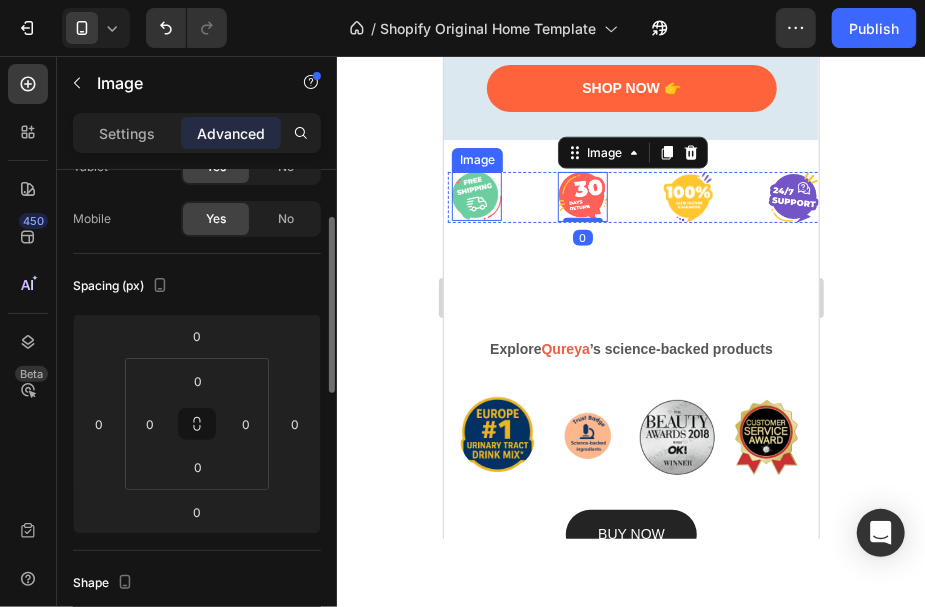 click at bounding box center (476, 196) 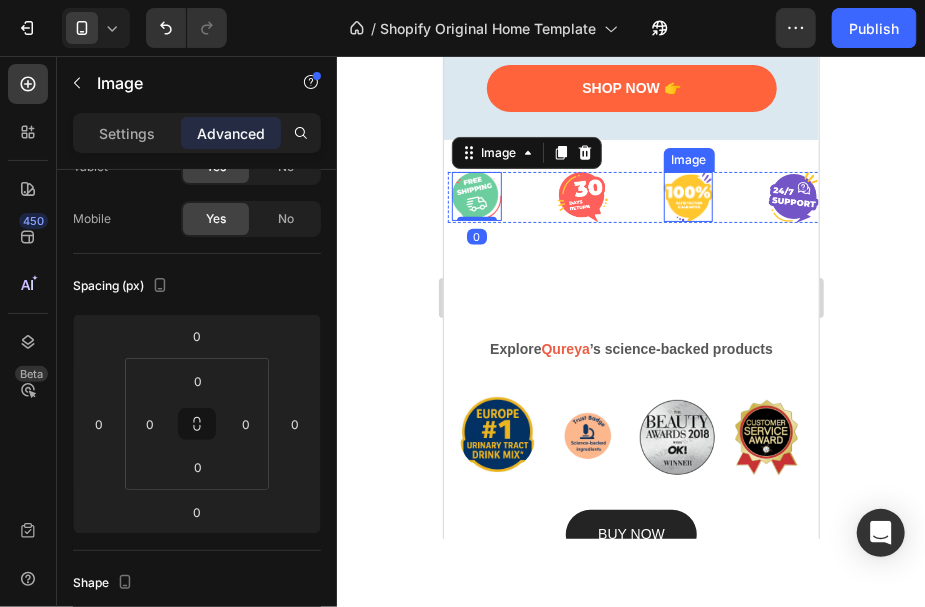 click at bounding box center [688, 196] 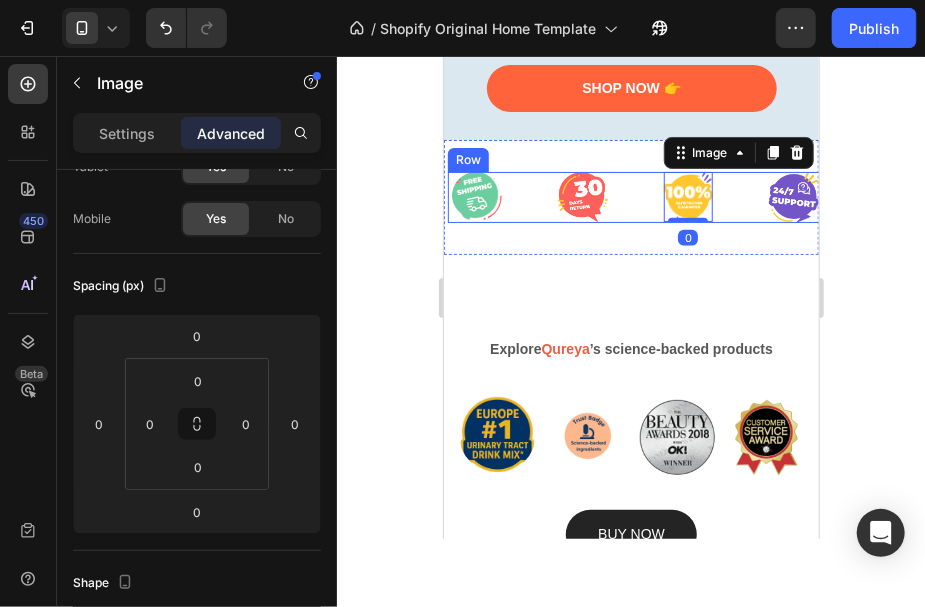 click on "Image Image Image   0 Image Row" at bounding box center [634, 197] 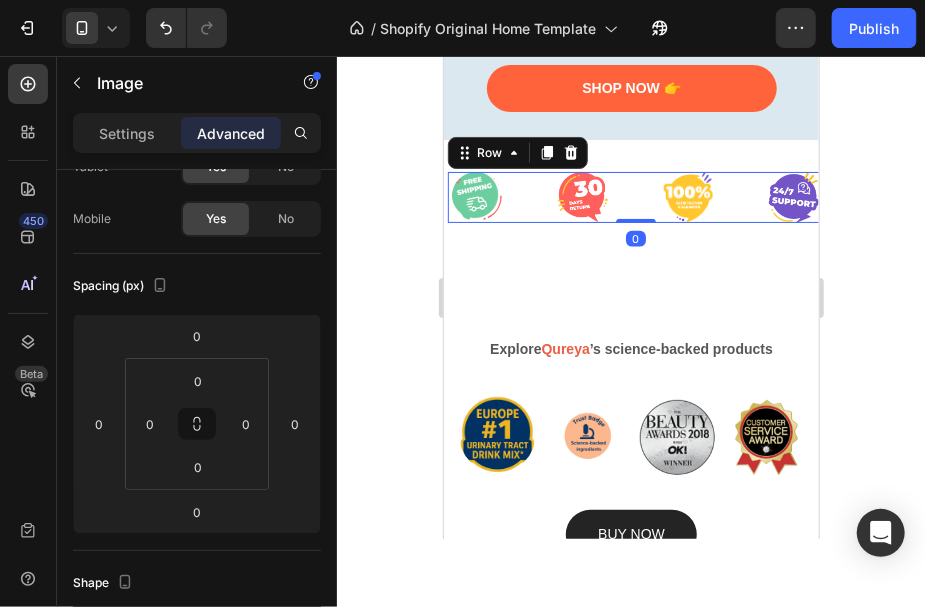 scroll, scrollTop: 0, scrollLeft: 0, axis: both 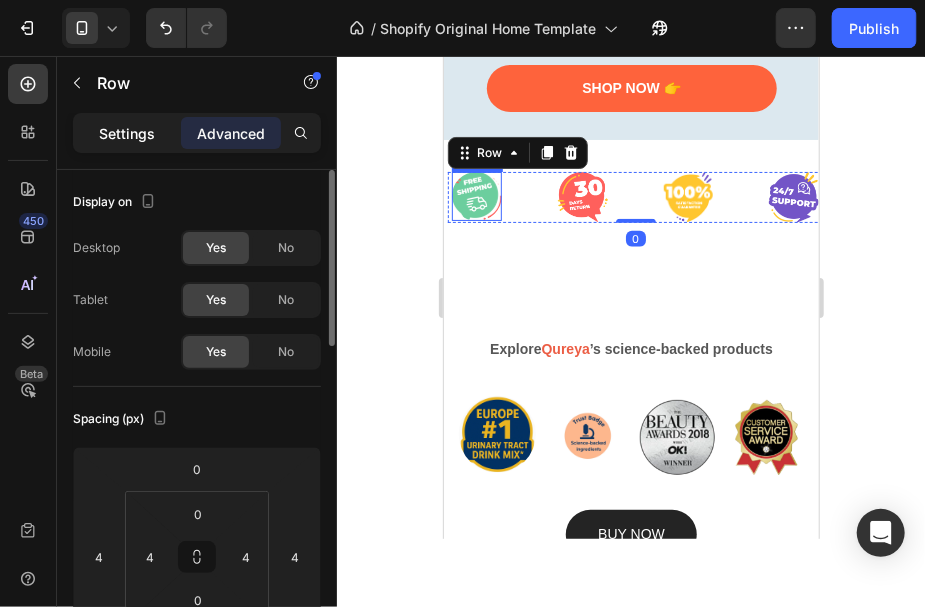 click on "Settings" 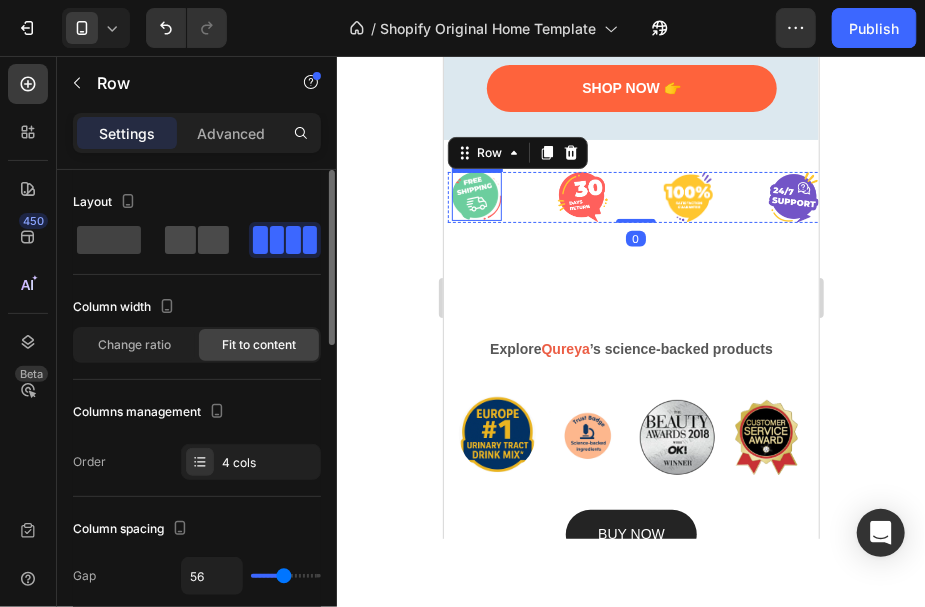 click 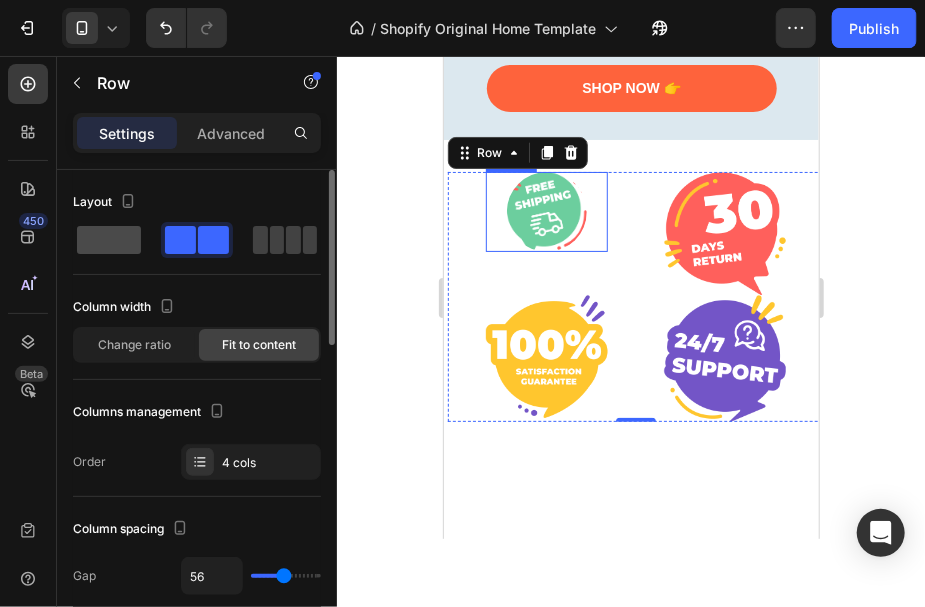 click 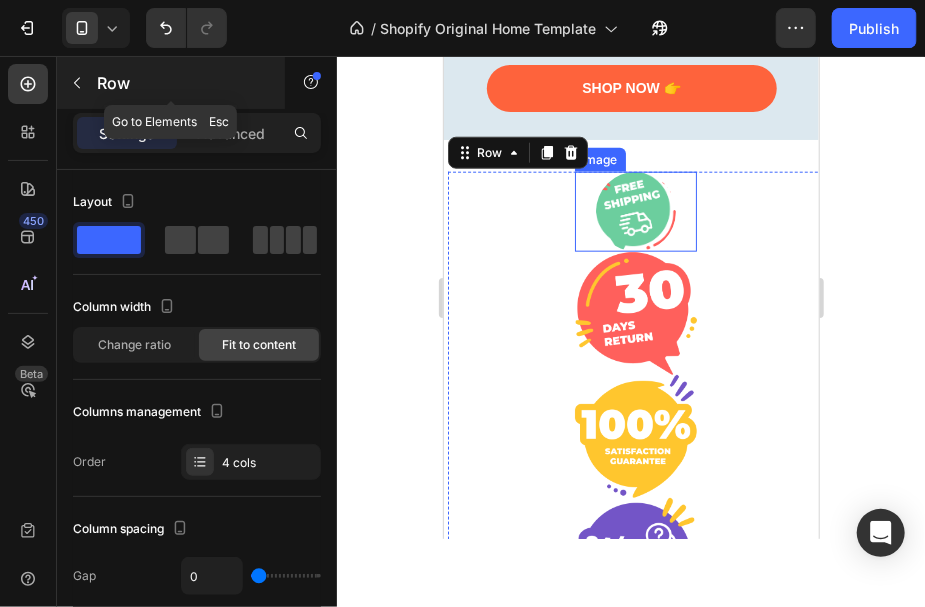 click at bounding box center (77, 83) 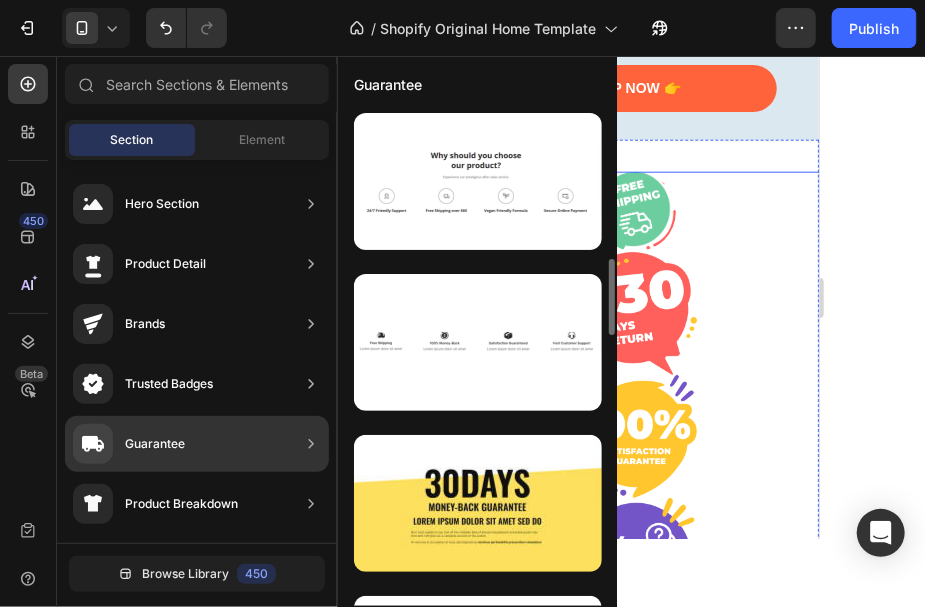 scroll, scrollTop: 834, scrollLeft: 0, axis: vertical 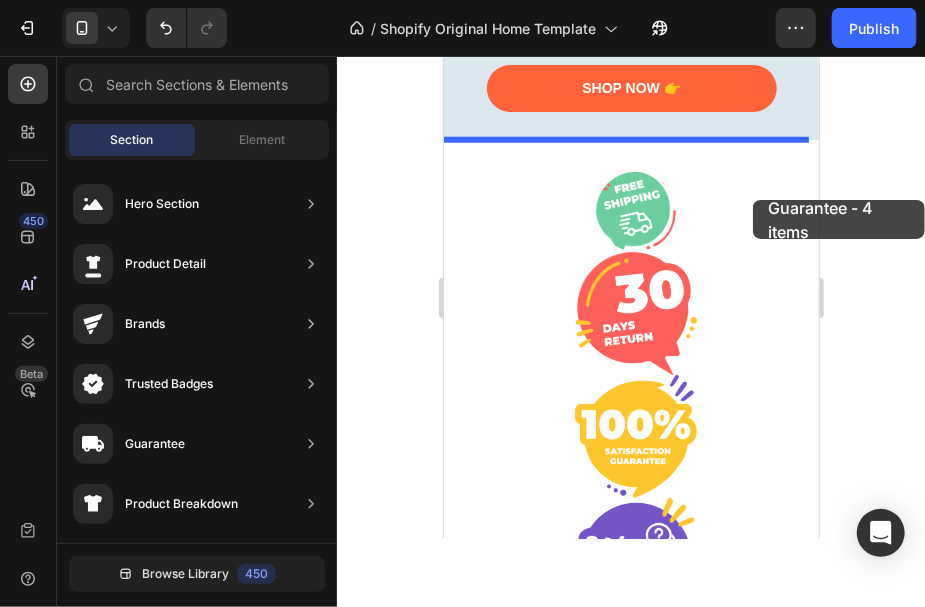 drag, startPoint x: 1037, startPoint y: 493, endPoint x: 752, endPoint y: 199, distance: 409.4643 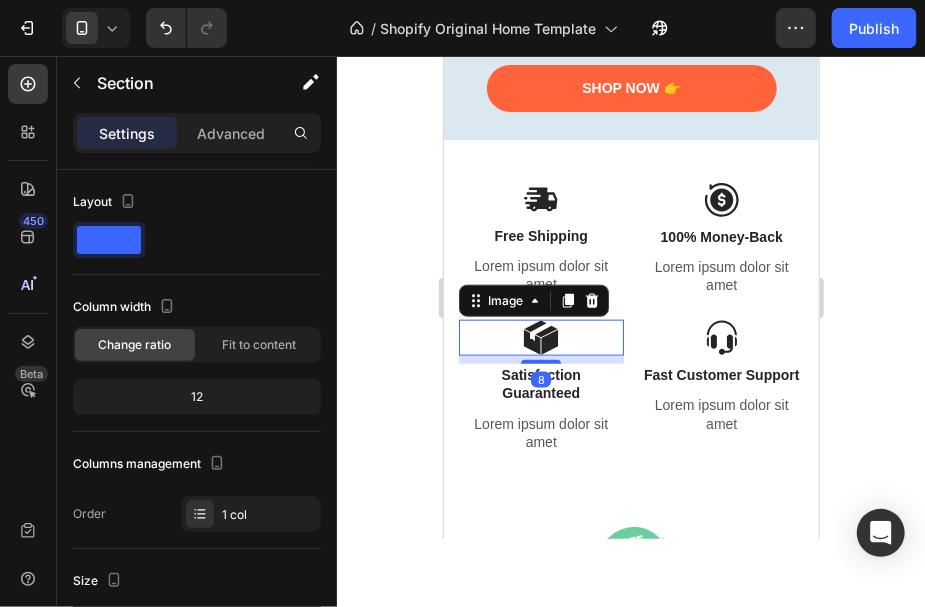 click at bounding box center [540, 337] 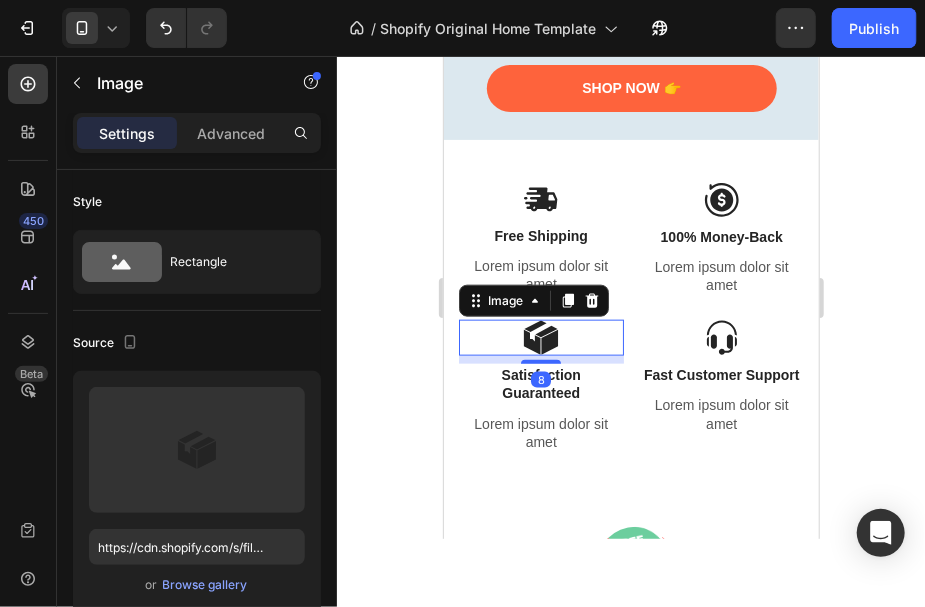 click 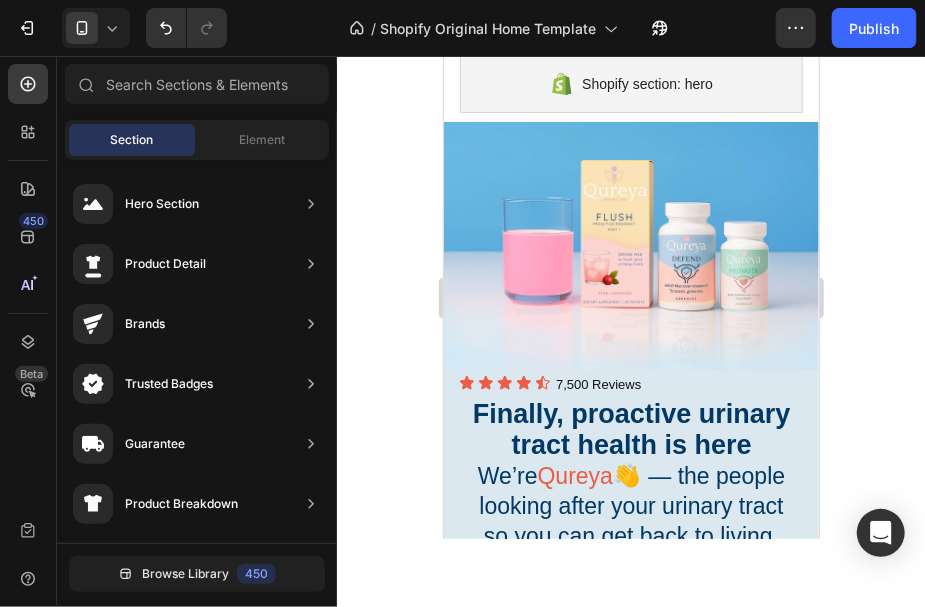 scroll, scrollTop: 133, scrollLeft: 0, axis: vertical 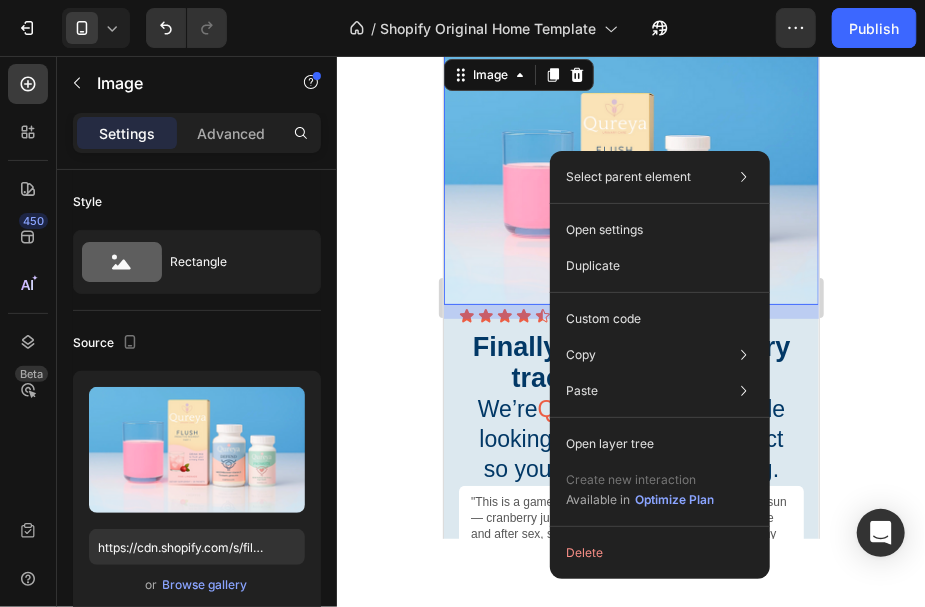 click 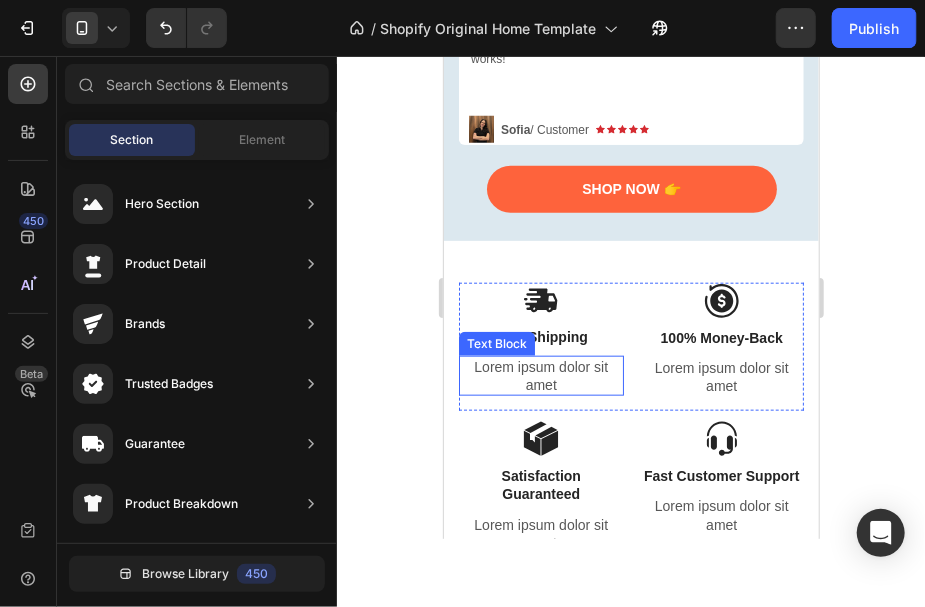 scroll, scrollTop: 666, scrollLeft: 0, axis: vertical 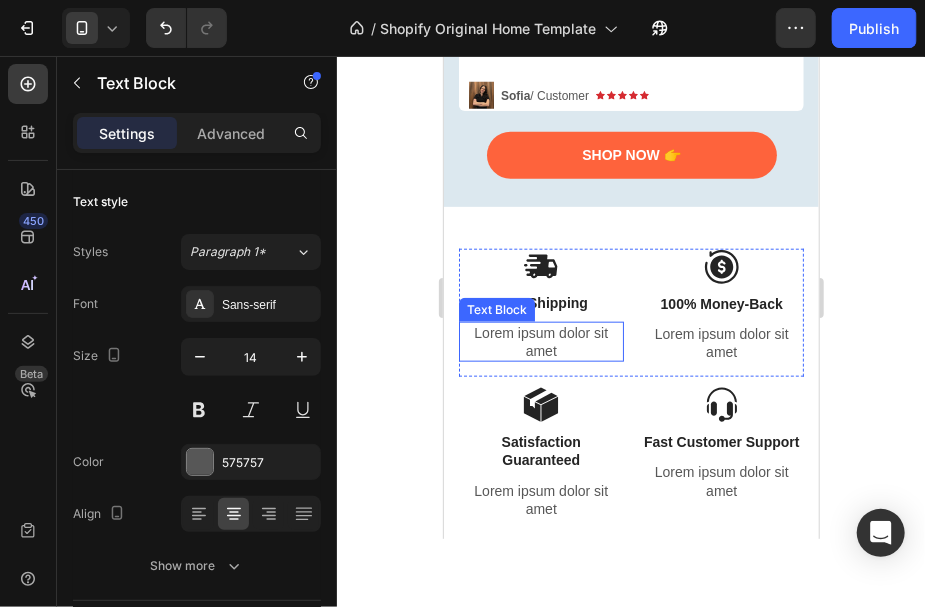 click on "Text Block" at bounding box center [496, 309] 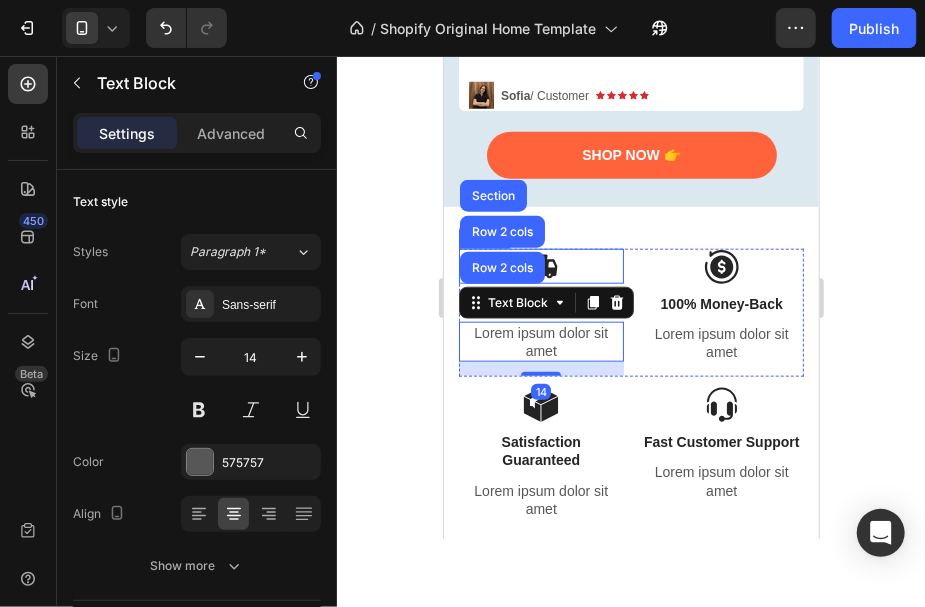 click at bounding box center (540, 265) 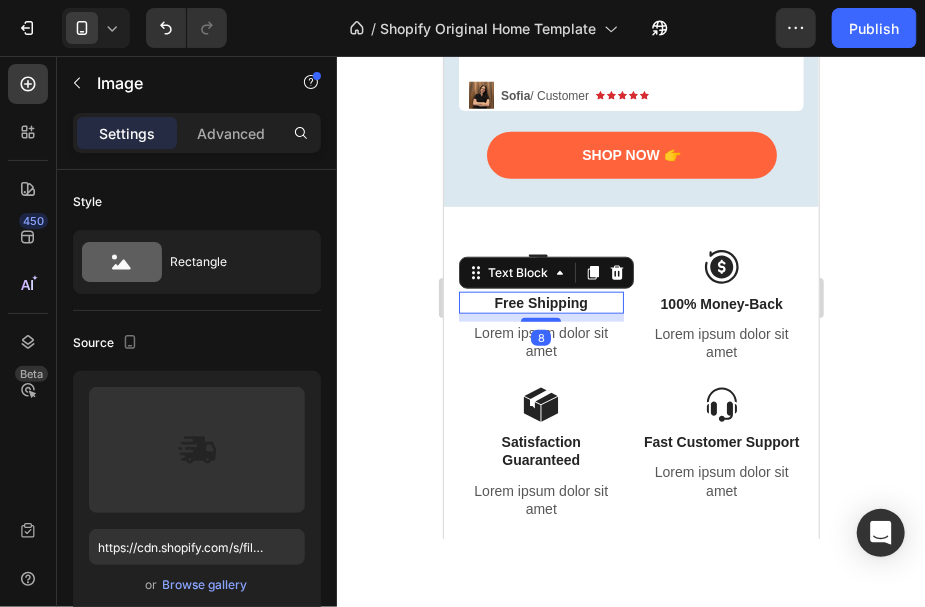 click on "Free Shipping" at bounding box center (540, 302) 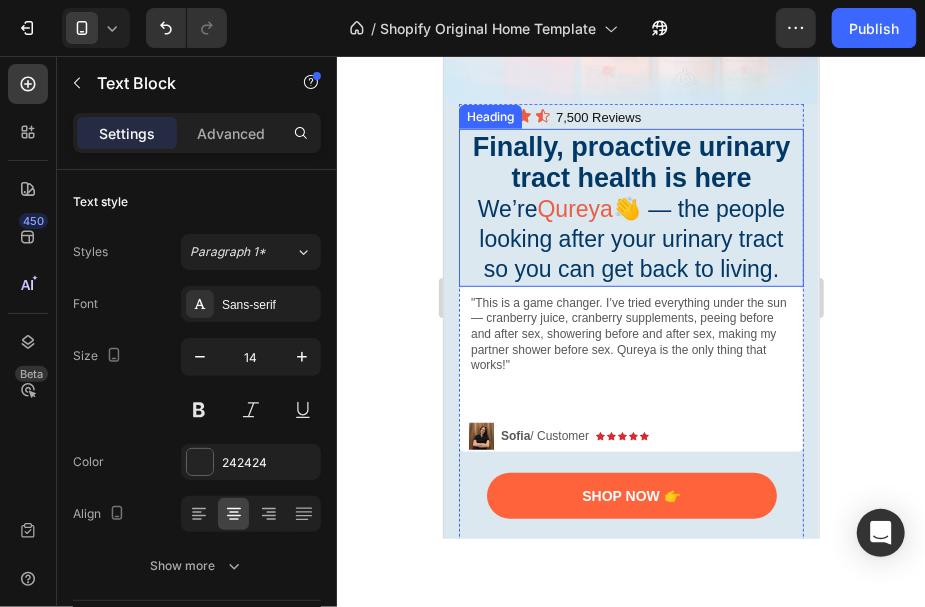 scroll, scrollTop: 333, scrollLeft: 0, axis: vertical 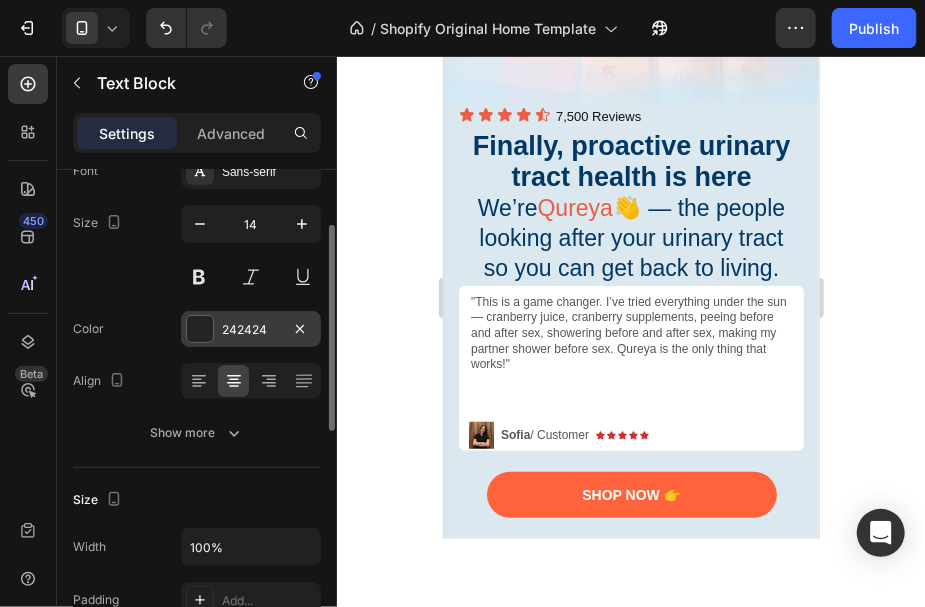 click at bounding box center (200, 329) 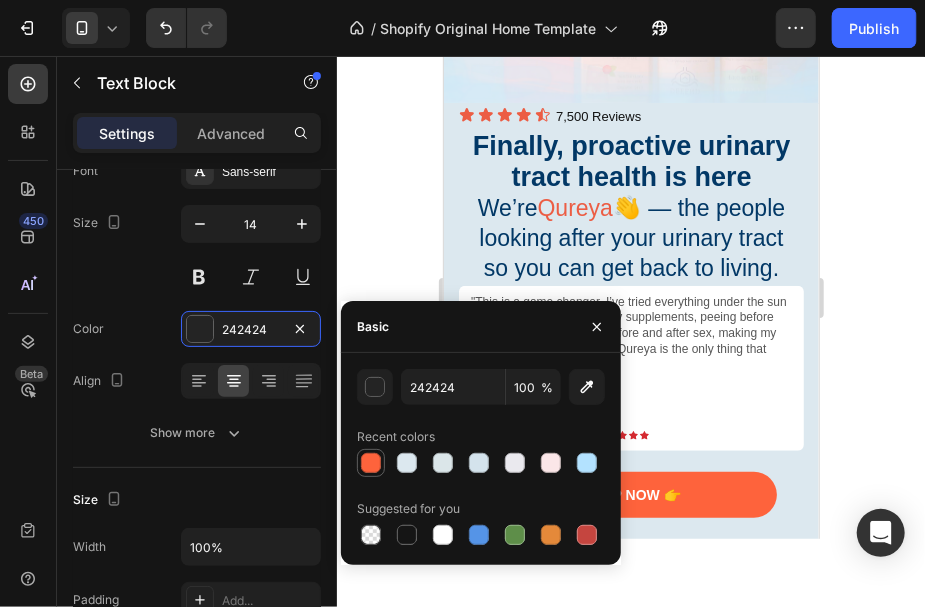 click at bounding box center [371, 463] 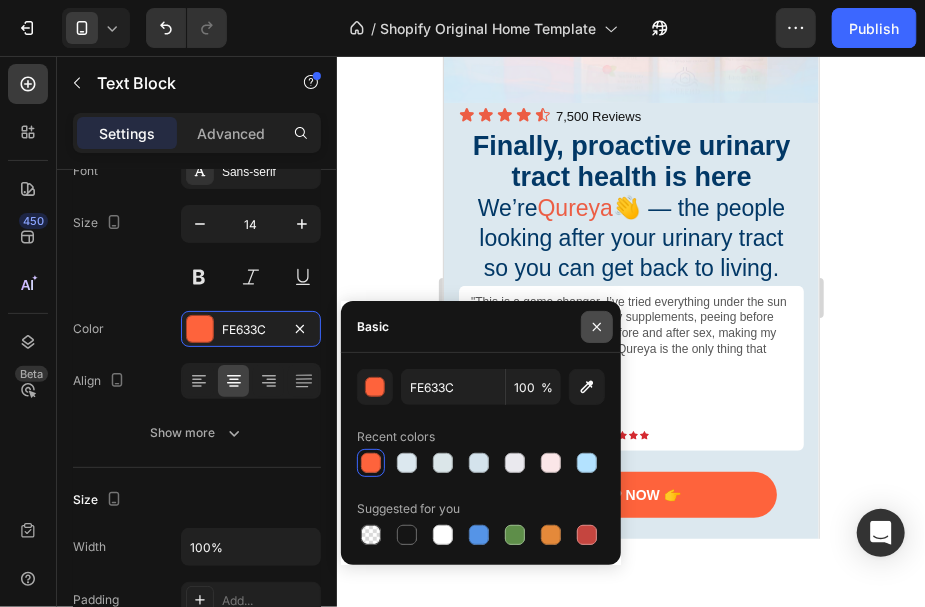 click 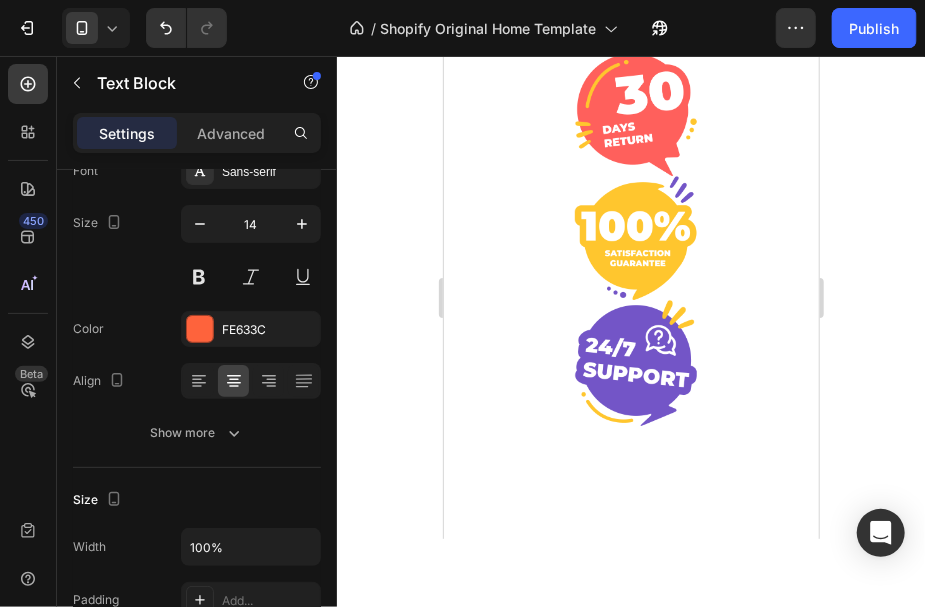 scroll, scrollTop: 1533, scrollLeft: 0, axis: vertical 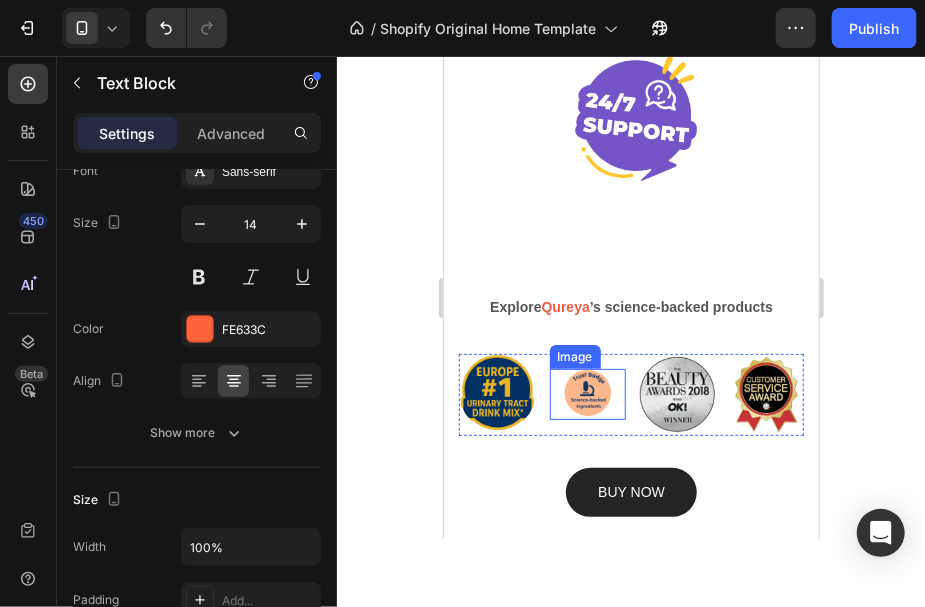 click at bounding box center (587, 393) 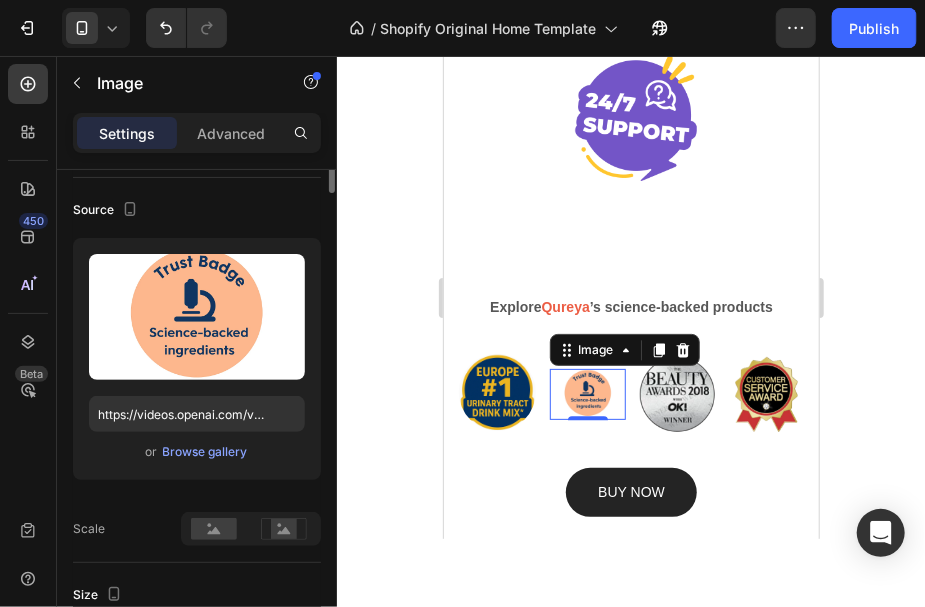 scroll, scrollTop: 0, scrollLeft: 0, axis: both 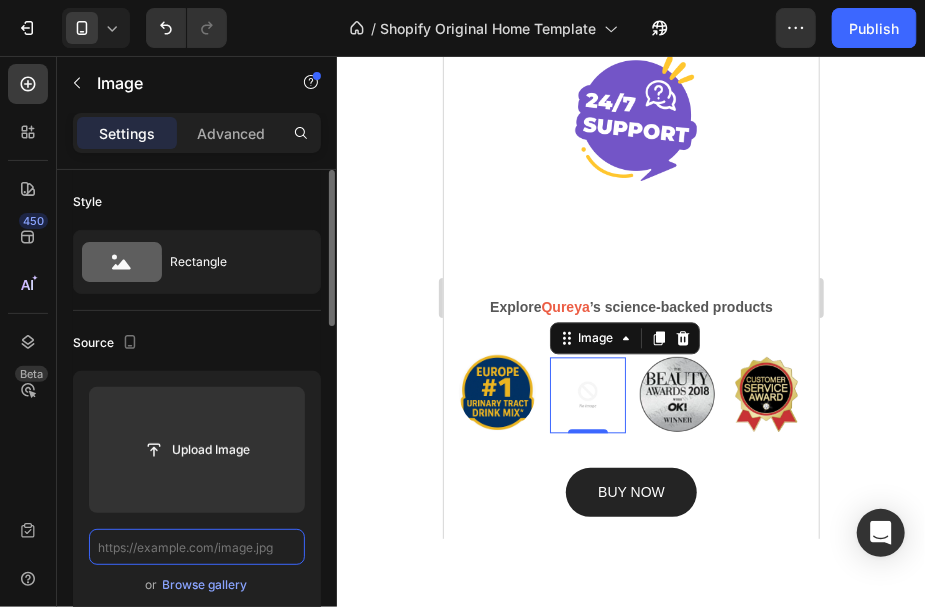 paste on "https://sora.chatgpt.com/g/gen_01k1nc4gv1ef9vg20v0kzv29a0" 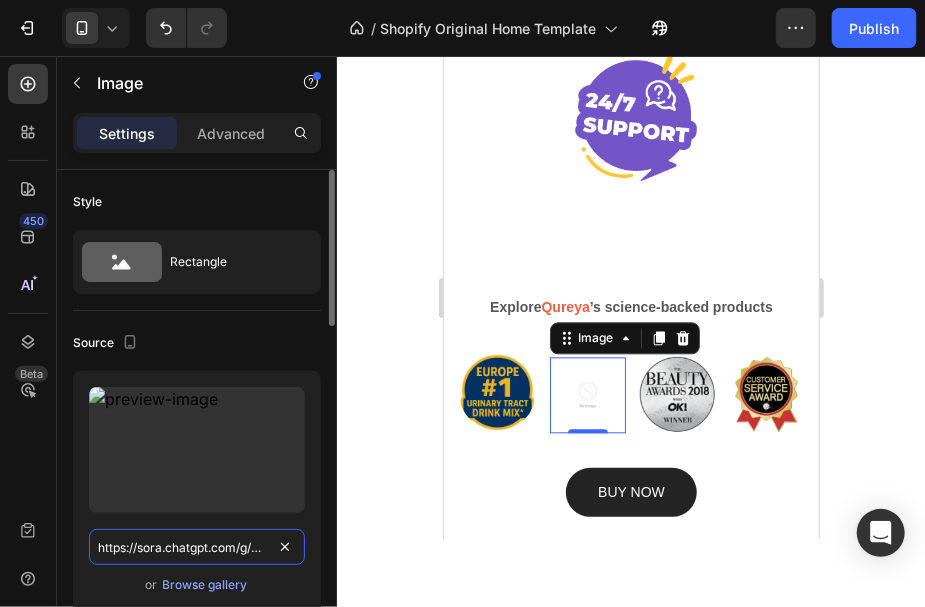 scroll, scrollTop: 0, scrollLeft: 191, axis: horizontal 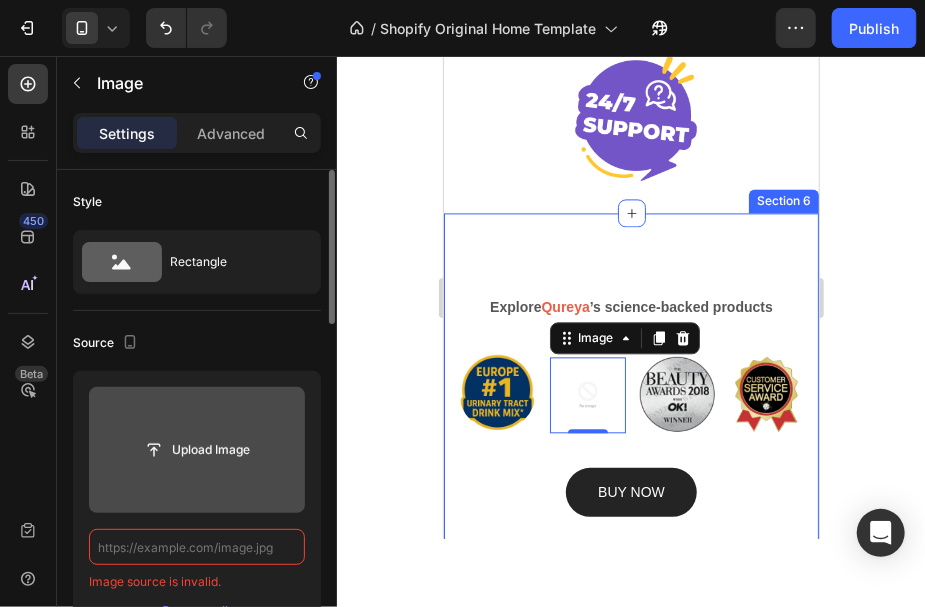 click on "Upload Image" at bounding box center (197, 450) 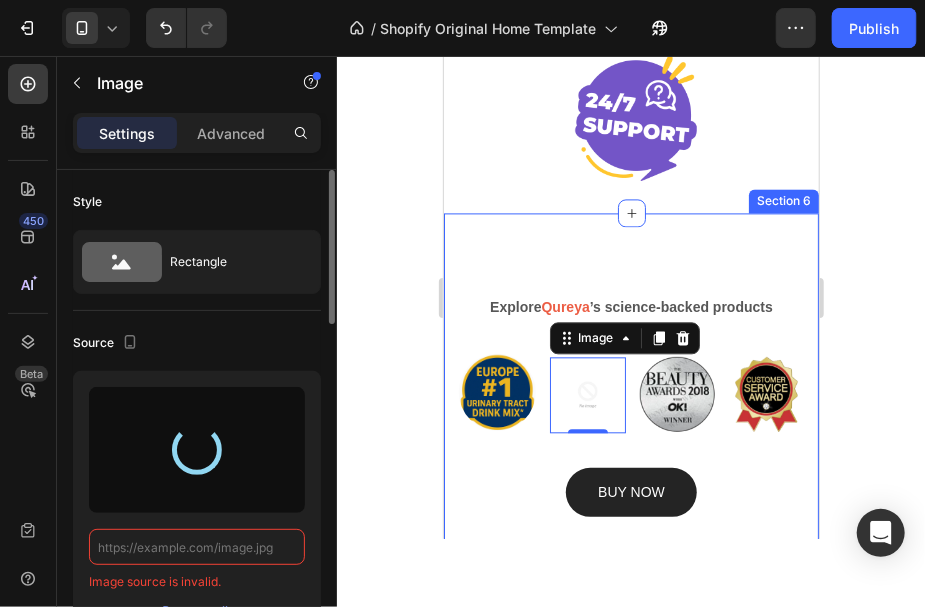 type on "https://cdn.shopify.com/s/files/1/0902/4608/6922/files/gempages_571504275671221120-a0e9a4a6-5dc2-4d74-b476-969f4eff59cc.webp" 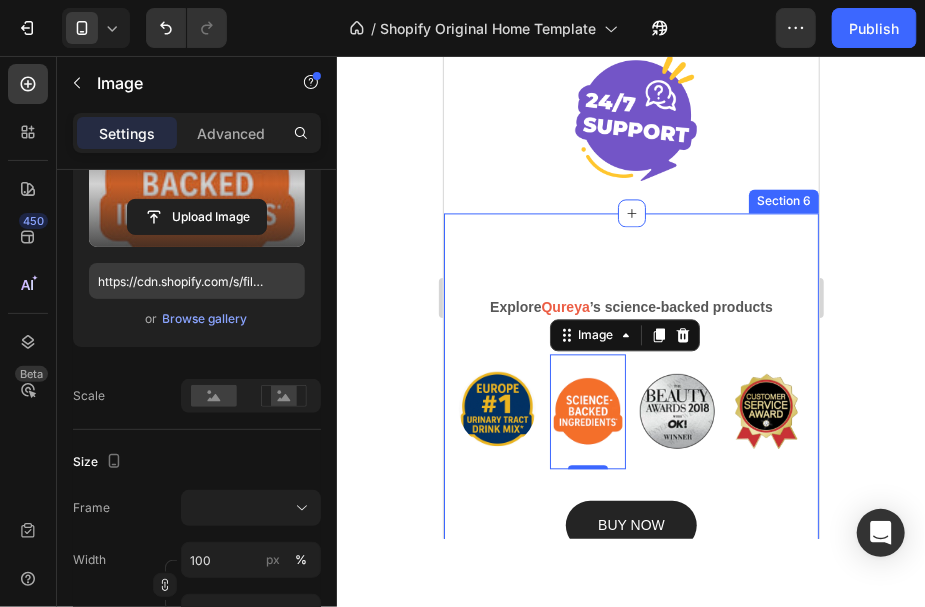 scroll, scrollTop: 333, scrollLeft: 0, axis: vertical 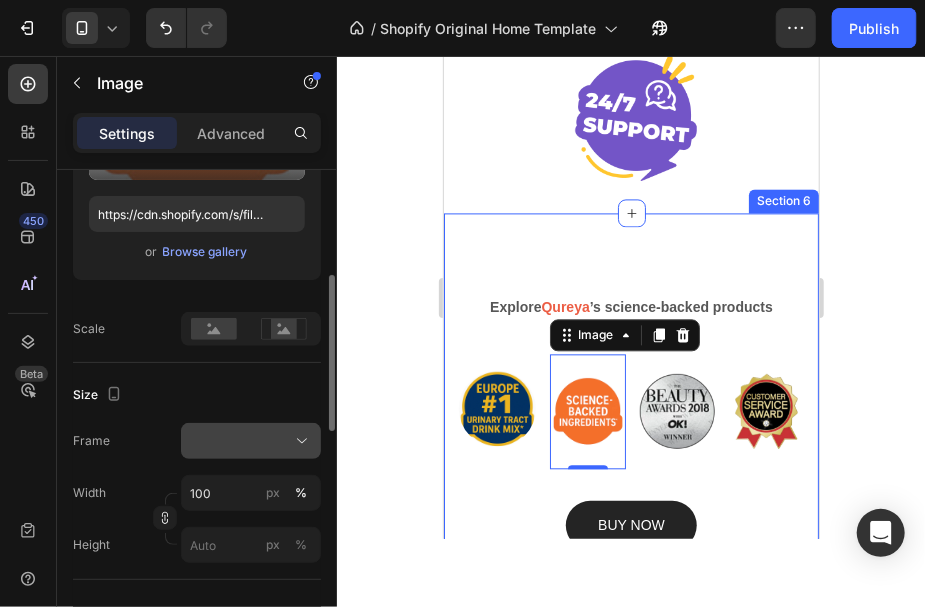 click at bounding box center (251, 441) 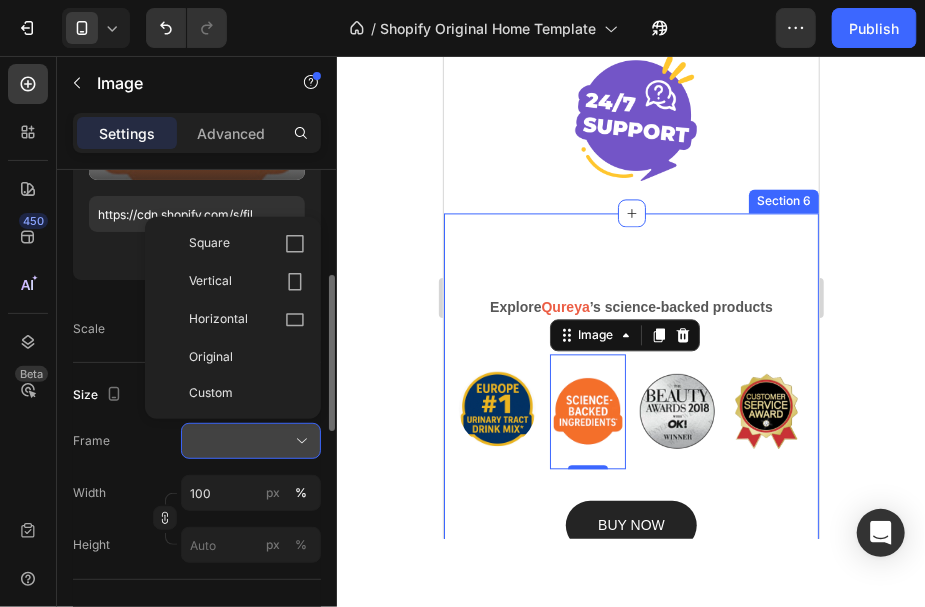 click at bounding box center (251, 441) 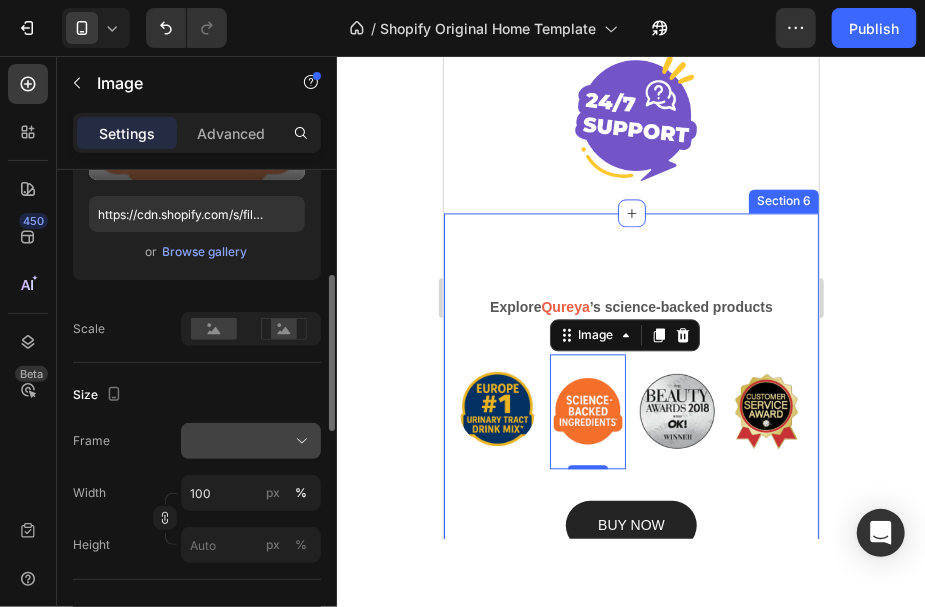 click at bounding box center (251, 441) 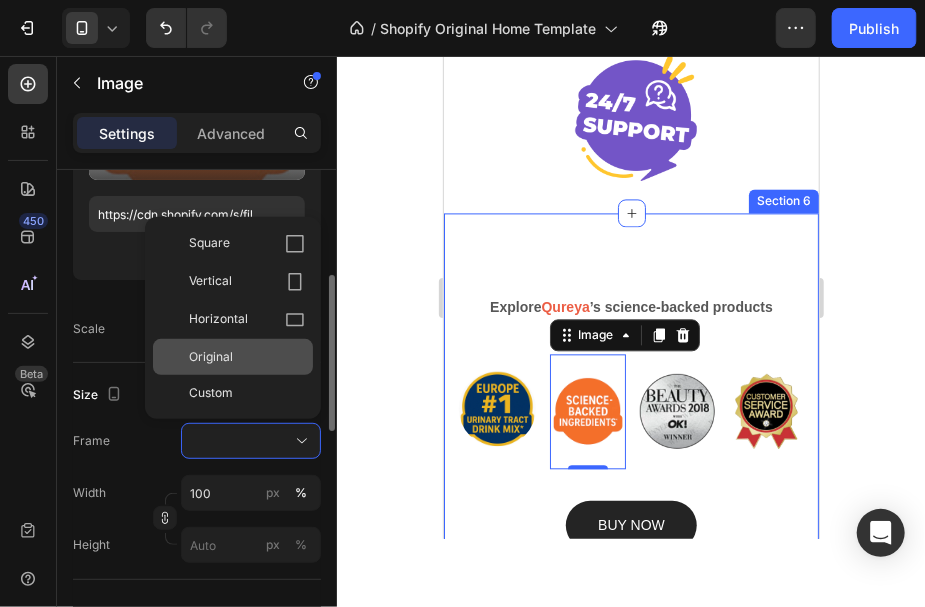 click on "Original" 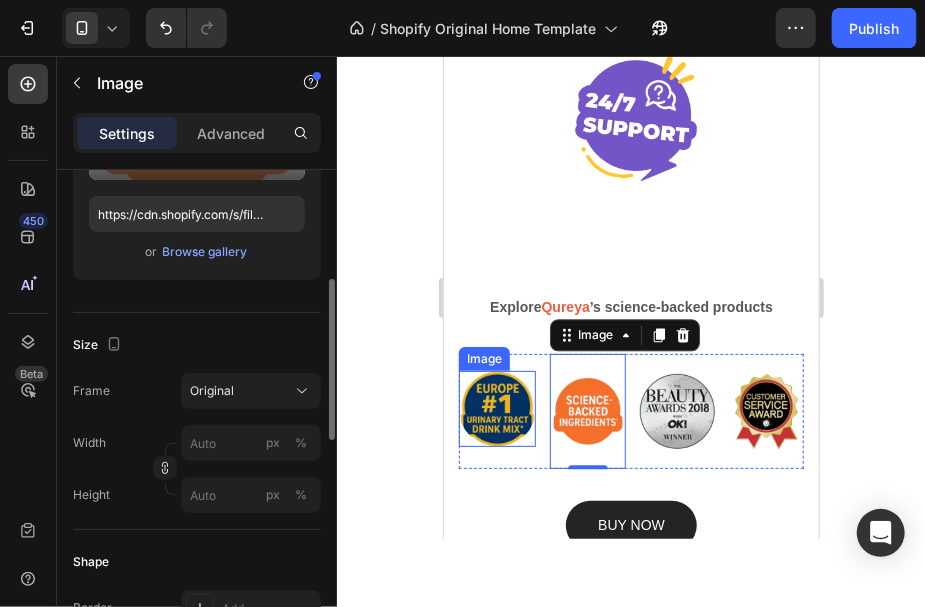 click at bounding box center [496, 408] 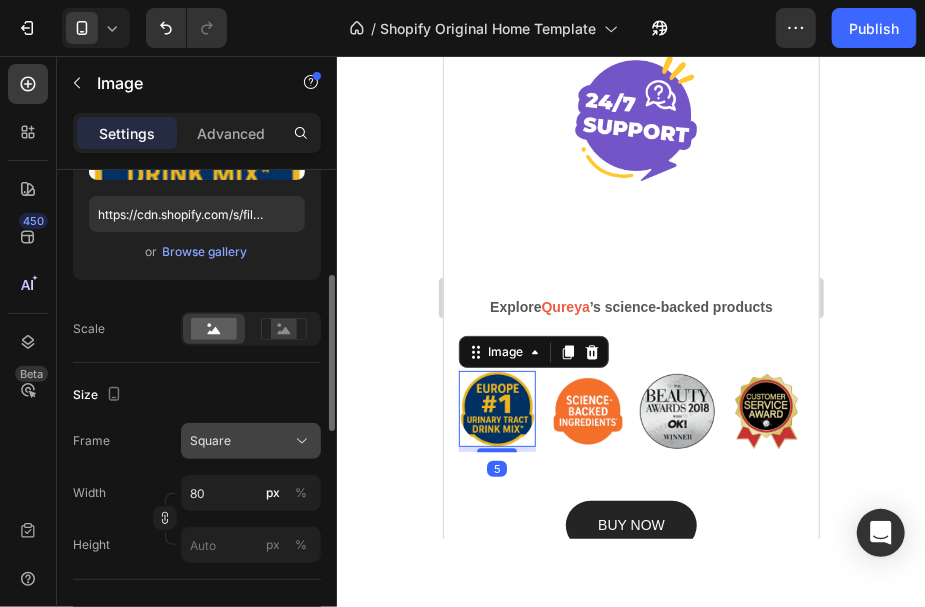 click on "Square" 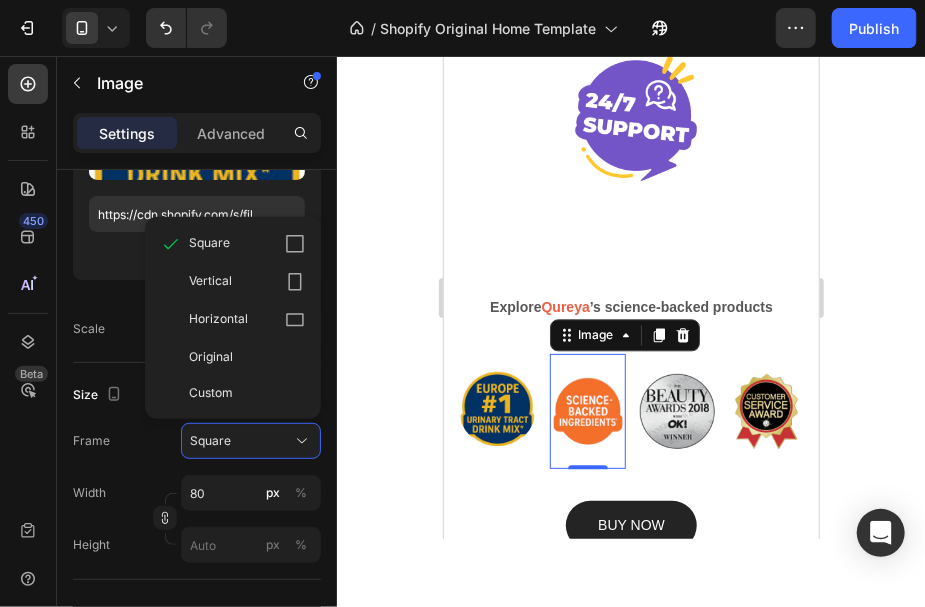 click at bounding box center (587, 410) 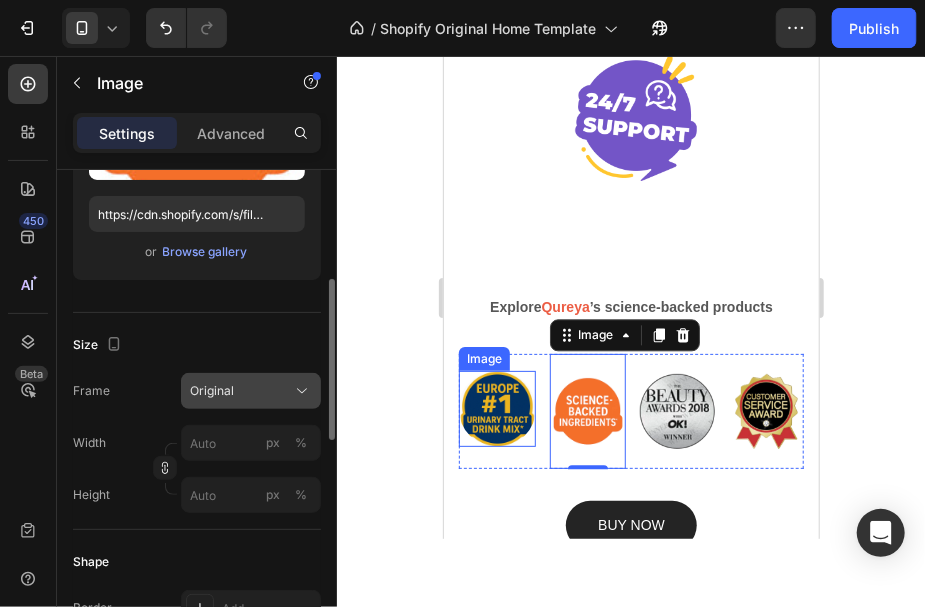 click on "Original" at bounding box center [251, 391] 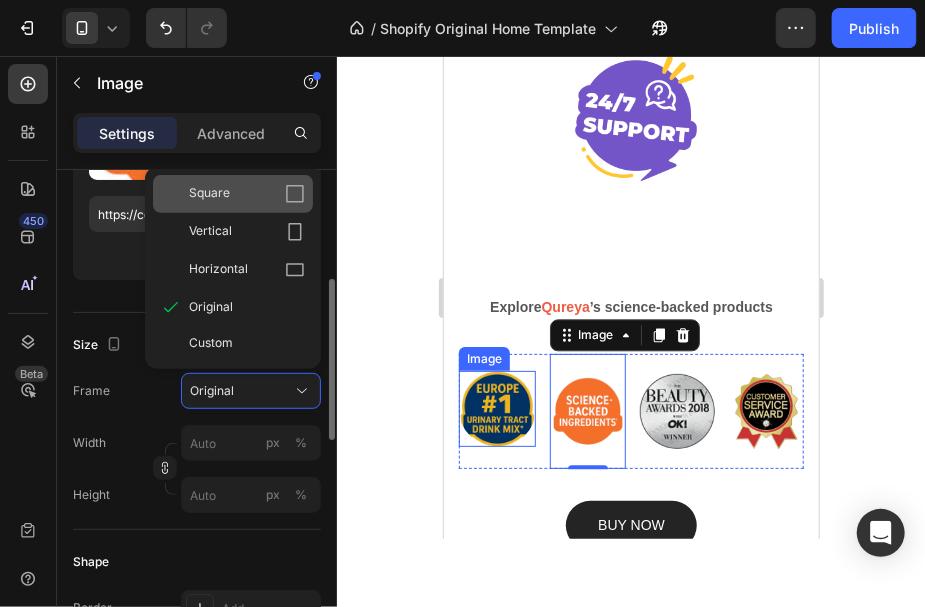 click on "Square" at bounding box center [247, 194] 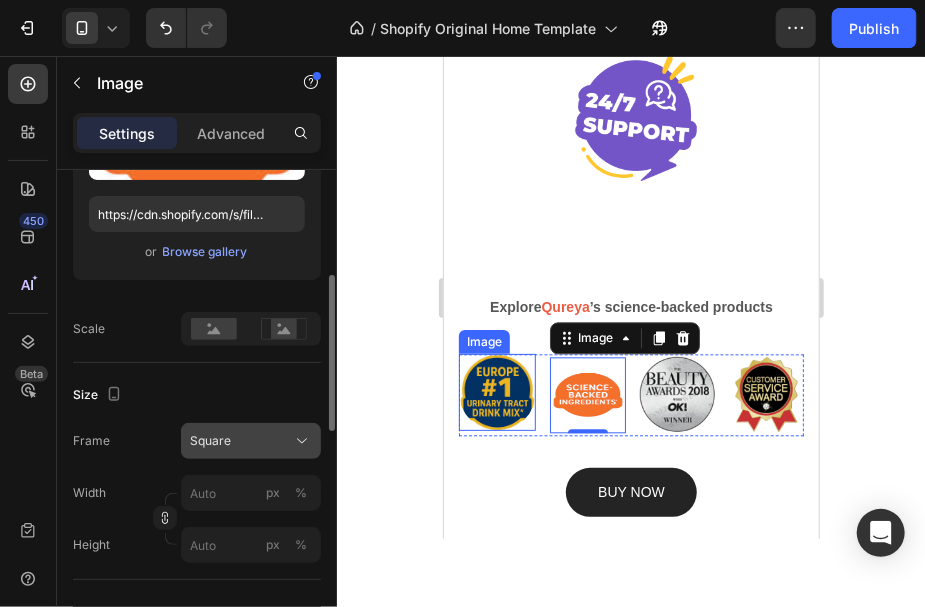click on "Square" at bounding box center [251, 441] 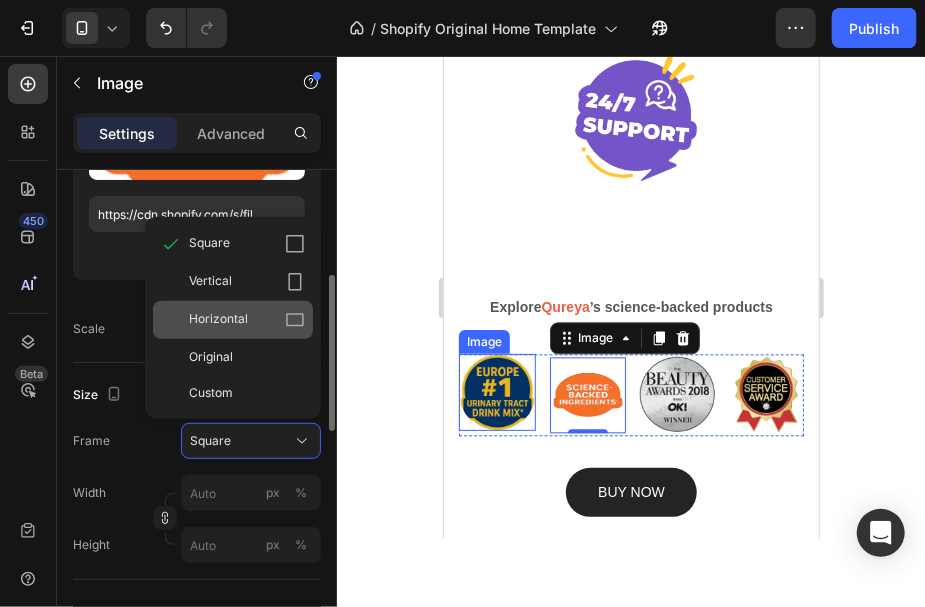 click on "Horizontal" at bounding box center [247, 320] 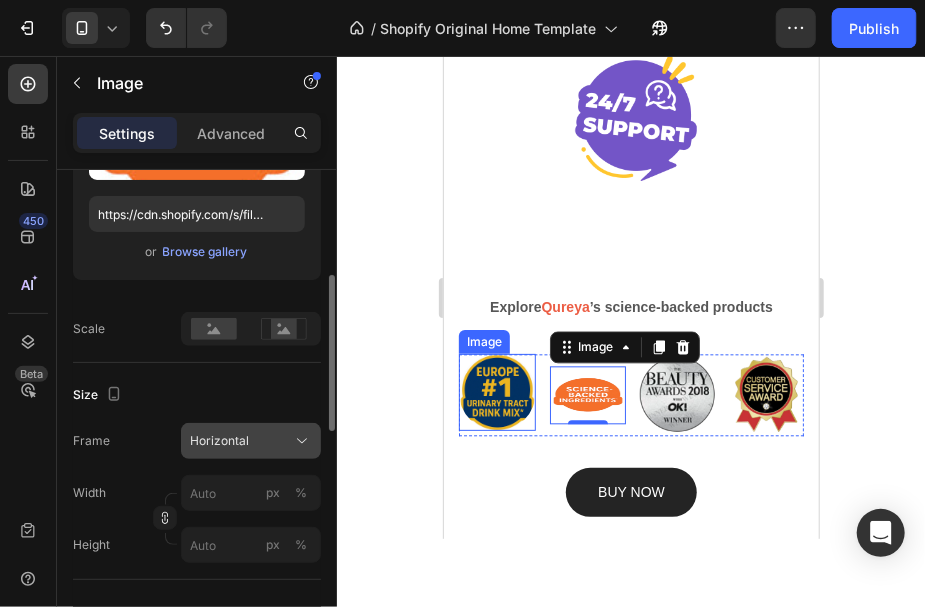 drag, startPoint x: 282, startPoint y: 446, endPoint x: 272, endPoint y: 418, distance: 29.732138 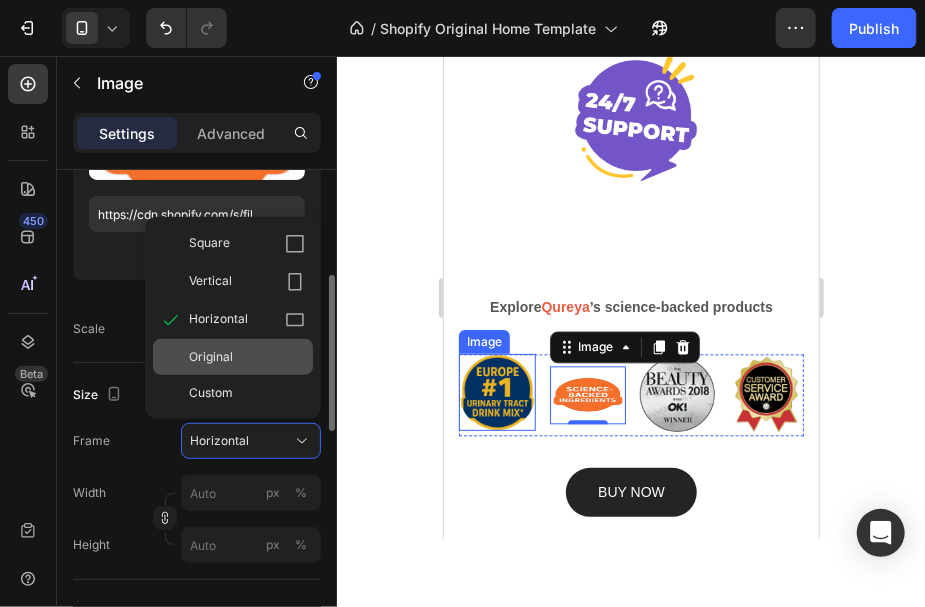 click on "Original" at bounding box center (247, 357) 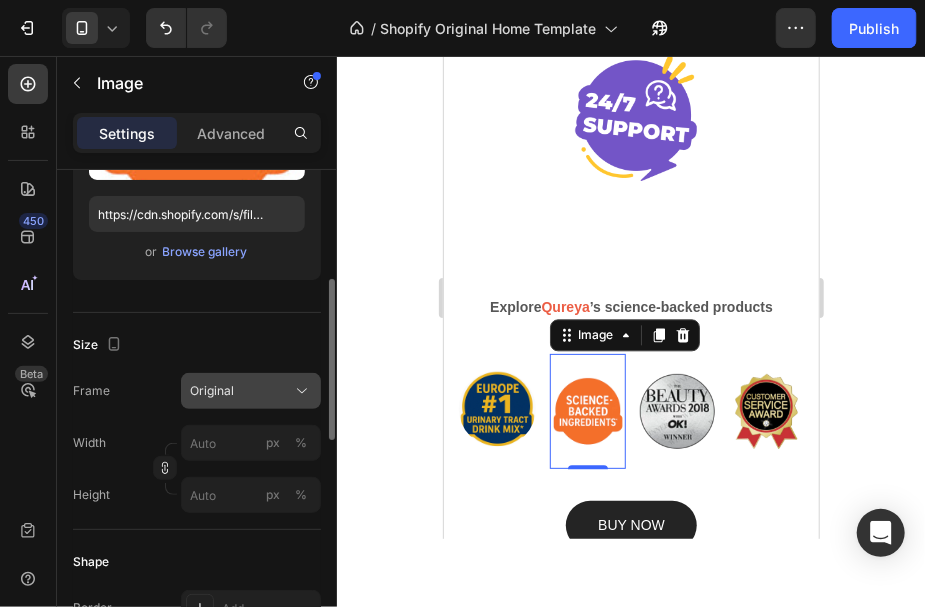 click on "Original" 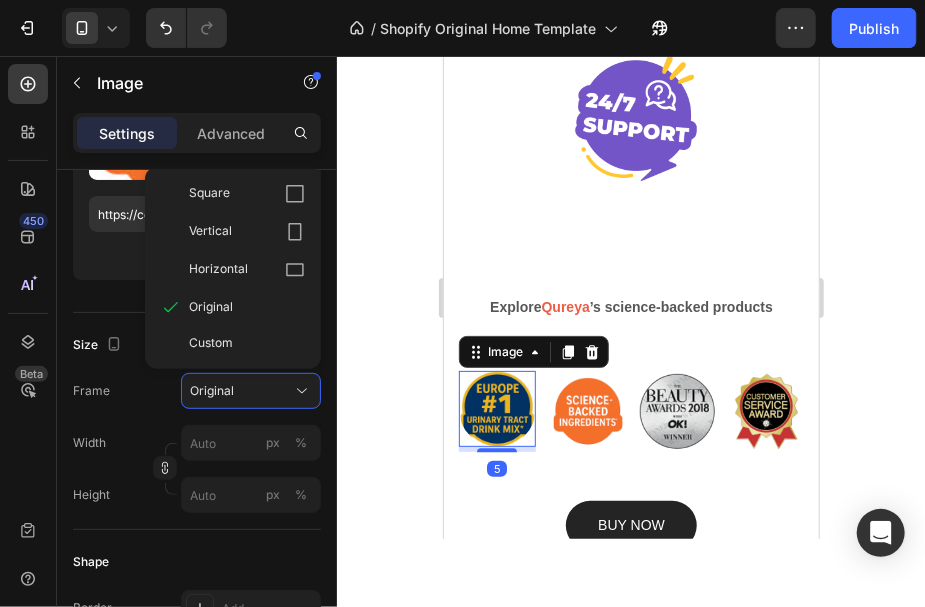 click at bounding box center (496, 408) 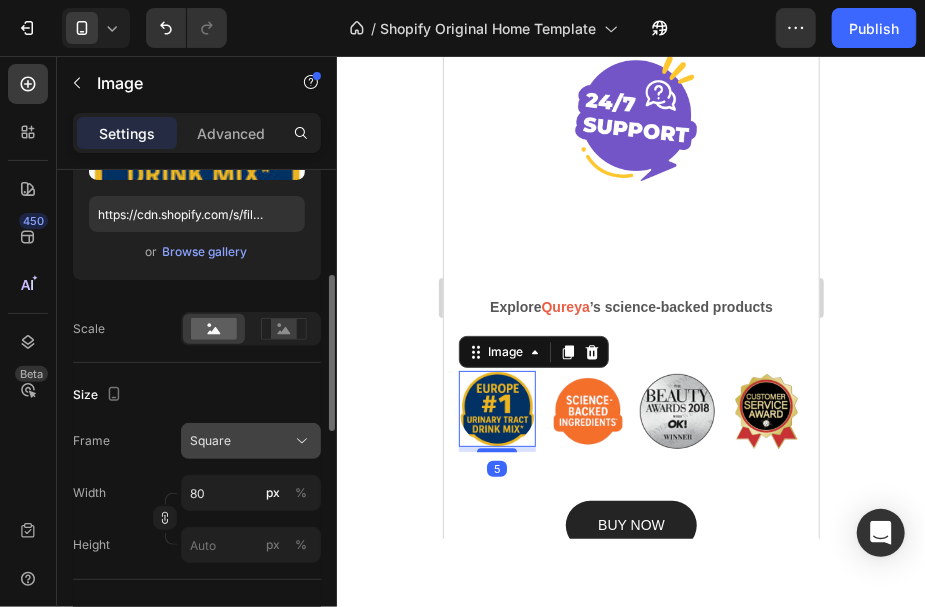 click on "Square" 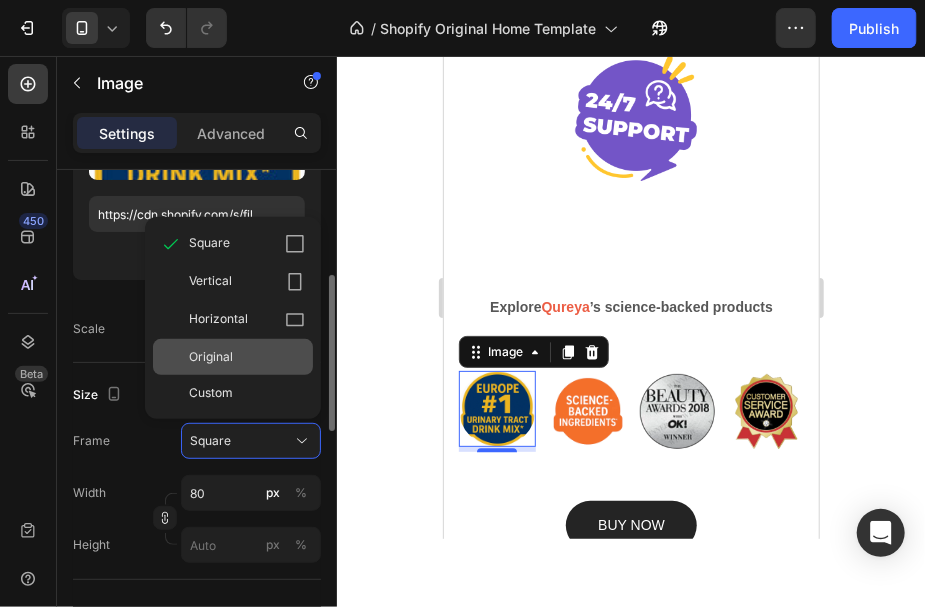 click on "Original" at bounding box center [211, 357] 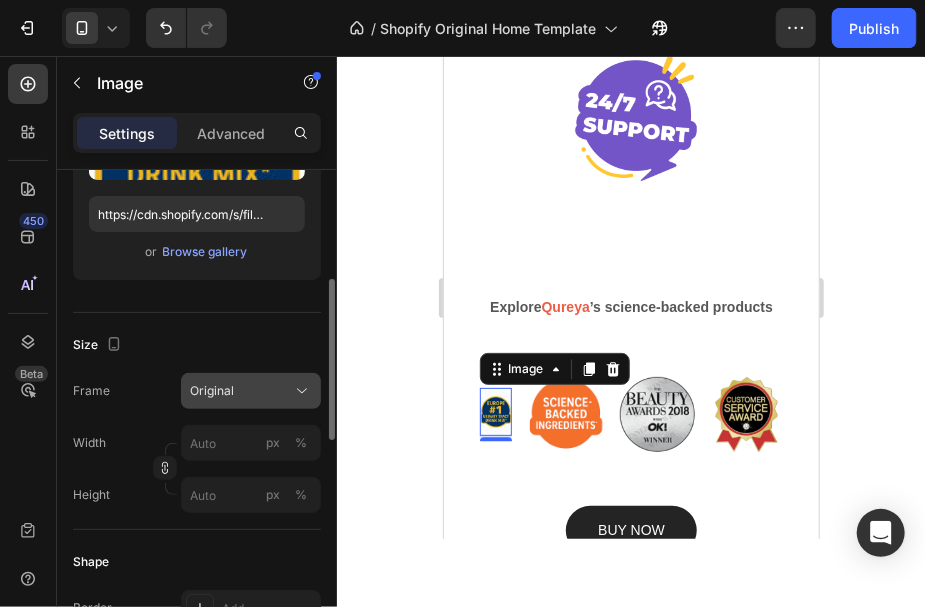 click on "Original" at bounding box center [251, 391] 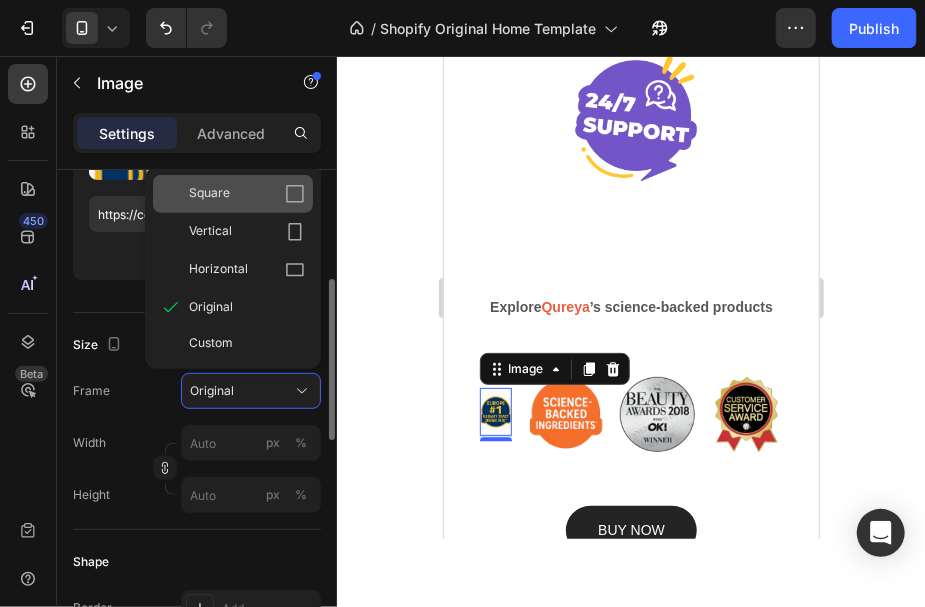 click on "Square" 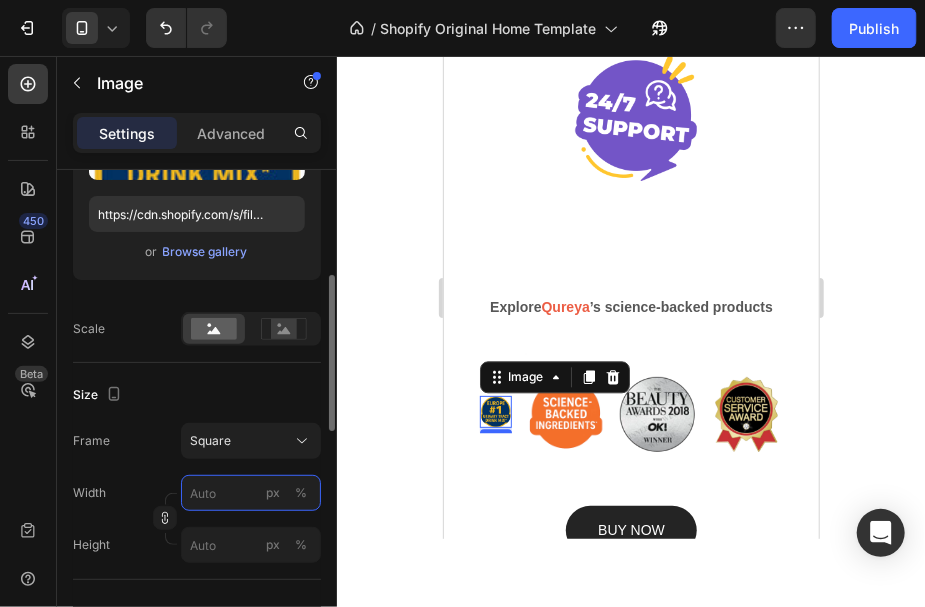 click on "px %" at bounding box center (251, 493) 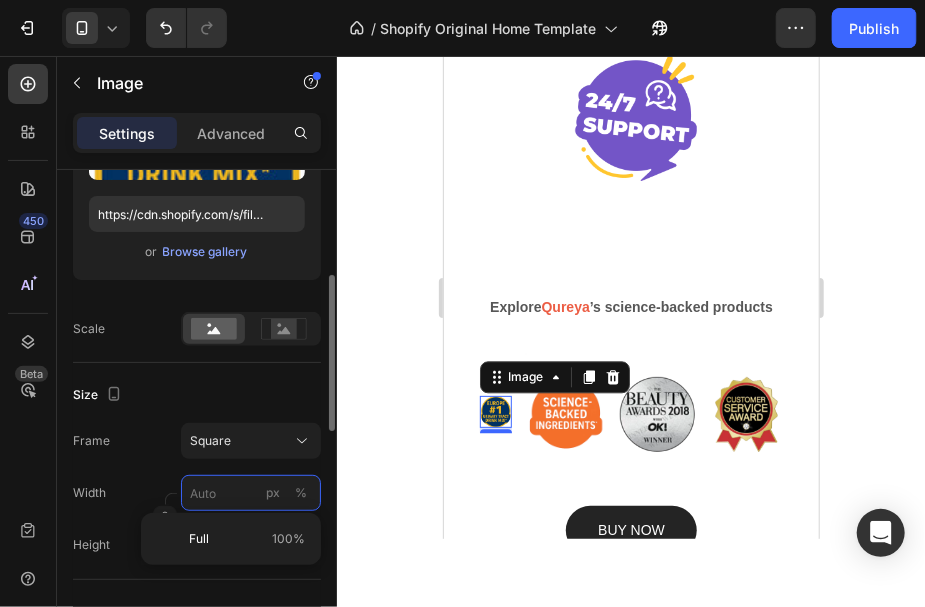 type on "8" 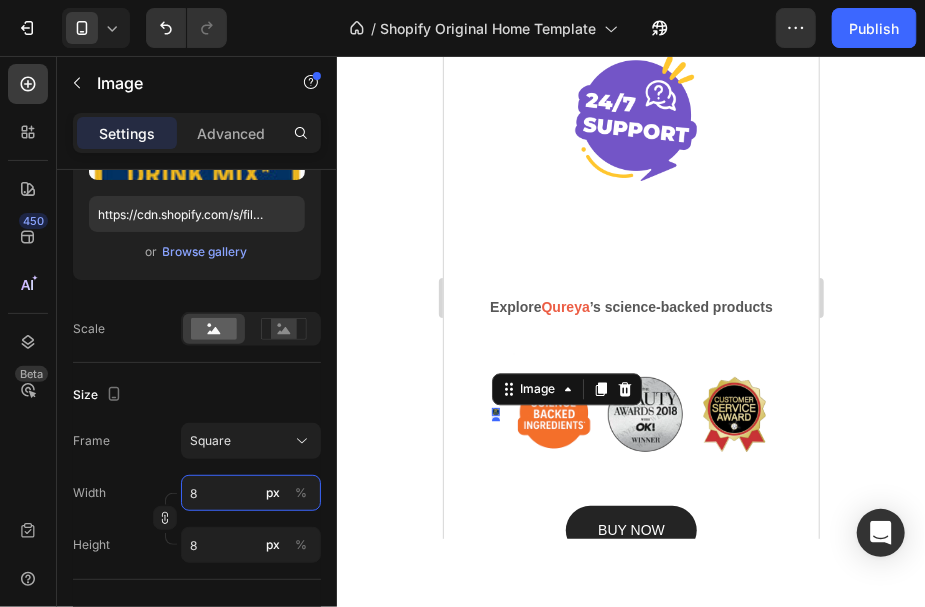 type on "8" 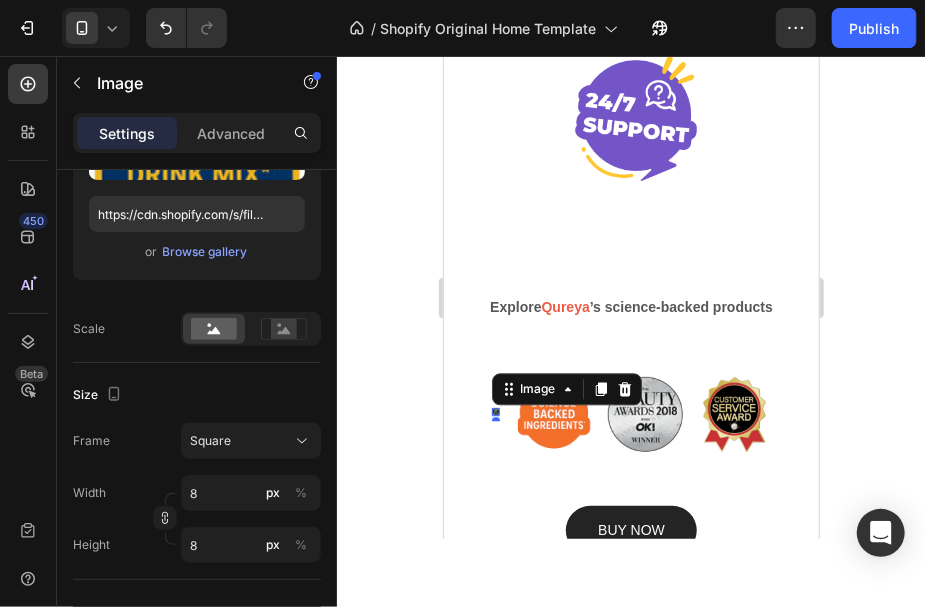 click on "Frame Square" at bounding box center (197, 441) 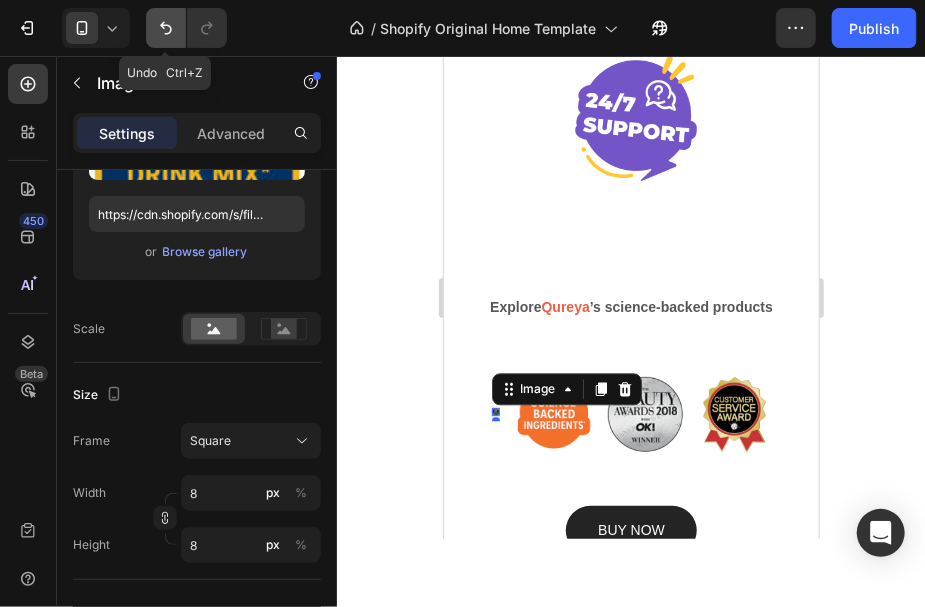 click 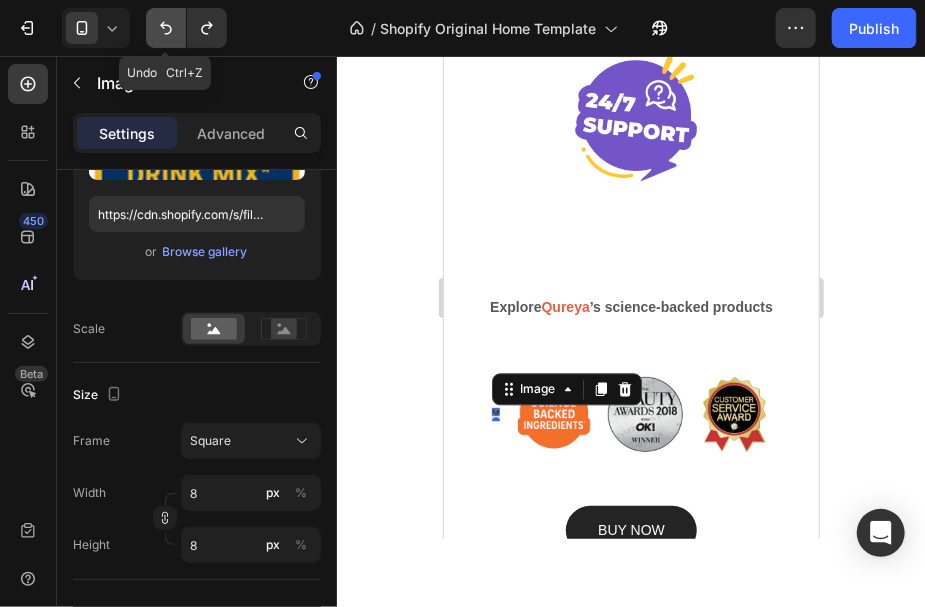 click 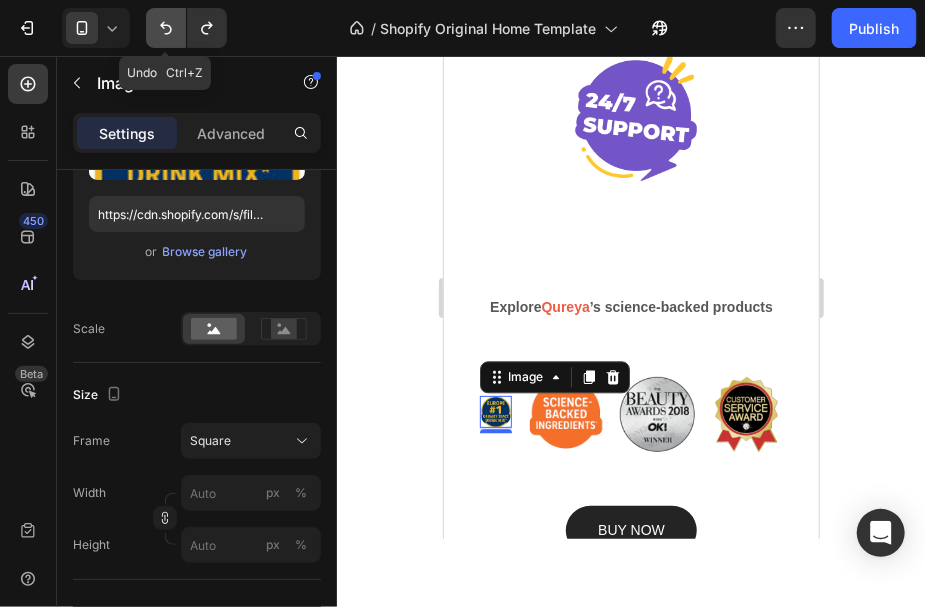 click 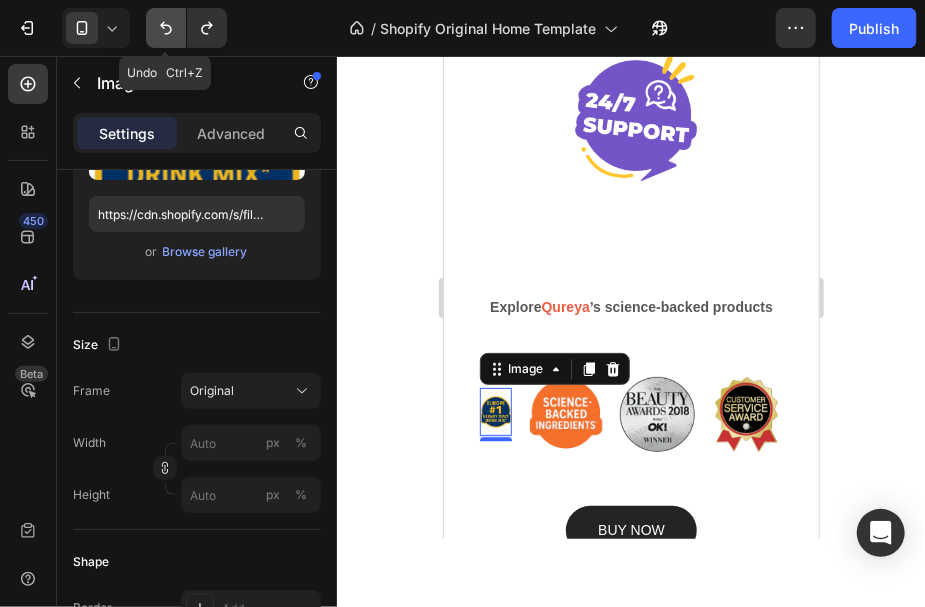 click 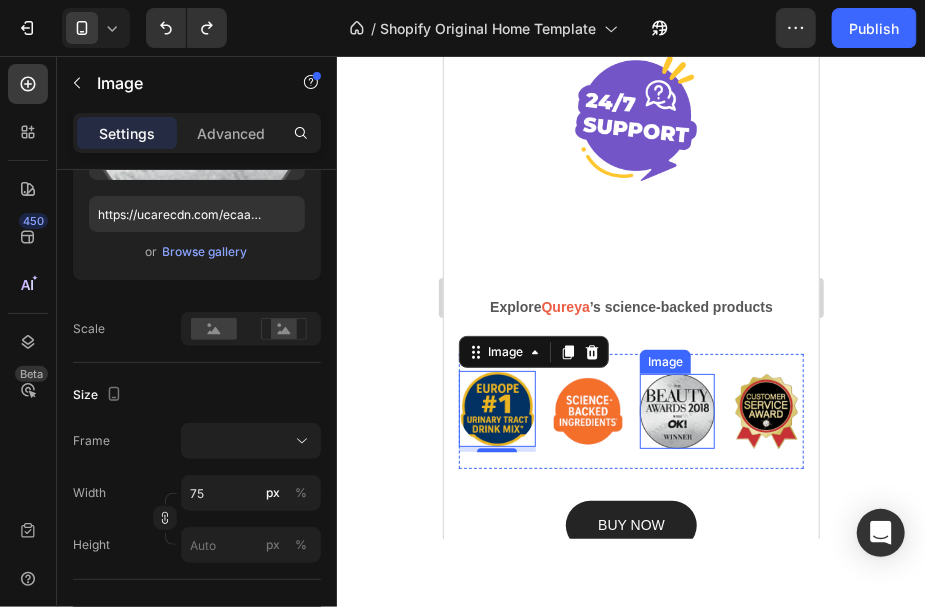 click at bounding box center (676, 410) 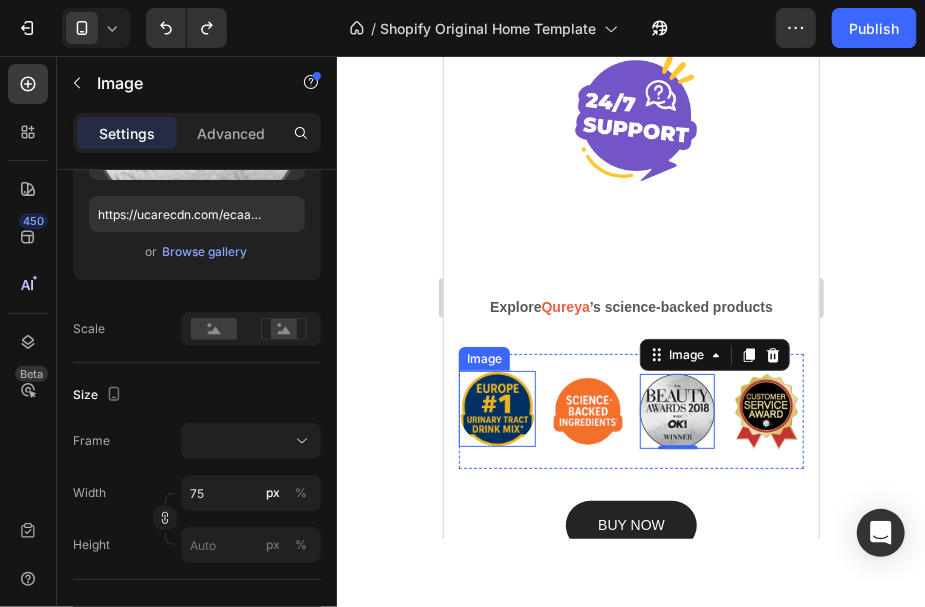 click at bounding box center [496, 408] 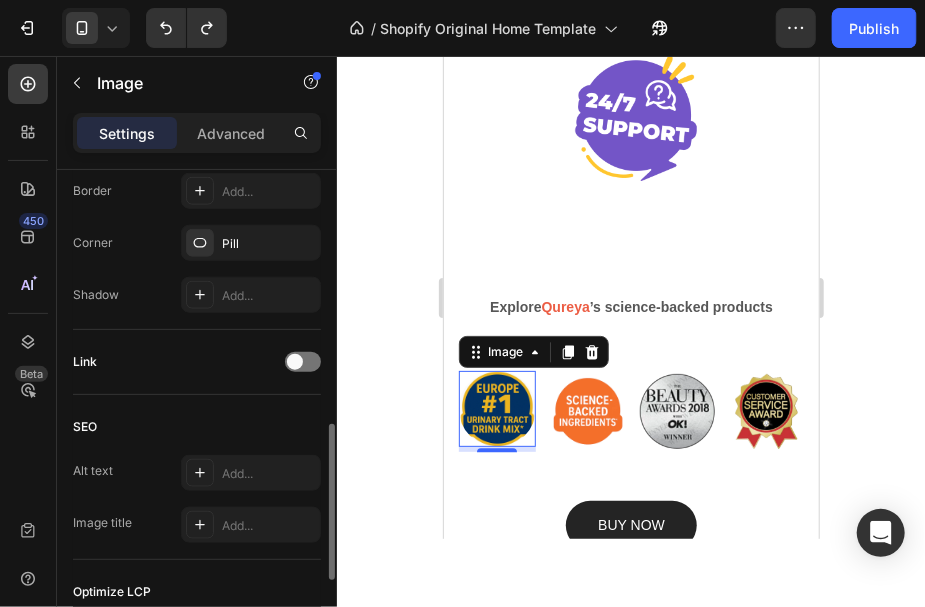 scroll, scrollTop: 733, scrollLeft: 0, axis: vertical 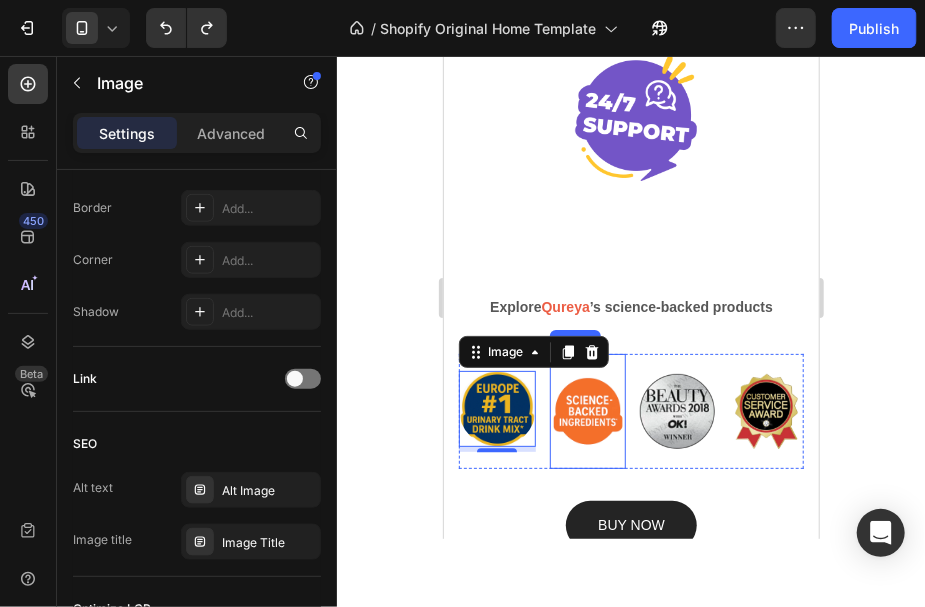 click at bounding box center [587, 410] 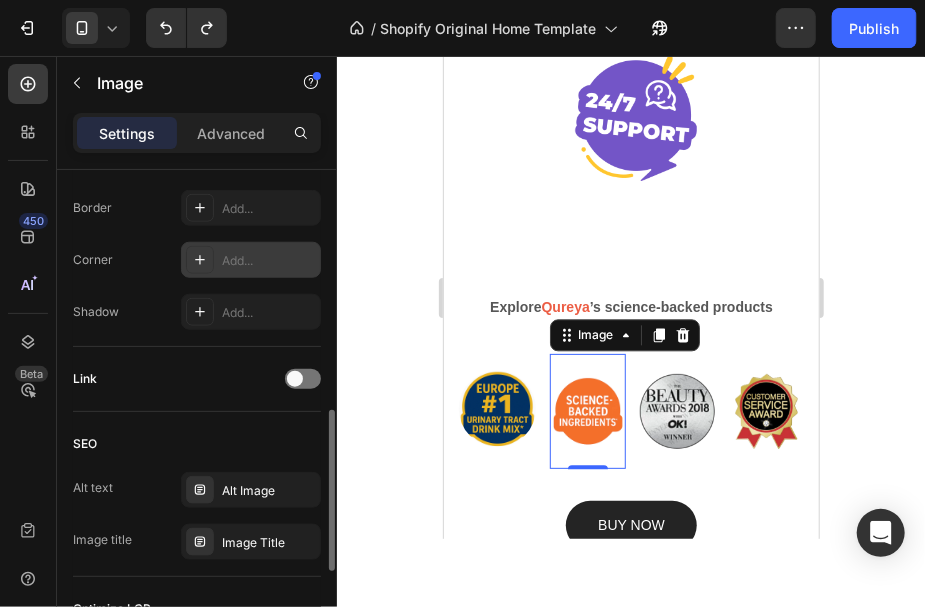 click on "Add..." at bounding box center [269, 261] 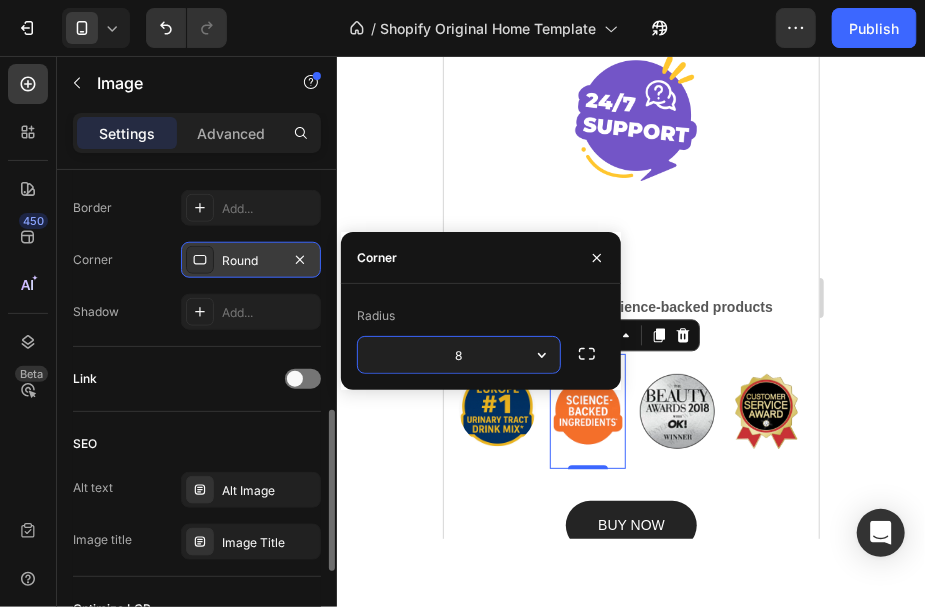 click at bounding box center (200, 260) 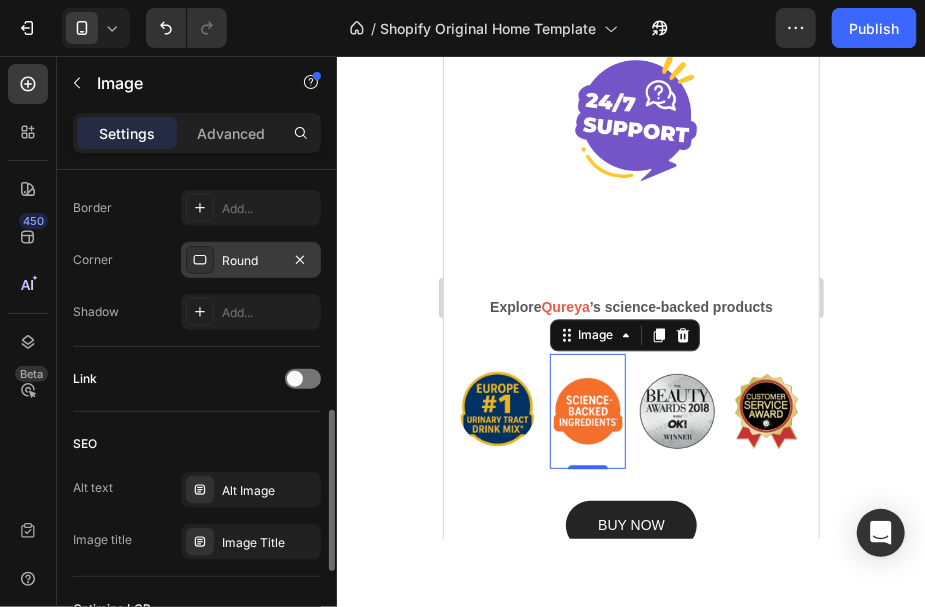 click 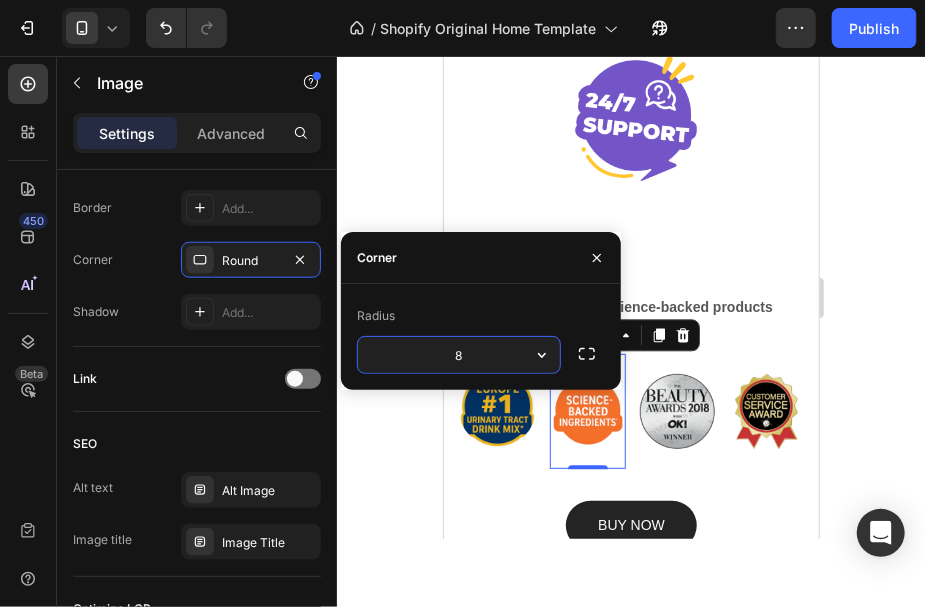 click 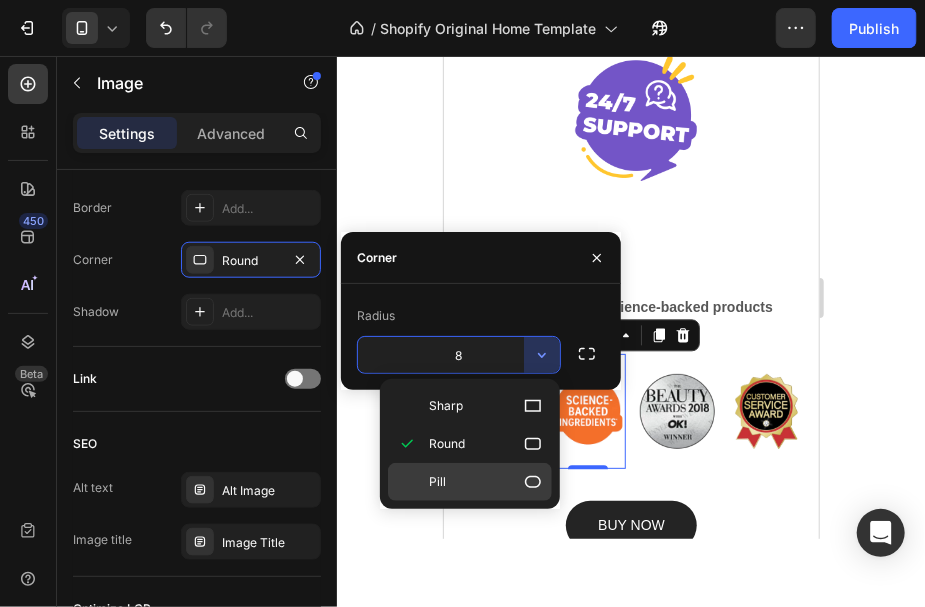 click on "Pill" at bounding box center (486, 482) 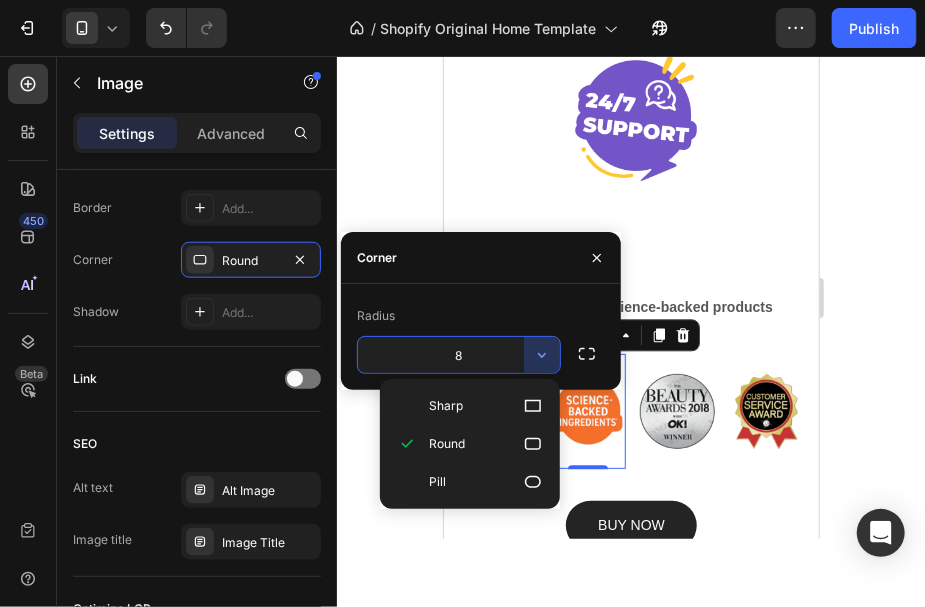 type on "9999" 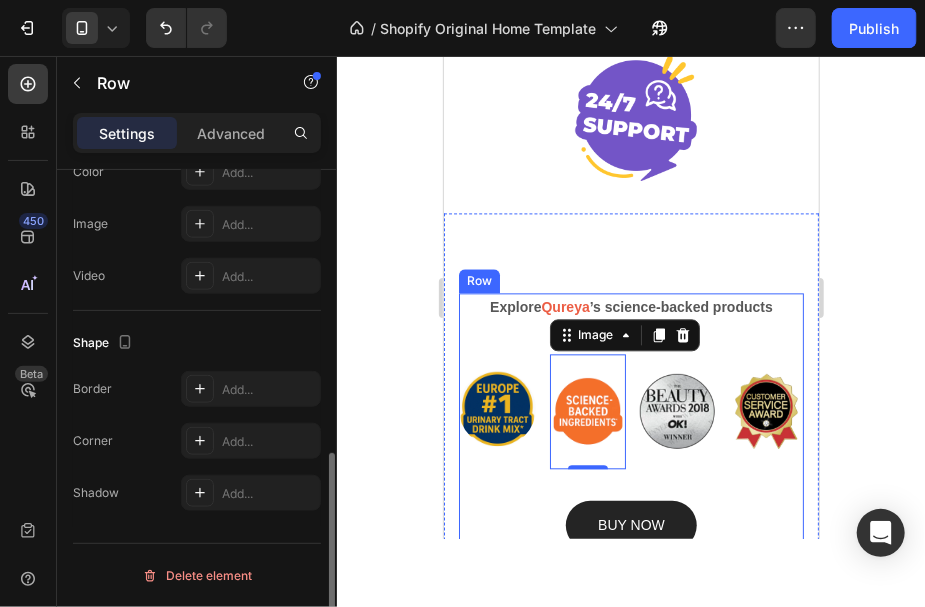 scroll, scrollTop: 0, scrollLeft: 0, axis: both 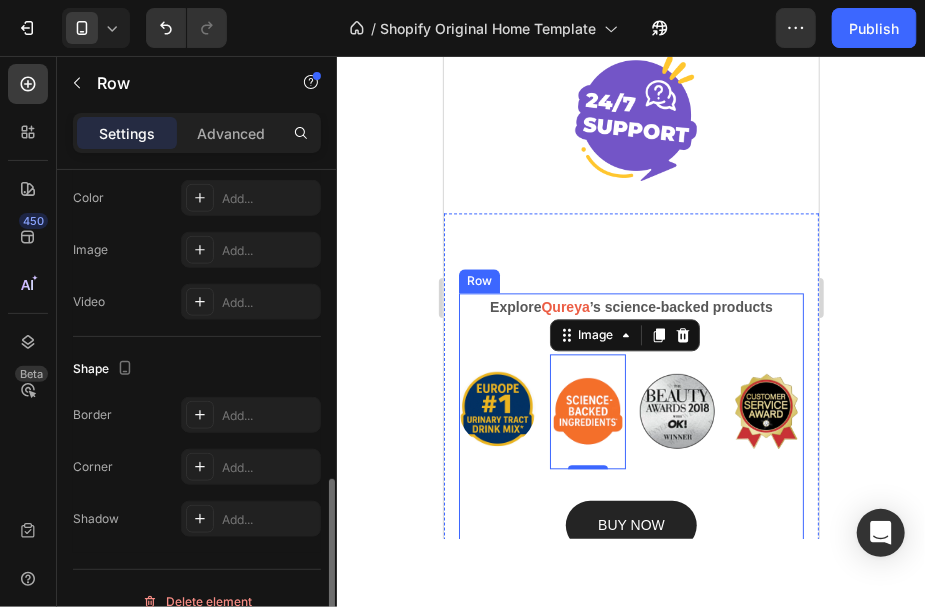 click on "Explore  Qureya ’s science-backed products Text block Image Image   0 Image Image Row BUY NOW Button" at bounding box center (630, 420) 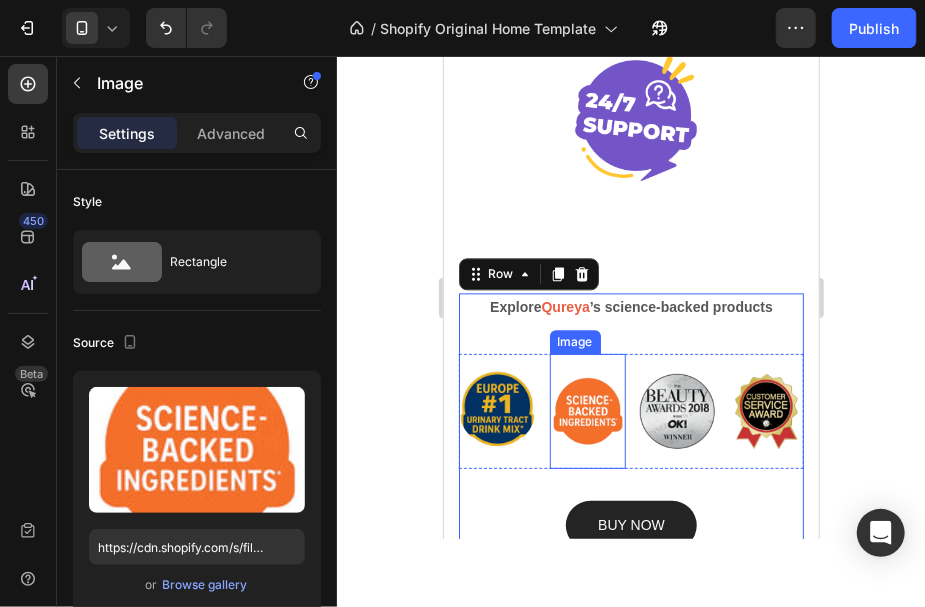click at bounding box center (587, 410) 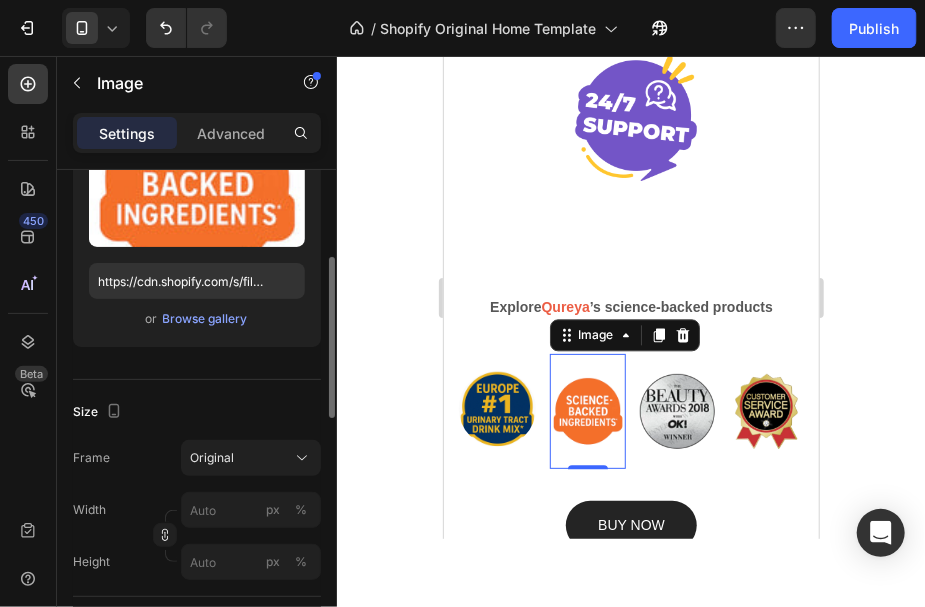 scroll, scrollTop: 0, scrollLeft: 0, axis: both 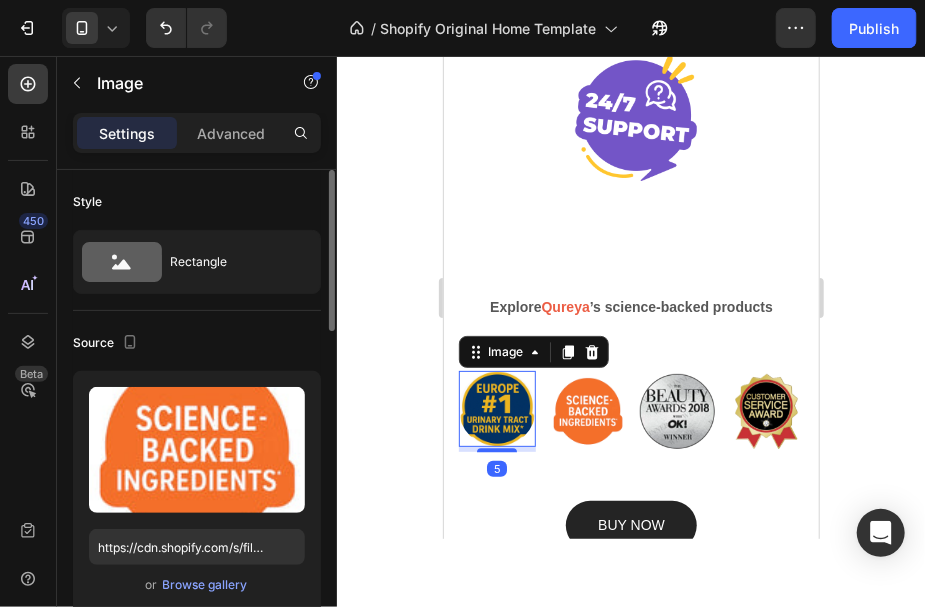 click at bounding box center [496, 408] 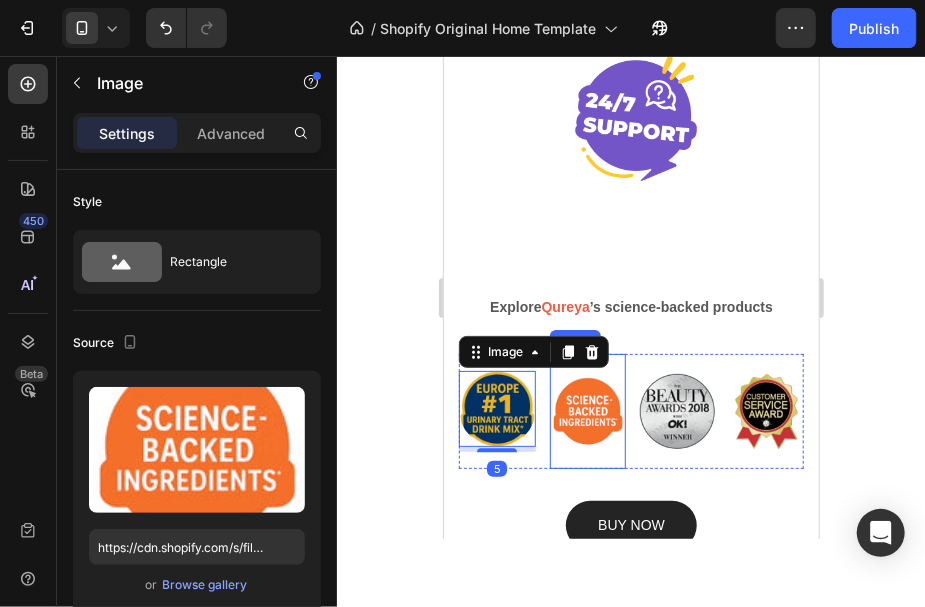 click at bounding box center [587, 410] 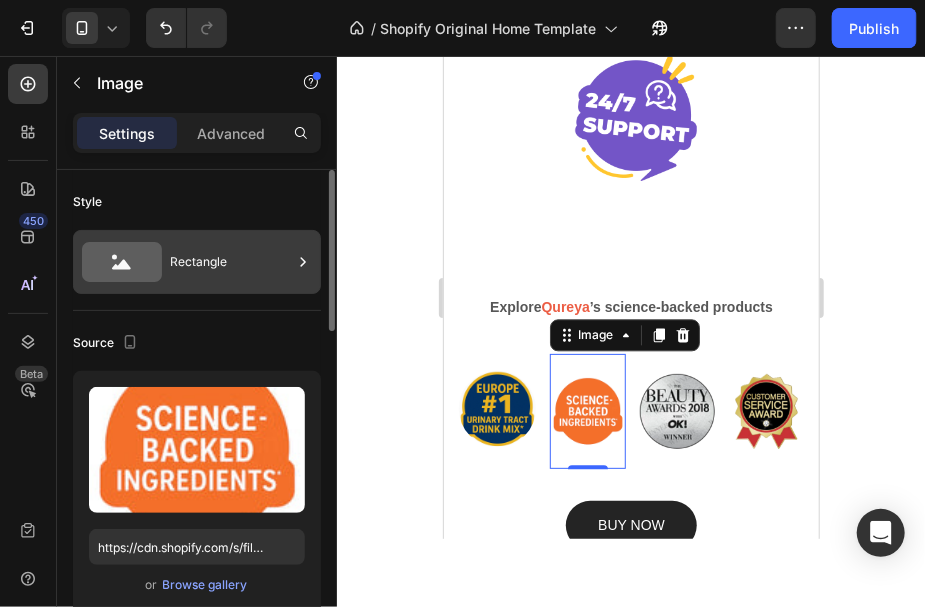 click on "Rectangle" at bounding box center (231, 262) 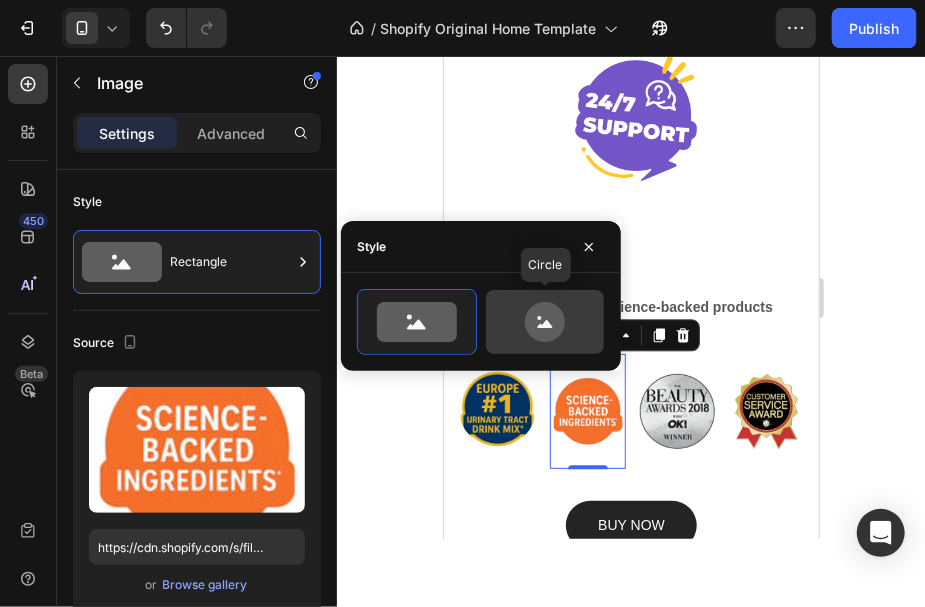 click 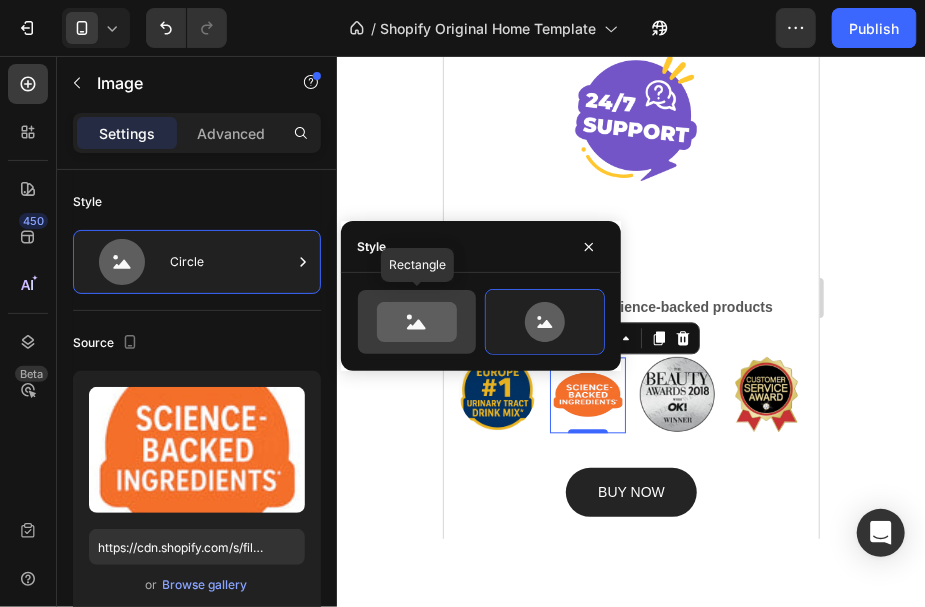 click 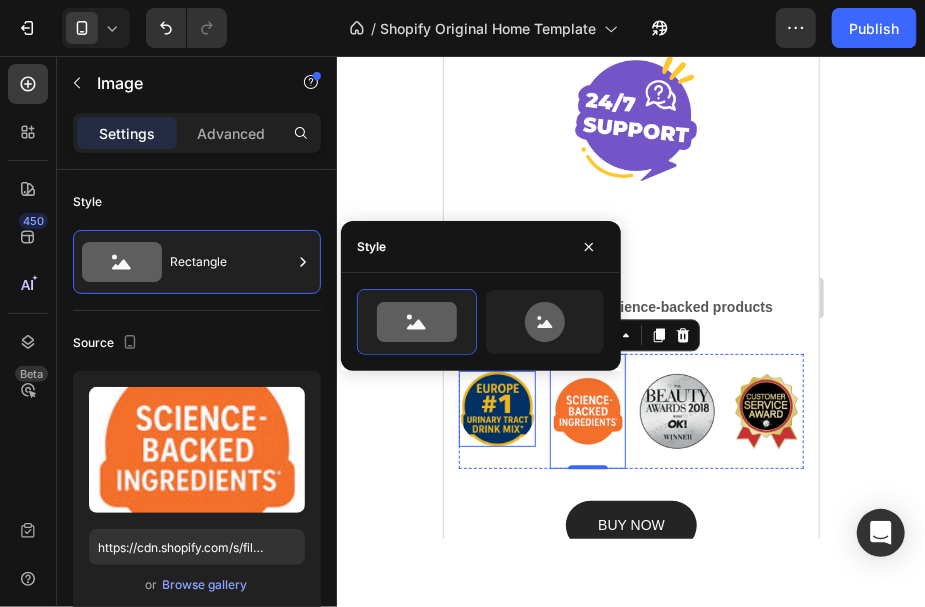 click at bounding box center (496, 408) 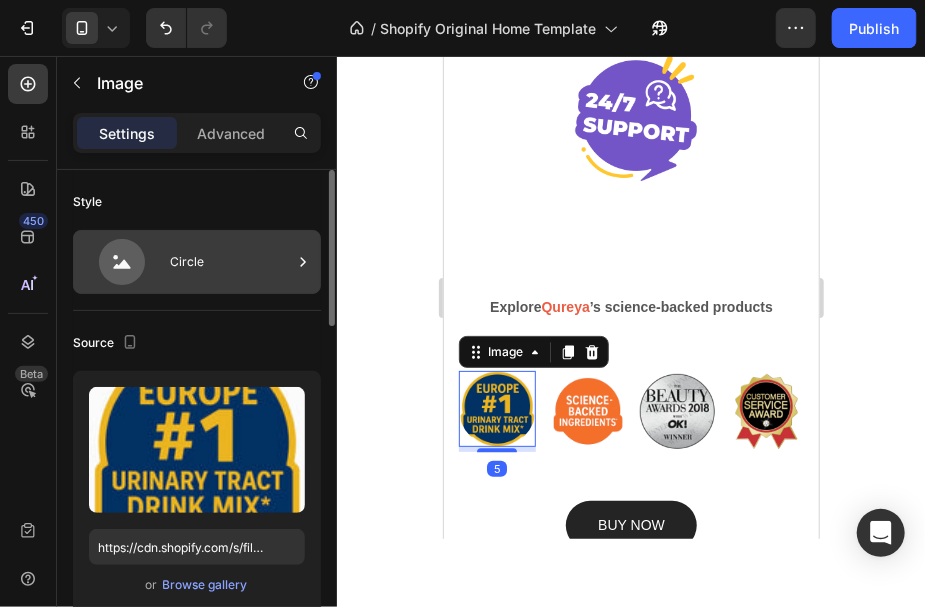 click on "Circle" at bounding box center (231, 262) 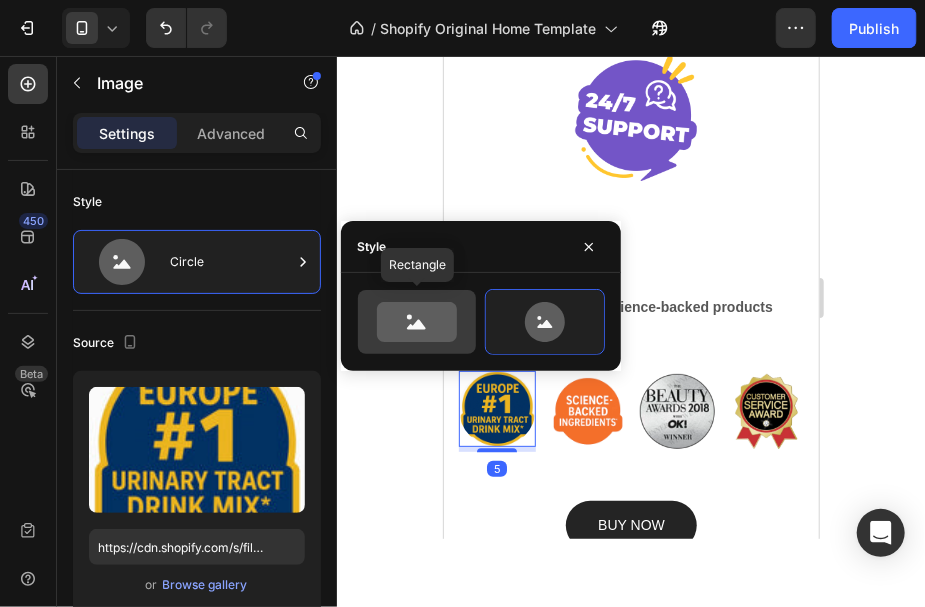 click 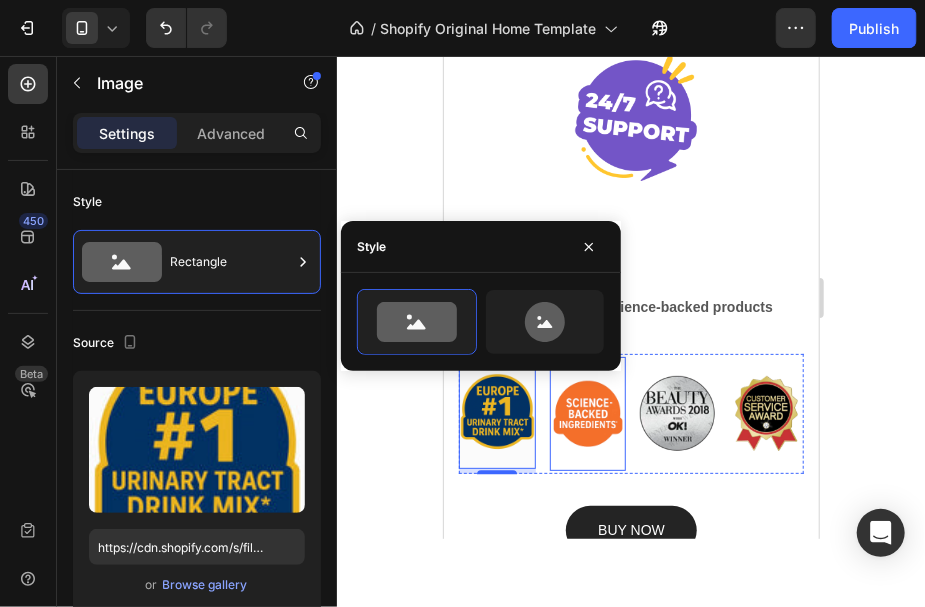 drag, startPoint x: 591, startPoint y: 426, endPoint x: 601, endPoint y: 436, distance: 14.142136 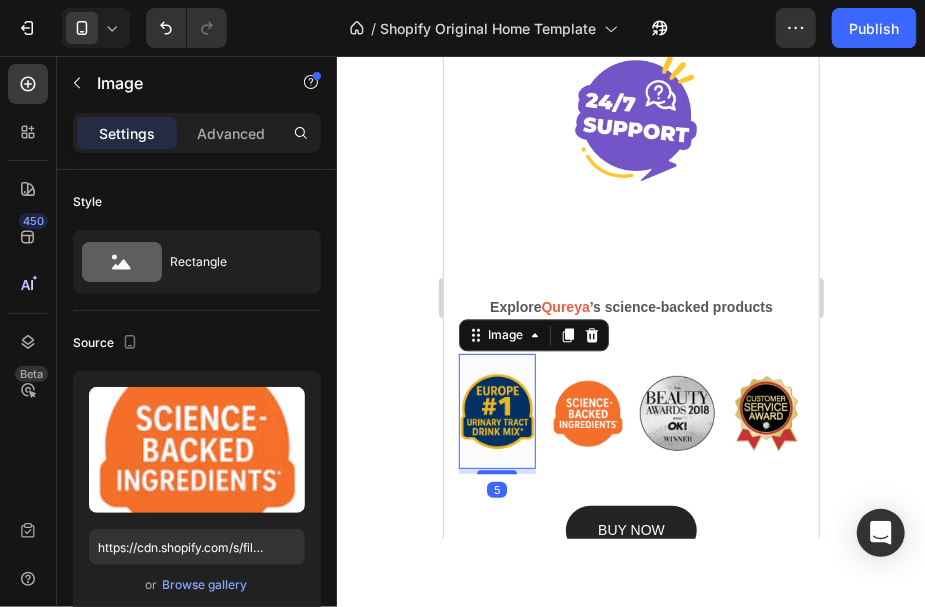 click at bounding box center (496, 410) 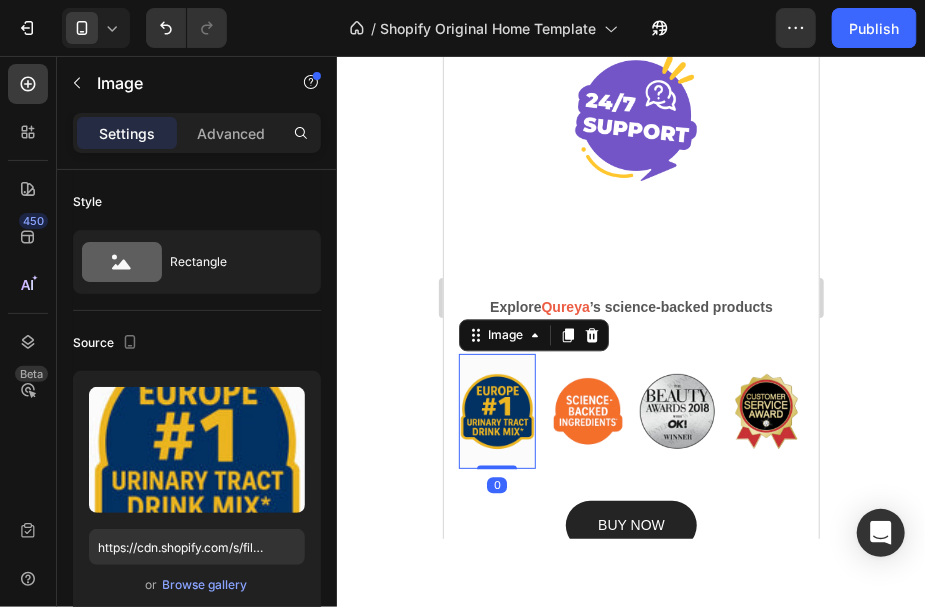 drag, startPoint x: 505, startPoint y: 462, endPoint x: 525, endPoint y: 455, distance: 21.189621 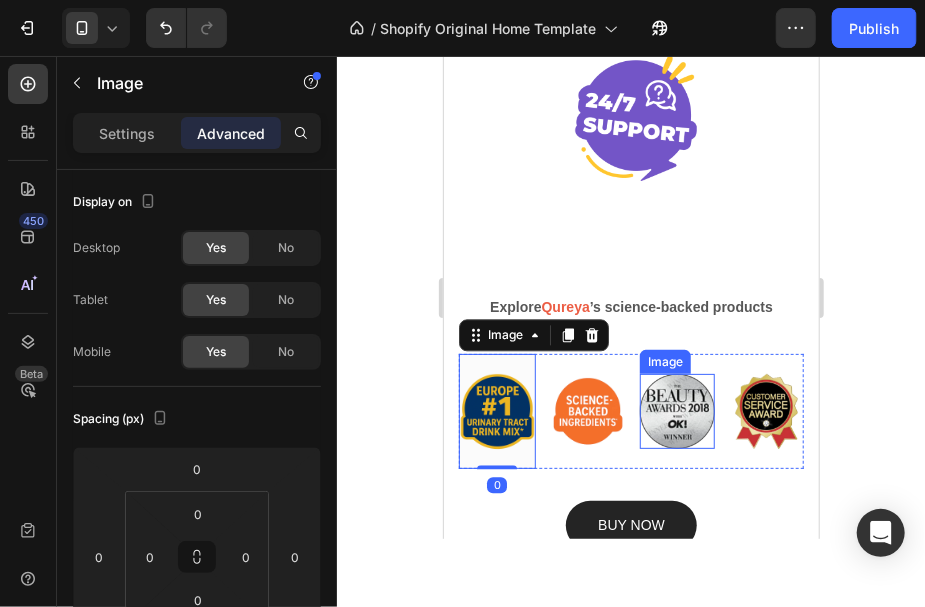 click at bounding box center [676, 410] 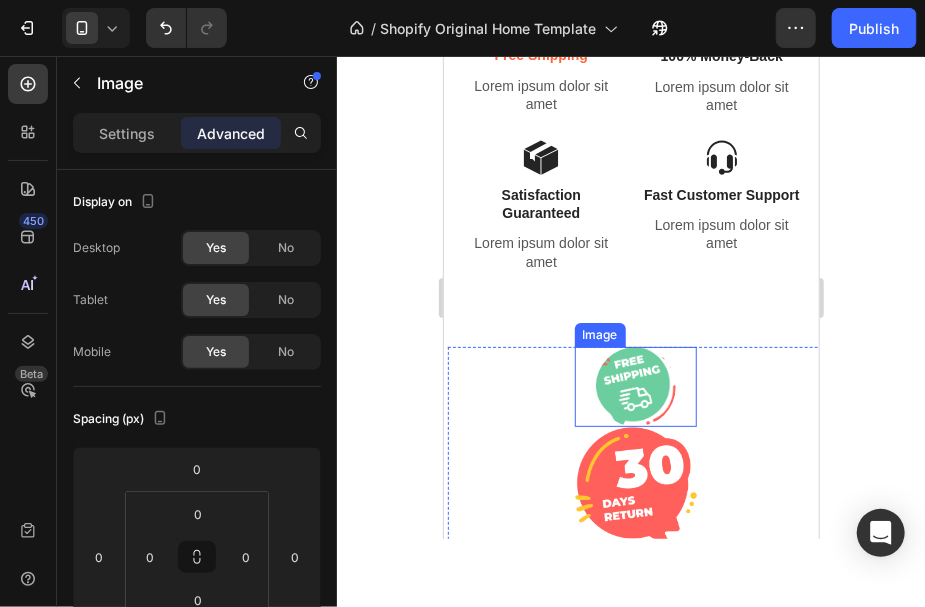 scroll, scrollTop: 902, scrollLeft: 0, axis: vertical 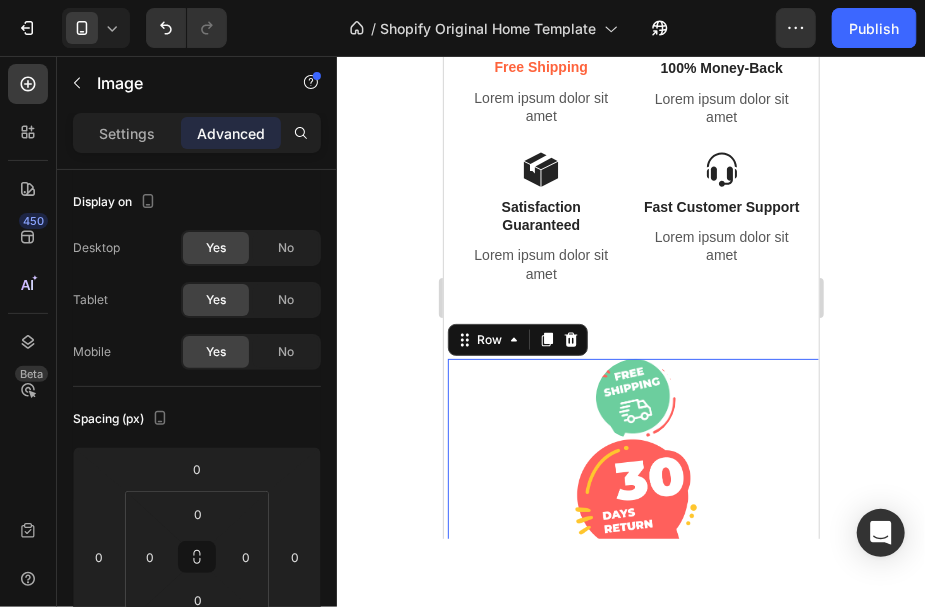 click on "Image Image Image Image Row   0" at bounding box center (634, 584) 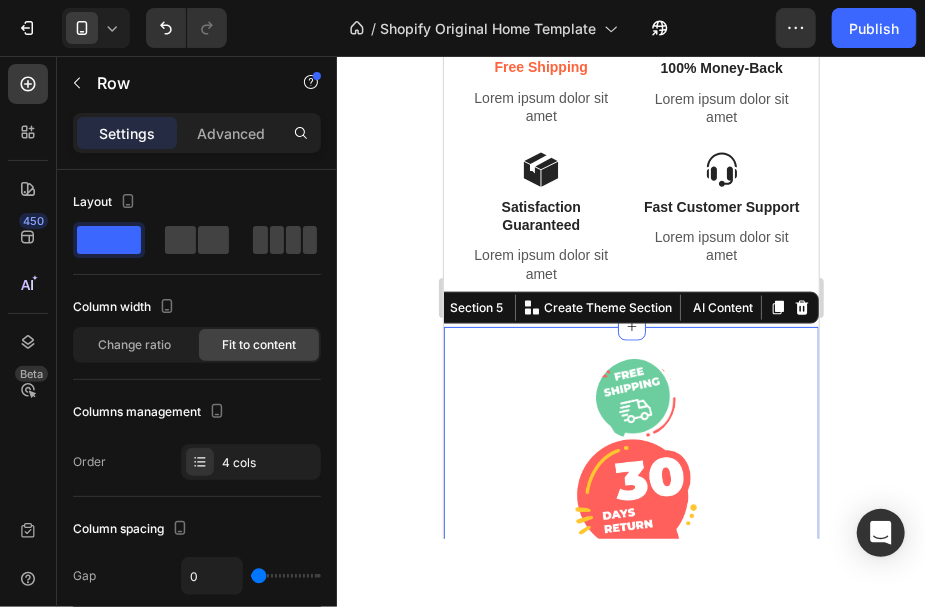 click on "Image Image Image Image Row Section 5   You can create reusable sections Create Theme Section AI Content Write with GemAI What would you like to describe here? Tone and Voice Persuasive Product Promote Show more Generate" at bounding box center (630, 584) 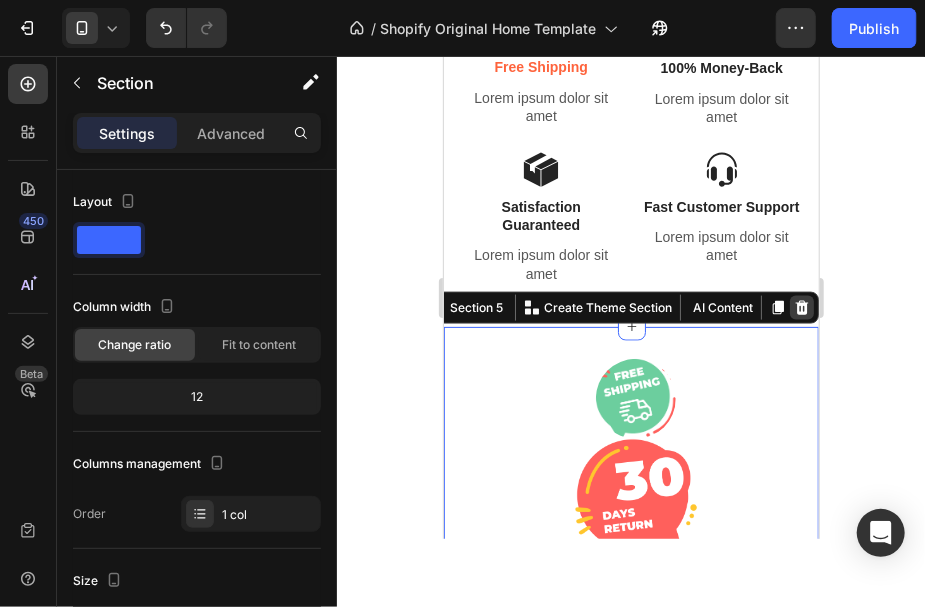 click 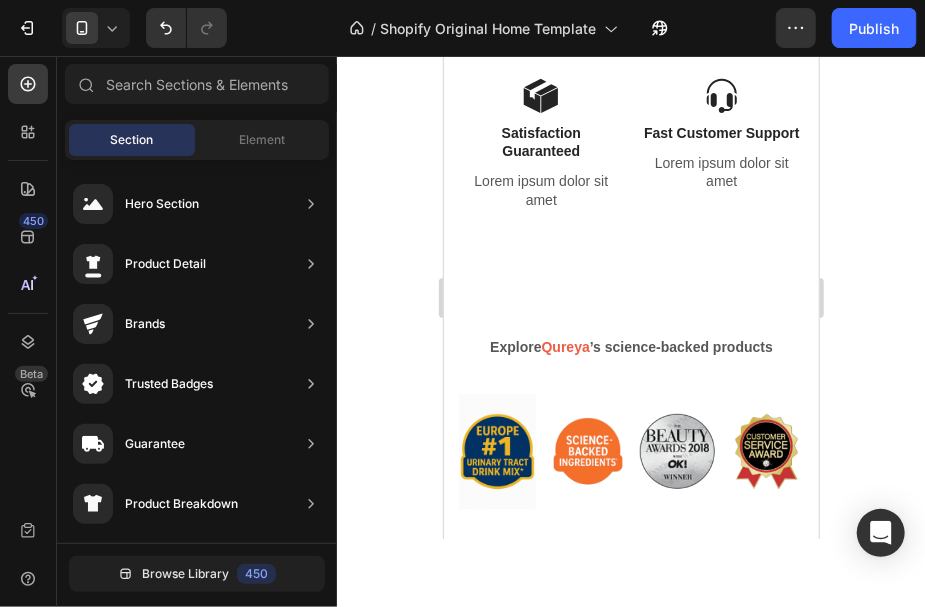 scroll, scrollTop: 968, scrollLeft: 0, axis: vertical 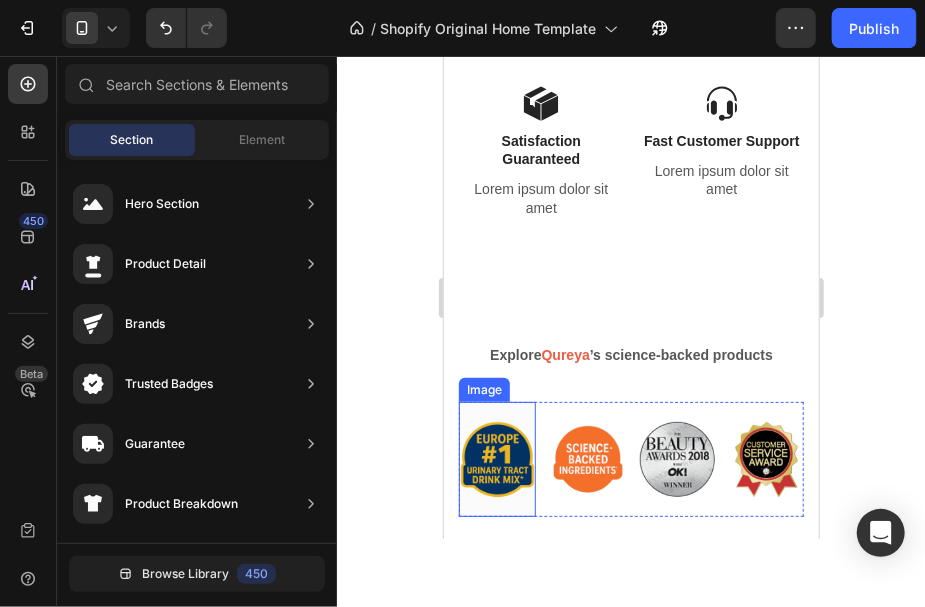 click at bounding box center (496, 458) 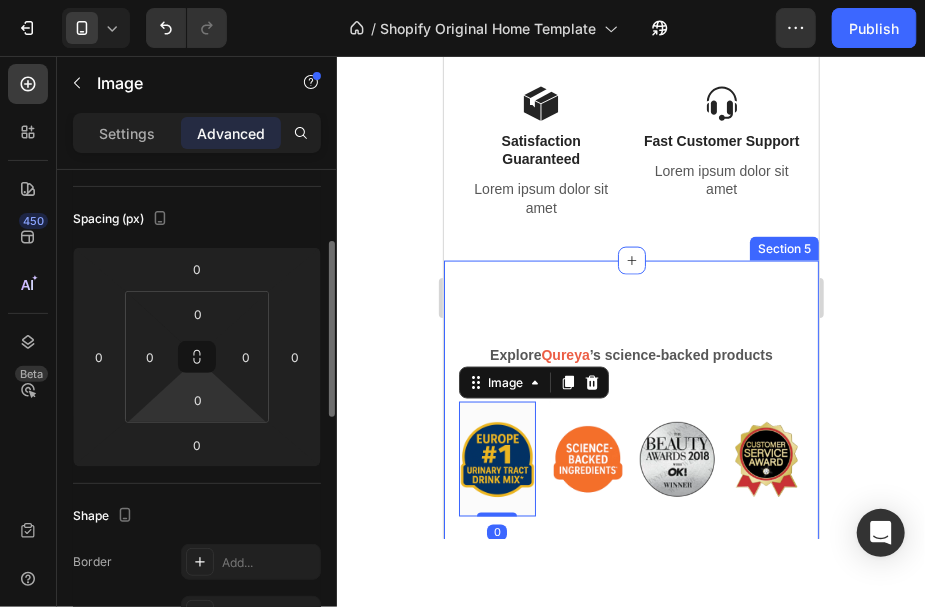 scroll, scrollTop: 0, scrollLeft: 0, axis: both 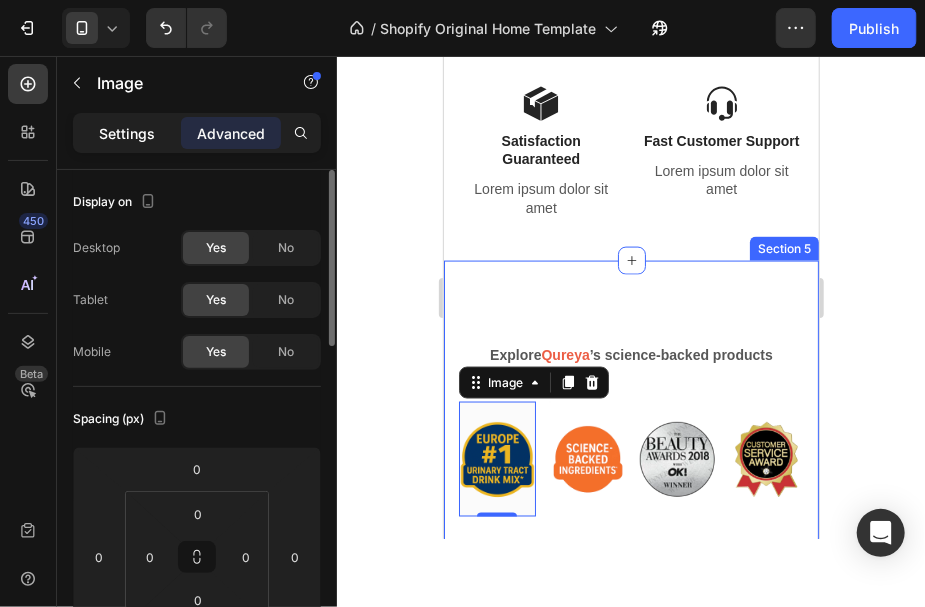 click on "Settings" 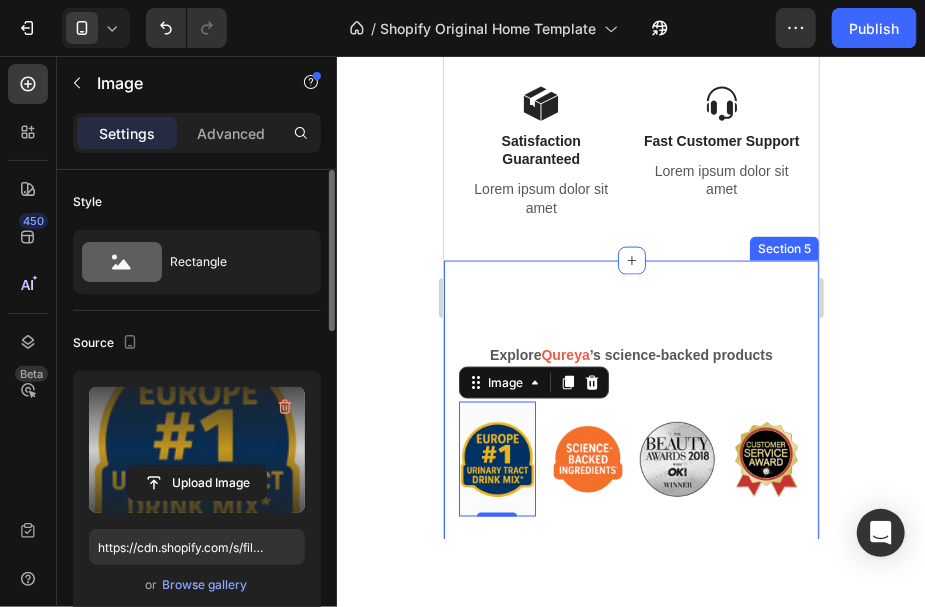 scroll, scrollTop: 333, scrollLeft: 0, axis: vertical 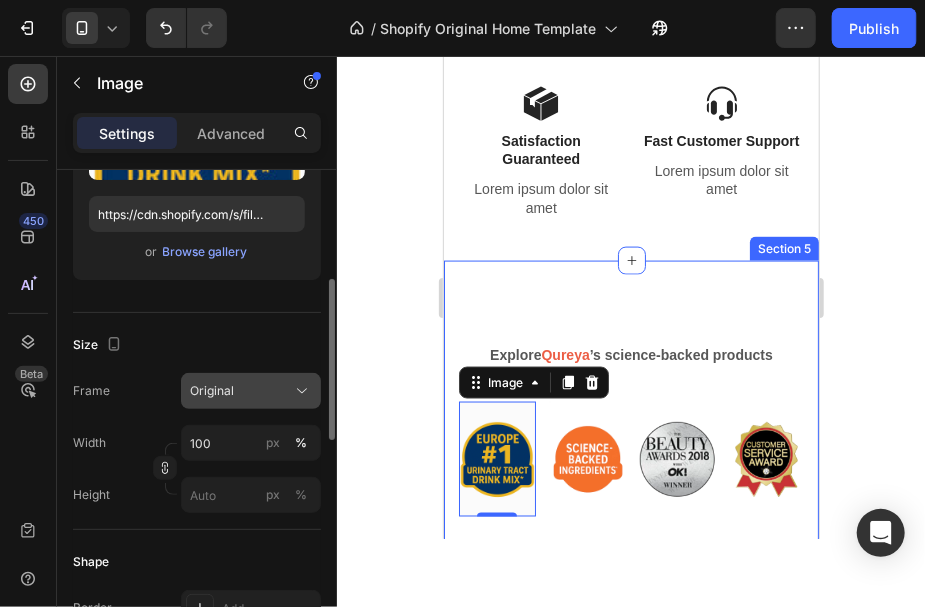 click on "Original" 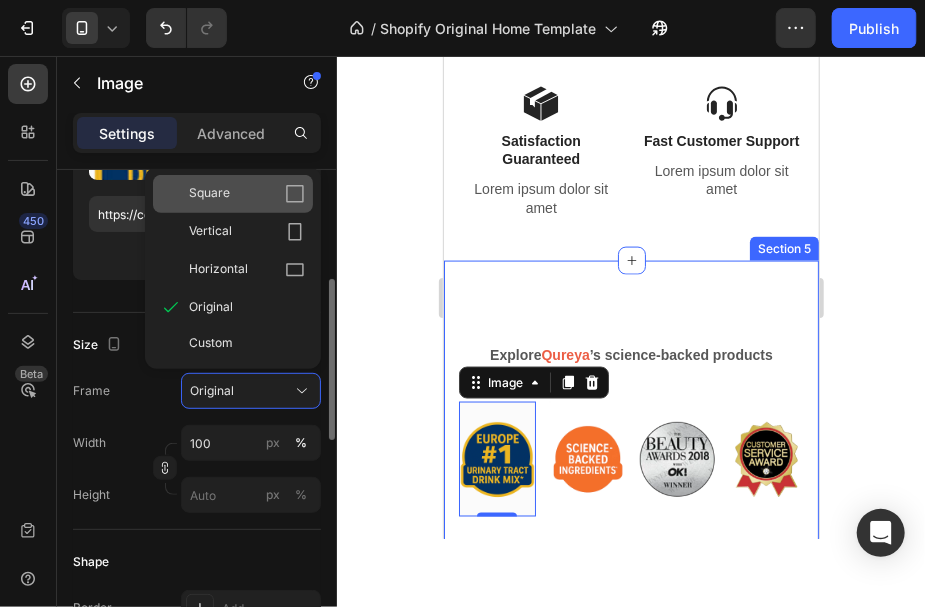 click on "Square" 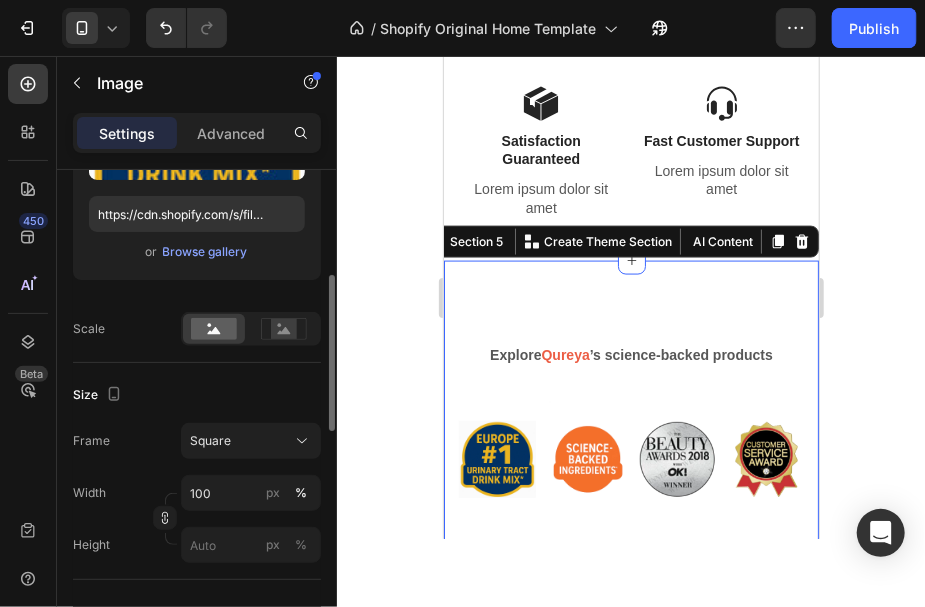 click on "Explore  Qureya ’s science-backed products Text block Image Image Image Image Row BUY NOW Button Row Section 5   You can create reusable sections Create Theme Section AI Content Write with GemAI What would you like to describe here? Tone and Voice Persuasive Product Promote Show more Generate" at bounding box center (630, 468) 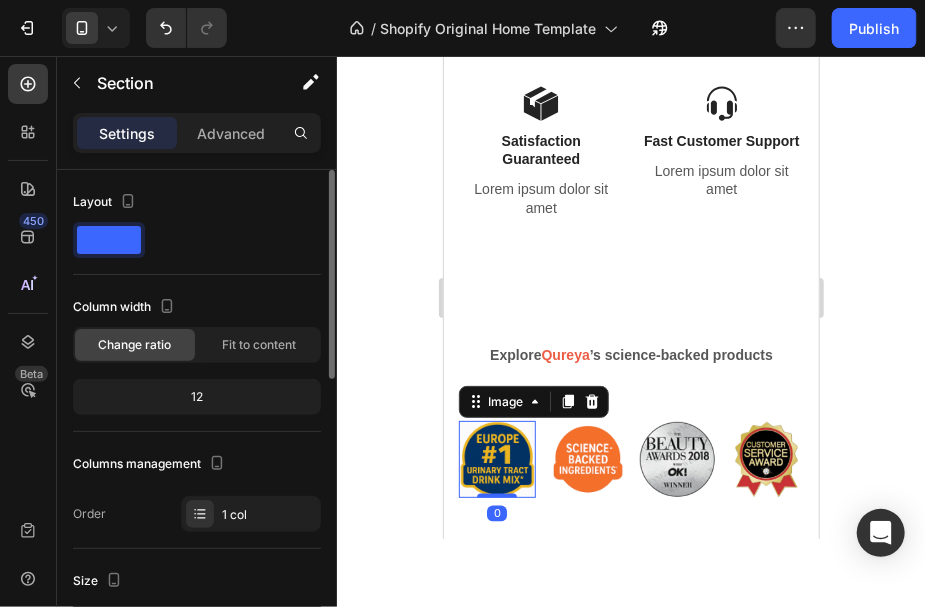 click at bounding box center (496, 458) 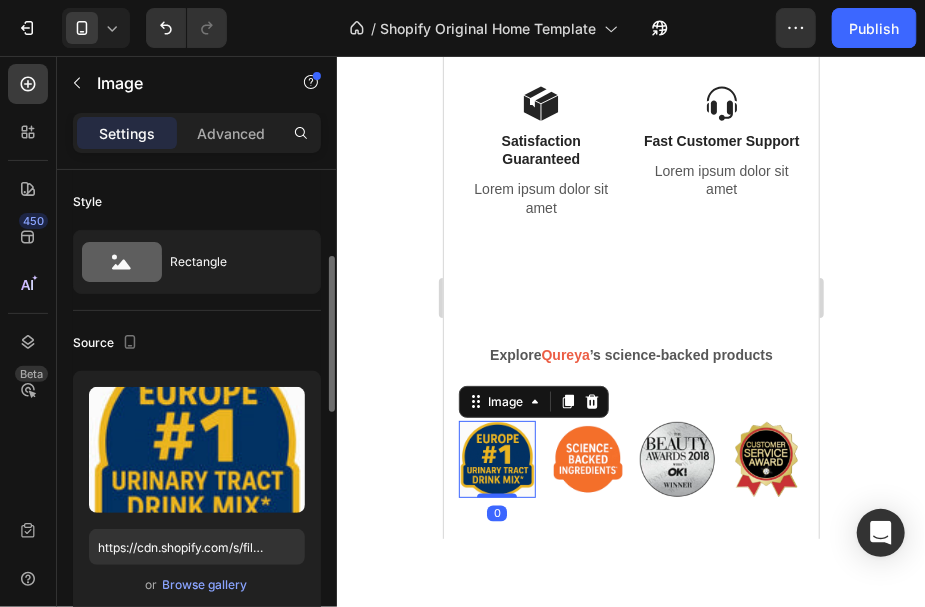 scroll, scrollTop: 400, scrollLeft: 0, axis: vertical 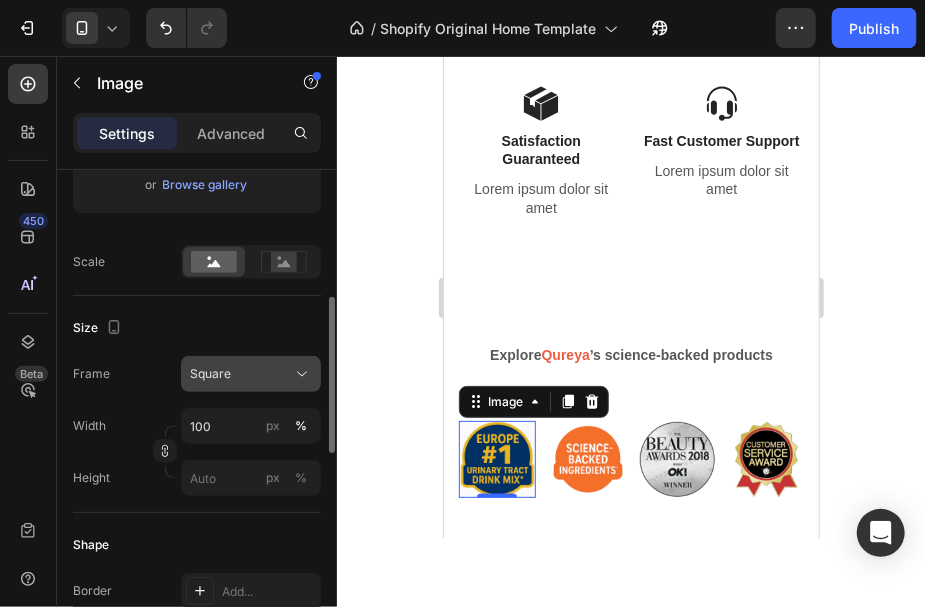 click on "Square" 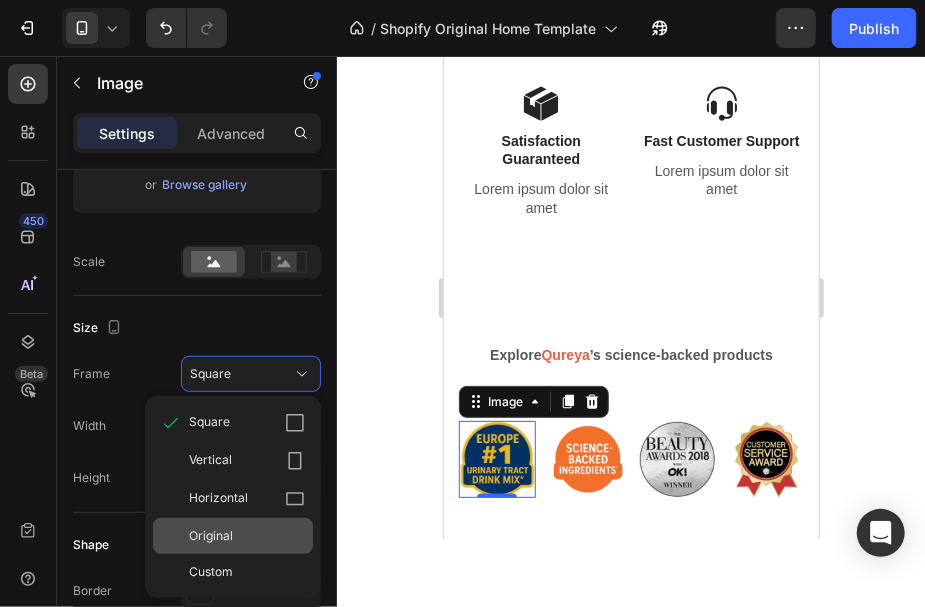 click on "Original" at bounding box center [247, 536] 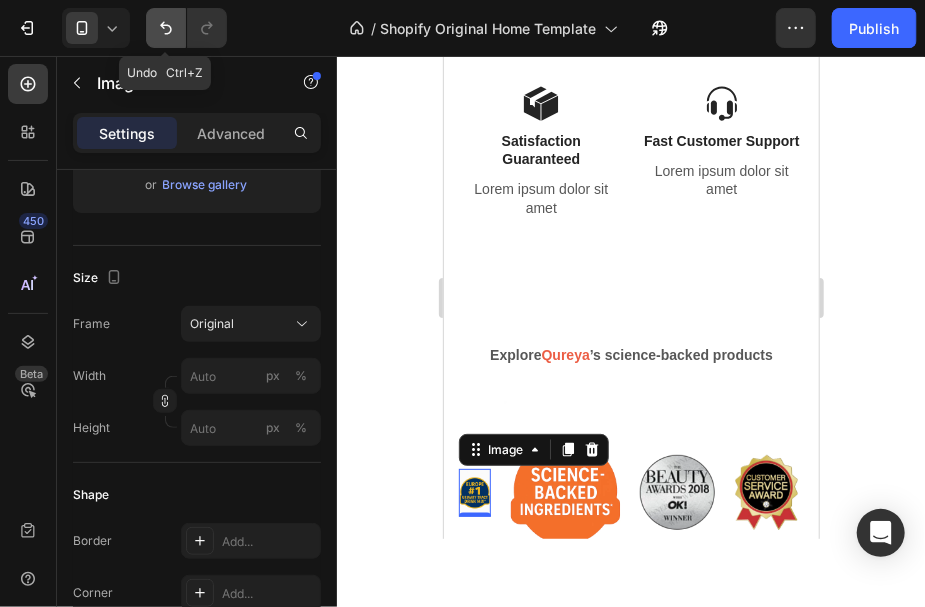 click 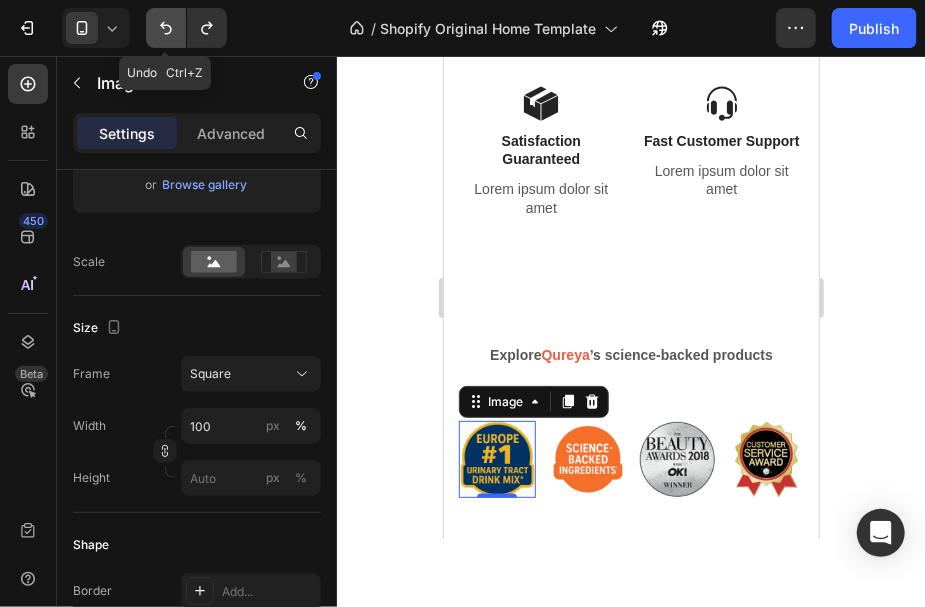 click 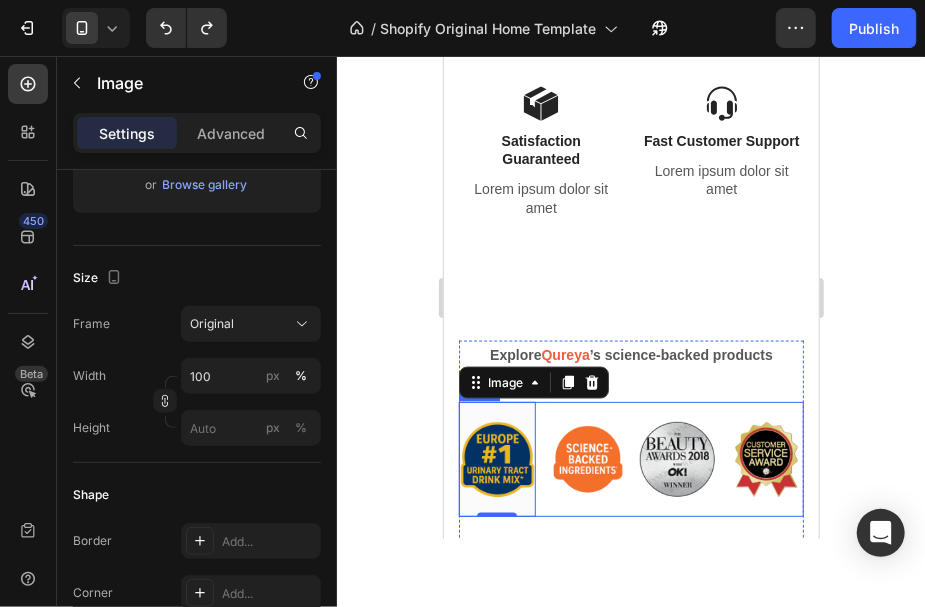 click on "Image" at bounding box center (676, 458) 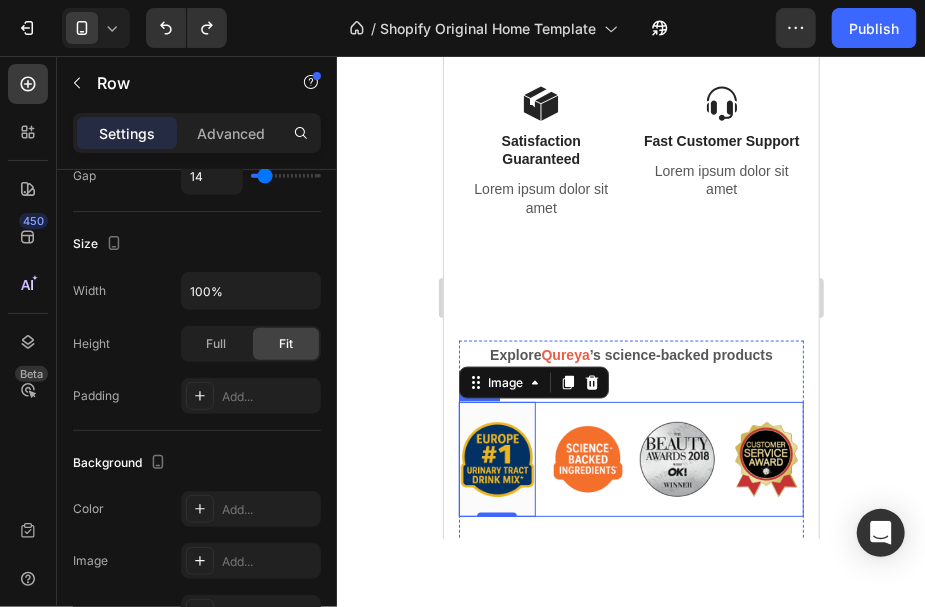 scroll, scrollTop: 0, scrollLeft: 0, axis: both 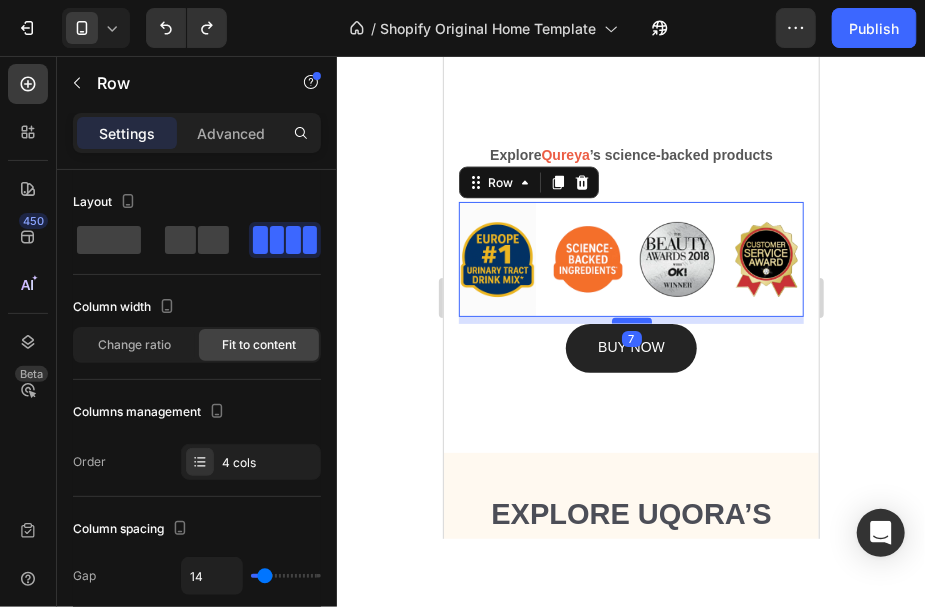 drag, startPoint x: 620, startPoint y: 340, endPoint x: 620, endPoint y: 315, distance: 25 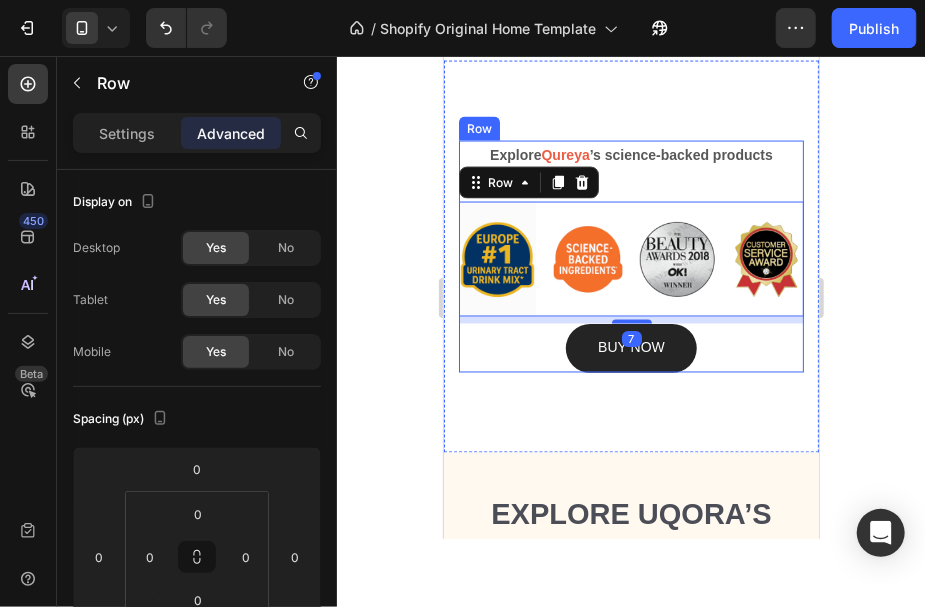 click on "Explore  Qureya ’s science-backed products Text block Image Image Image Image Row   7 BUY NOW Button" at bounding box center (630, 256) 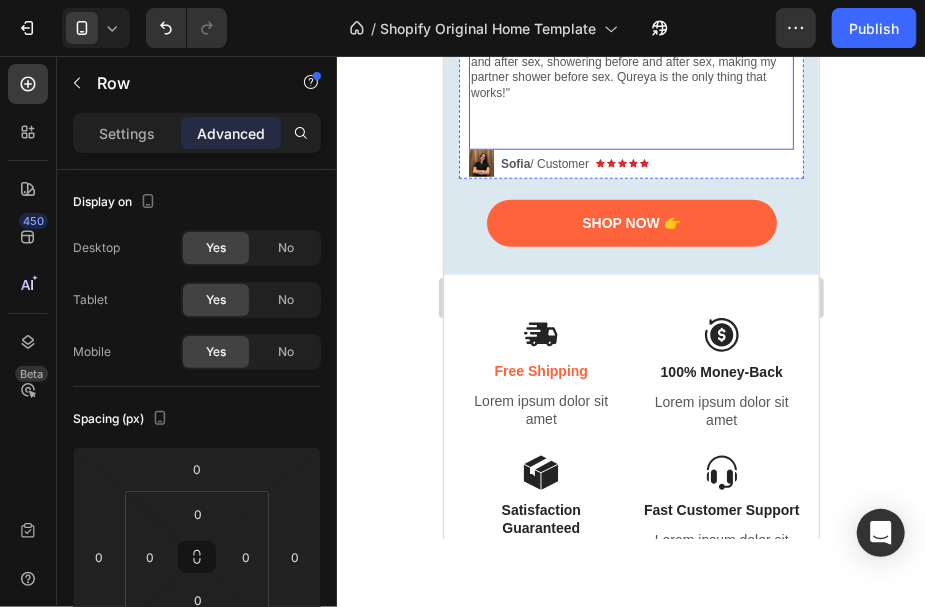 scroll, scrollTop: 600, scrollLeft: 0, axis: vertical 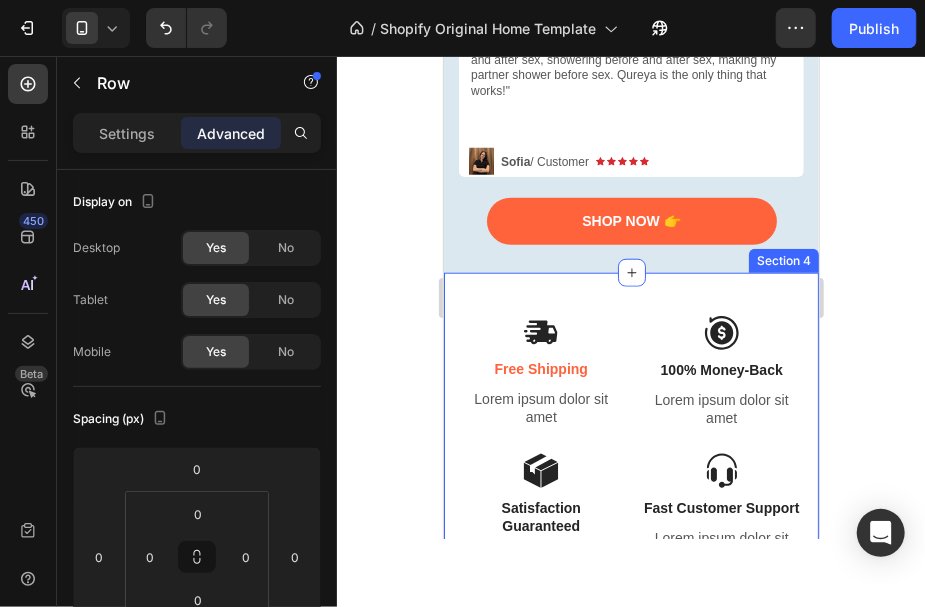 click on "Image Free Shipping Text Block Lorem ipsum dolor sit amet Text Block Image 100% Money-Back Text Block Lorem ipsum dolor sit amet Text Block Row Image Satisfaction Guaranteed Text Block Lorem ipsum dolor sit amet Text Block Image Fast Customer Support Text Block Lorem ipsum dolor sit amet Text Block Row Row Section 4" at bounding box center (630, 449) 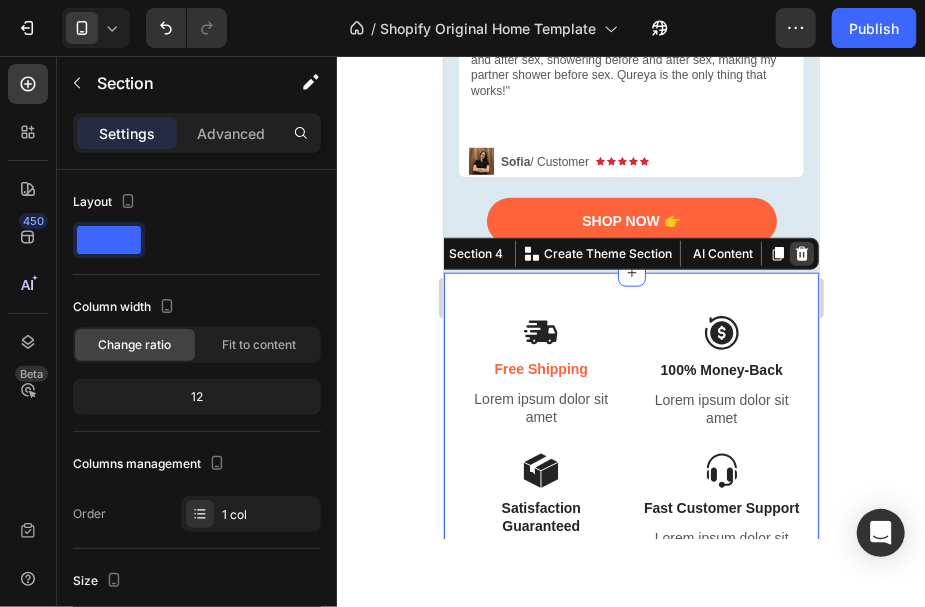 click 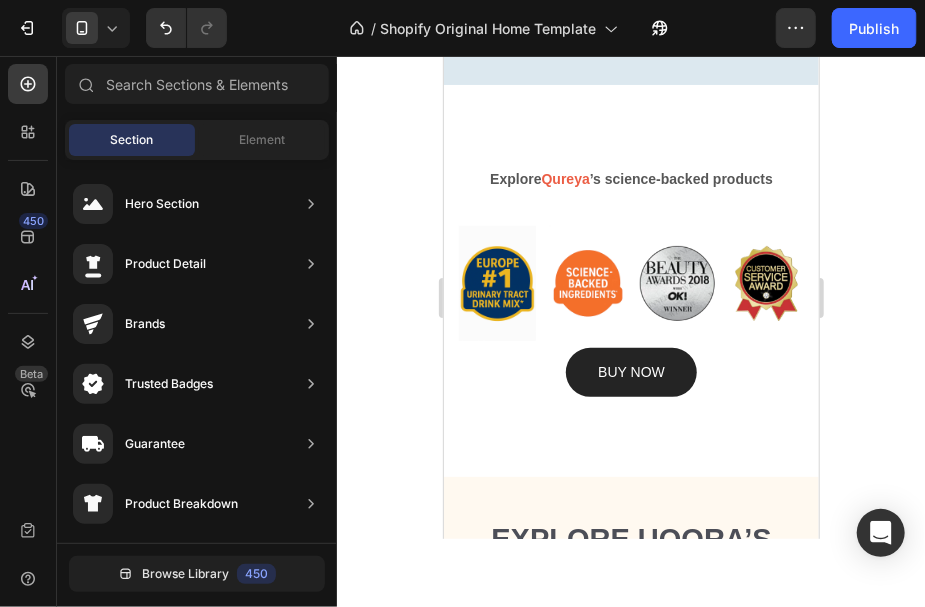 scroll, scrollTop: 800, scrollLeft: 0, axis: vertical 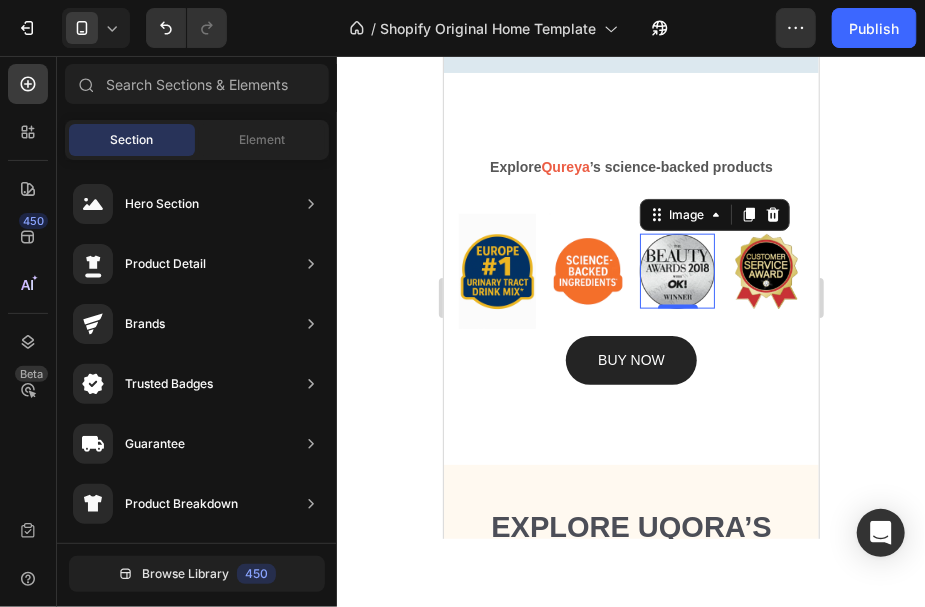 click at bounding box center [676, 270] 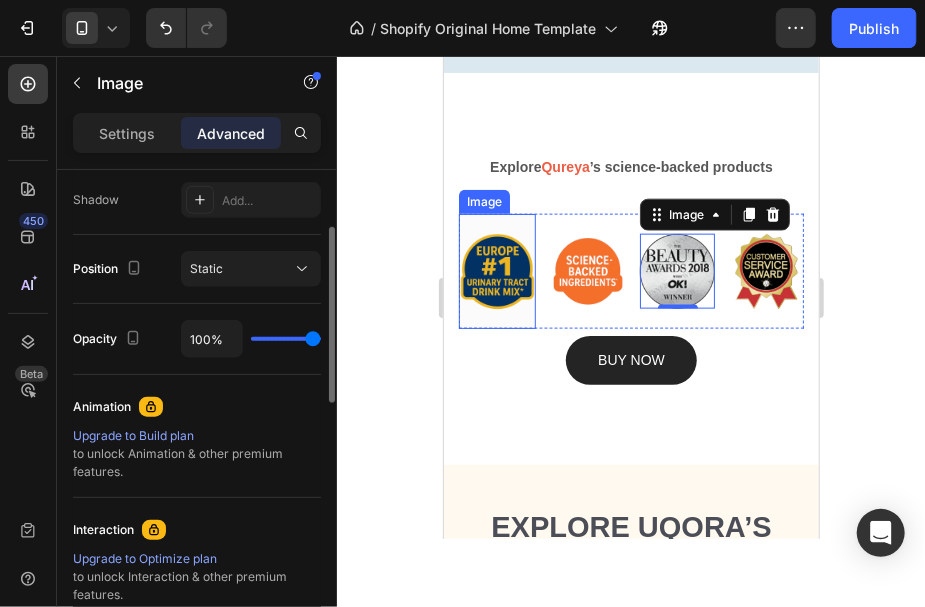 scroll, scrollTop: 333, scrollLeft: 0, axis: vertical 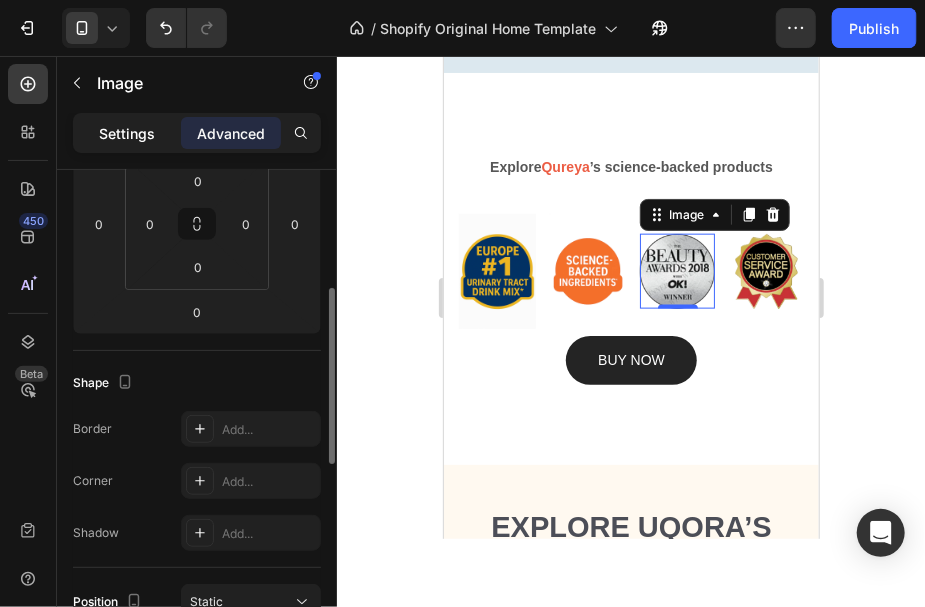 click on "Settings" at bounding box center (127, 133) 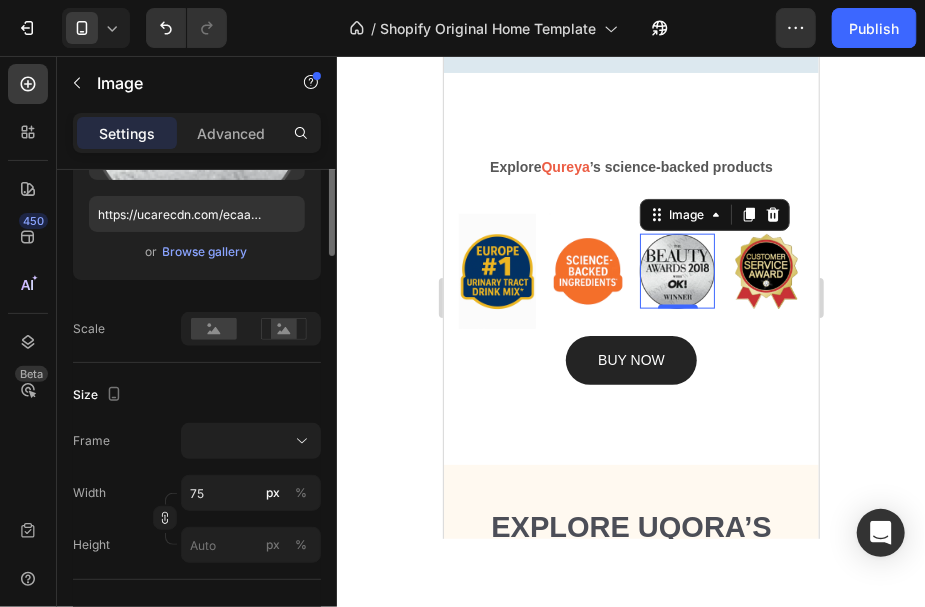 scroll, scrollTop: 200, scrollLeft: 0, axis: vertical 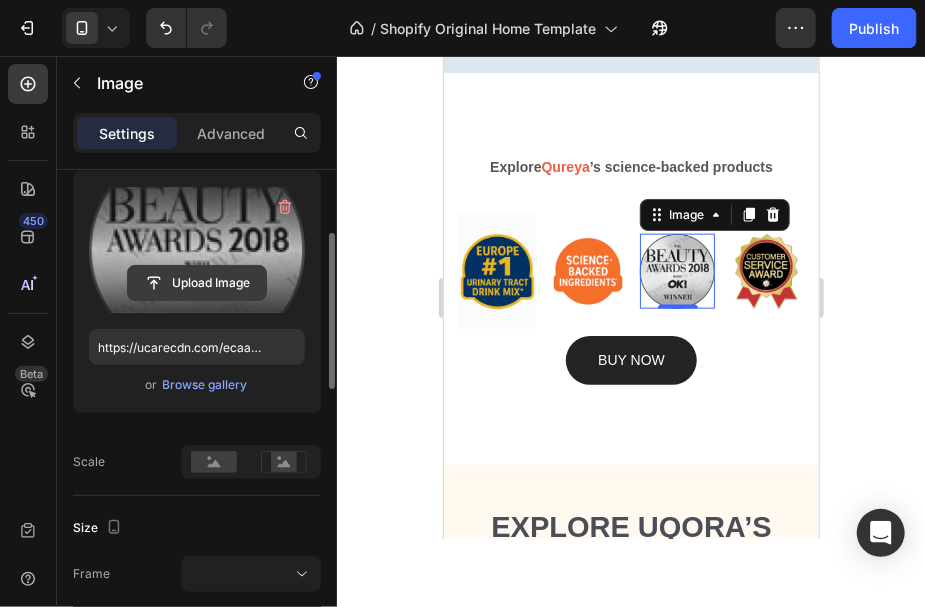 click 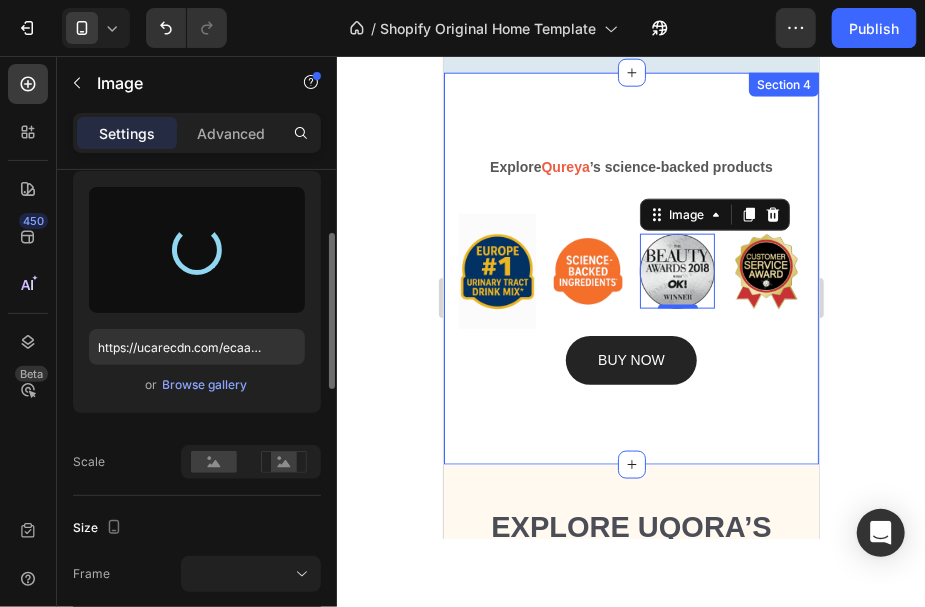 type on "https://cdn.shopify.com/s/files/1/0902/4608/6922/files/gempages_571504275671221120-01bd7ce9-b461-442f-9e71-e4e7396cc8f6.webp" 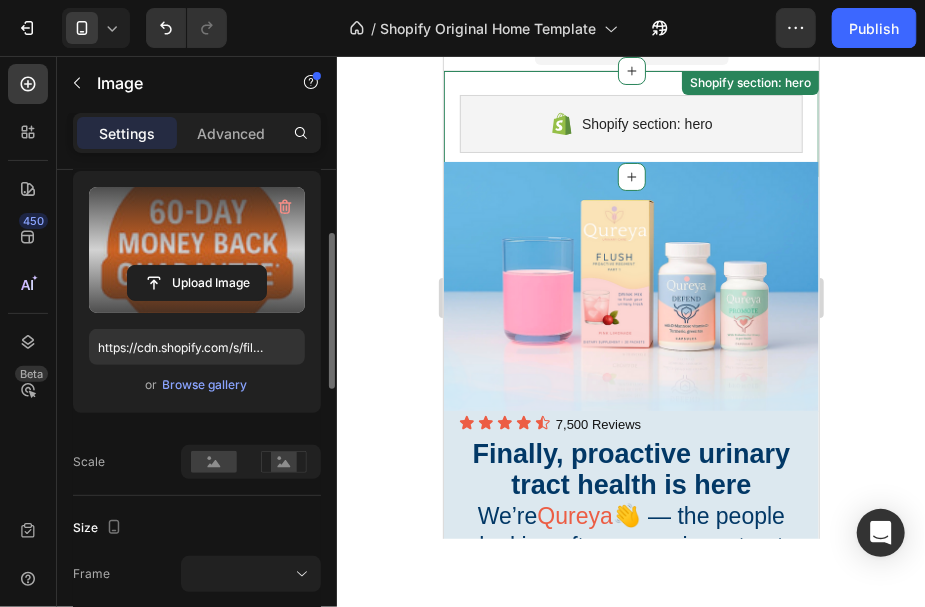 scroll, scrollTop: 66, scrollLeft: 0, axis: vertical 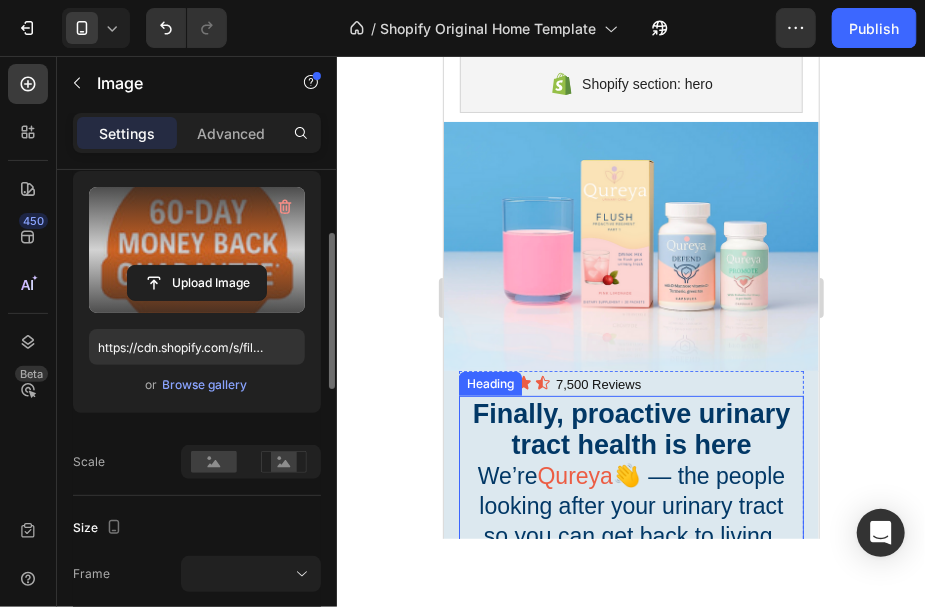 click on "Qureya" at bounding box center (574, 475) 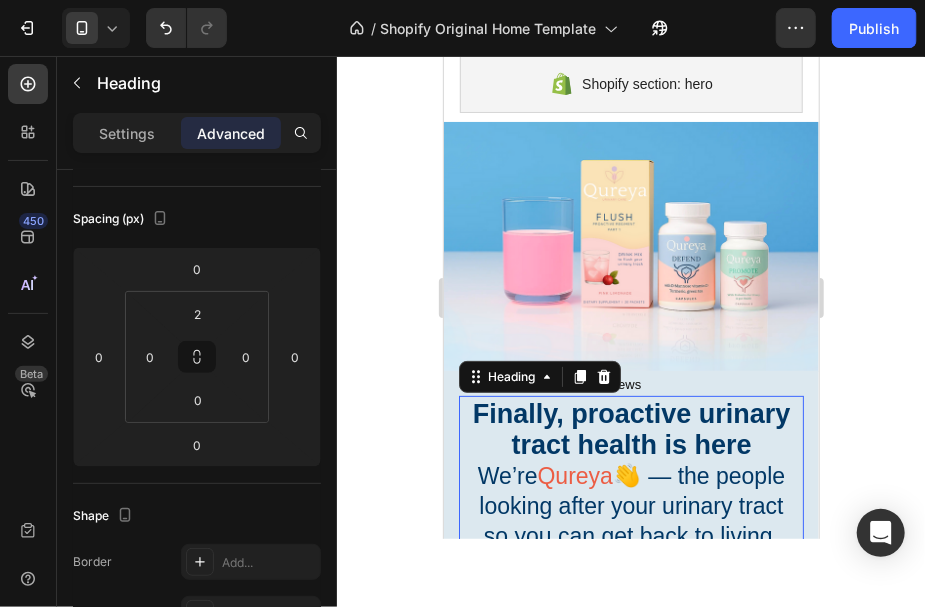 scroll, scrollTop: 0, scrollLeft: 0, axis: both 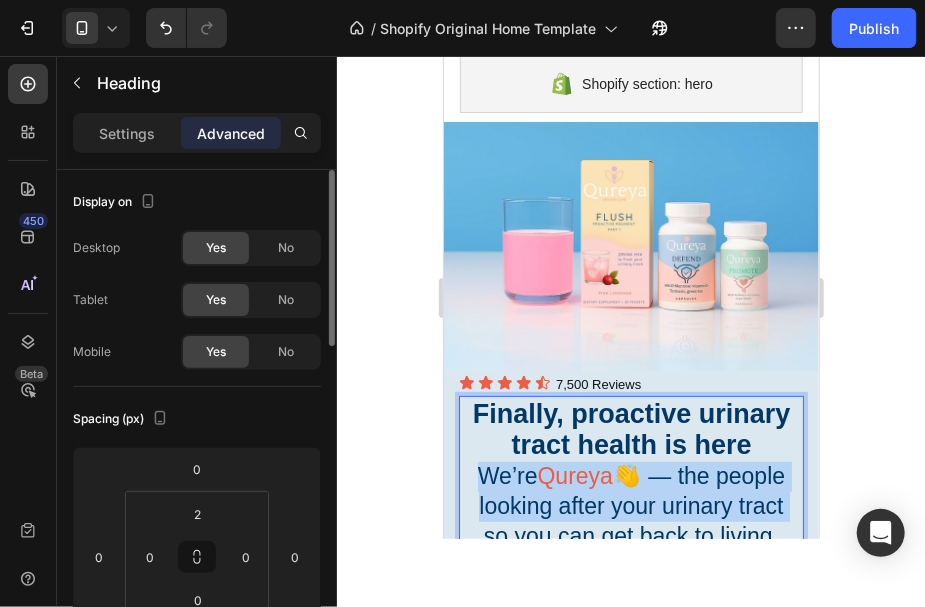 click on "Qureya" at bounding box center (574, 475) 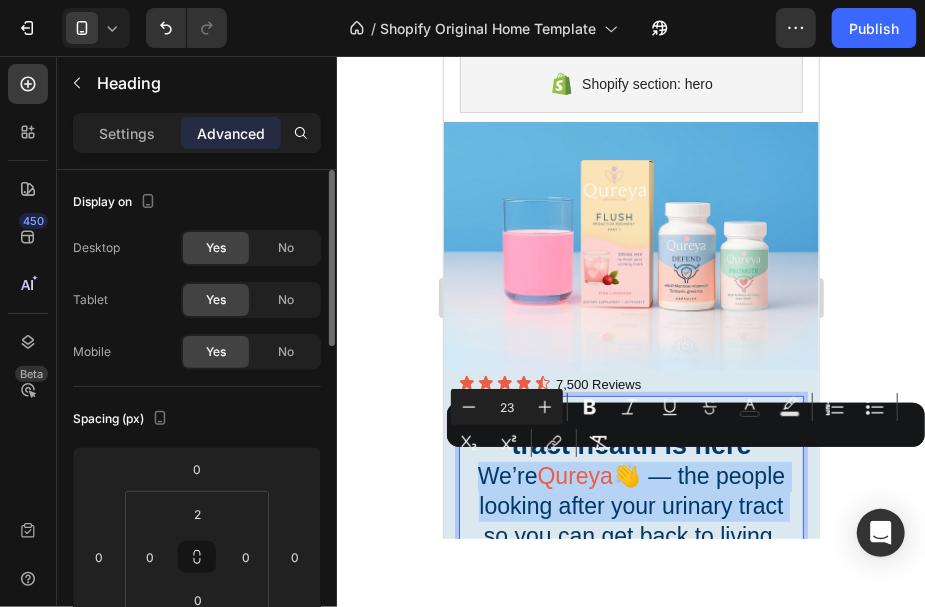 click on "Qureya" at bounding box center [574, 475] 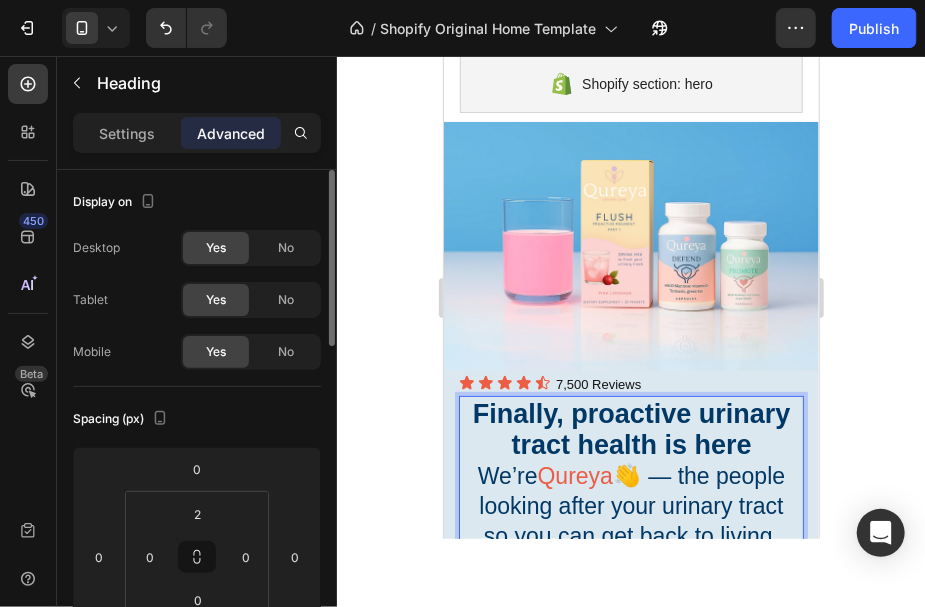 click on "Qureya" at bounding box center (574, 475) 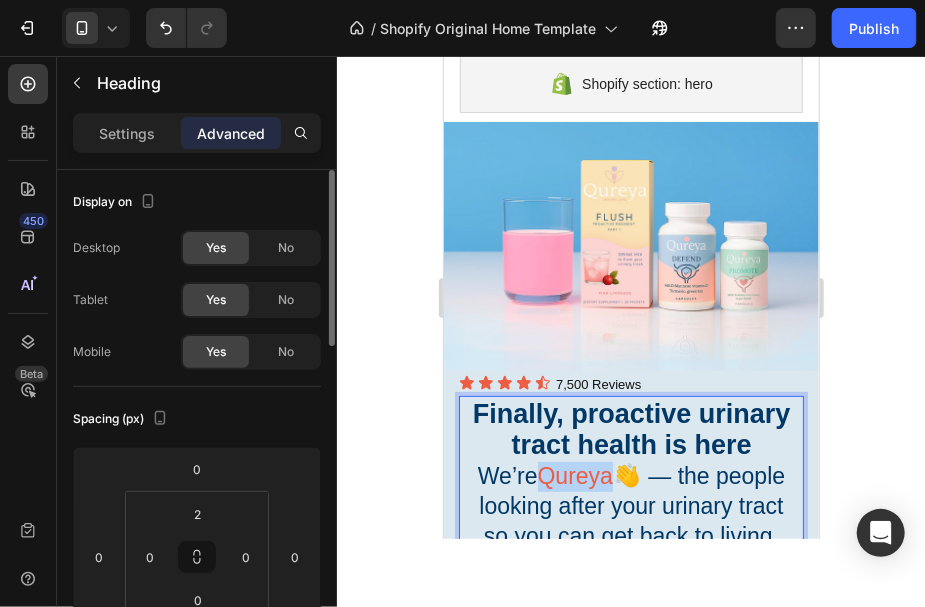 click on "Qureya" at bounding box center (574, 475) 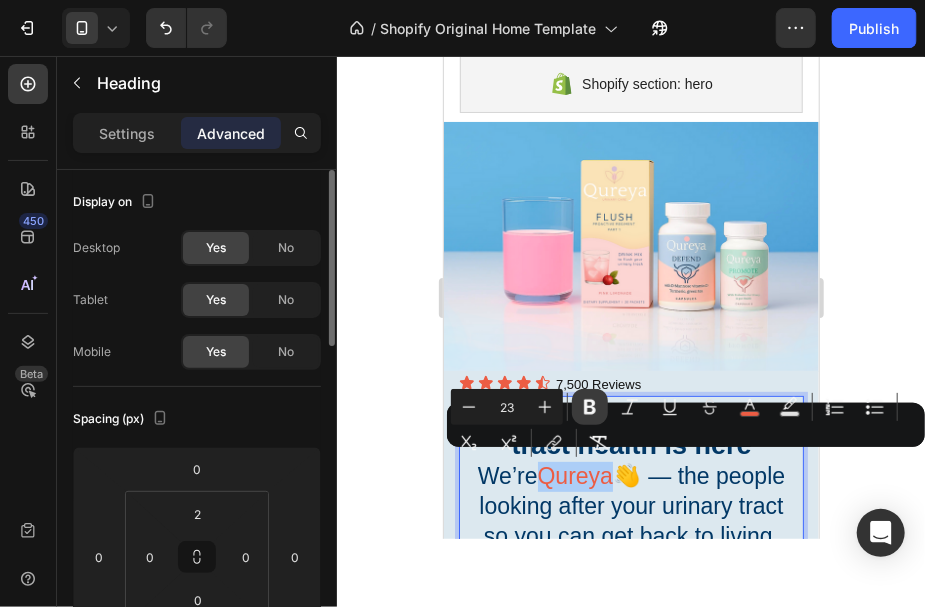 click on "Bold" at bounding box center (590, 407) 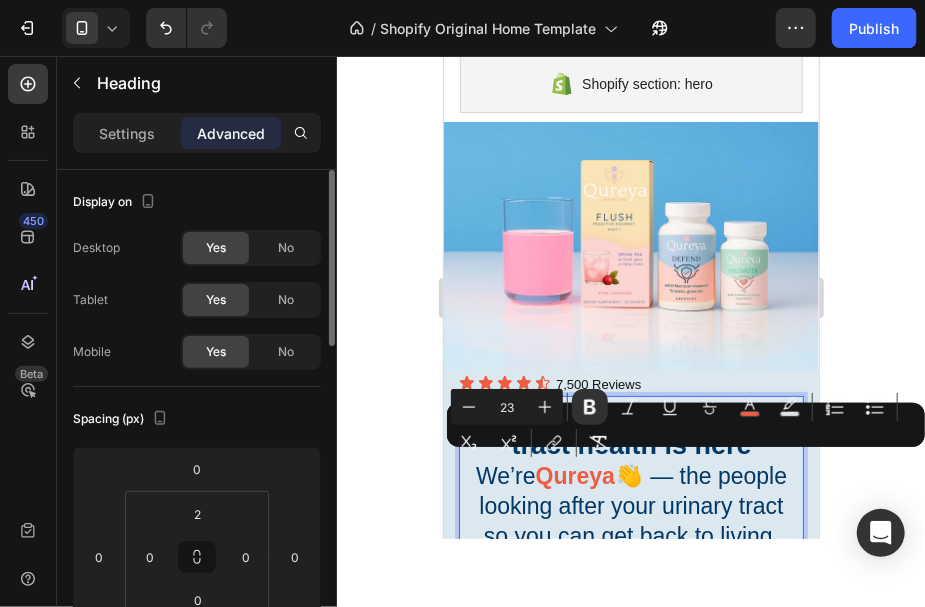 click on "Finally, proactive urinary tract health is here We’re  Qureya 👋 — the people looking after your urinary tract so you can get back to living." at bounding box center [630, 475] 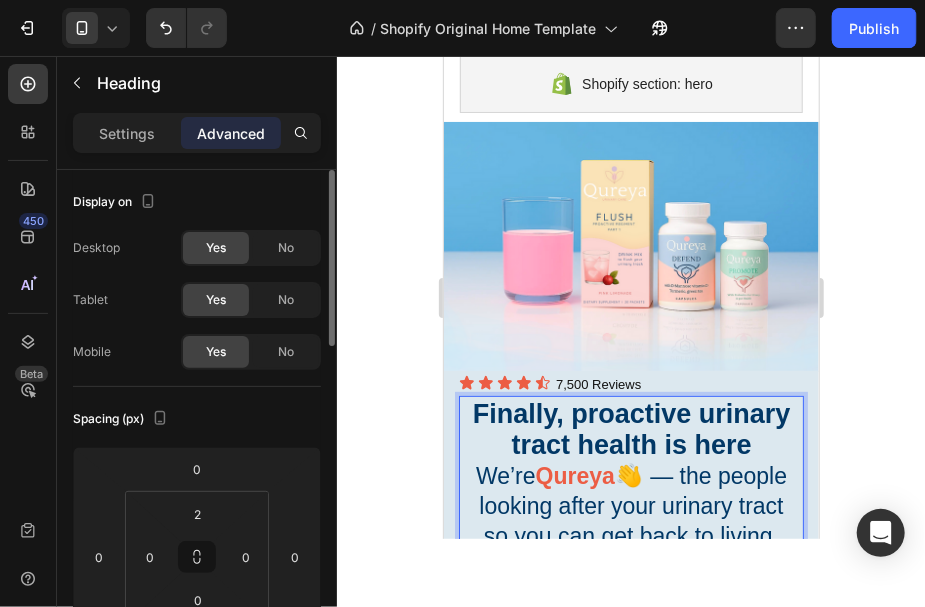 click 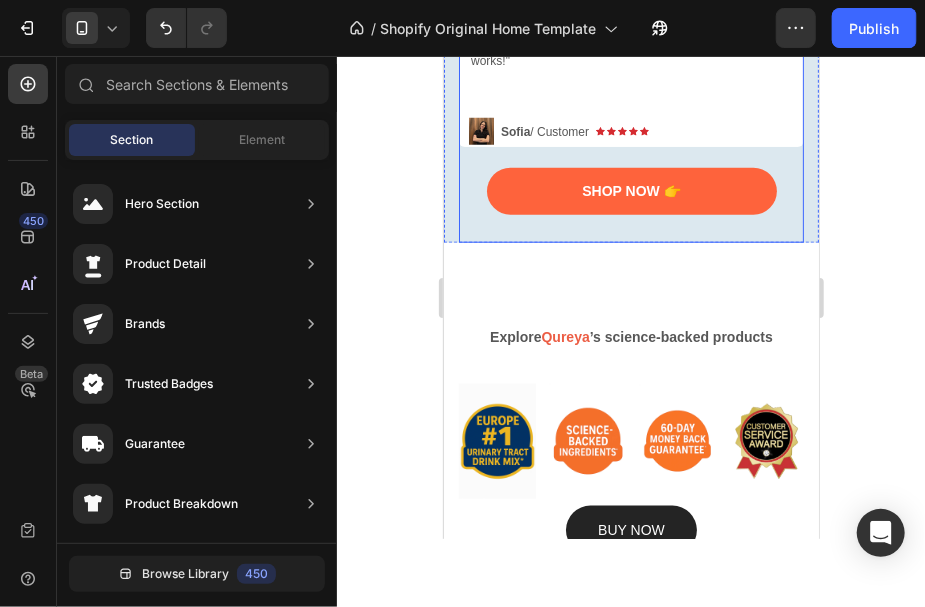 scroll, scrollTop: 733, scrollLeft: 0, axis: vertical 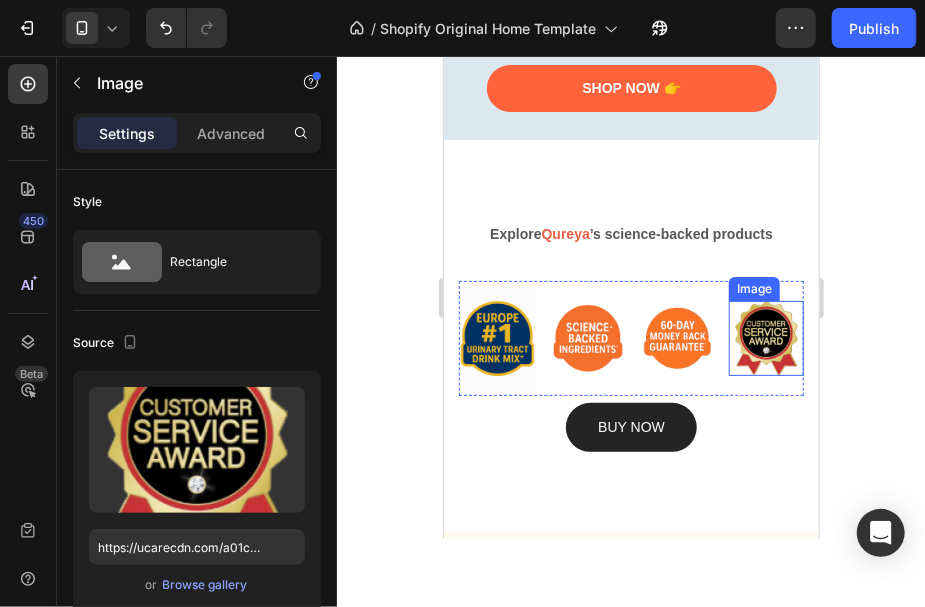 click at bounding box center (765, 337) 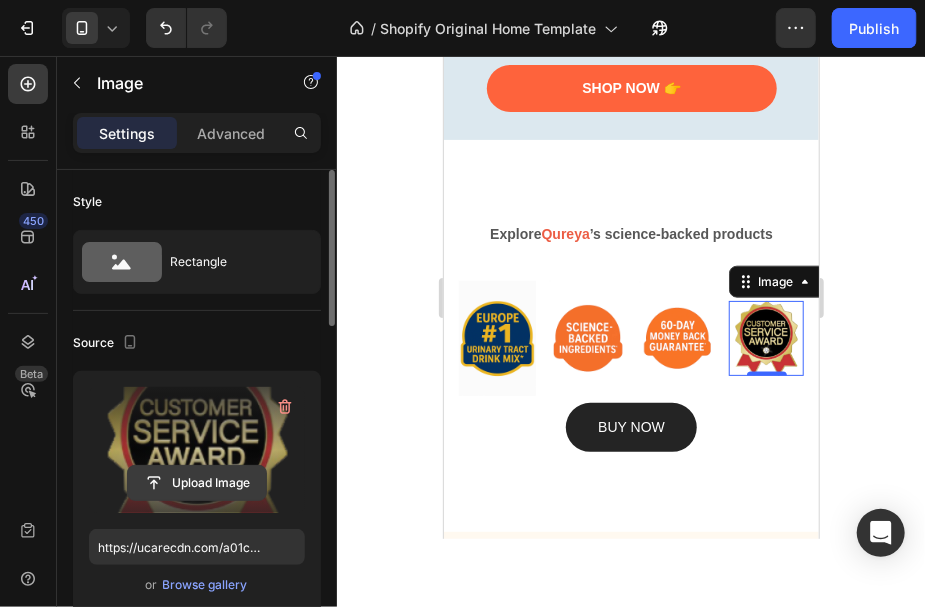 click 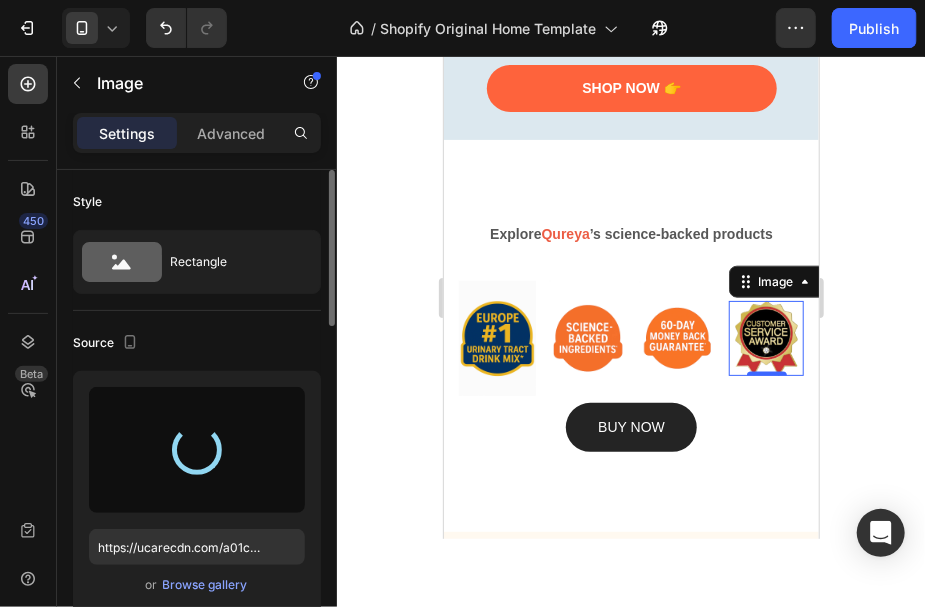 type on "https://cdn.shopify.com/s/files/1/0902/4608/6922/files/gempages_571504275671221120-c4d95353-8dc0-4a34-8de6-1d50e1b04def.webp" 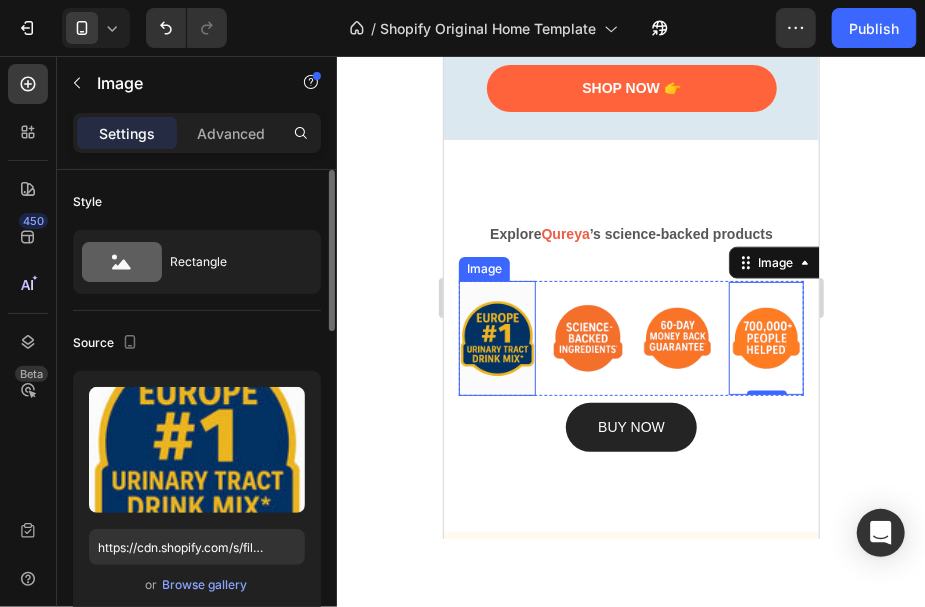 click at bounding box center [496, 337] 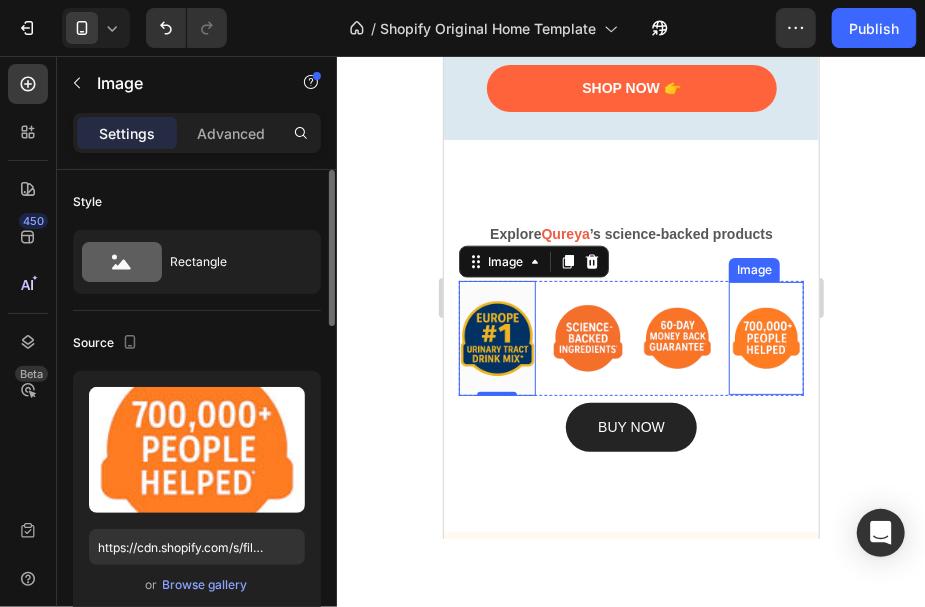 click at bounding box center (765, 337) 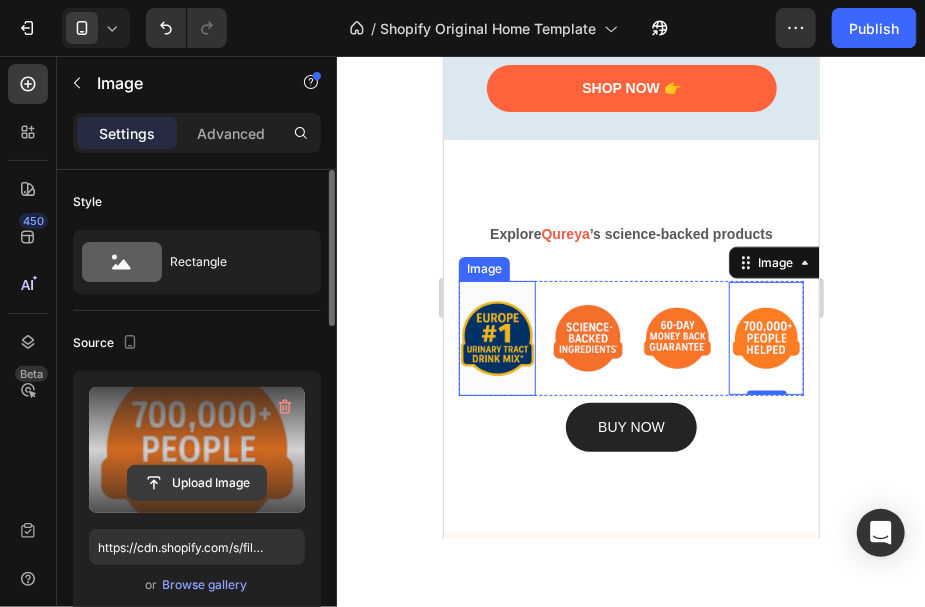 click 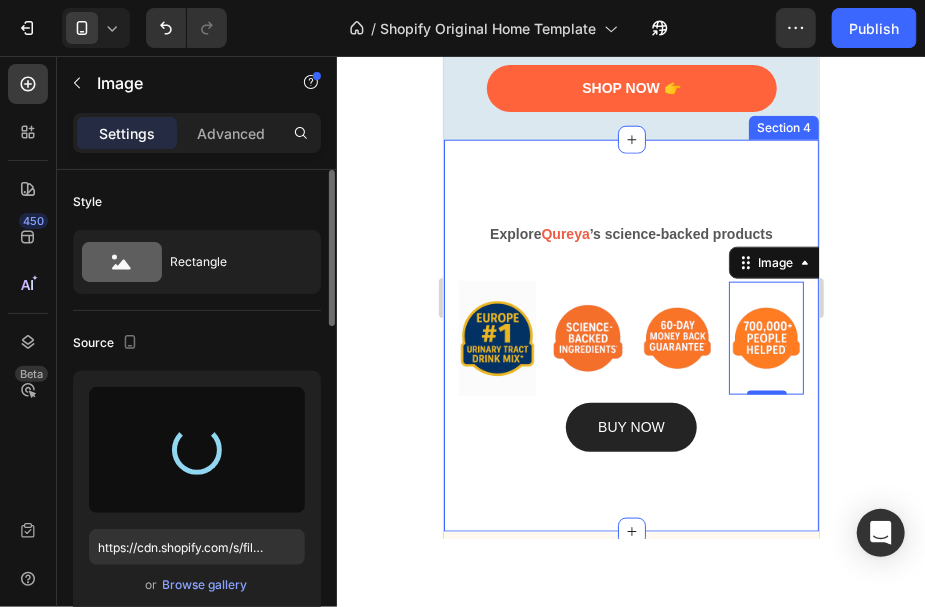 type on "https://cdn.shopify.com/s/files/1/0902/4608/6922/files/gempages_571504275671221120-a20ec1ce-ca9d-4a74-81ae-60eac486fe5e.webp" 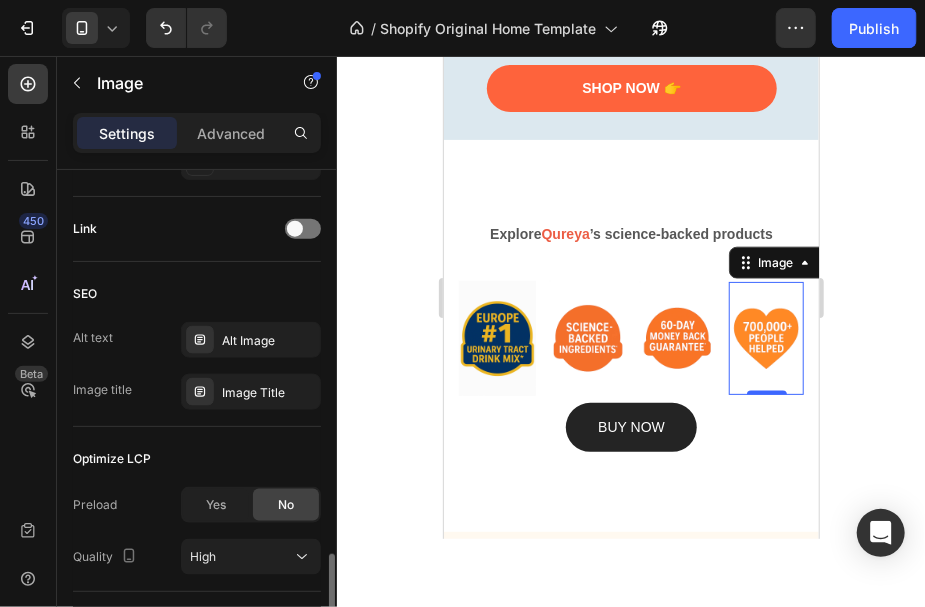 scroll, scrollTop: 1064, scrollLeft: 0, axis: vertical 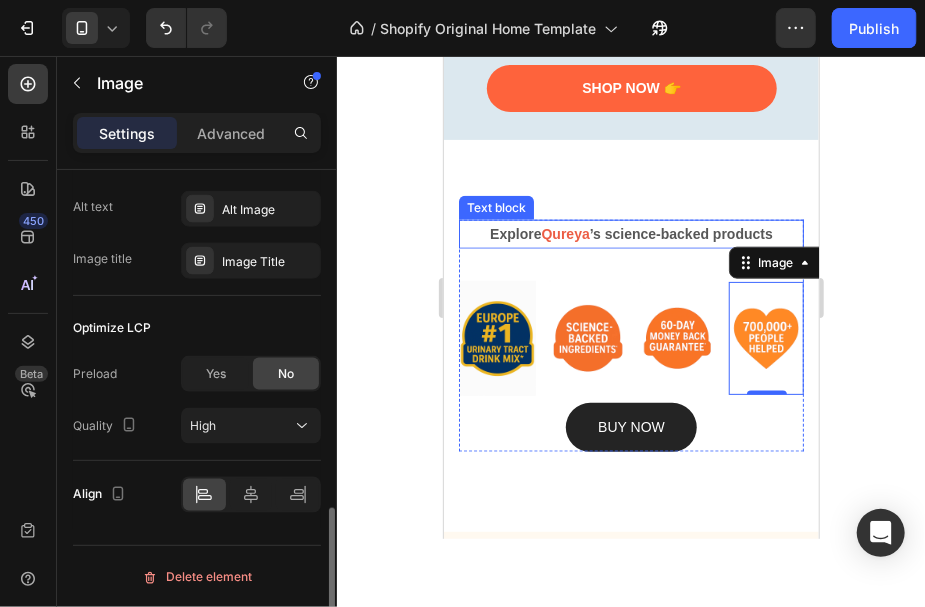 click on "Text block" at bounding box center (495, 207) 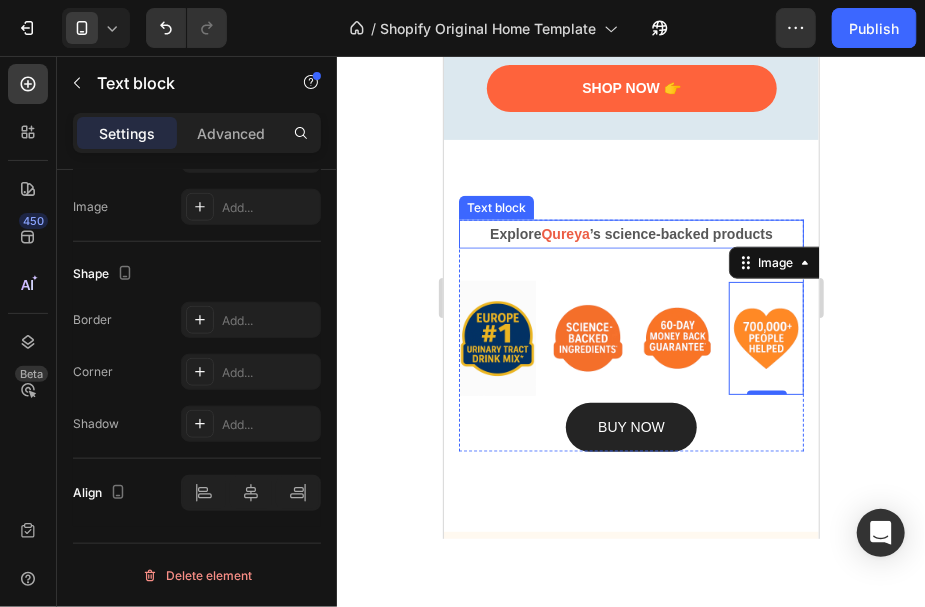 scroll, scrollTop: 0, scrollLeft: 0, axis: both 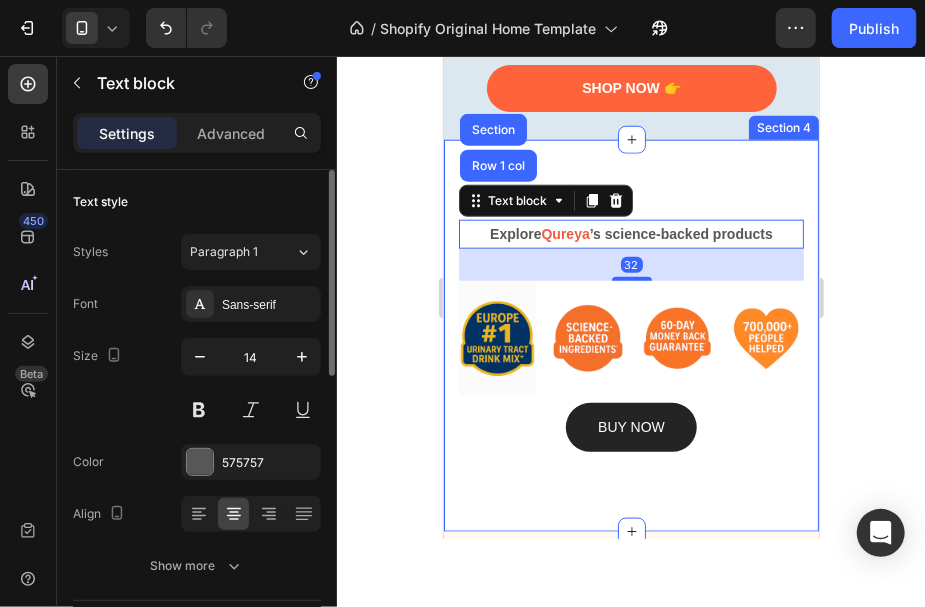 click on "Explore  Qureya ’s science-backed products Text block Row 1 col Section   32 Image Image Image Image Row BUY NOW Button Row Section 4" at bounding box center (630, 335) 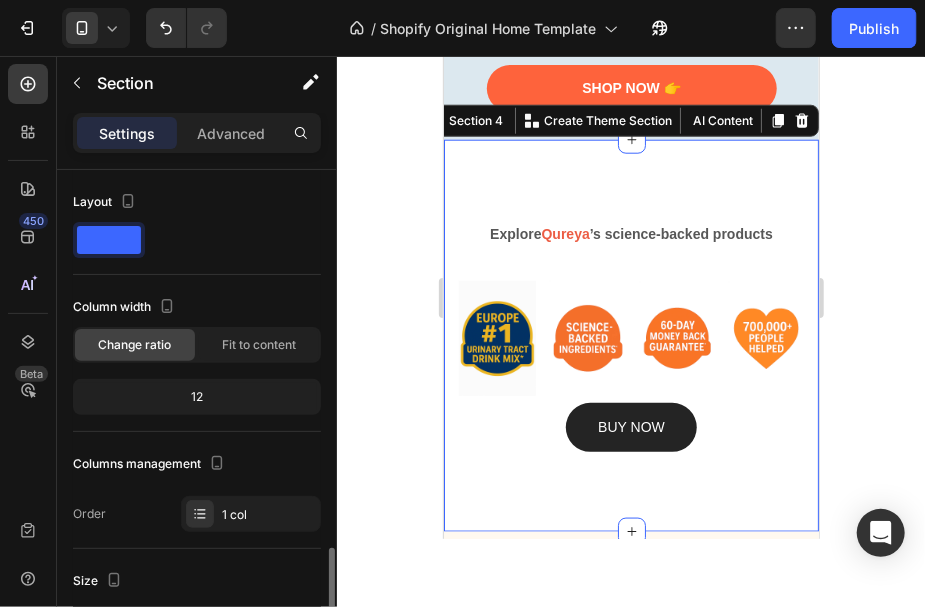 scroll, scrollTop: 333, scrollLeft: 0, axis: vertical 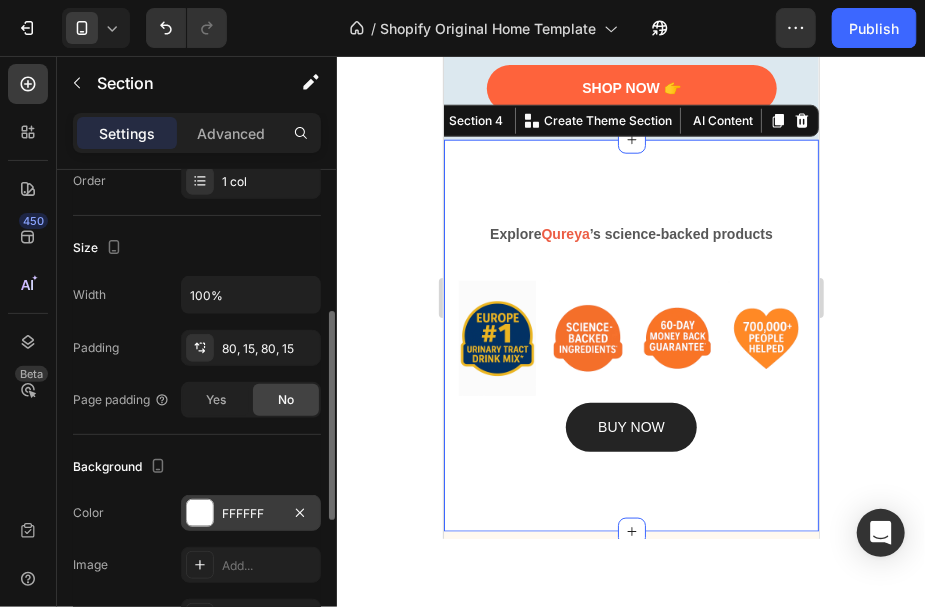 click on "FFFFFF" at bounding box center (251, 514) 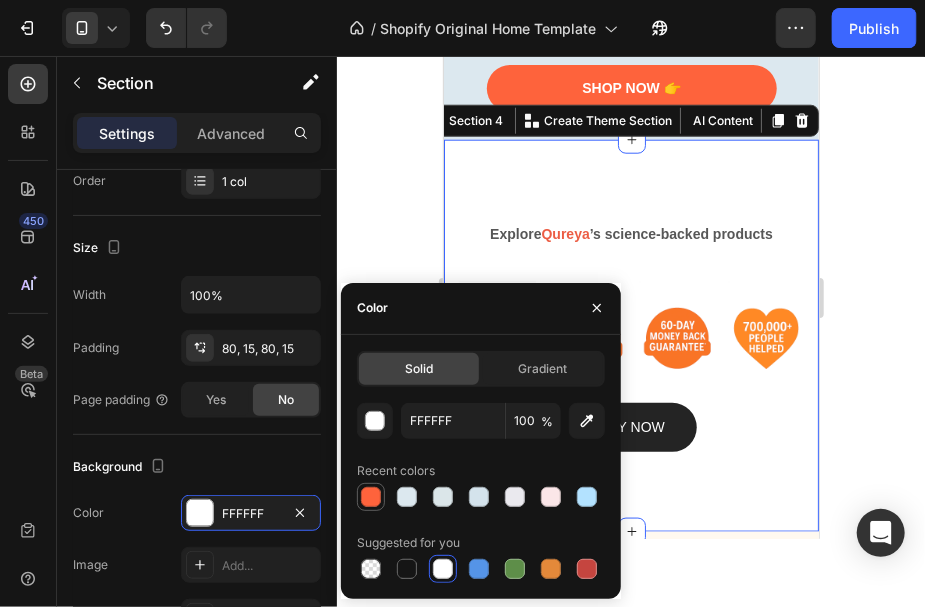 click at bounding box center [371, 497] 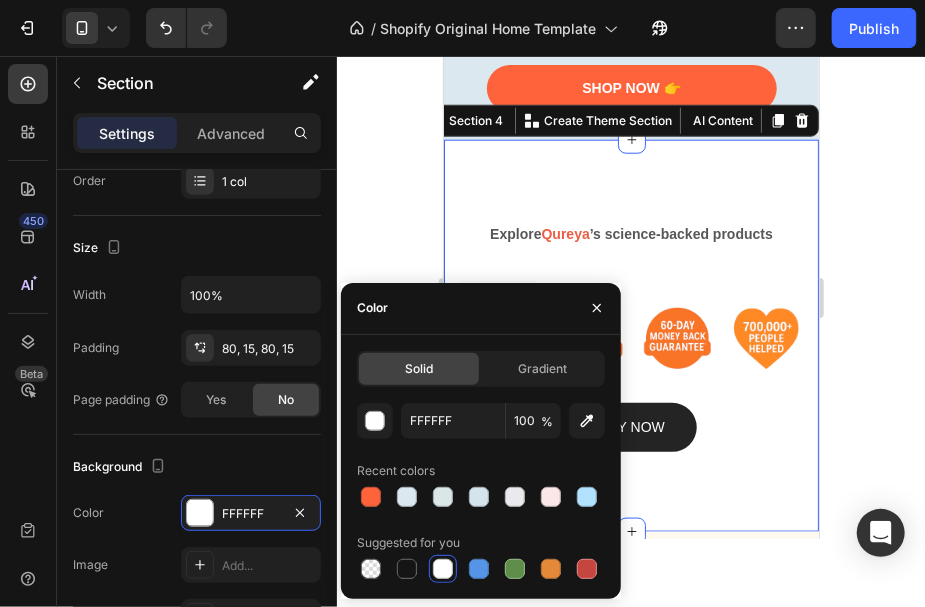 type on "FE633C" 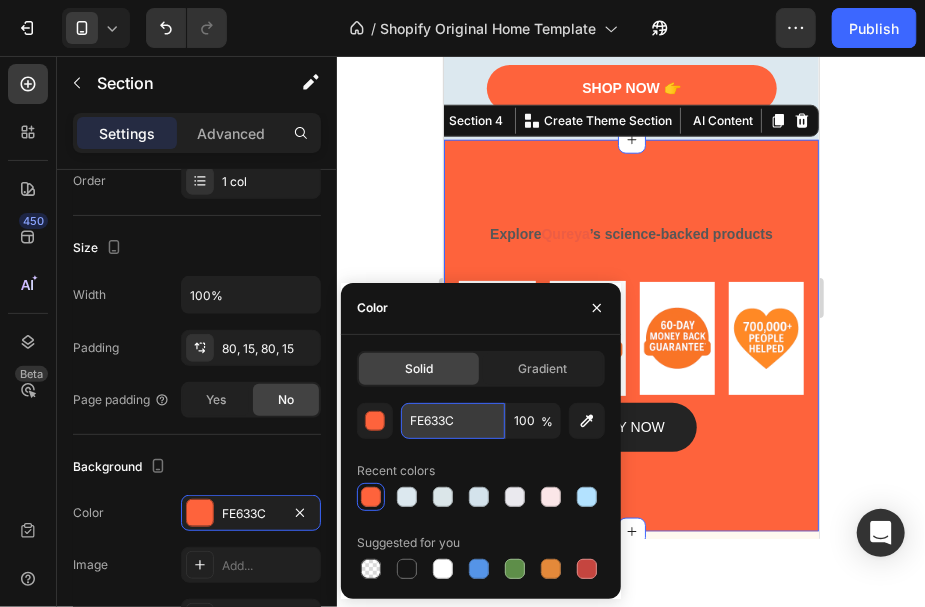 click on "FE633C" at bounding box center [453, 421] 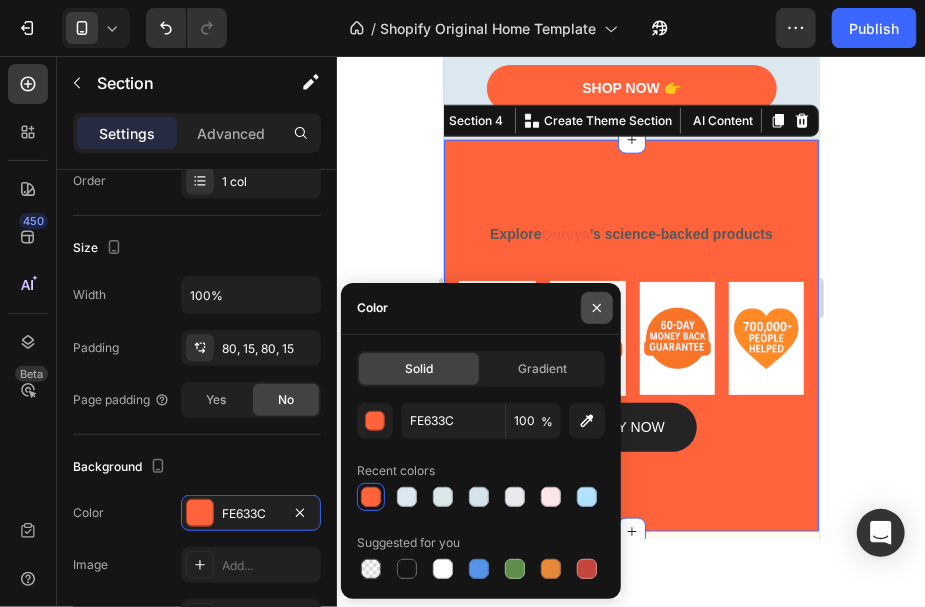 drag, startPoint x: 600, startPoint y: 305, endPoint x: 33, endPoint y: 167, distance: 583.55206 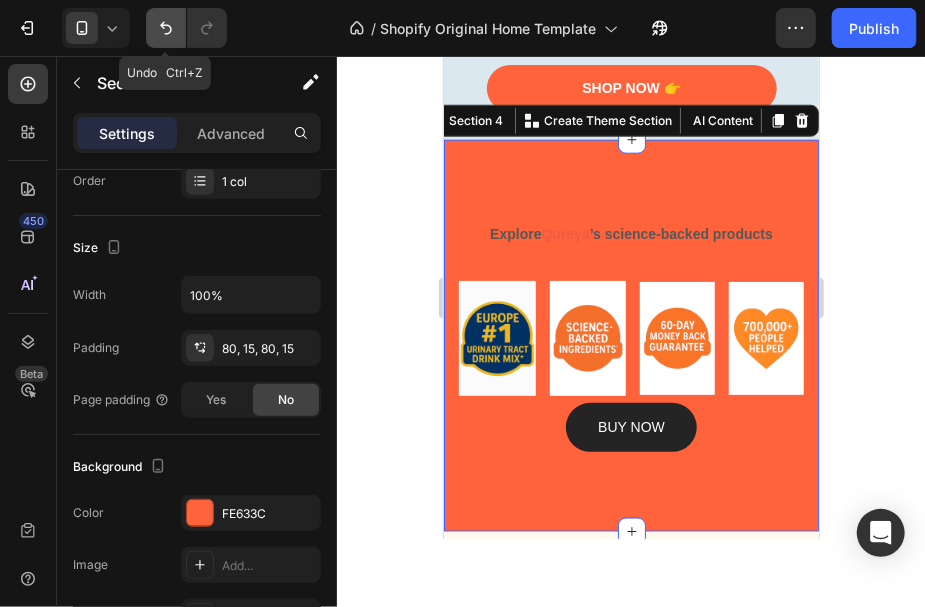 click 